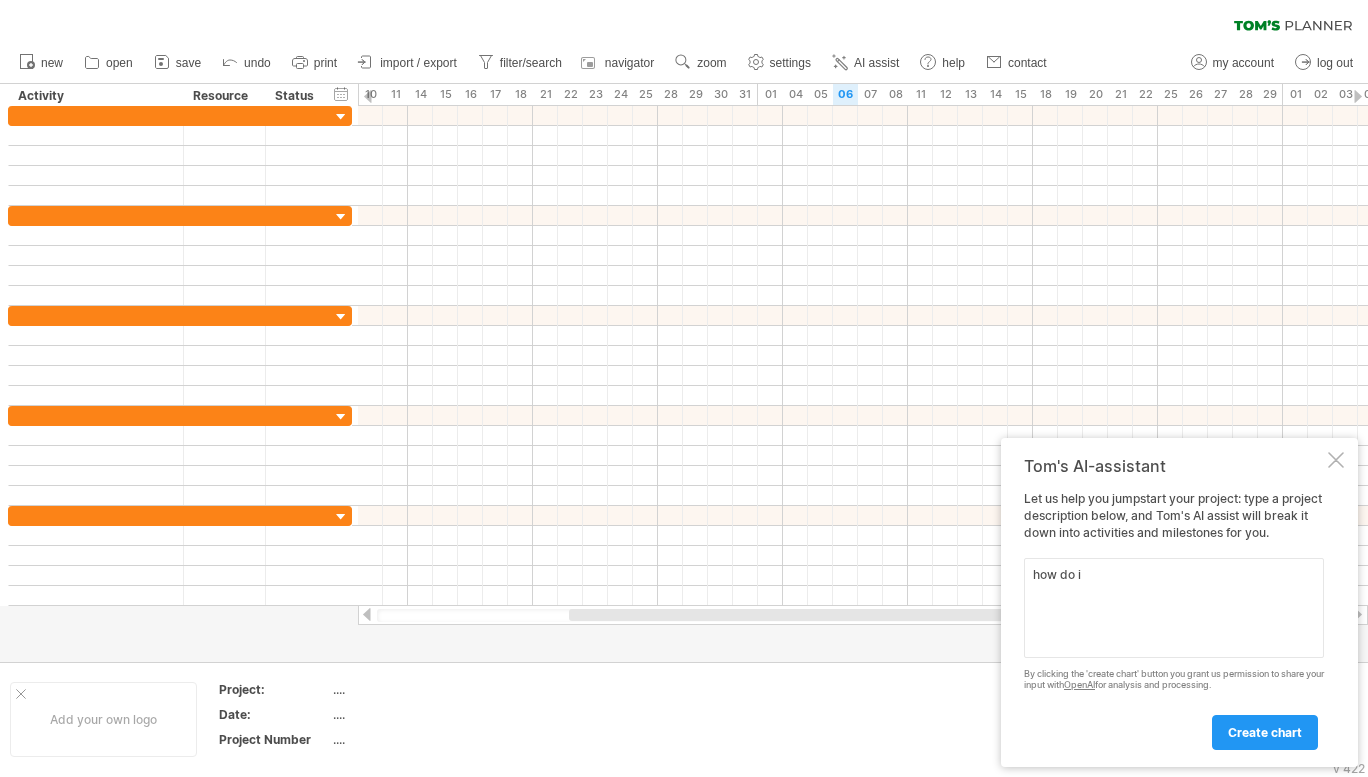 scroll, scrollTop: 0, scrollLeft: 0, axis: both 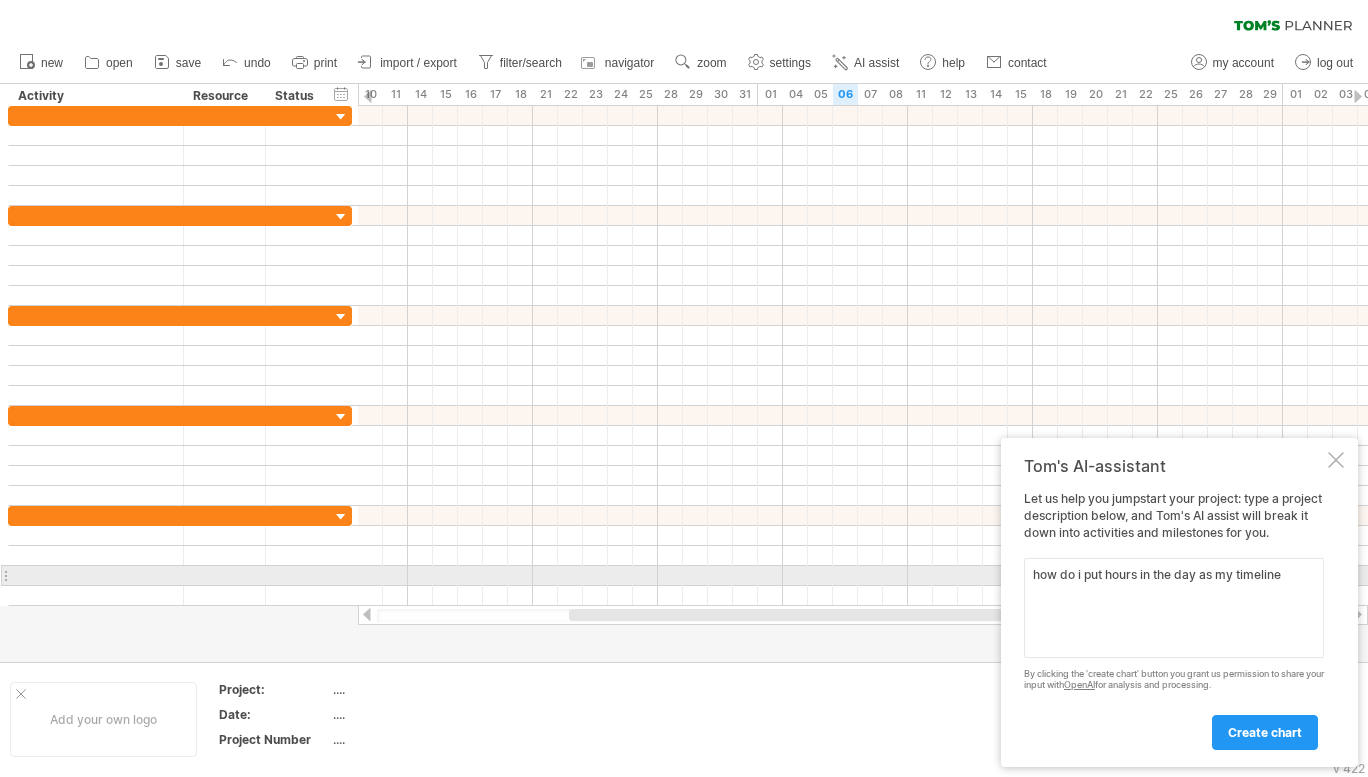 drag, startPoint x: 1297, startPoint y: 574, endPoint x: 960, endPoint y: 553, distance: 337.65366 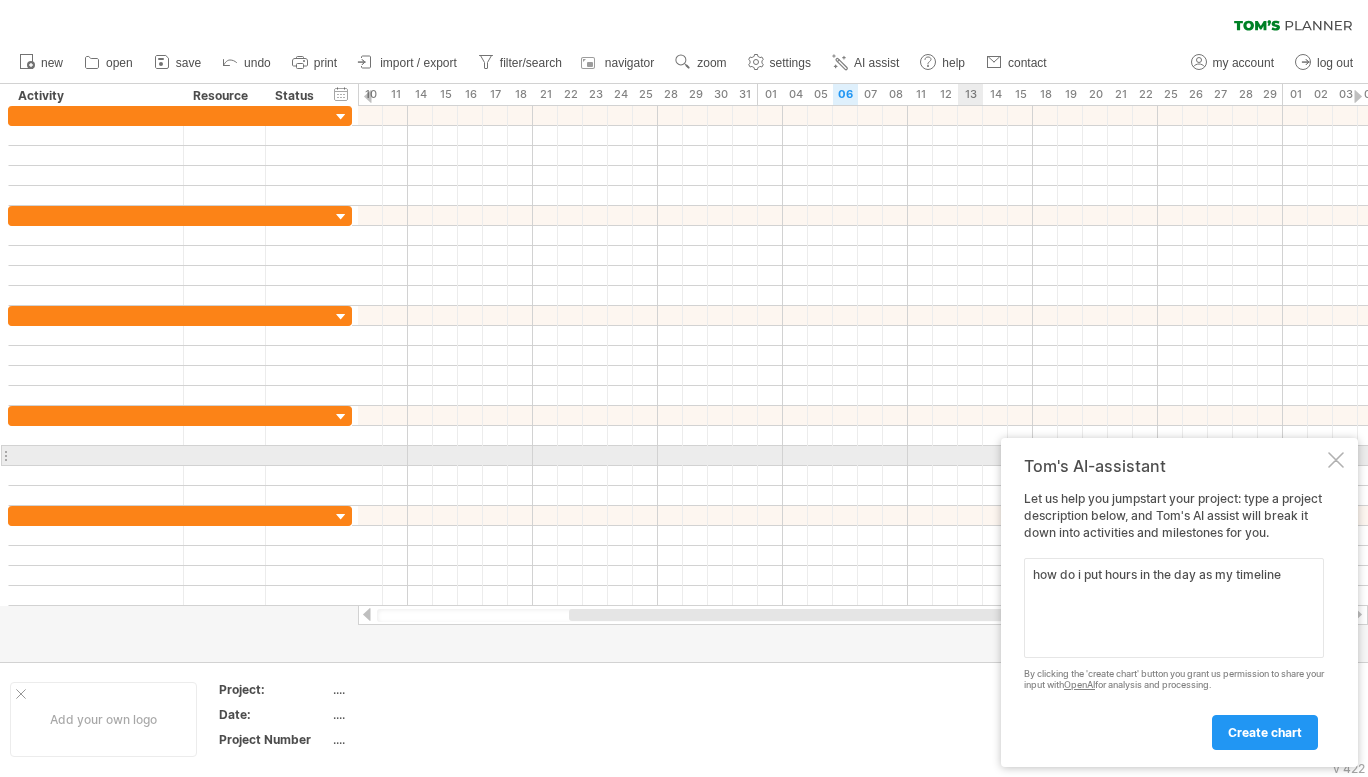 type on "how do i put hours in the day as my timeline" 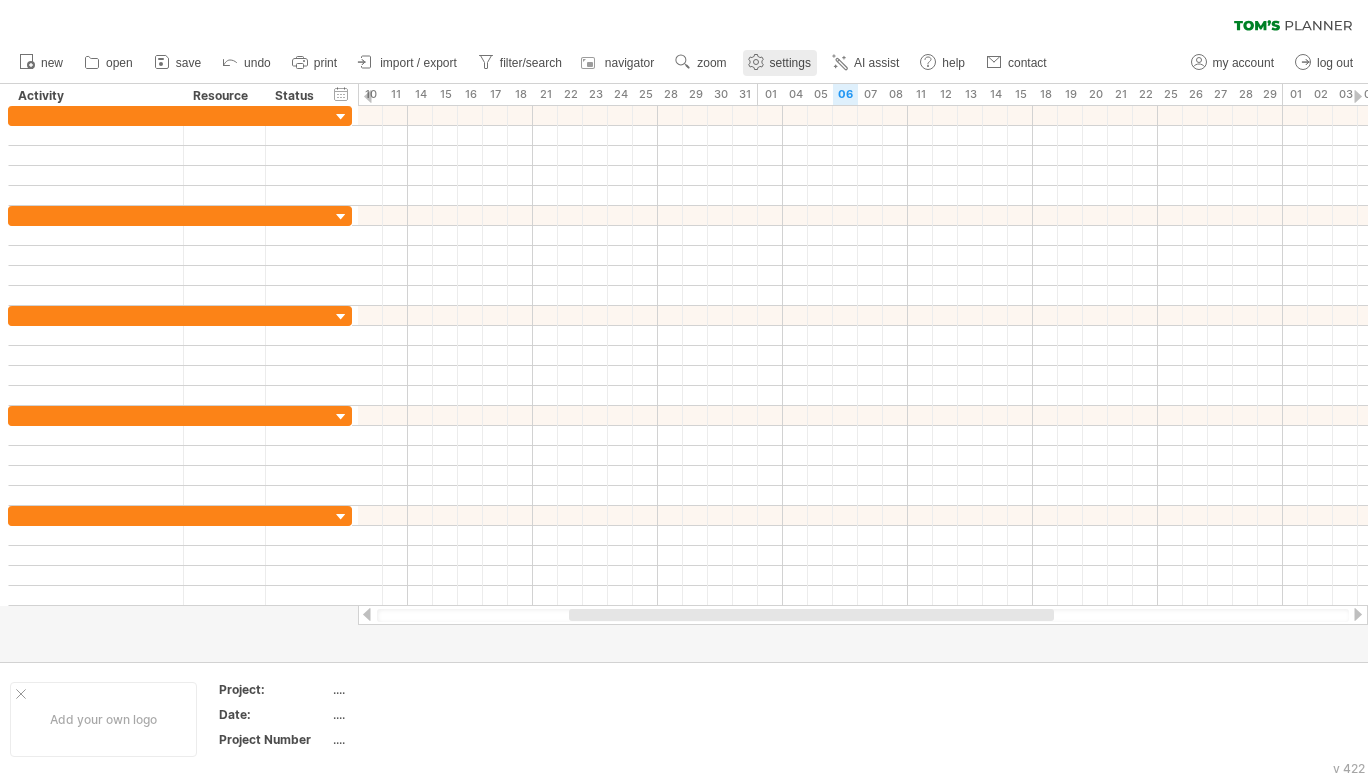click 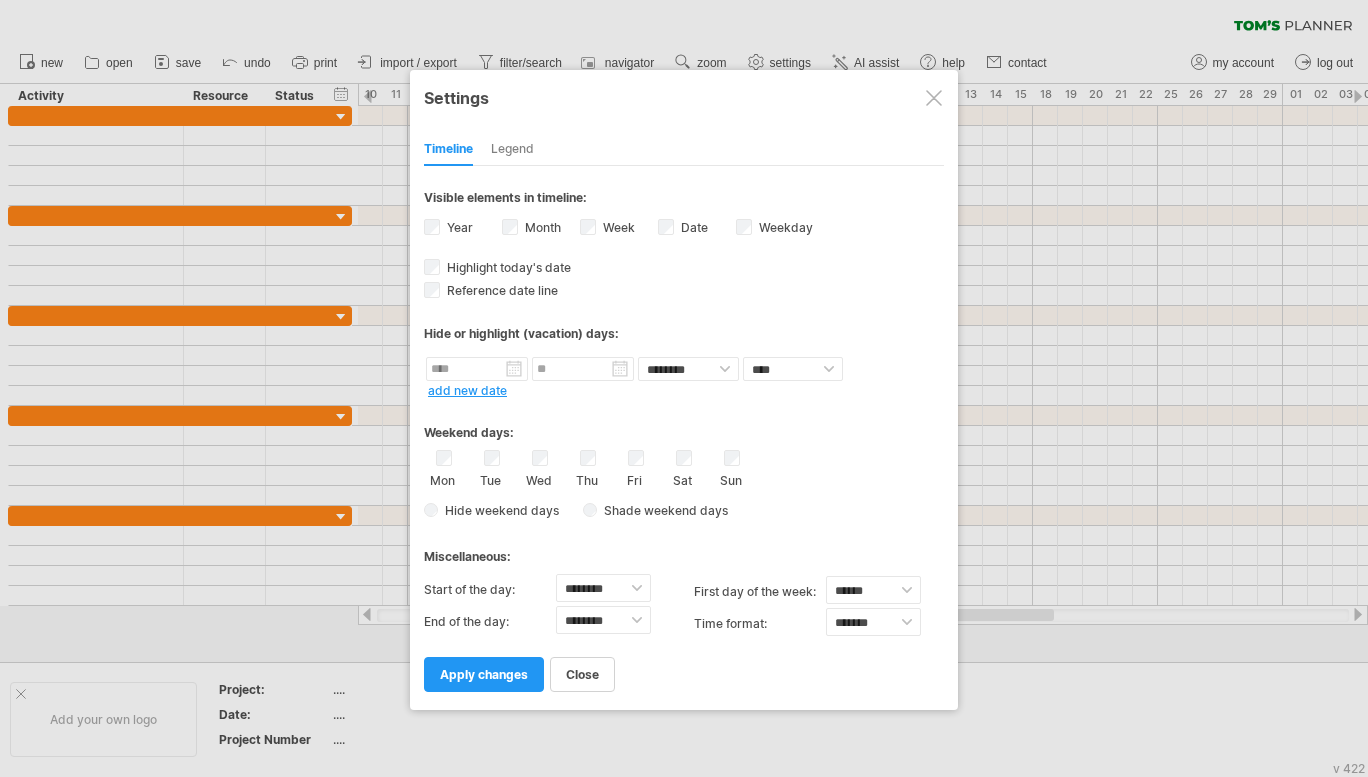 click on "apply changes" at bounding box center (484, 674) 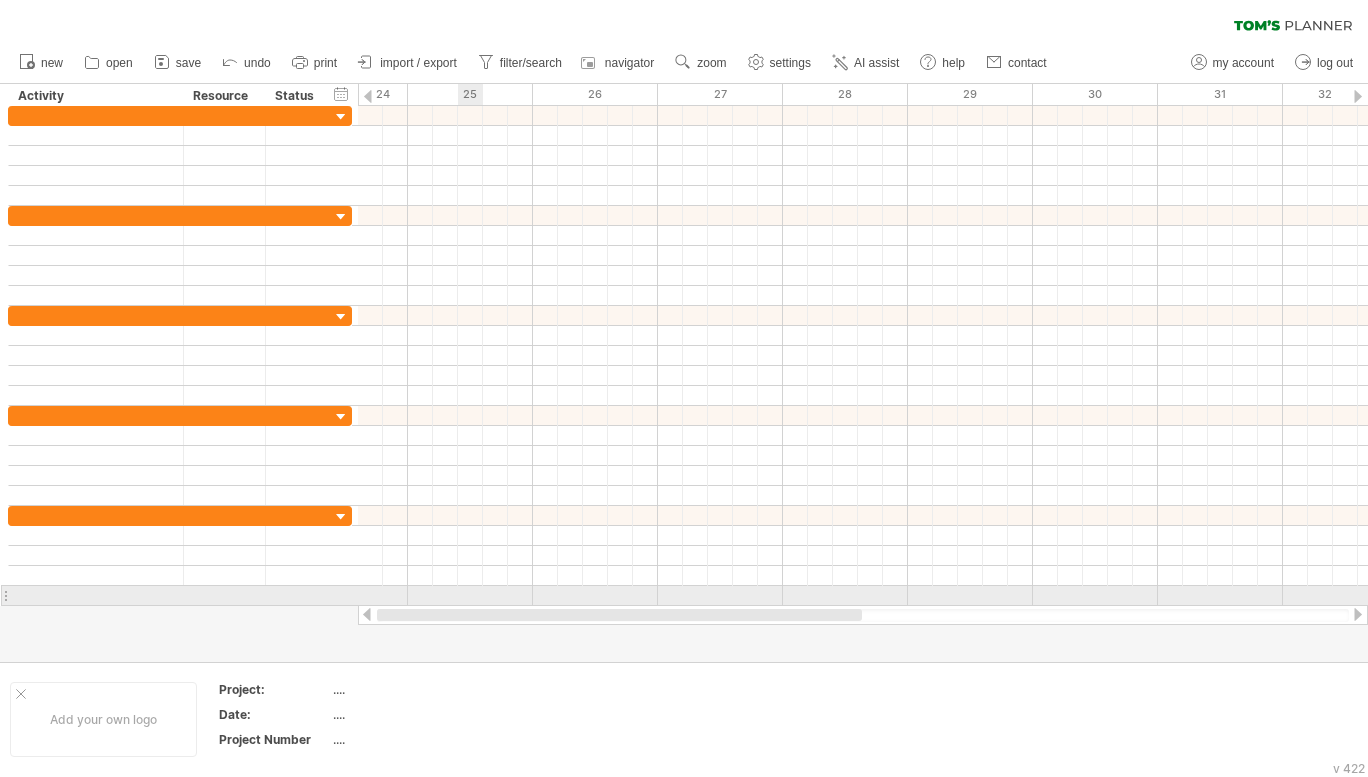 drag, startPoint x: 773, startPoint y: 616, endPoint x: 462, endPoint y: 595, distance: 311.7082 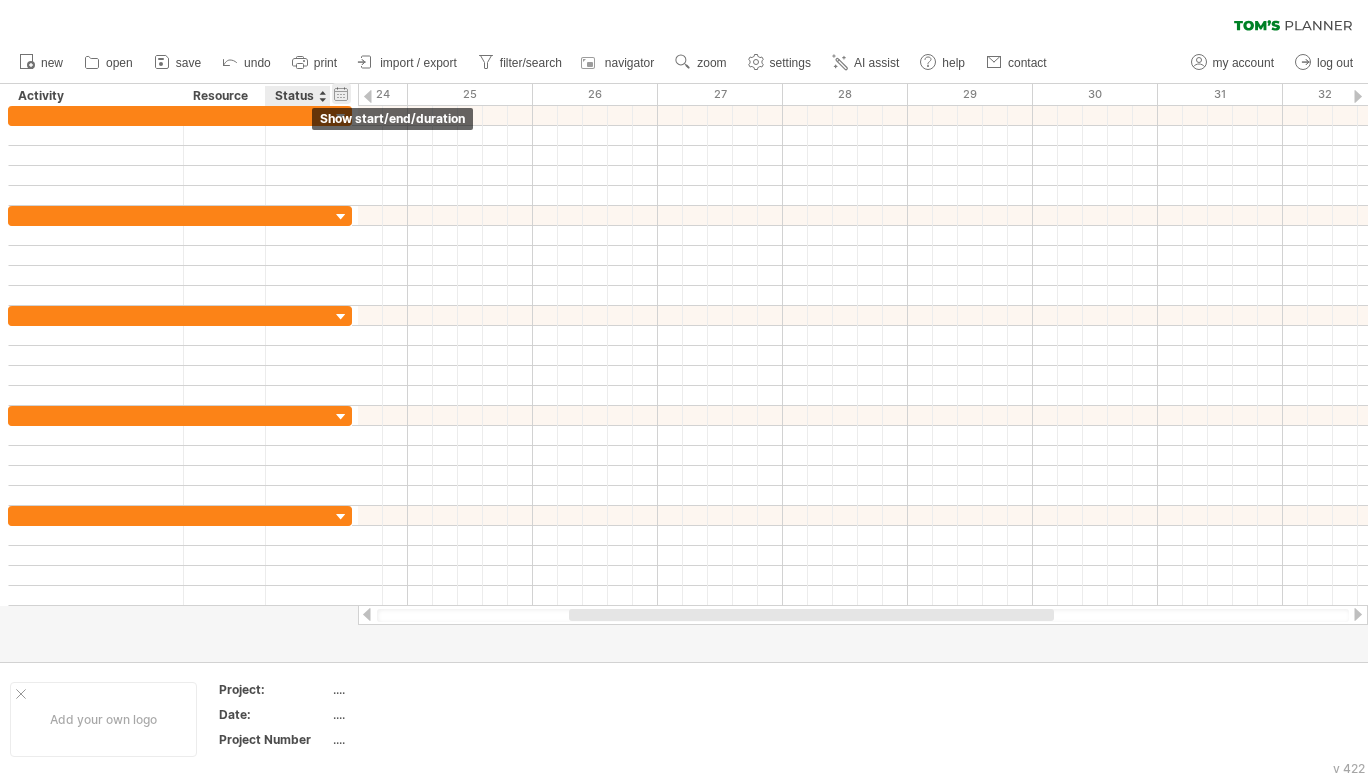 click on "hide start/end/duration show start/end/duration" at bounding box center [341, 93] 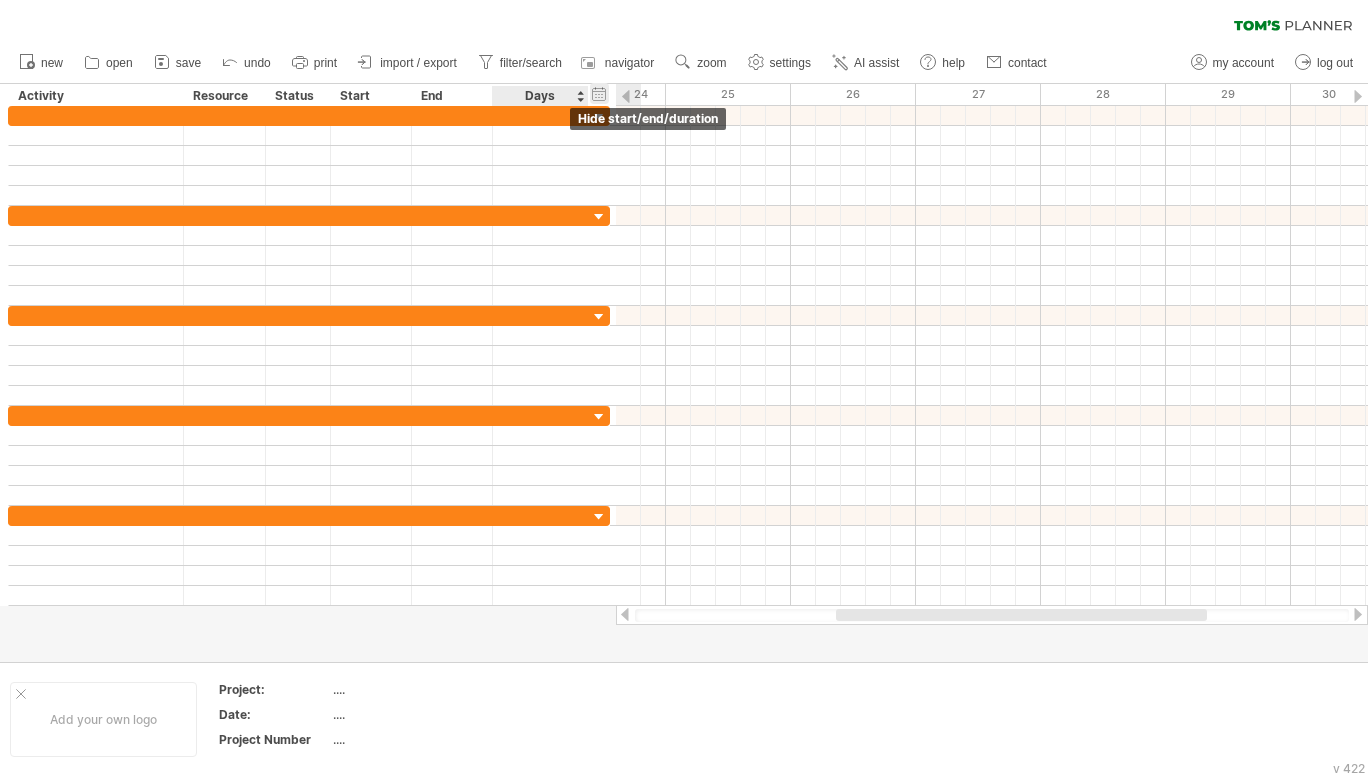 click on "hide start/end/duration show start/end/duration" at bounding box center [599, 93] 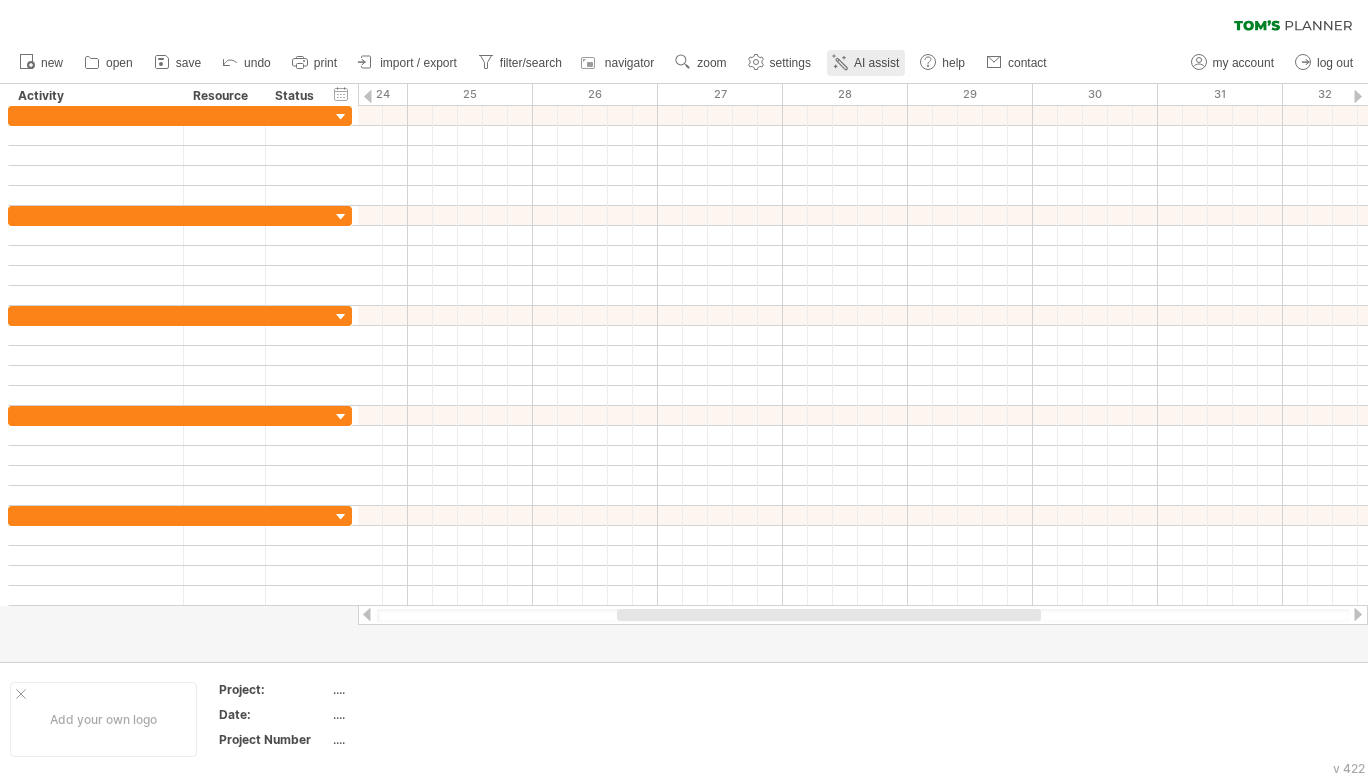 click on "AI assist" at bounding box center (876, 63) 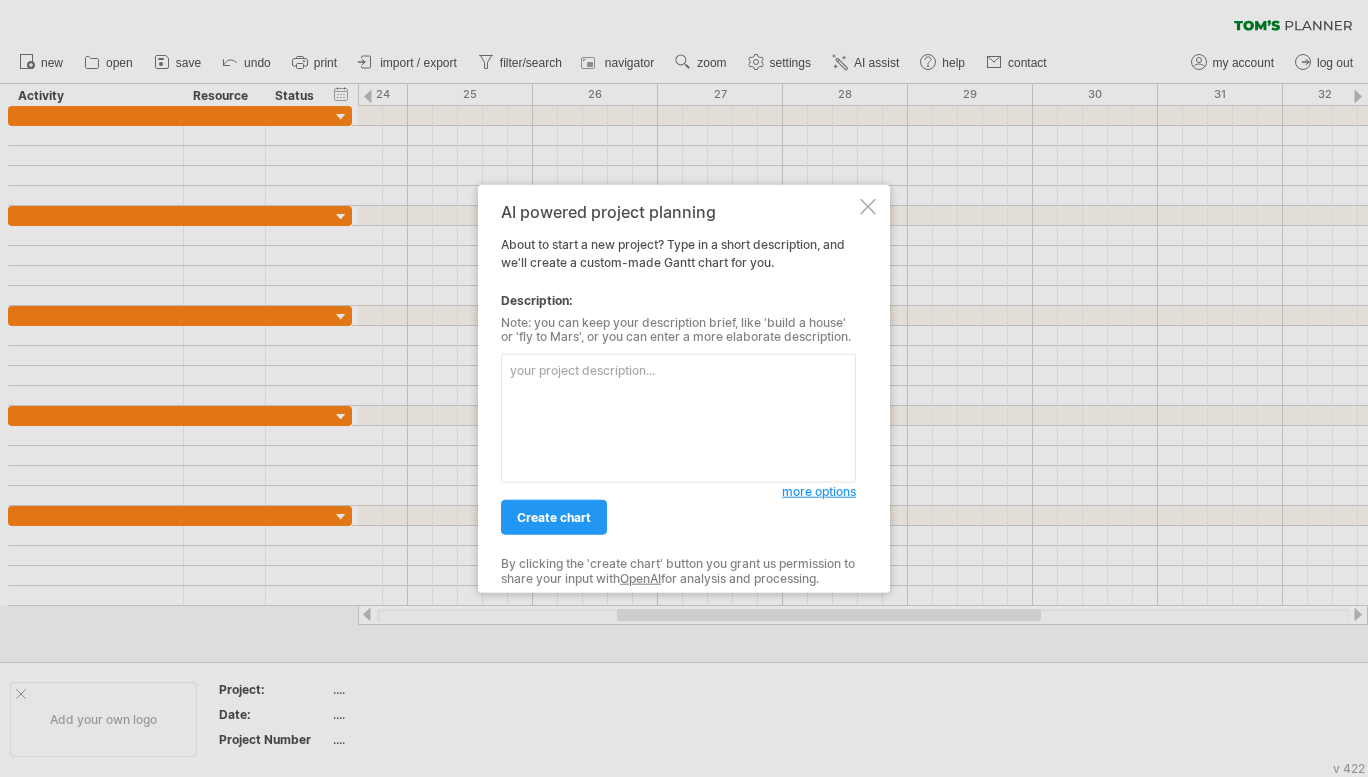 click at bounding box center (868, 206) 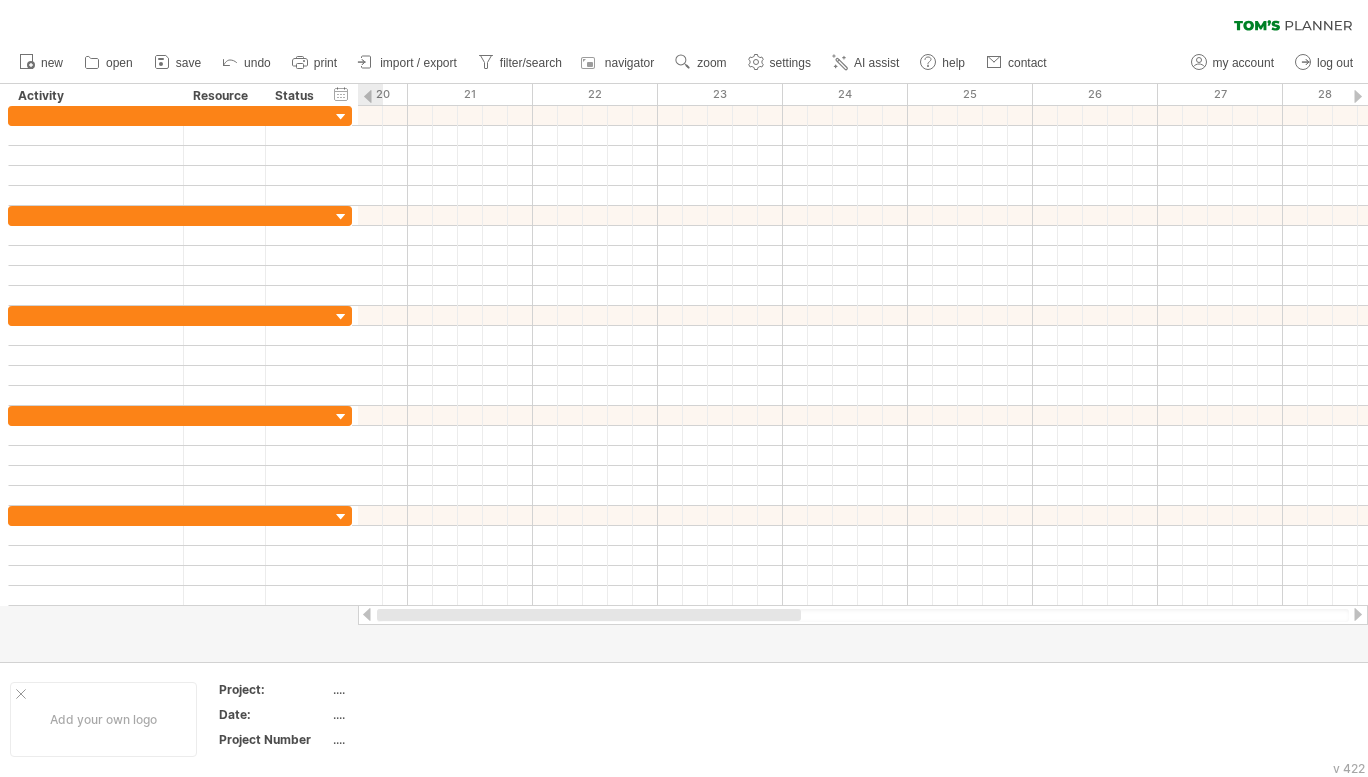 drag, startPoint x: 755, startPoint y: 615, endPoint x: 468, endPoint y: 610, distance: 287.04355 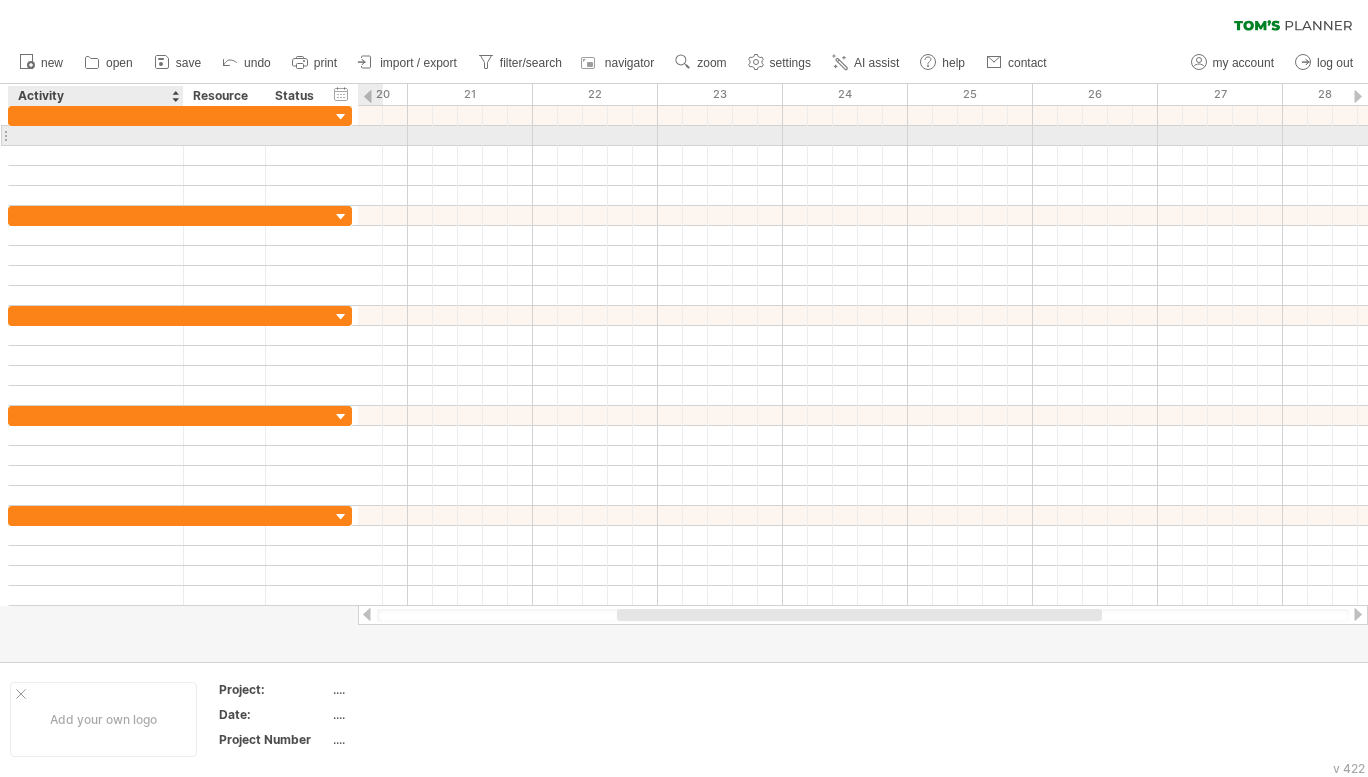 click at bounding box center [96, 135] 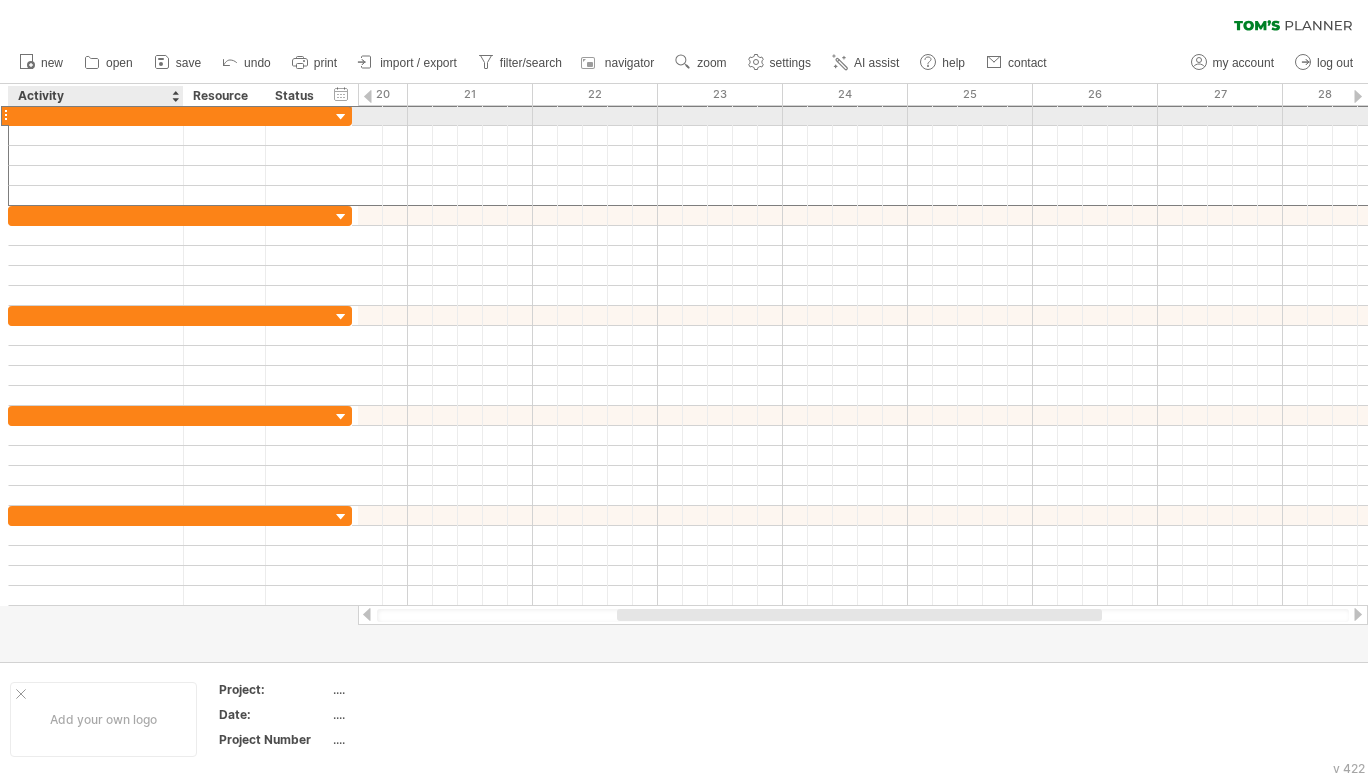 click at bounding box center (96, 115) 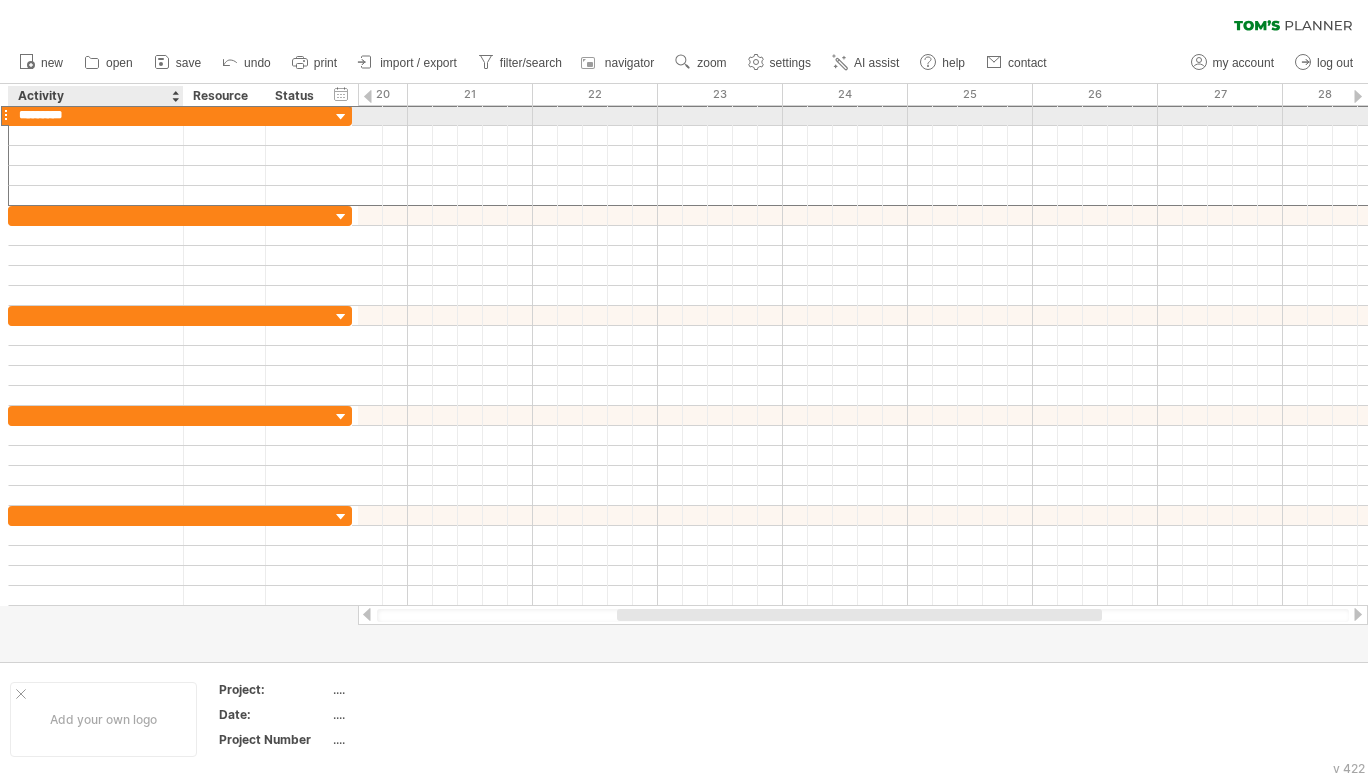 type on "**********" 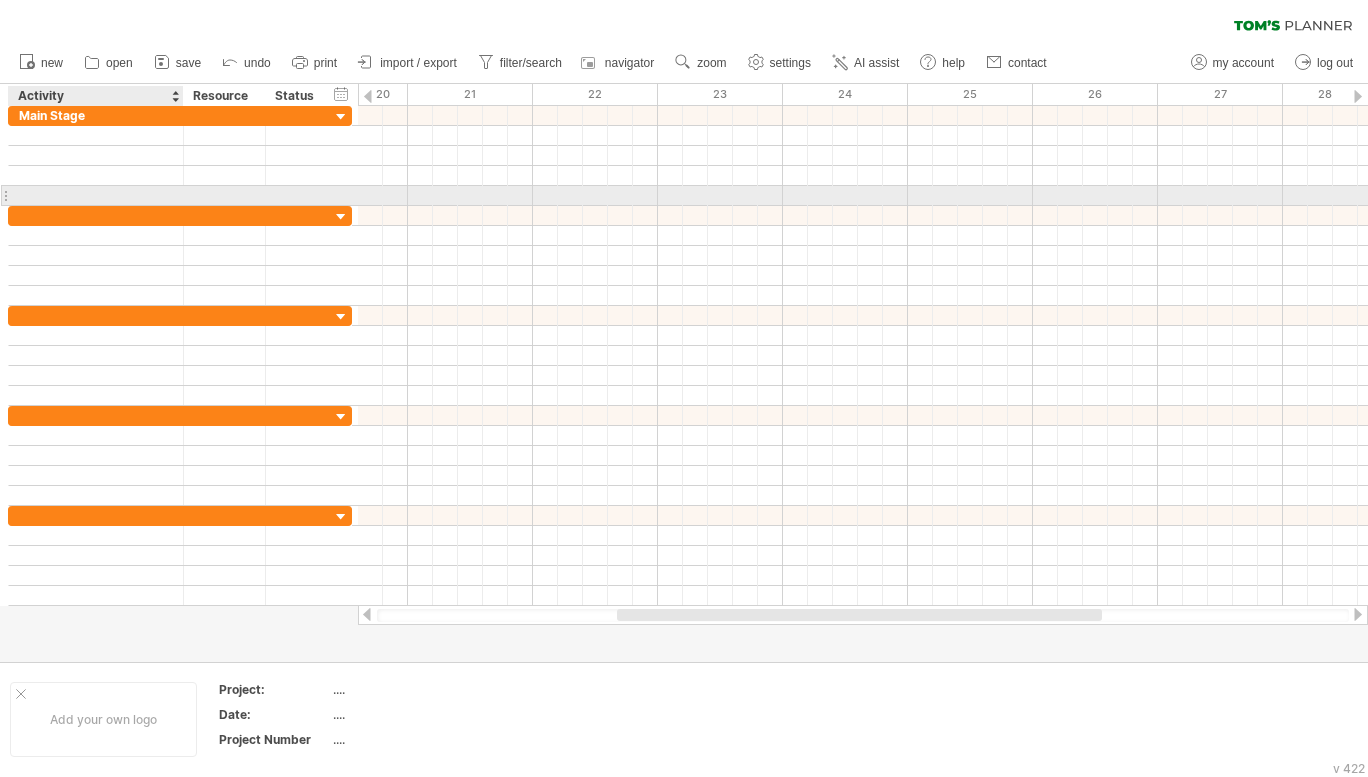 click at bounding box center (96, 195) 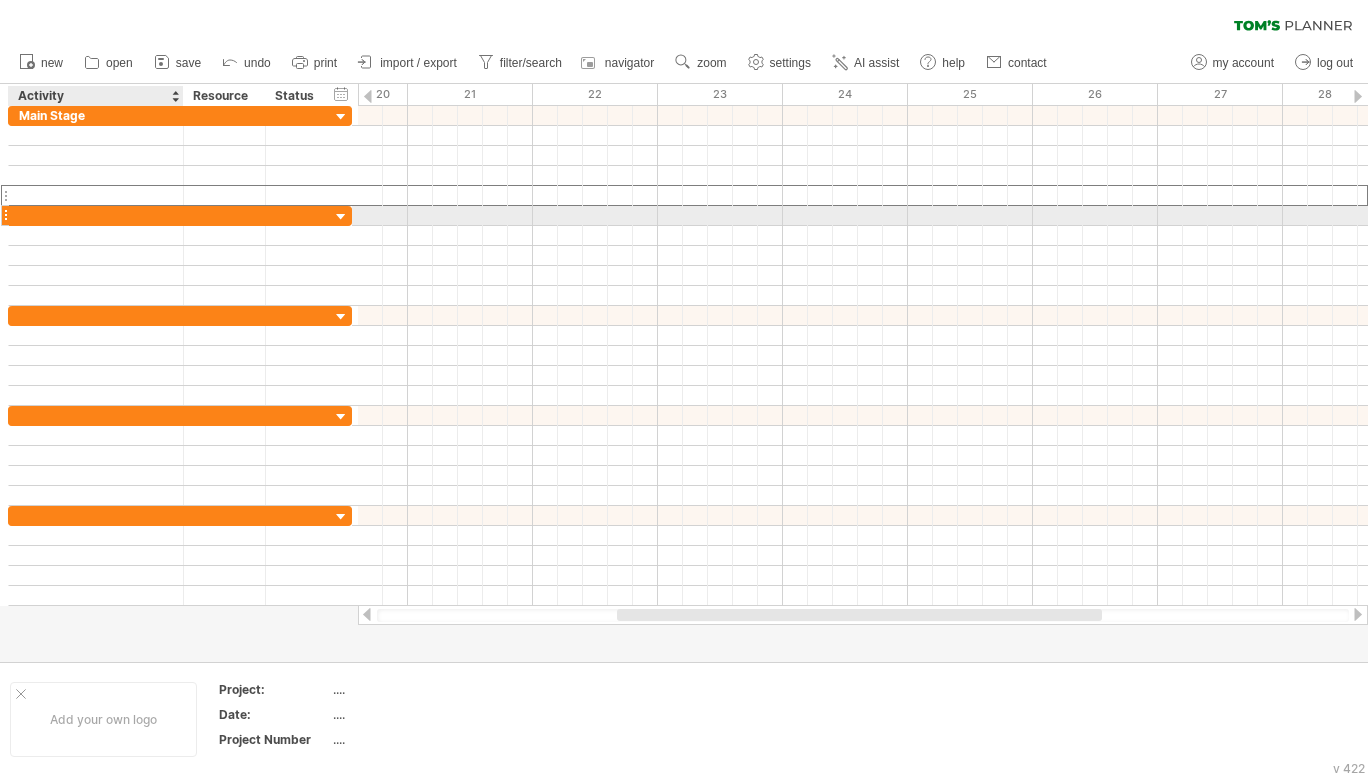 click at bounding box center [96, 215] 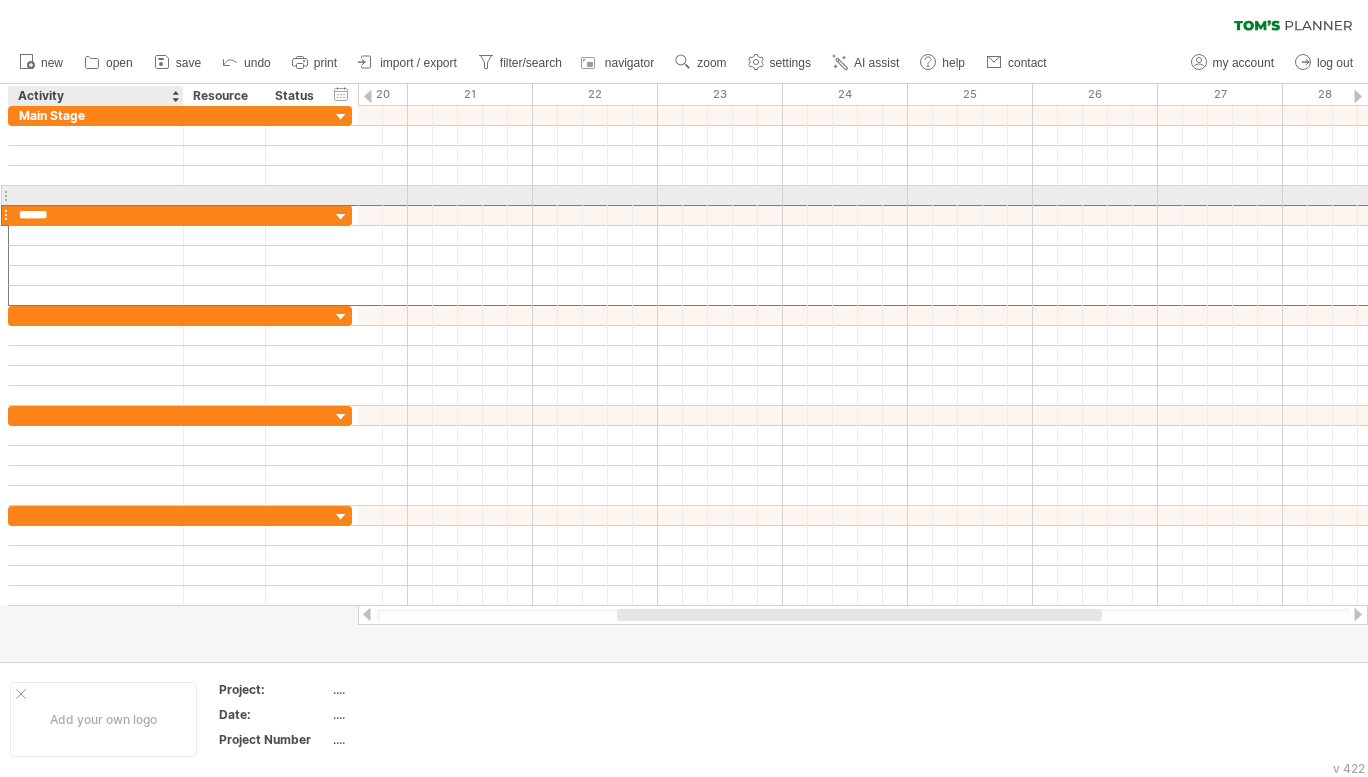 type on "*******" 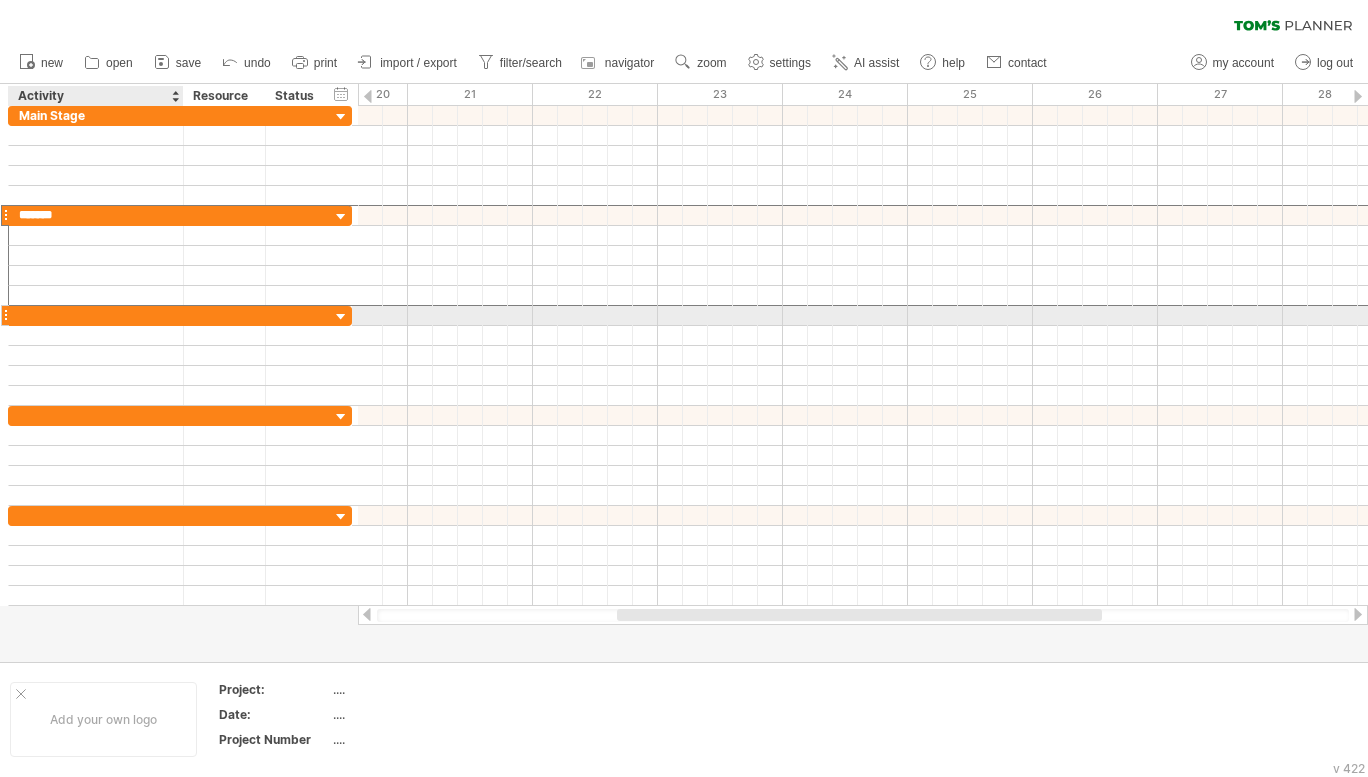 click at bounding box center (96, 315) 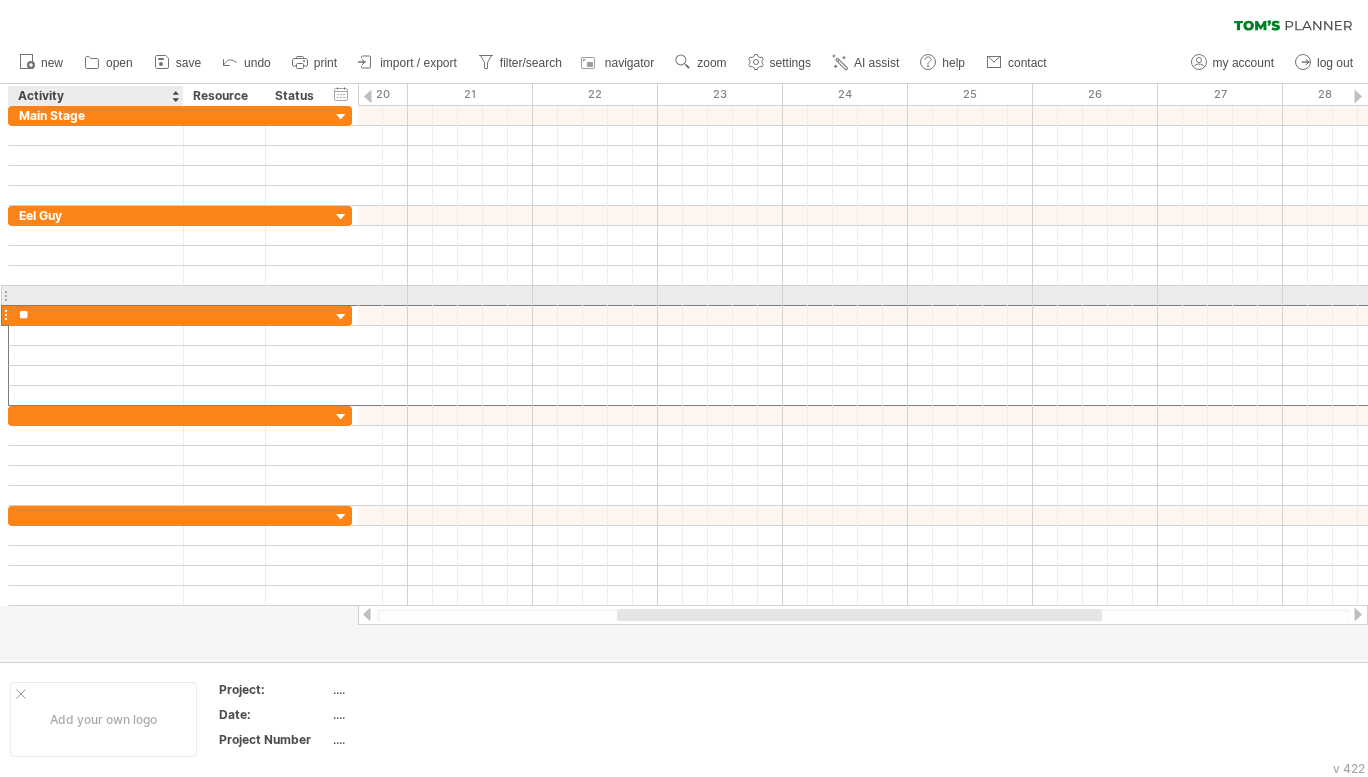 type on "***" 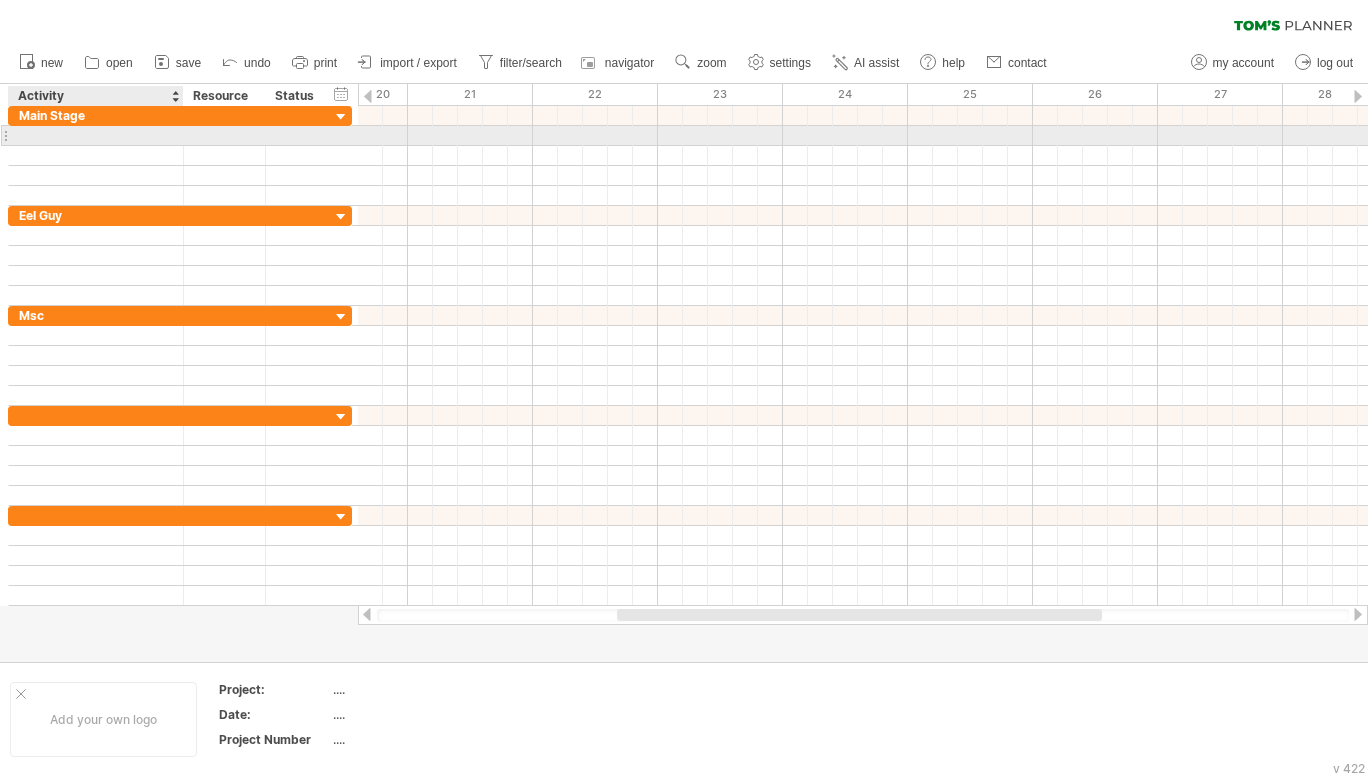 click at bounding box center (96, 135) 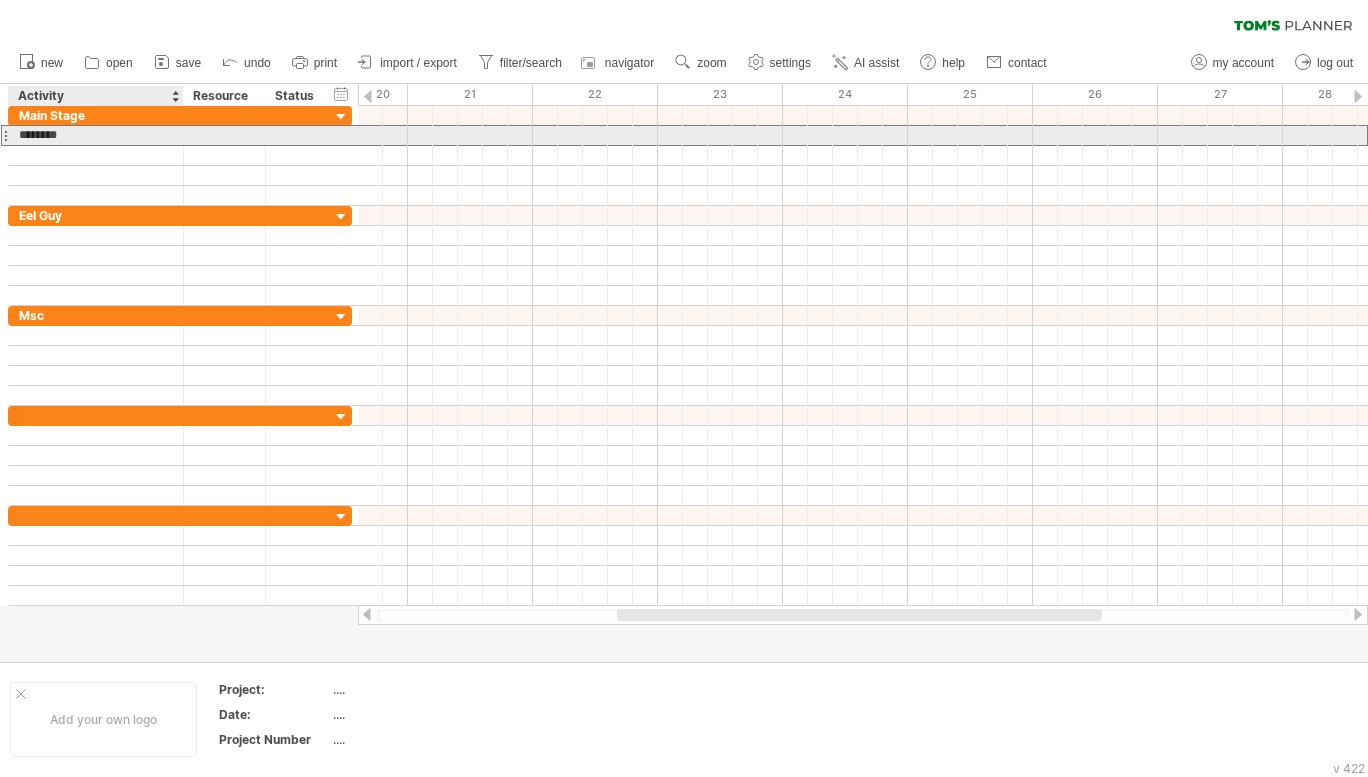 type on "*********" 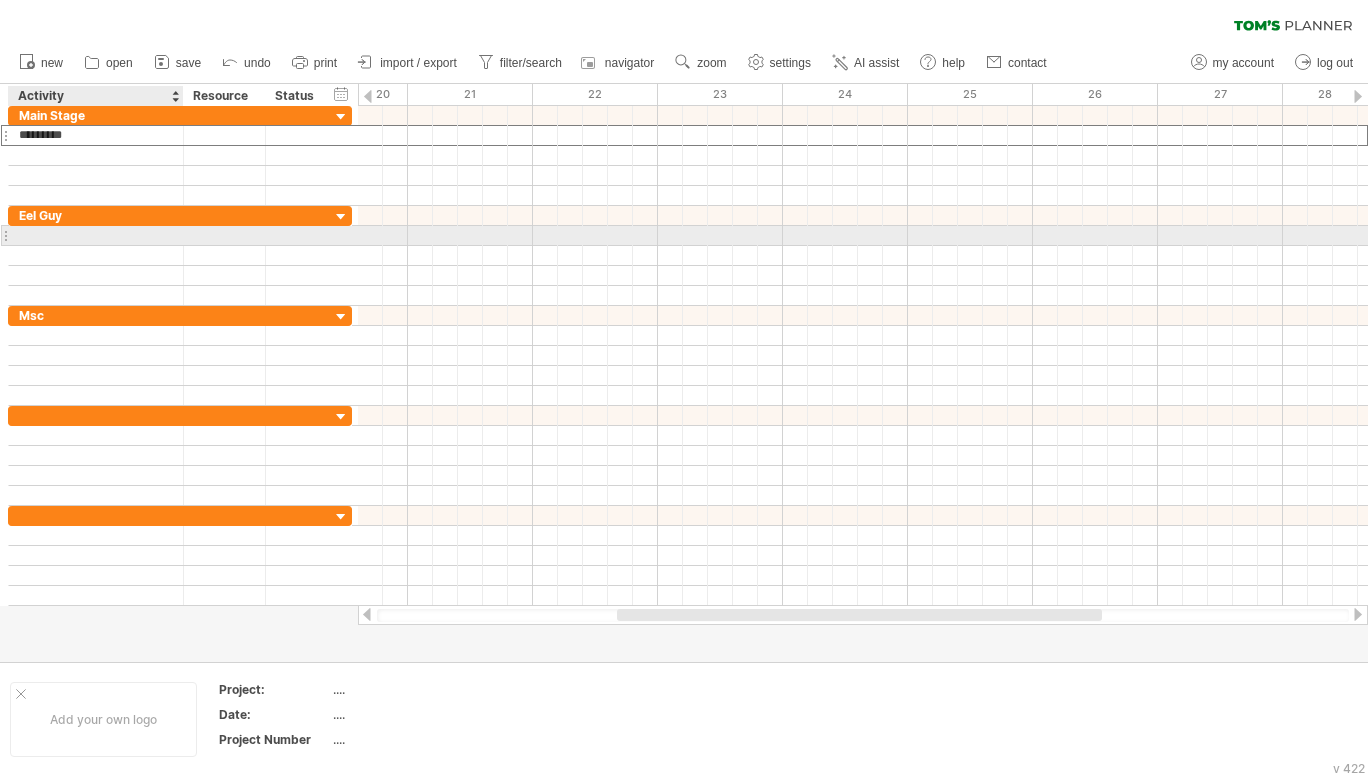 click at bounding box center (96, 235) 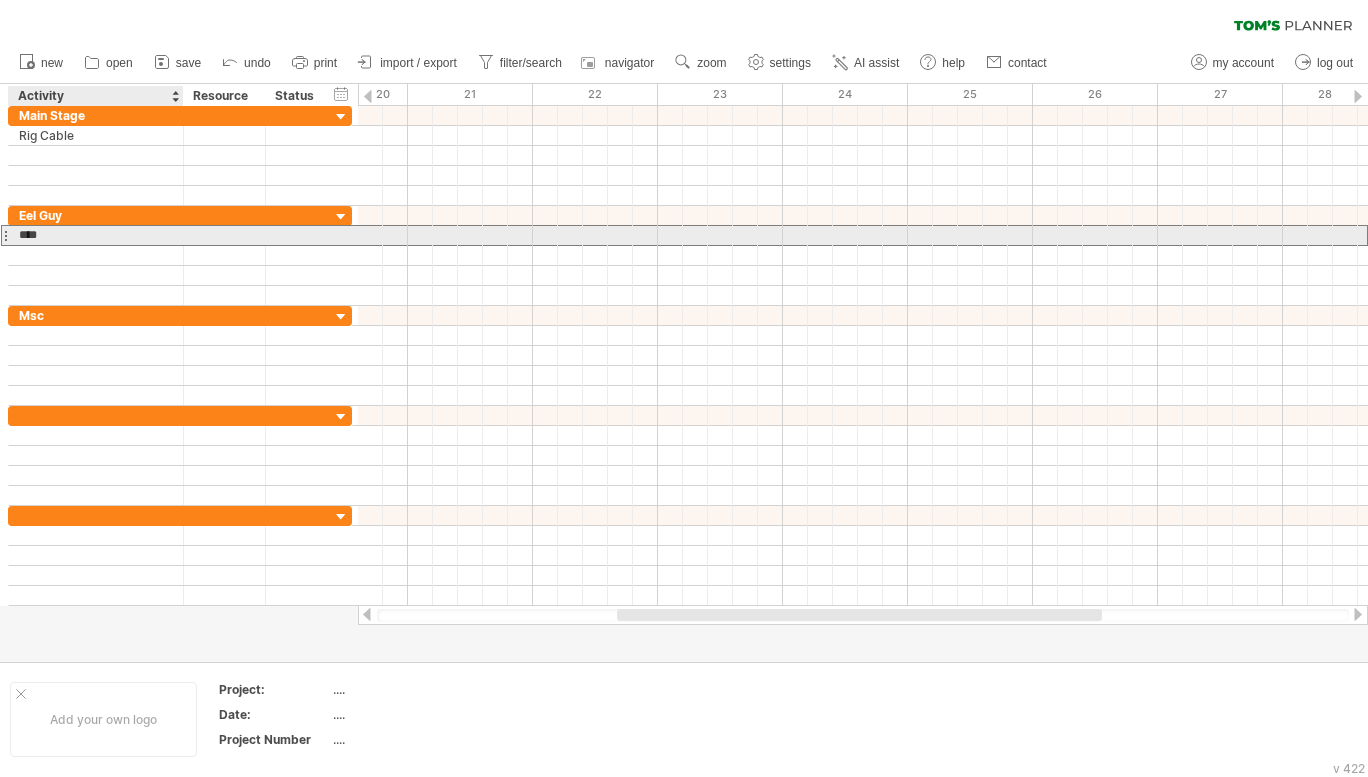 type on "*********" 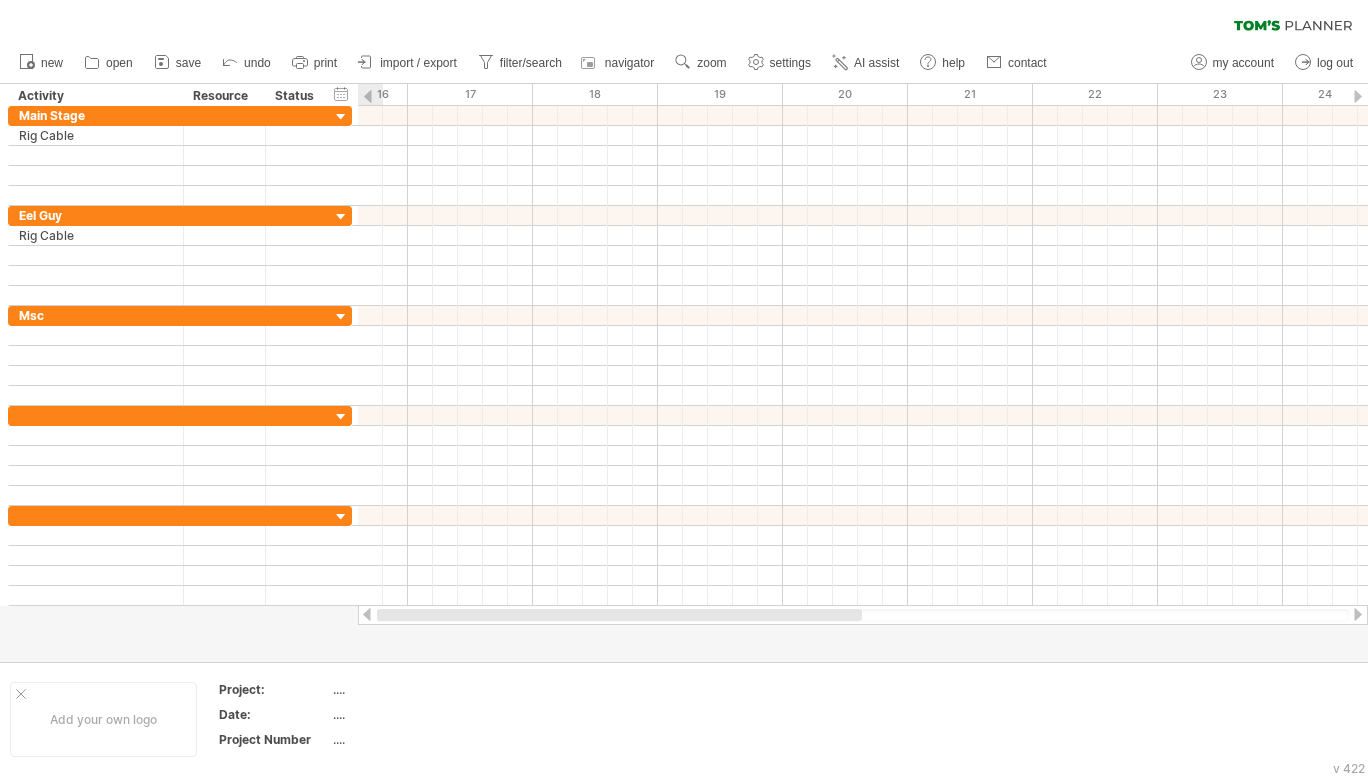 drag, startPoint x: 688, startPoint y: 615, endPoint x: 290, endPoint y: 617, distance: 398.00504 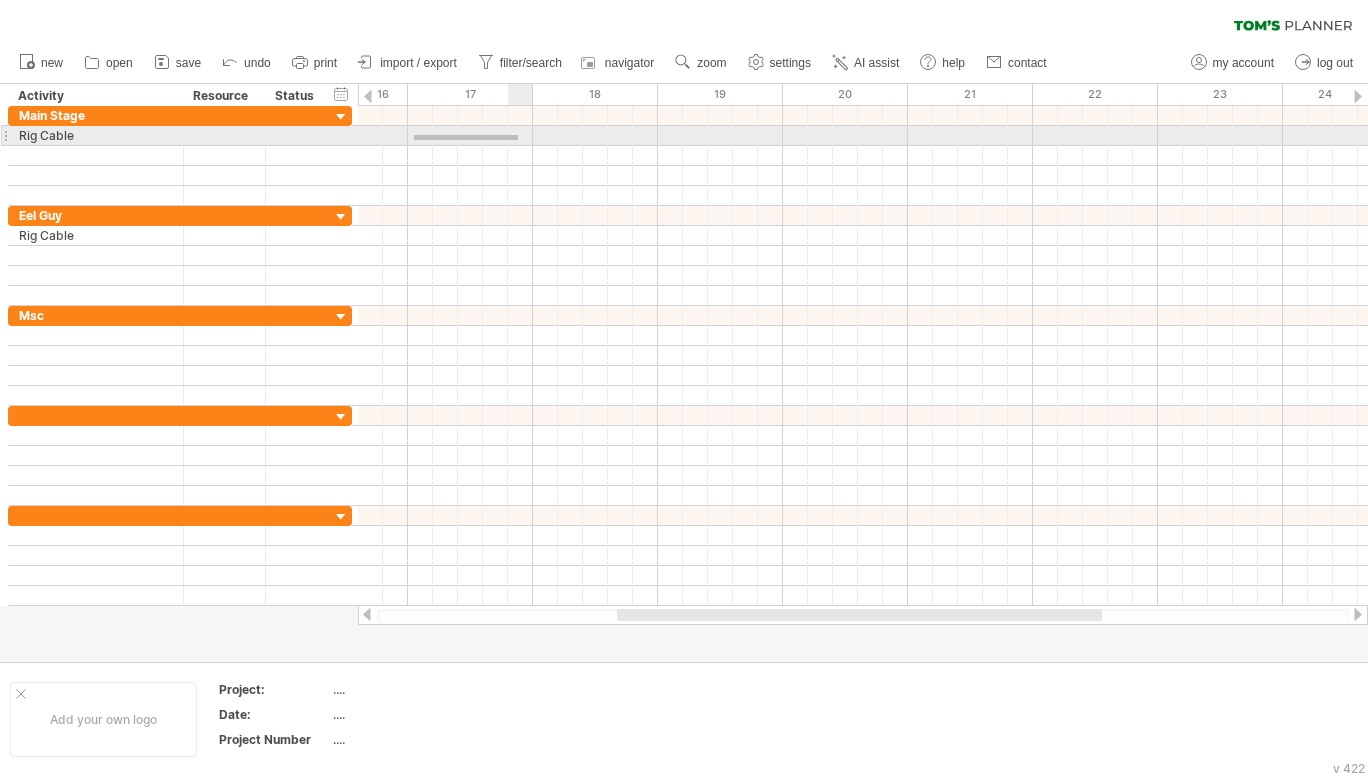 drag, startPoint x: 415, startPoint y: 135, endPoint x: 531, endPoint y: 140, distance: 116.10771 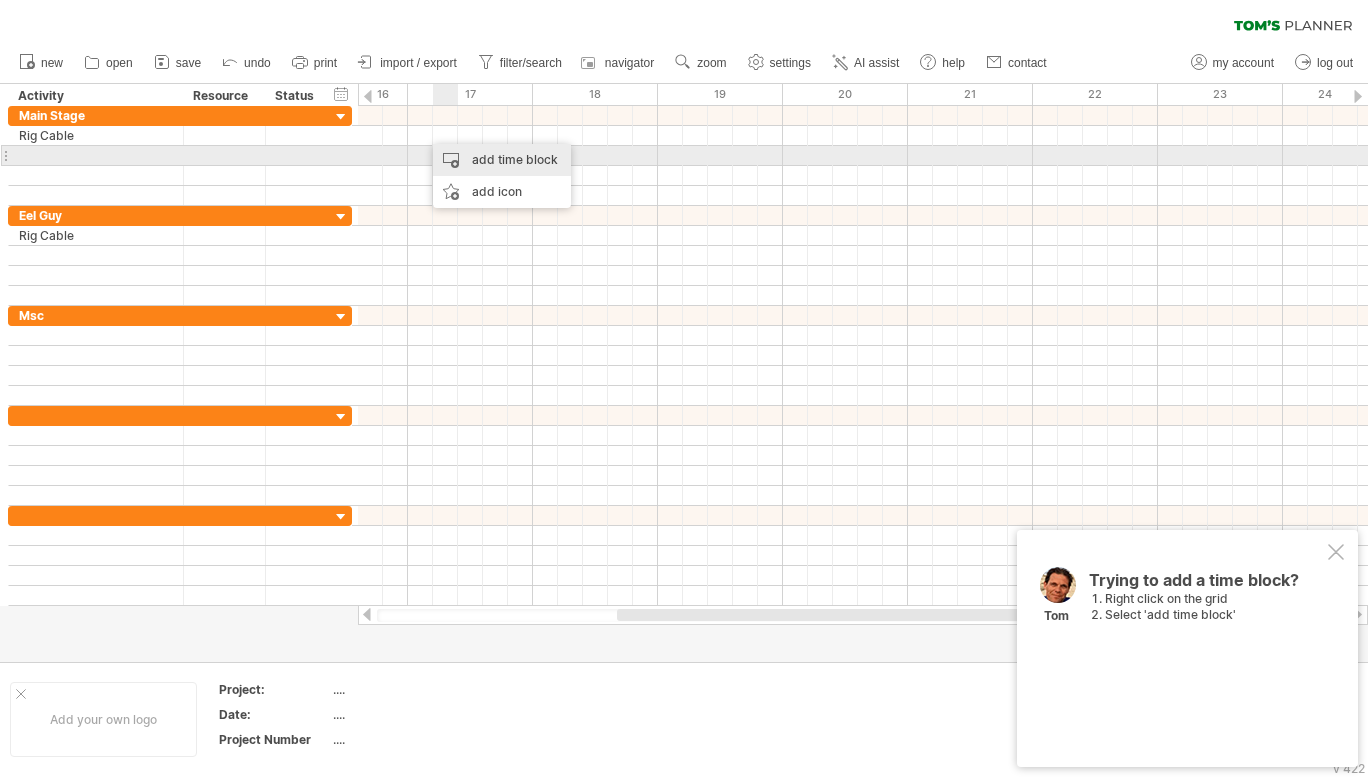 click on "add time block" at bounding box center [502, 160] 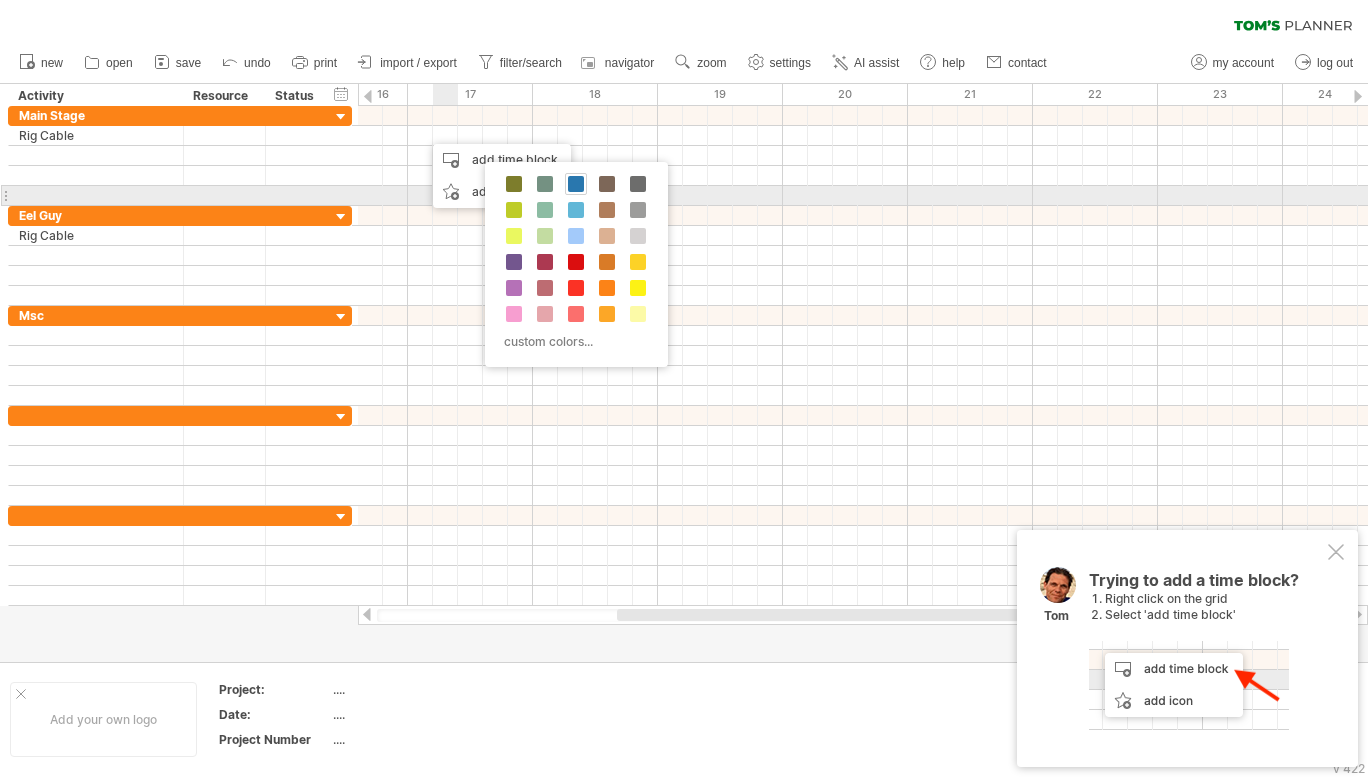 click at bounding box center [576, 184] 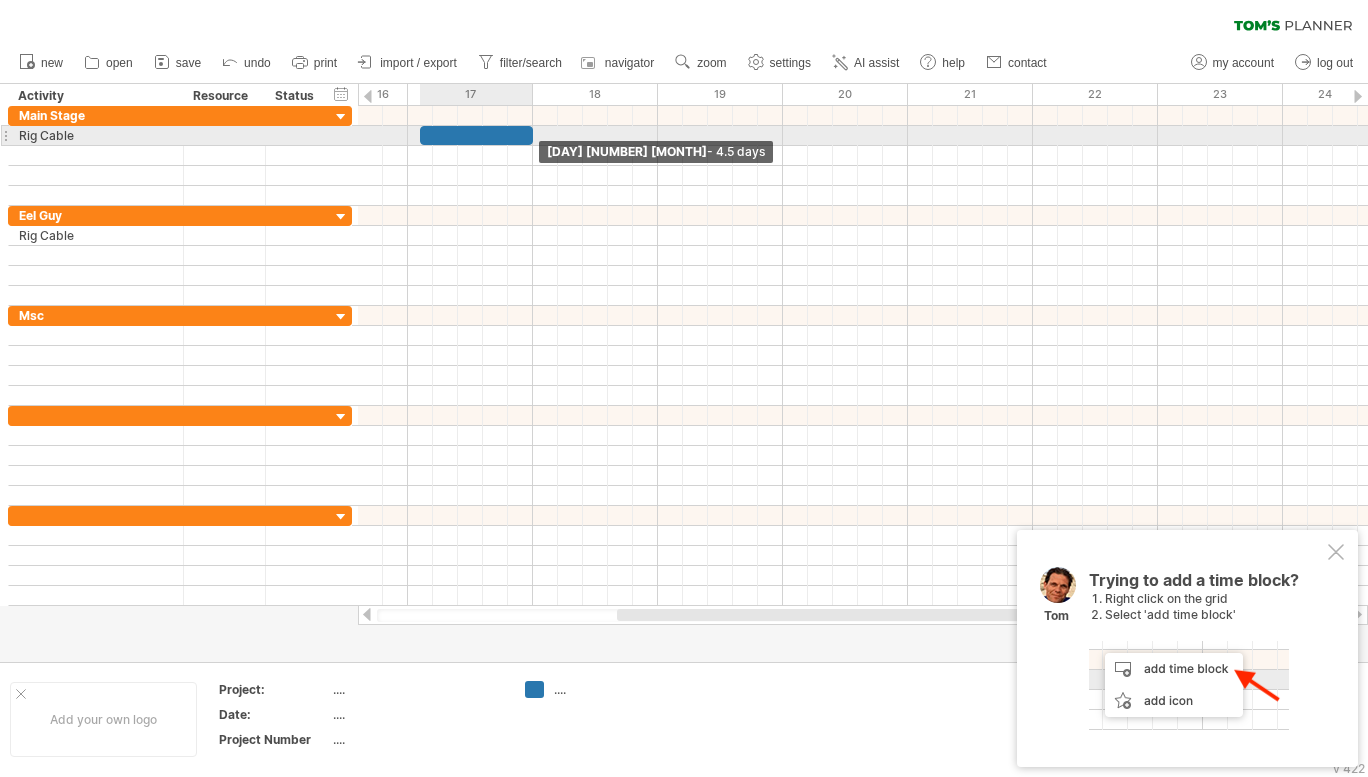 drag, startPoint x: 443, startPoint y: 134, endPoint x: 528, endPoint y: 135, distance: 85.00588 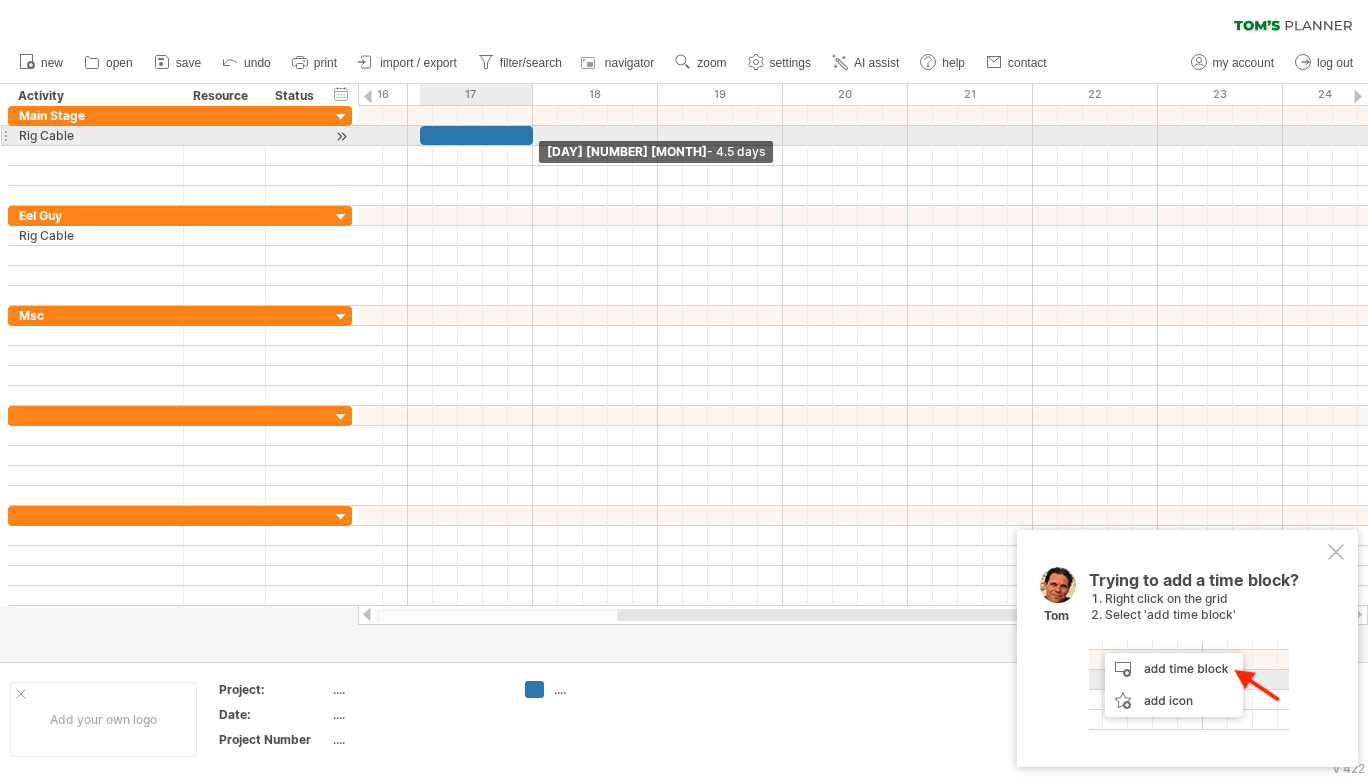 click at bounding box center (476, 135) 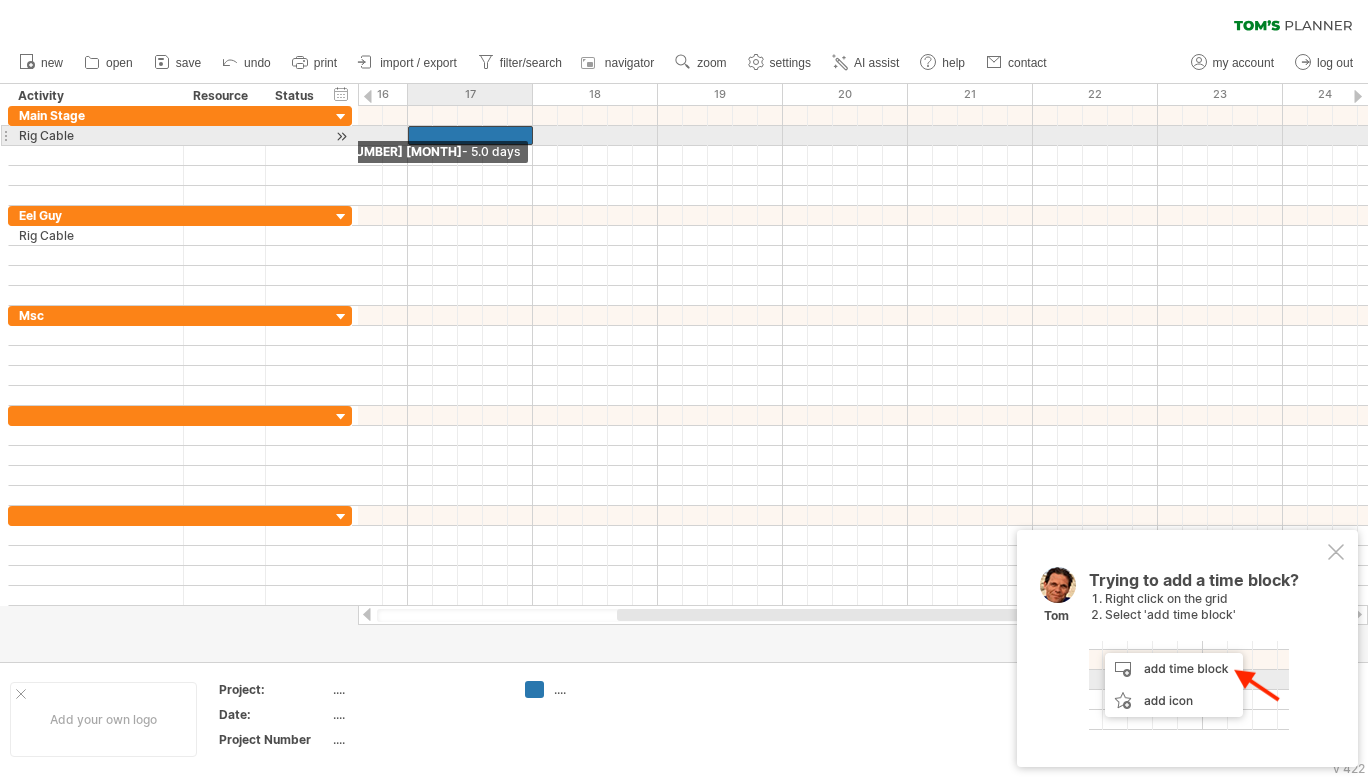 drag, startPoint x: 420, startPoint y: 133, endPoint x: 409, endPoint y: 133, distance: 11 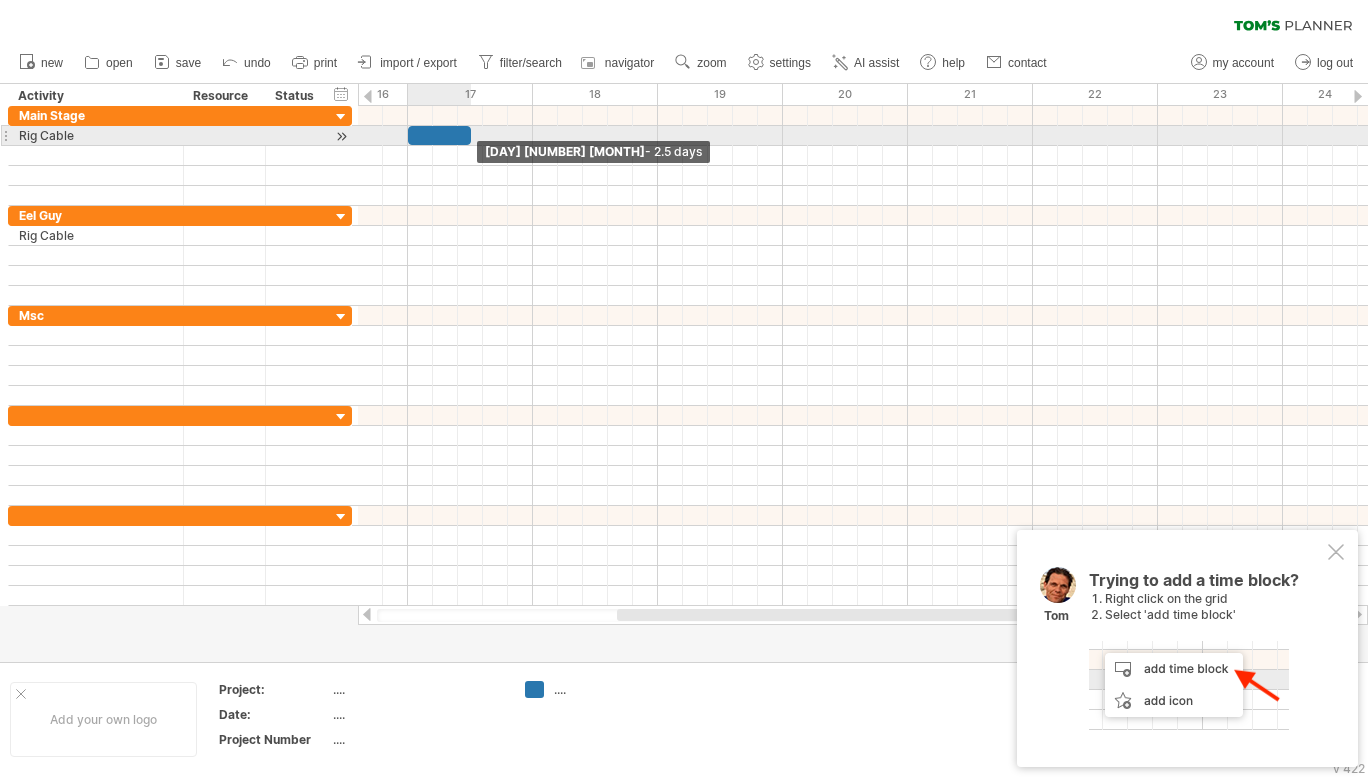 drag, startPoint x: 530, startPoint y: 134, endPoint x: 472, endPoint y: 140, distance: 58.30952 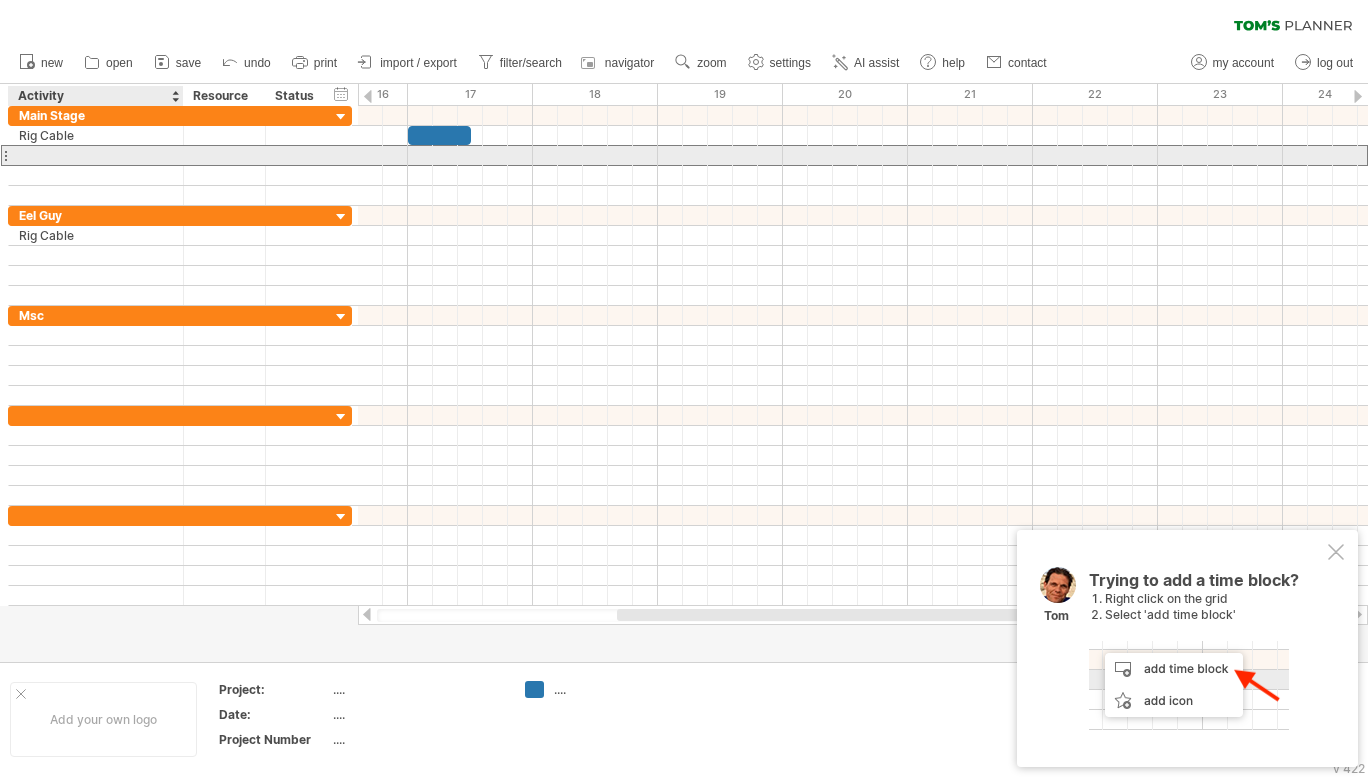 click at bounding box center [96, 155] 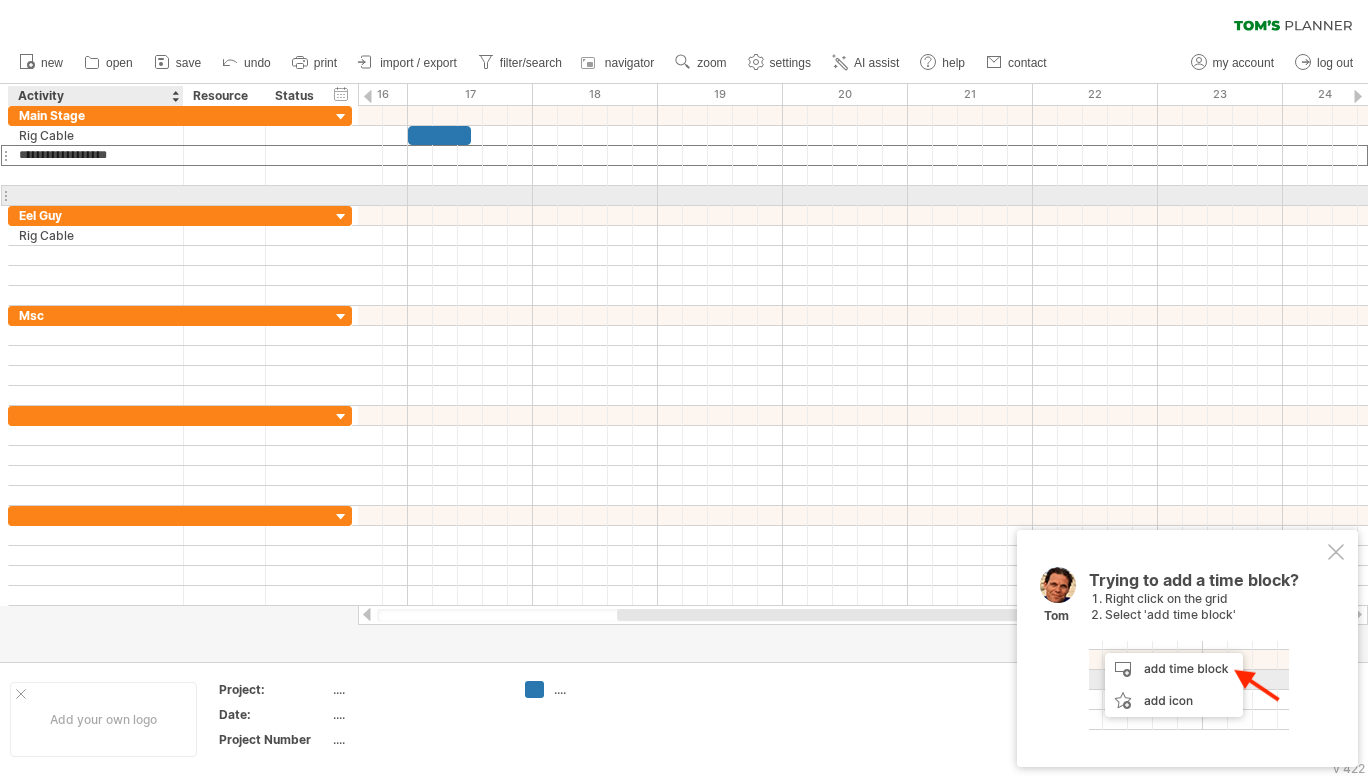 type on "**********" 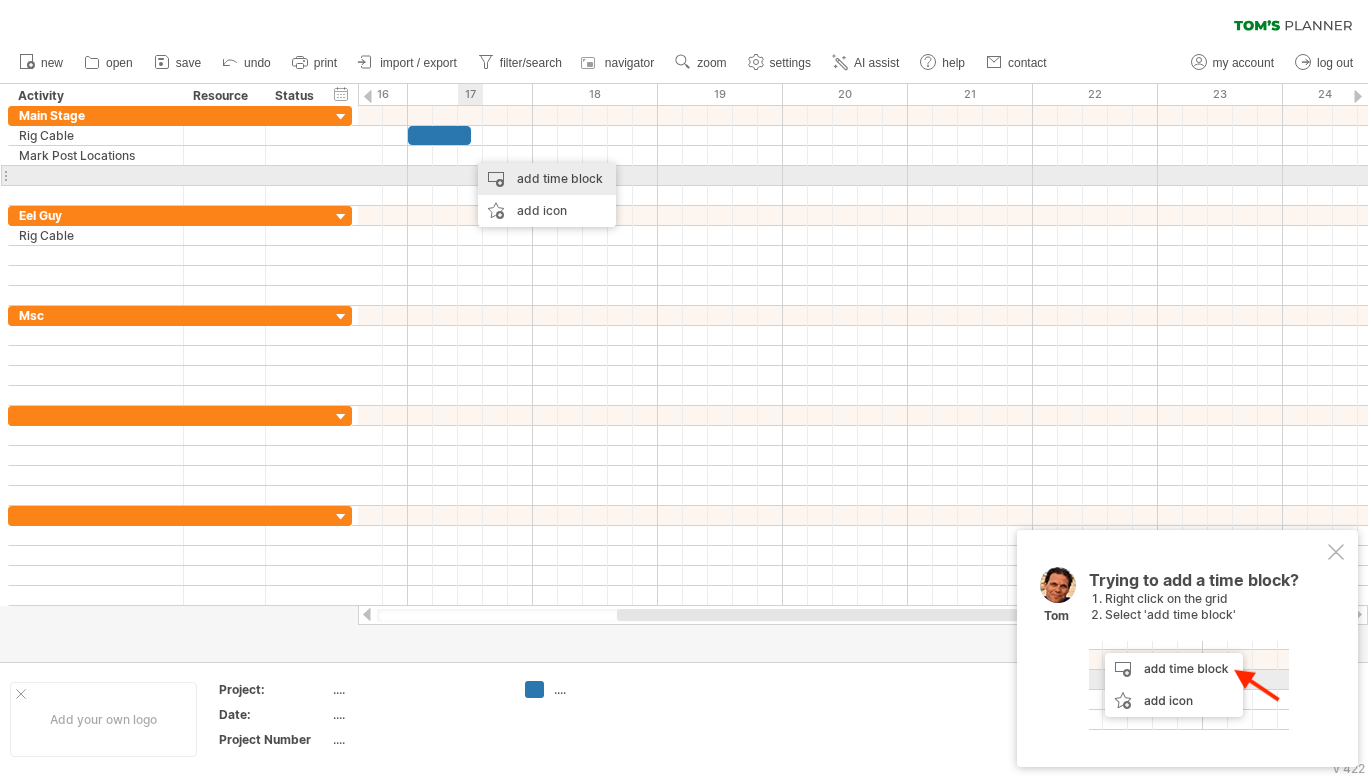 click on "add time block" at bounding box center [547, 179] 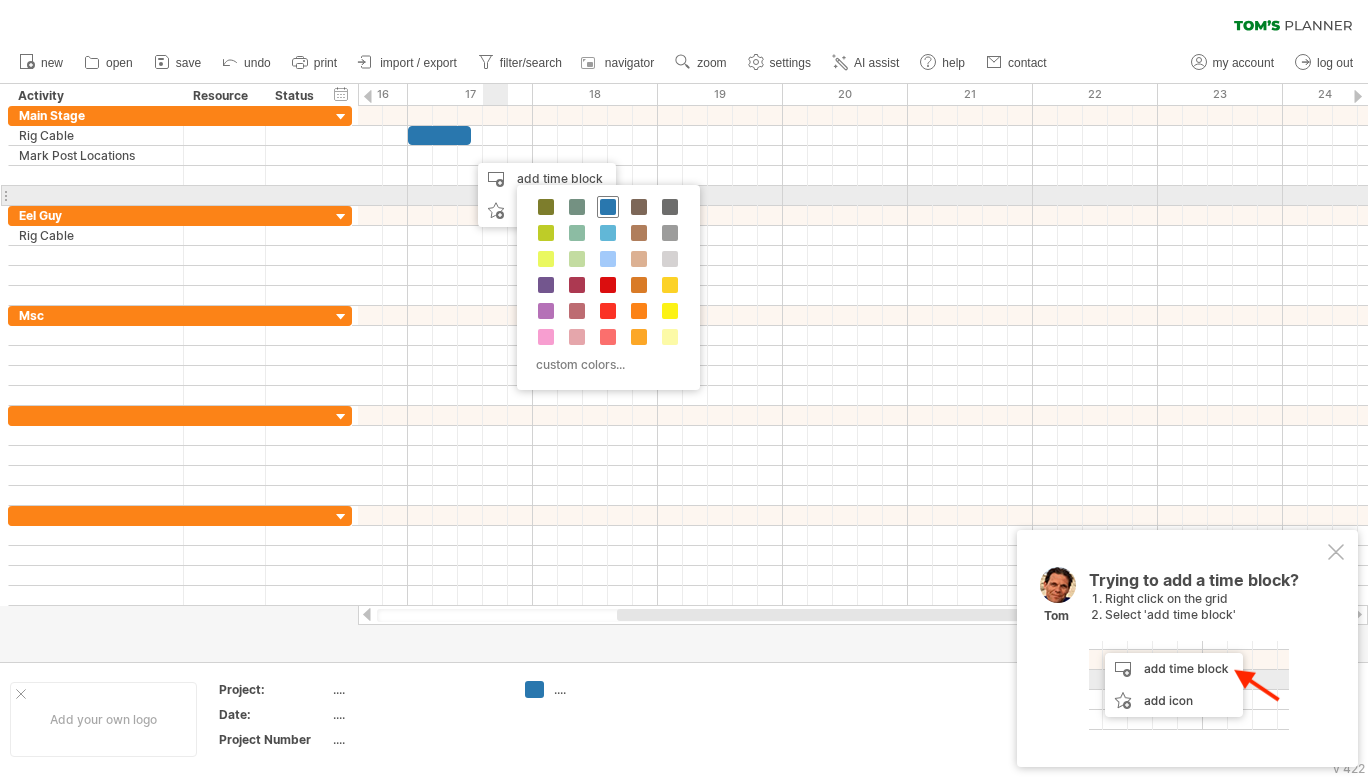 click at bounding box center (608, 207) 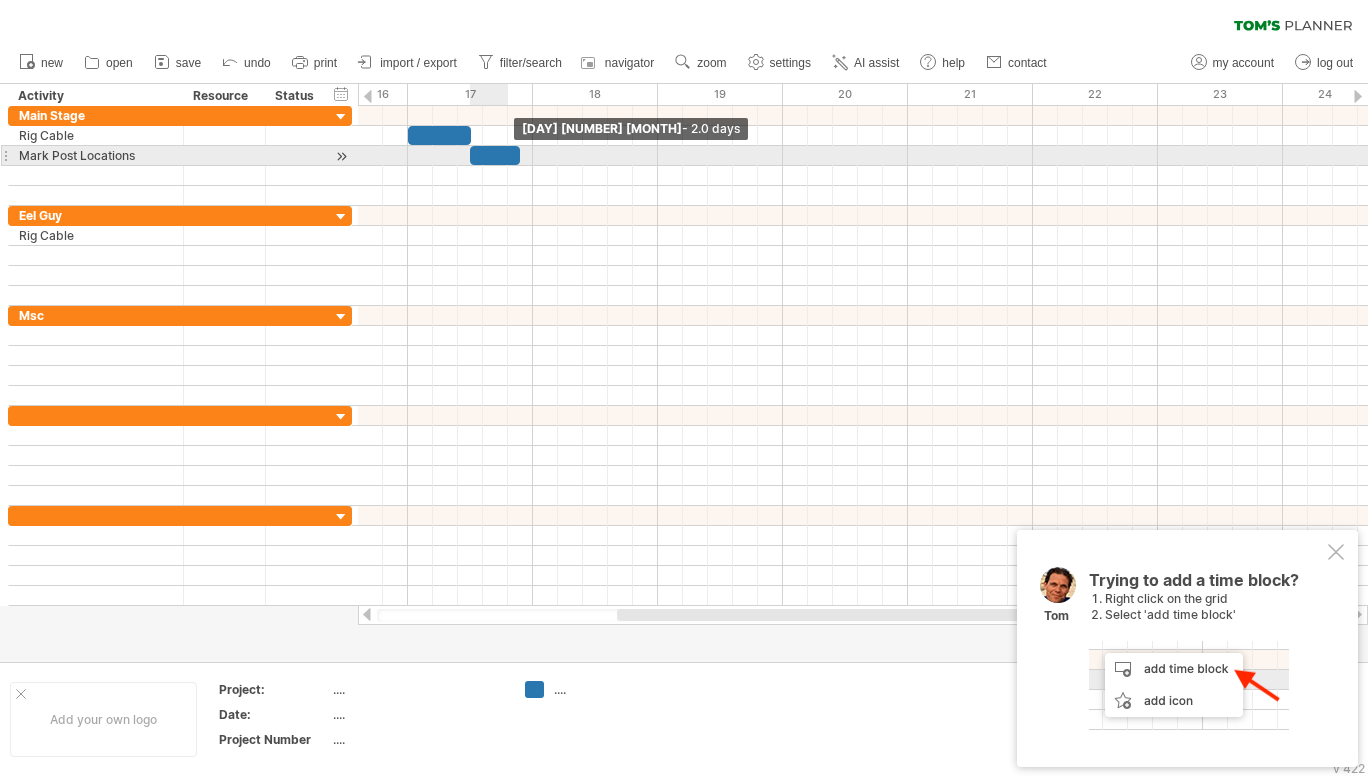 drag, startPoint x: 494, startPoint y: 153, endPoint x: 513, endPoint y: 156, distance: 19.235384 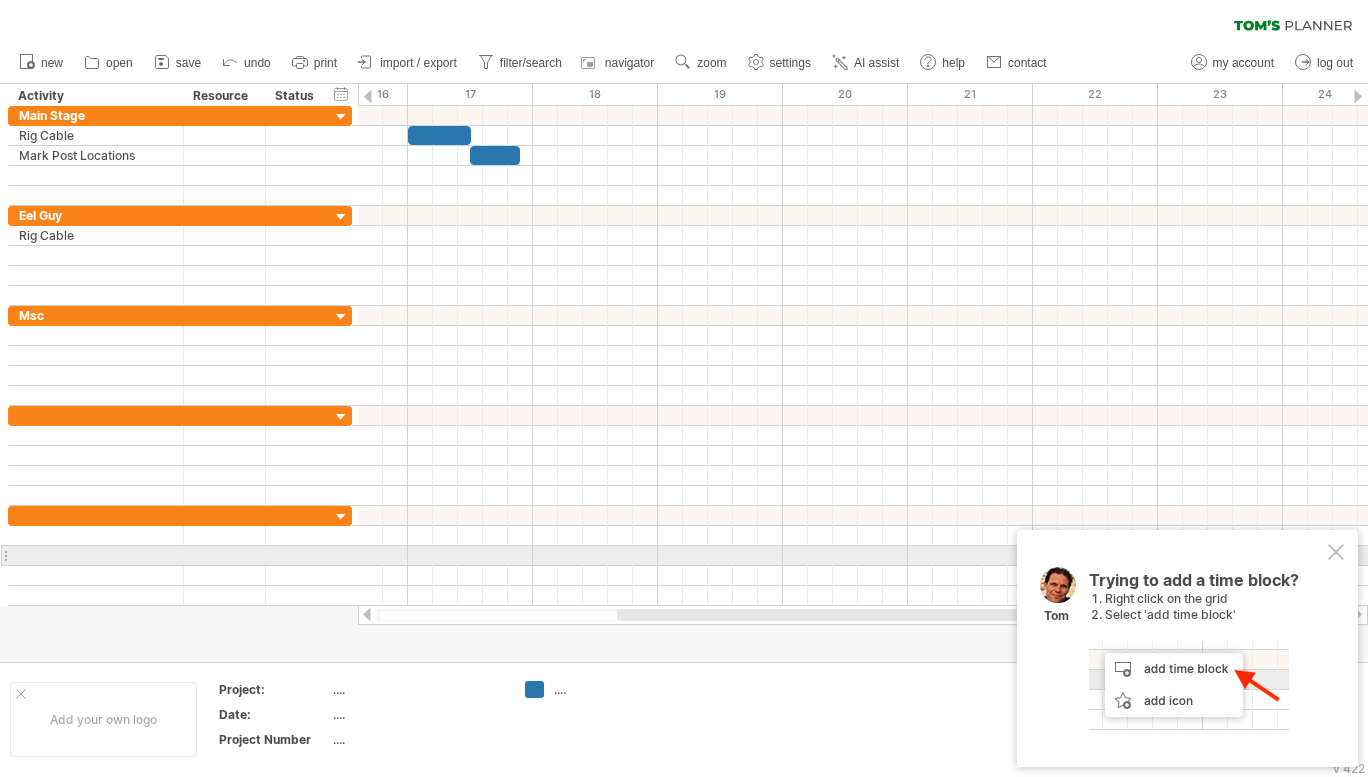 click at bounding box center (1336, 552) 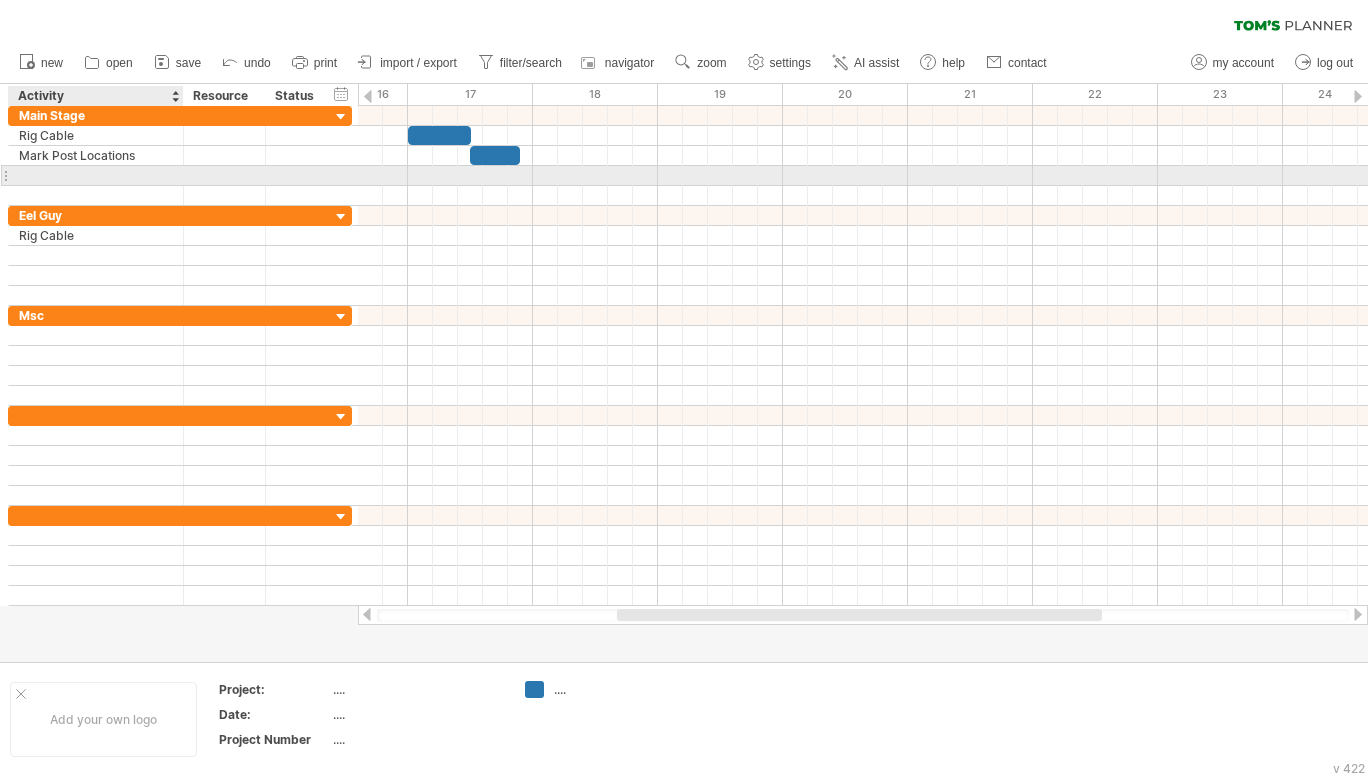 click at bounding box center [96, 175] 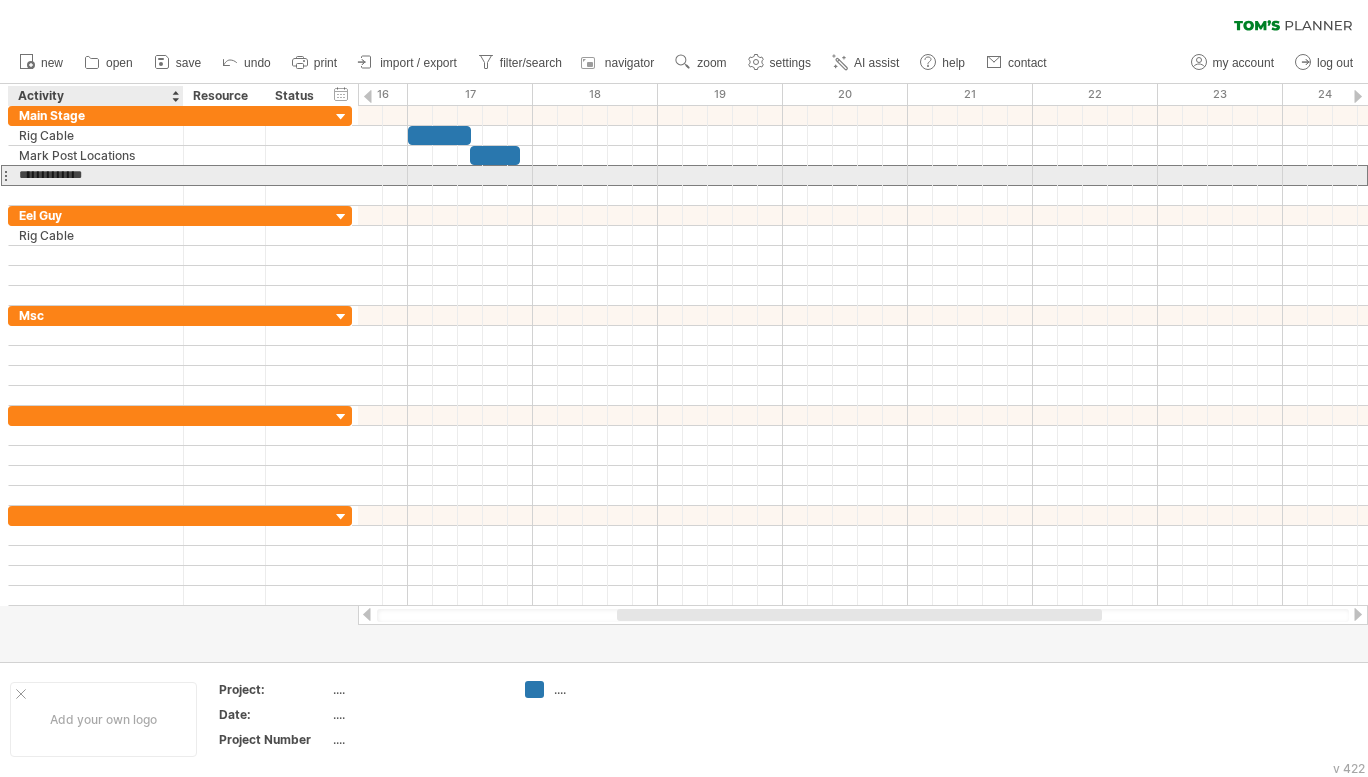 type on "**********" 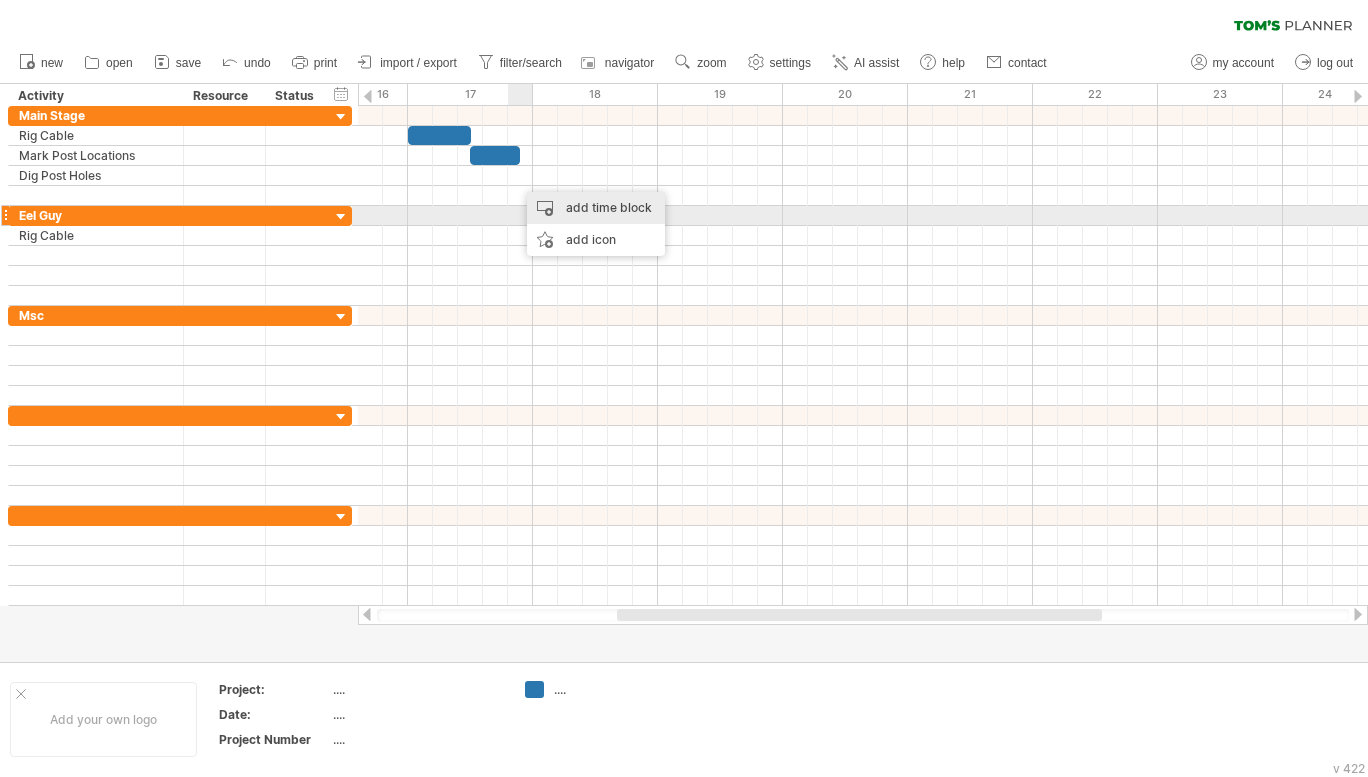 click on "add time block" at bounding box center [596, 208] 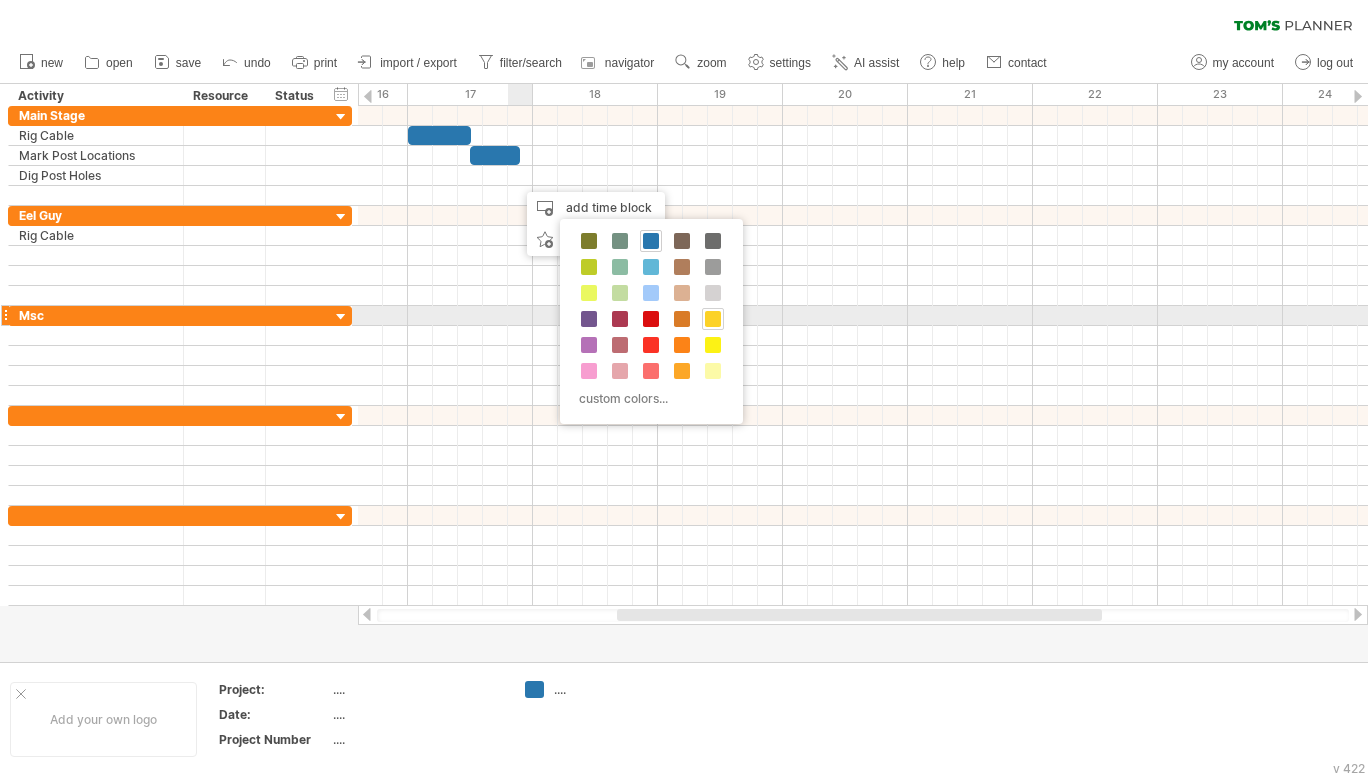 click at bounding box center (713, 319) 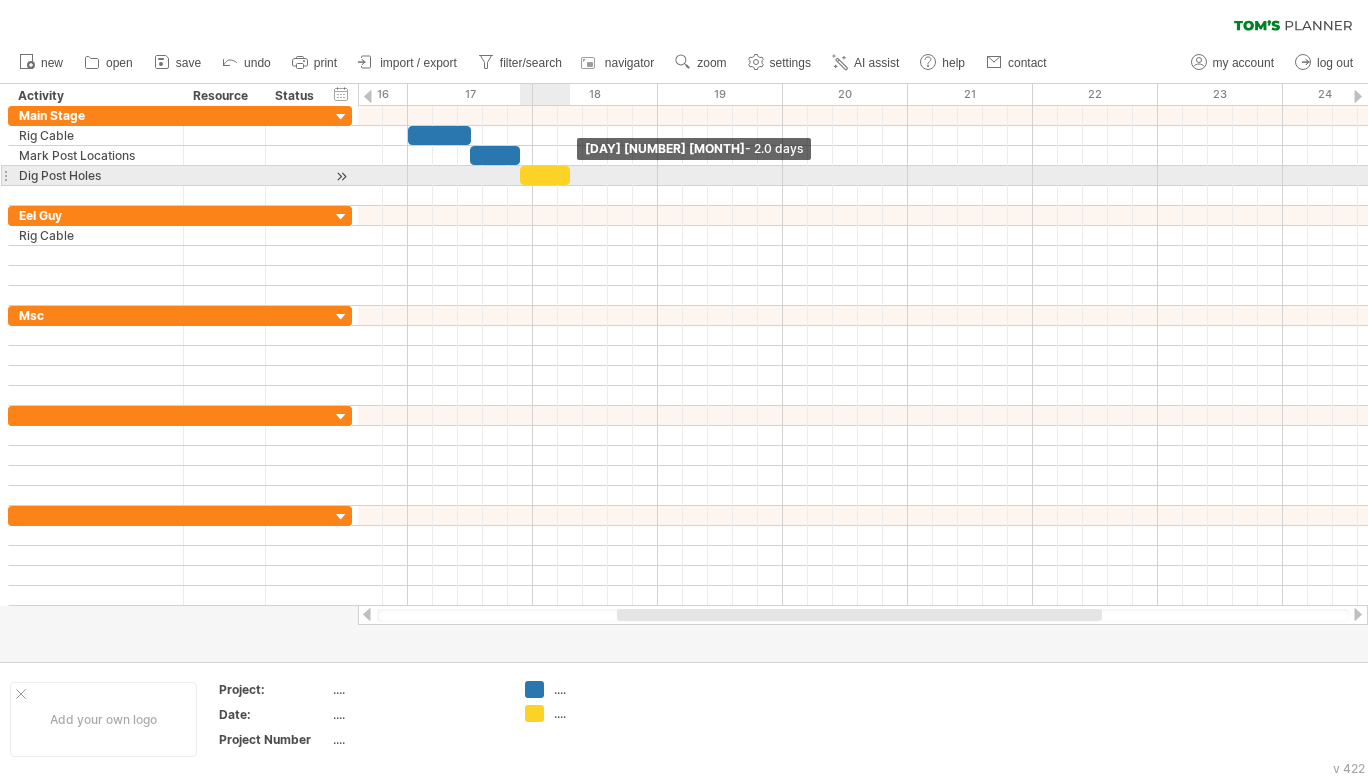 drag, startPoint x: 543, startPoint y: 175, endPoint x: 563, endPoint y: 191, distance: 25.612497 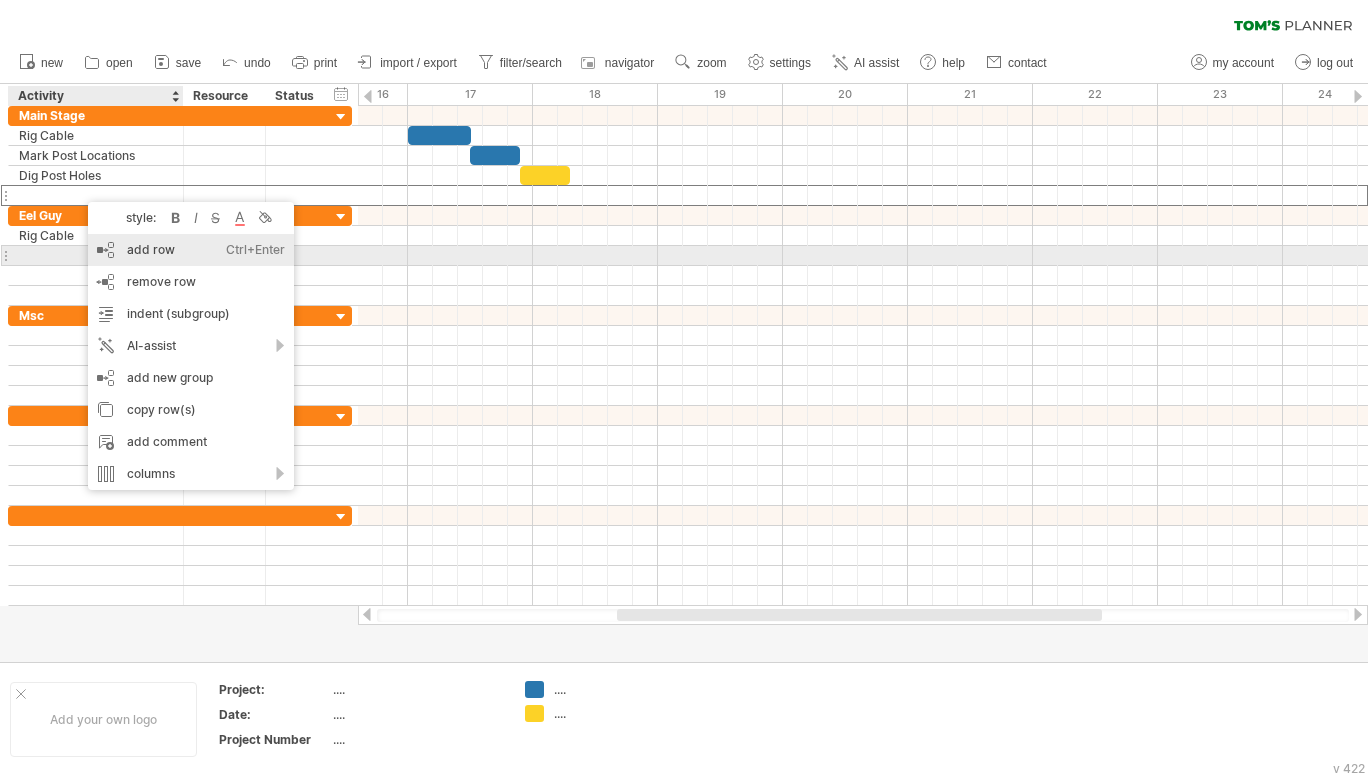 click on "add row Ctrl+Enter Cmd+Enter" at bounding box center [191, 250] 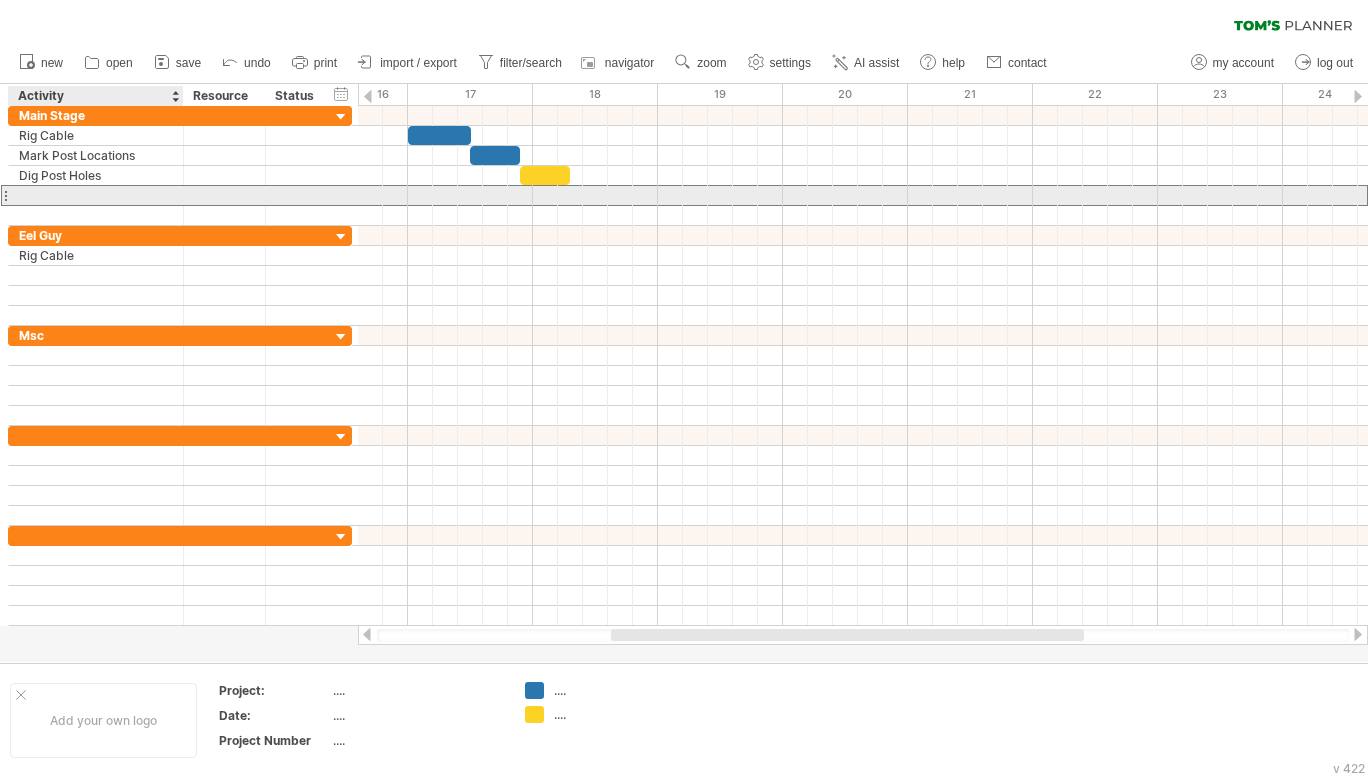 click at bounding box center (96, 195) 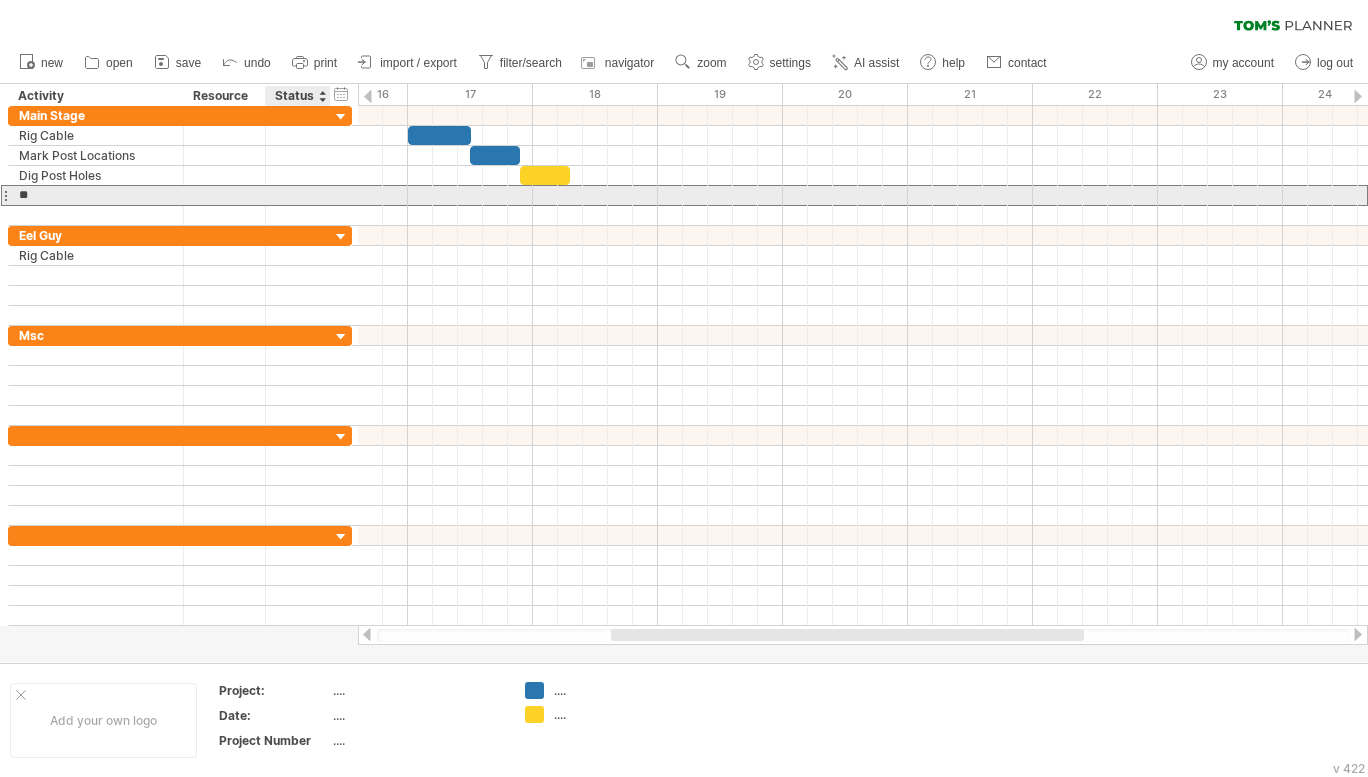 type on "*" 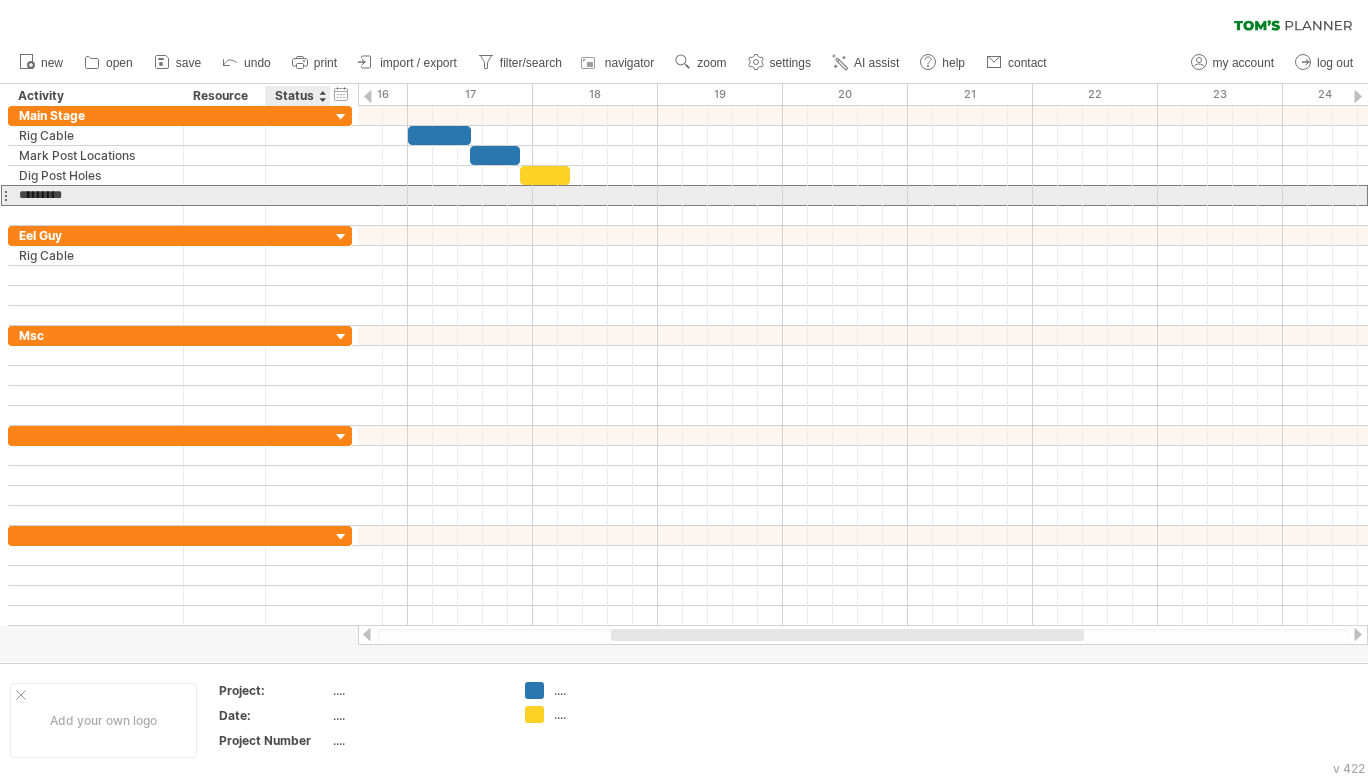 type on "*********" 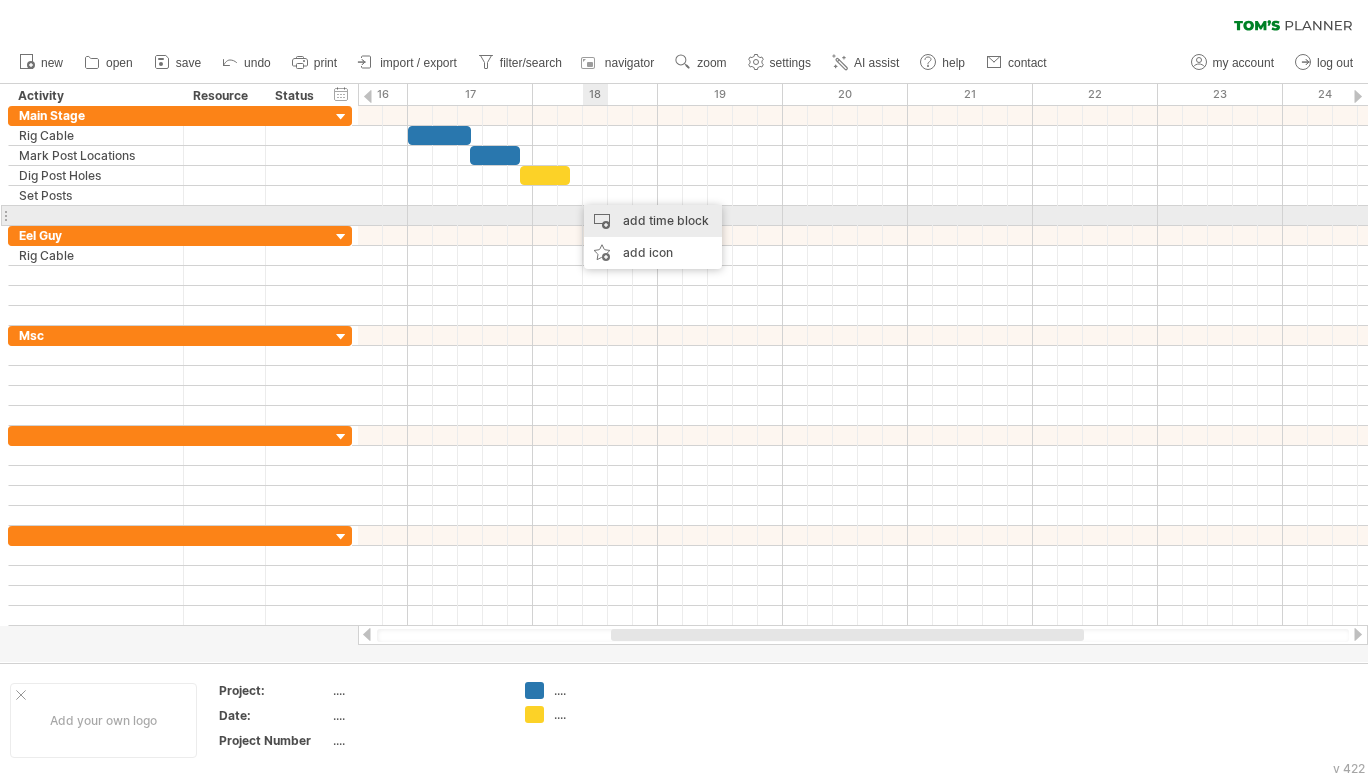 click on "add time block" at bounding box center (653, 221) 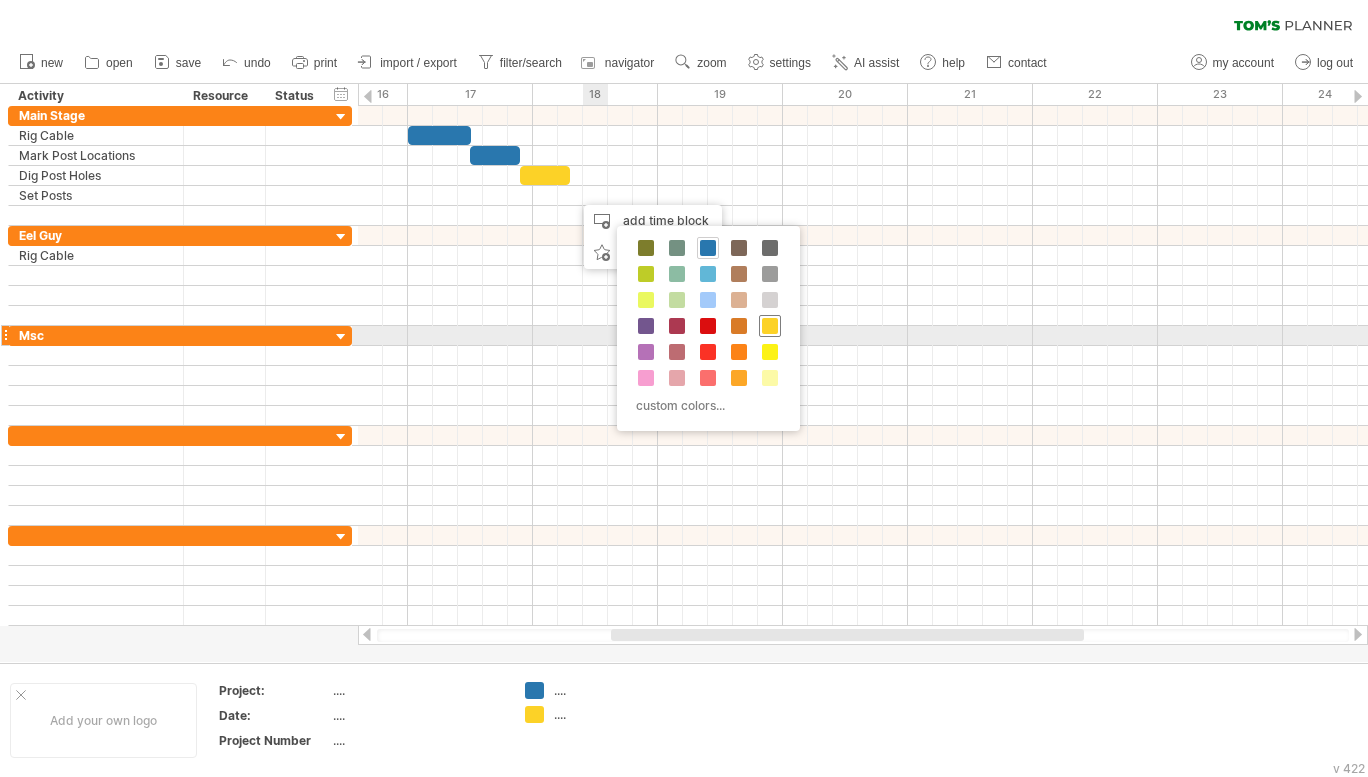 click at bounding box center (770, 326) 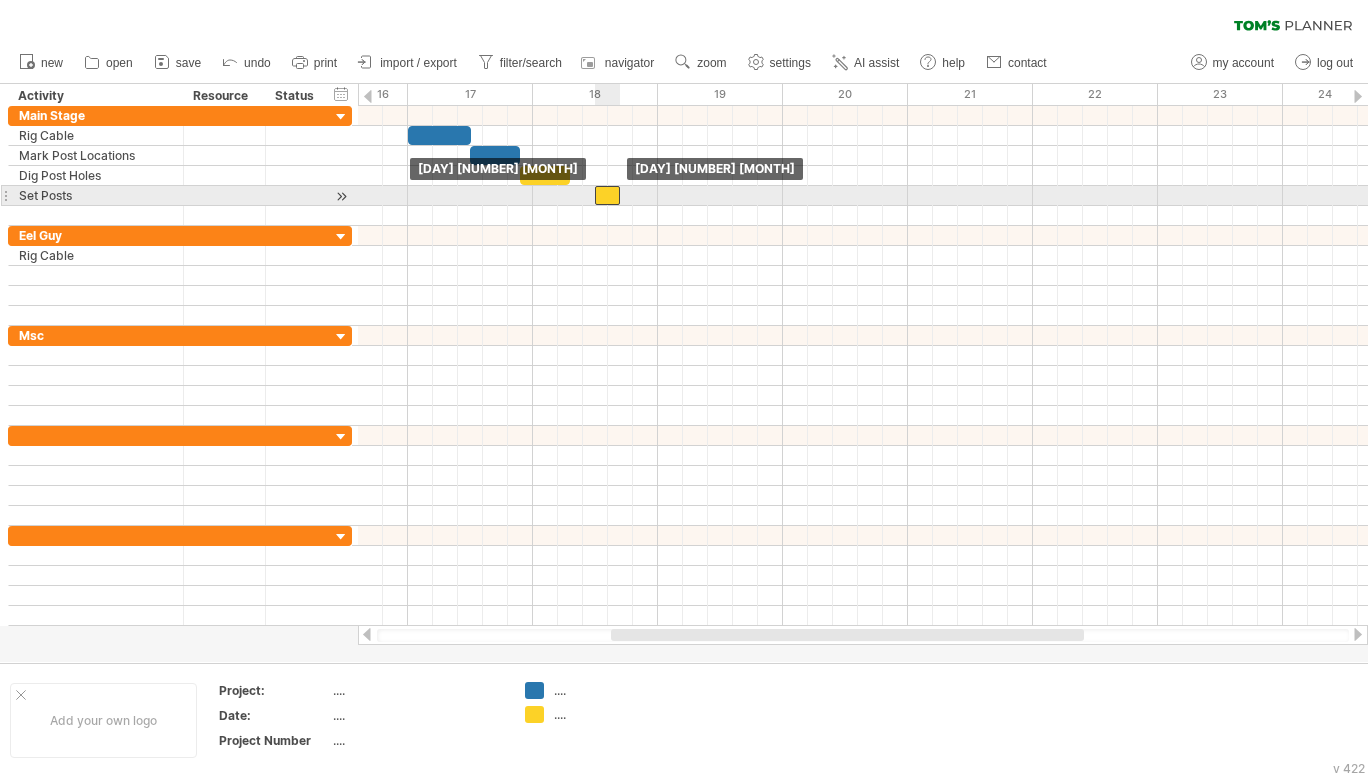 drag, startPoint x: 576, startPoint y: 195, endPoint x: 598, endPoint y: 195, distance: 22 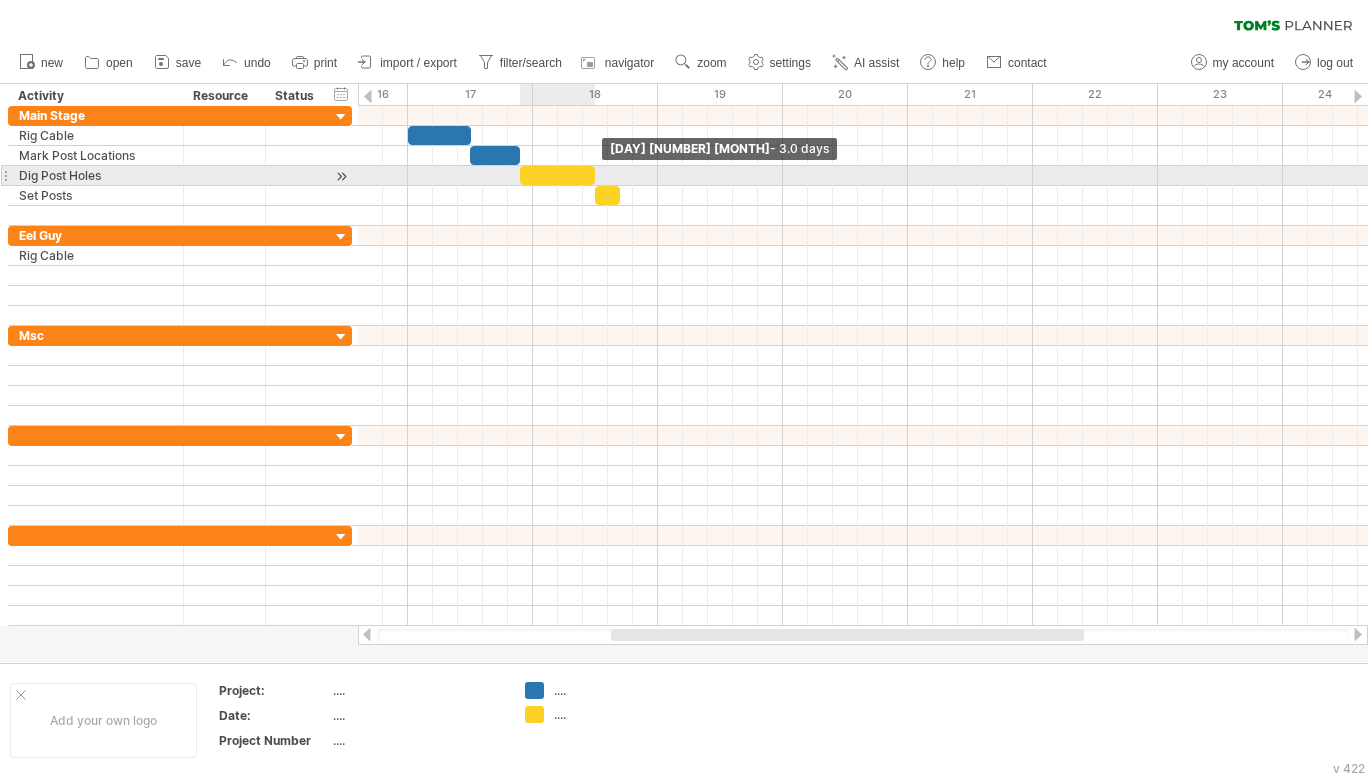drag, startPoint x: 568, startPoint y: 176, endPoint x: 591, endPoint y: 176, distance: 23 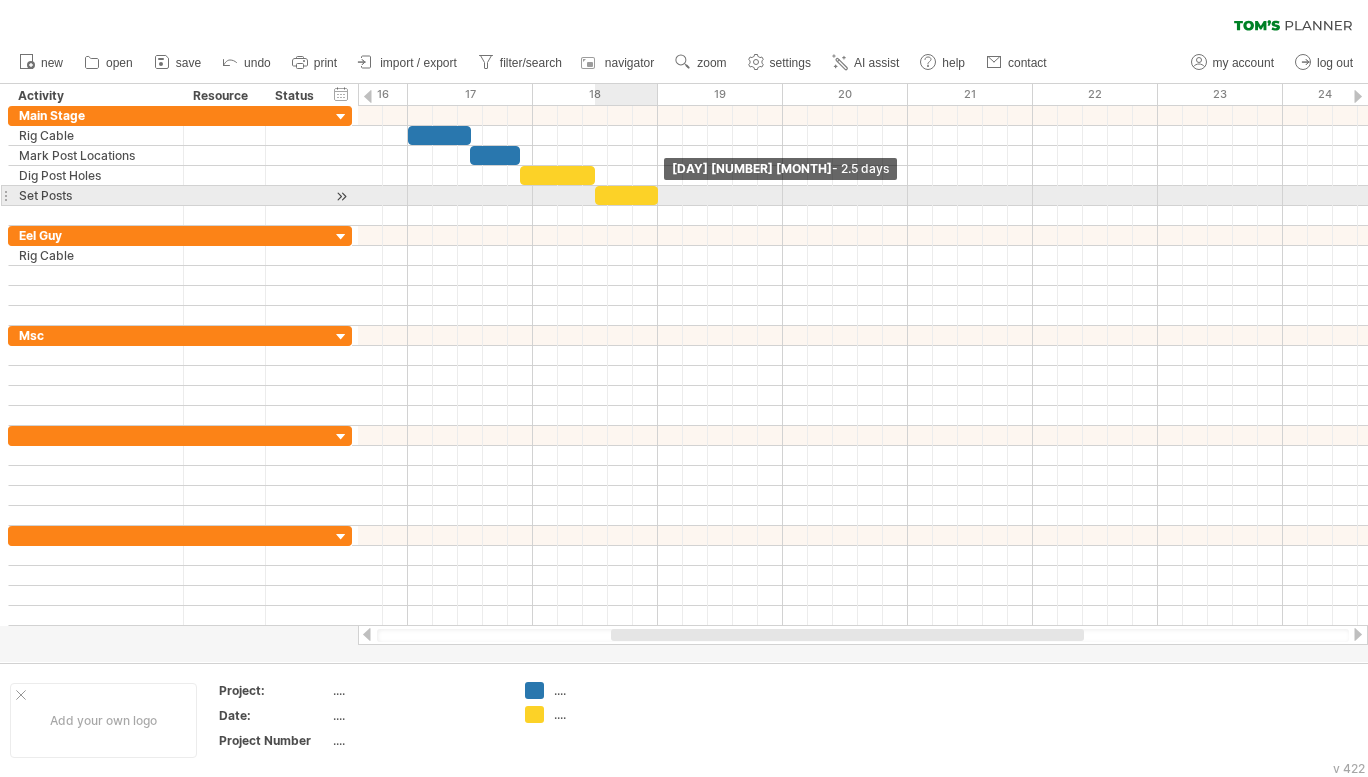 drag, startPoint x: 635, startPoint y: 194, endPoint x: 657, endPoint y: 194, distance: 22 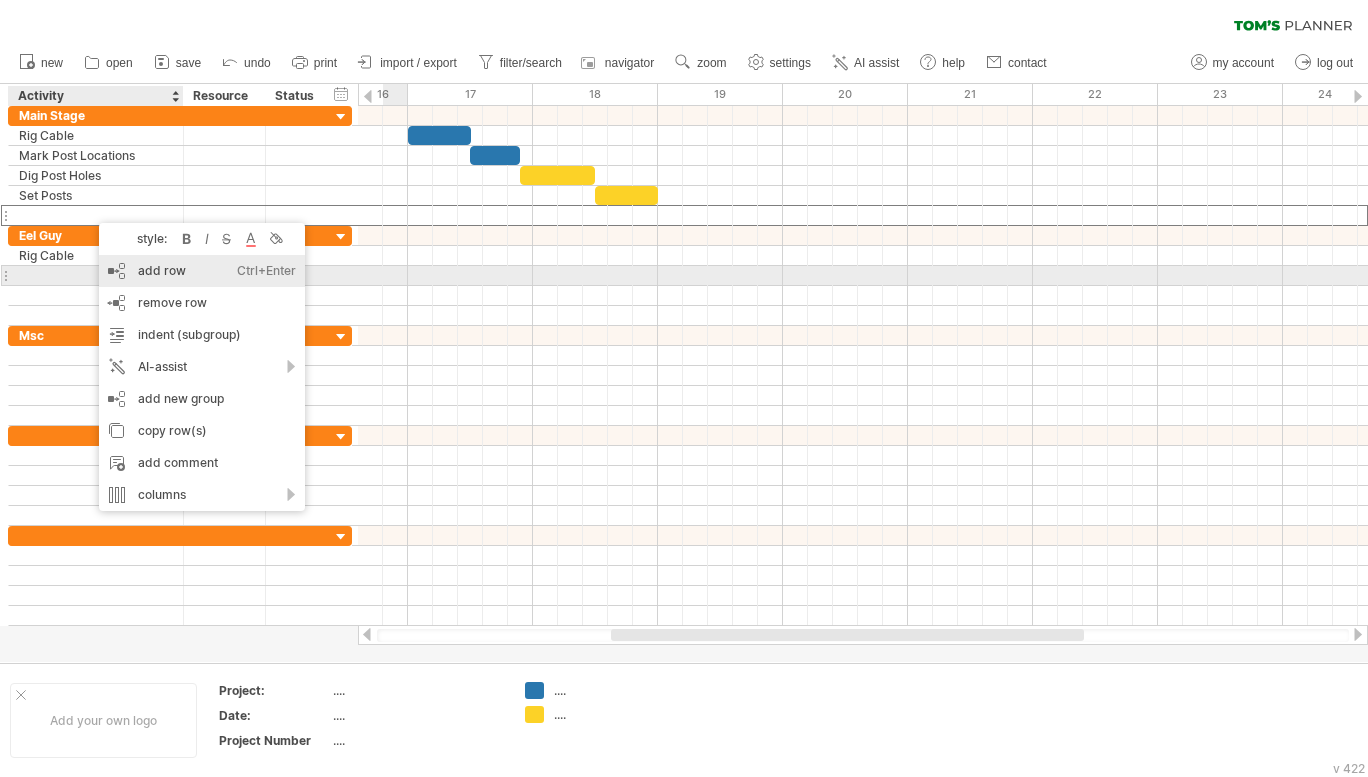 click on "add row Ctrl+Enter Cmd+Enter" at bounding box center (202, 271) 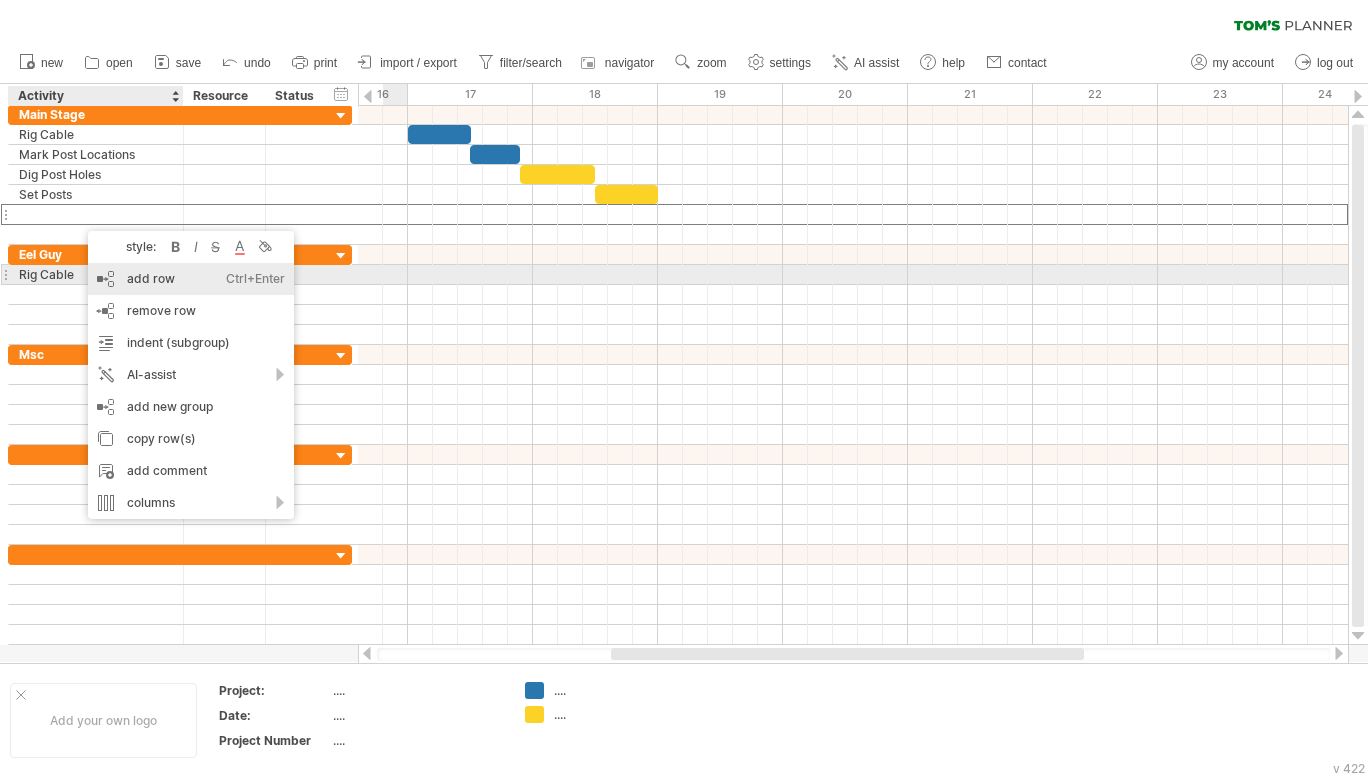 click on "add row Ctrl+Enter Cmd+Enter" at bounding box center [191, 279] 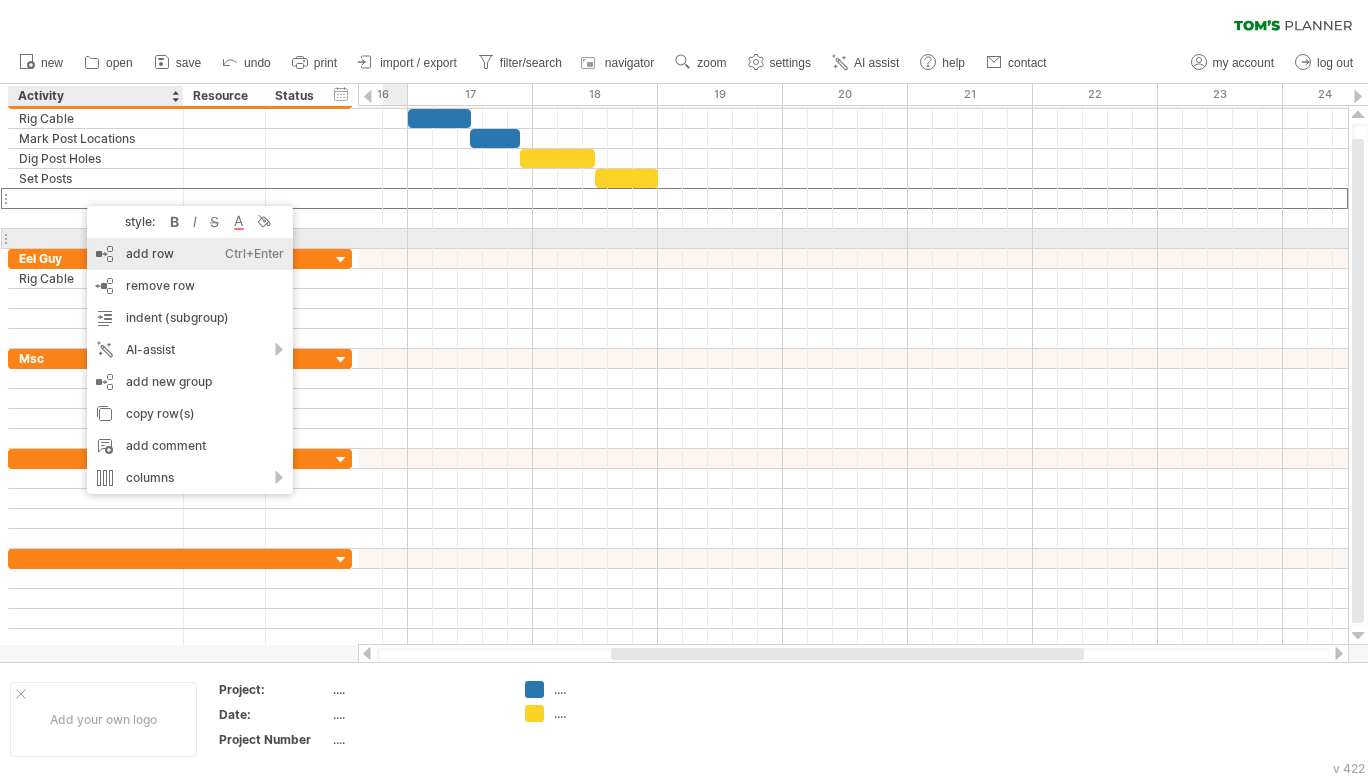 click on "add row Ctrl+Enter Cmd+Enter" at bounding box center (190, 254) 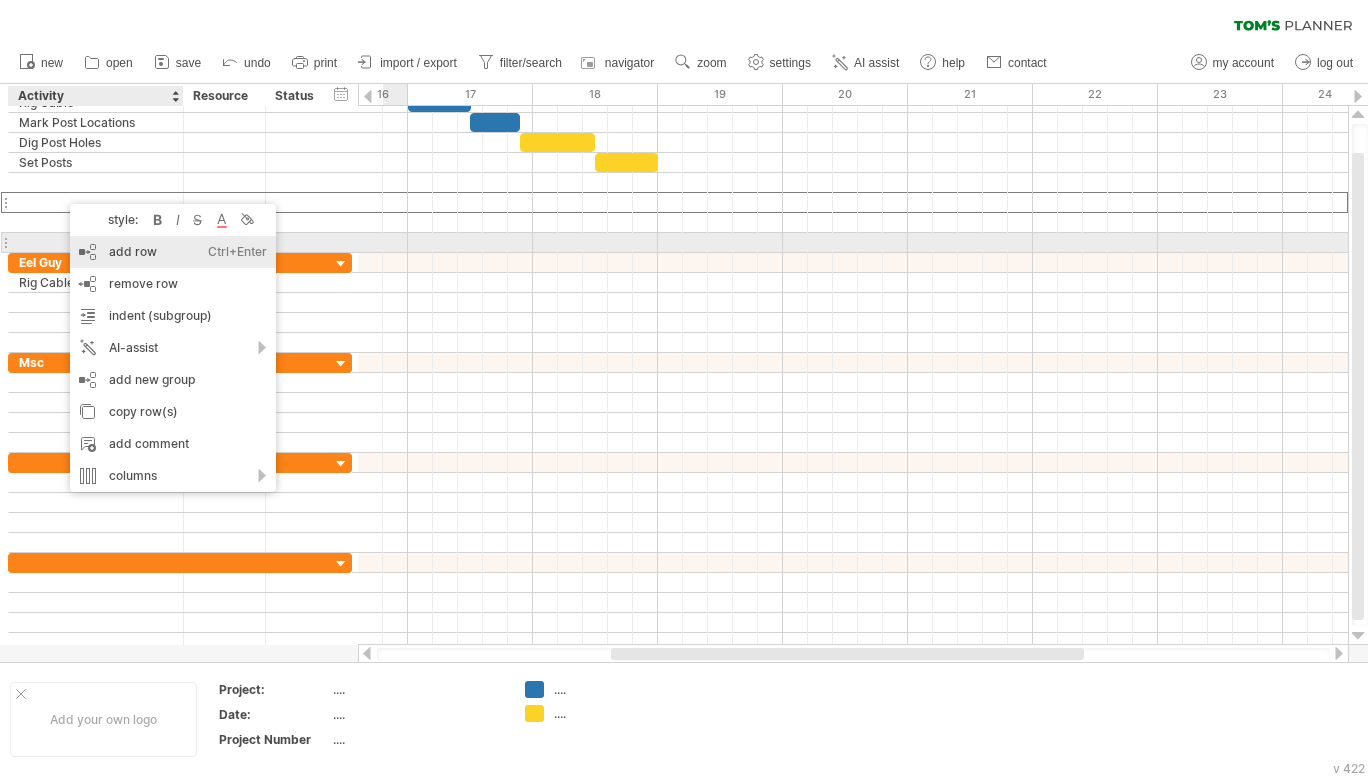 click on "add row Ctrl+Enter Cmd+Enter" at bounding box center [173, 252] 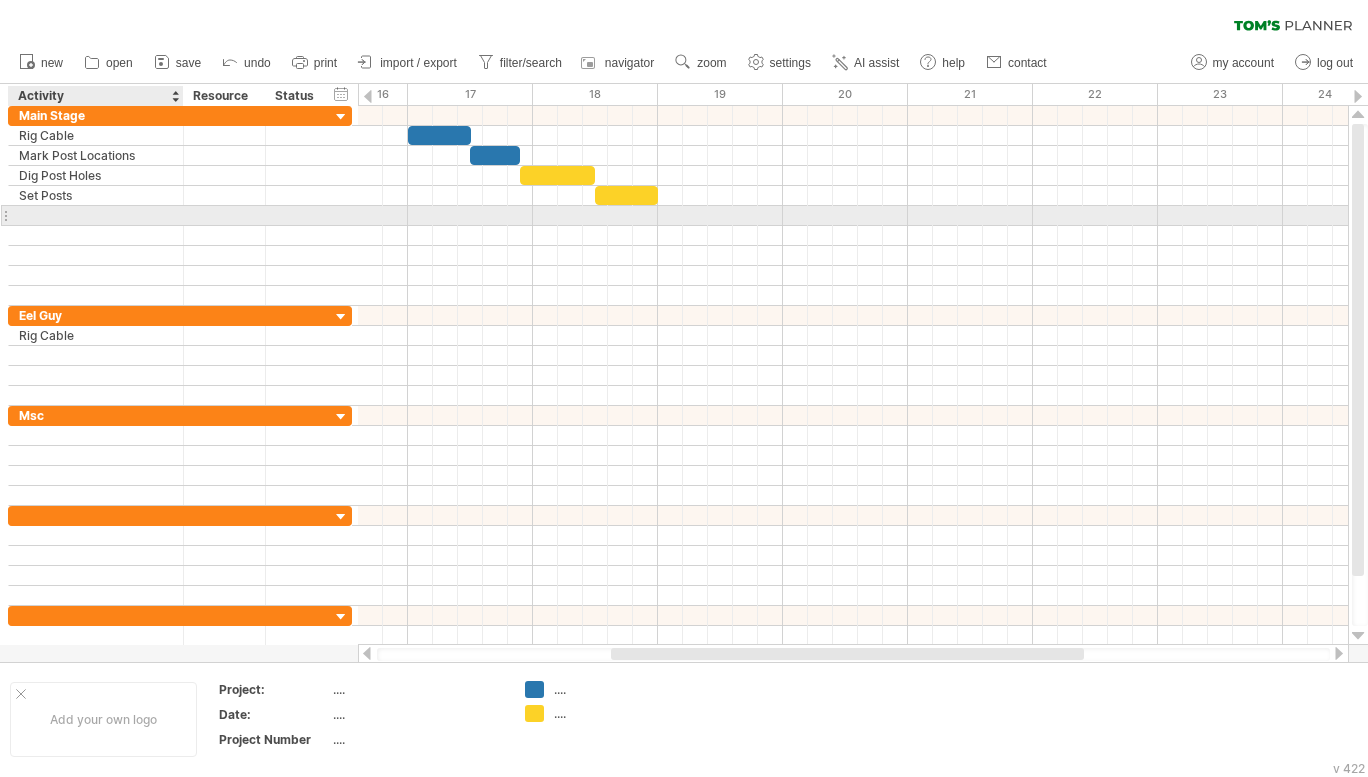 click at bounding box center (96, 215) 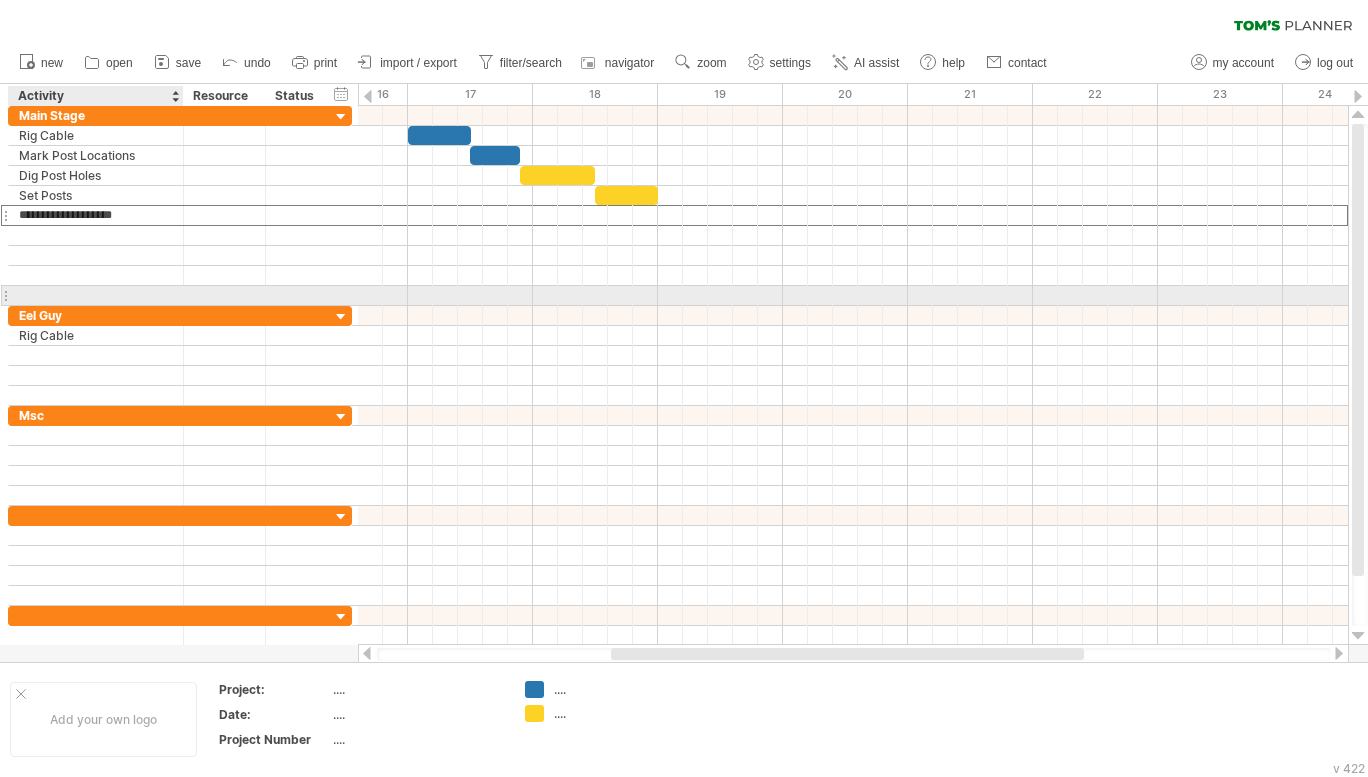 type on "**********" 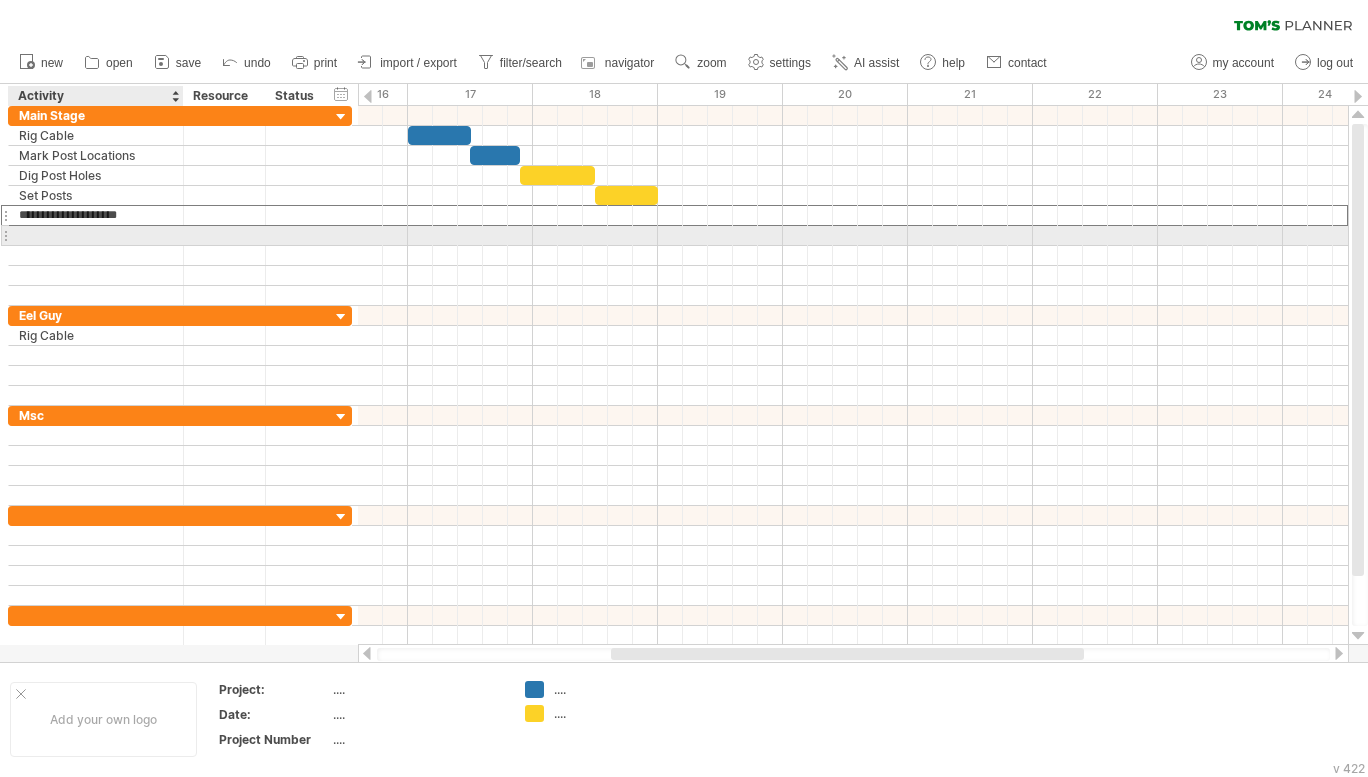 click at bounding box center [96, 235] 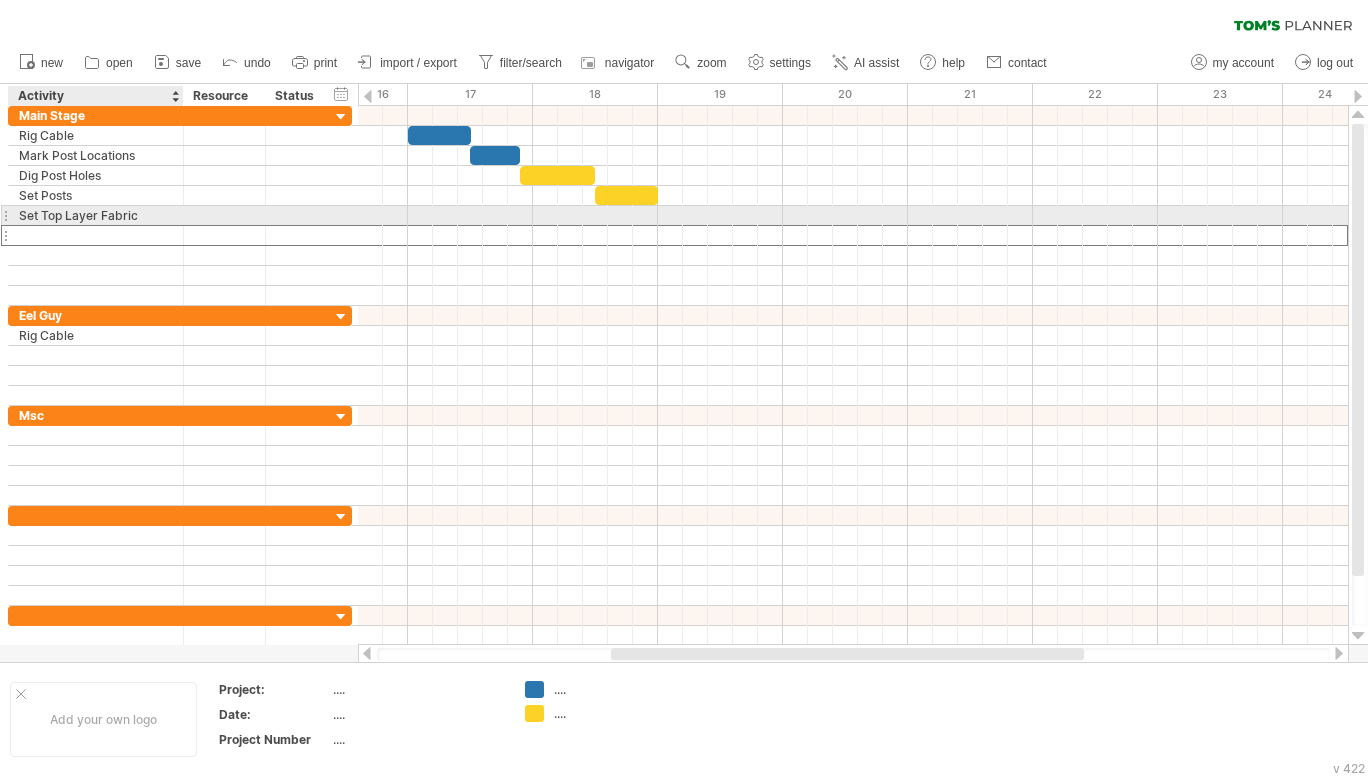 click on "Set Top Layer Fabric" at bounding box center [96, 215] 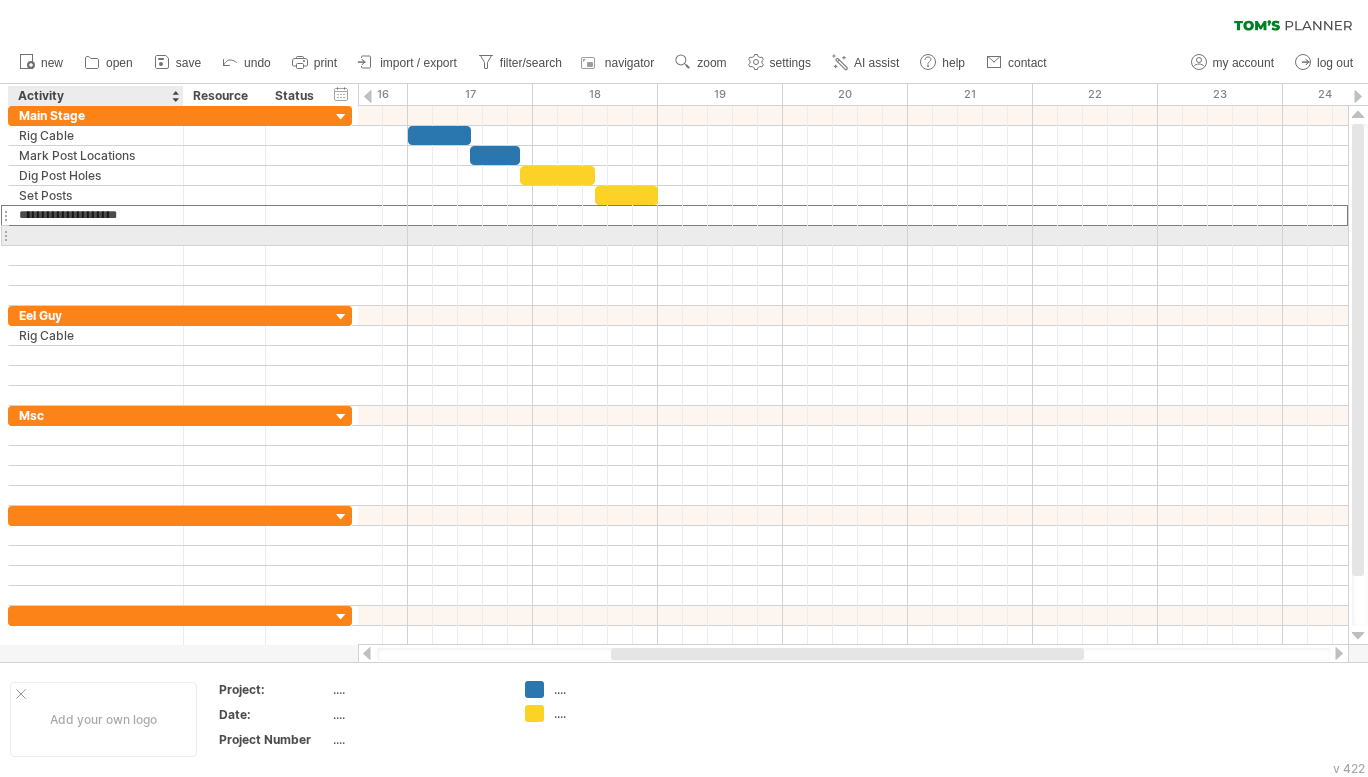 click at bounding box center (96, 235) 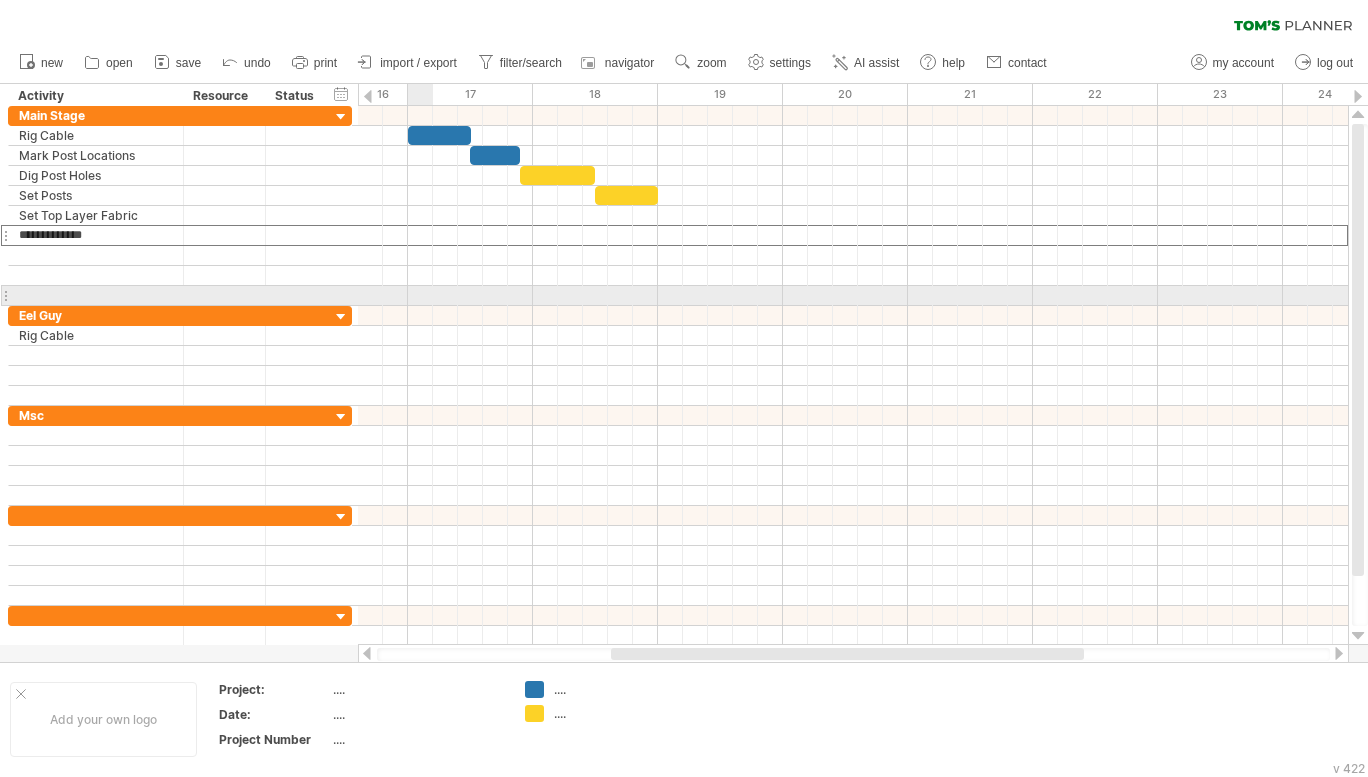 type on "**********" 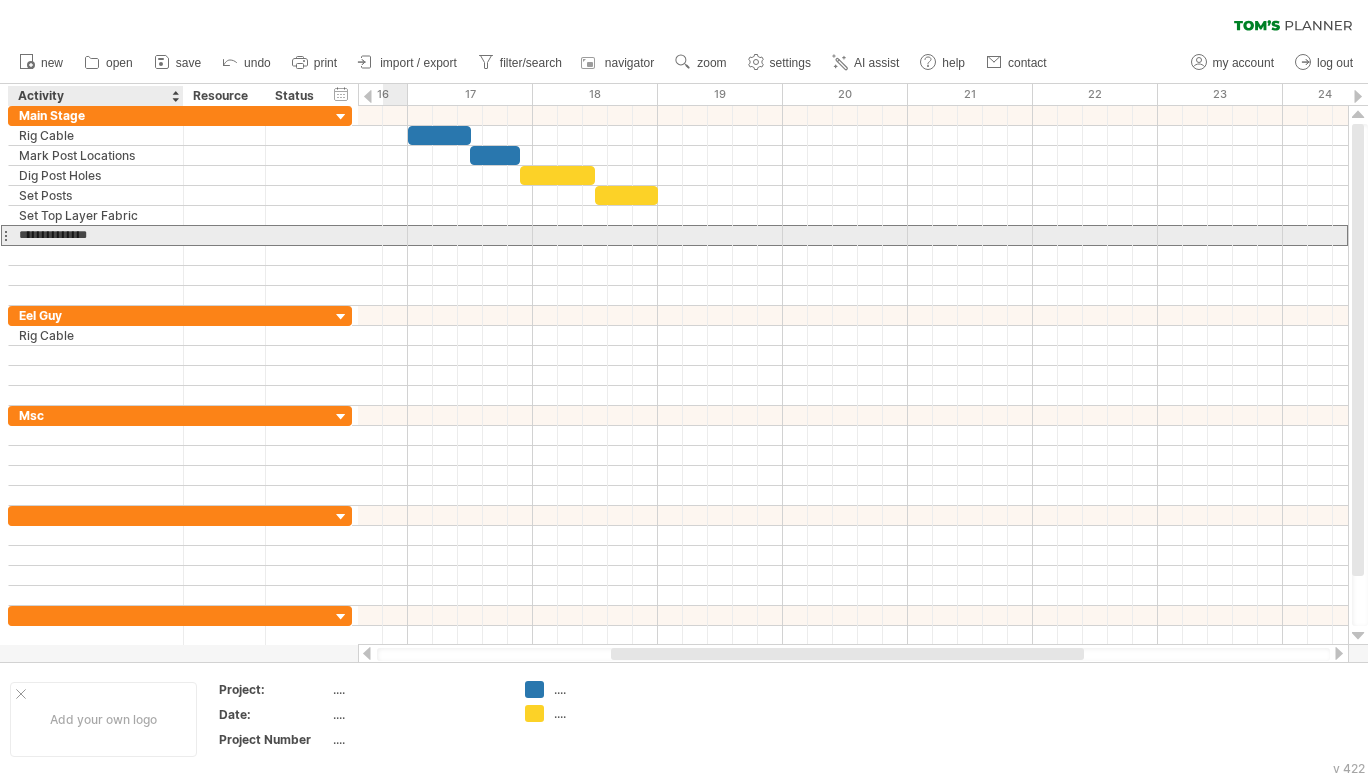 click on "**********" at bounding box center [96, 235] 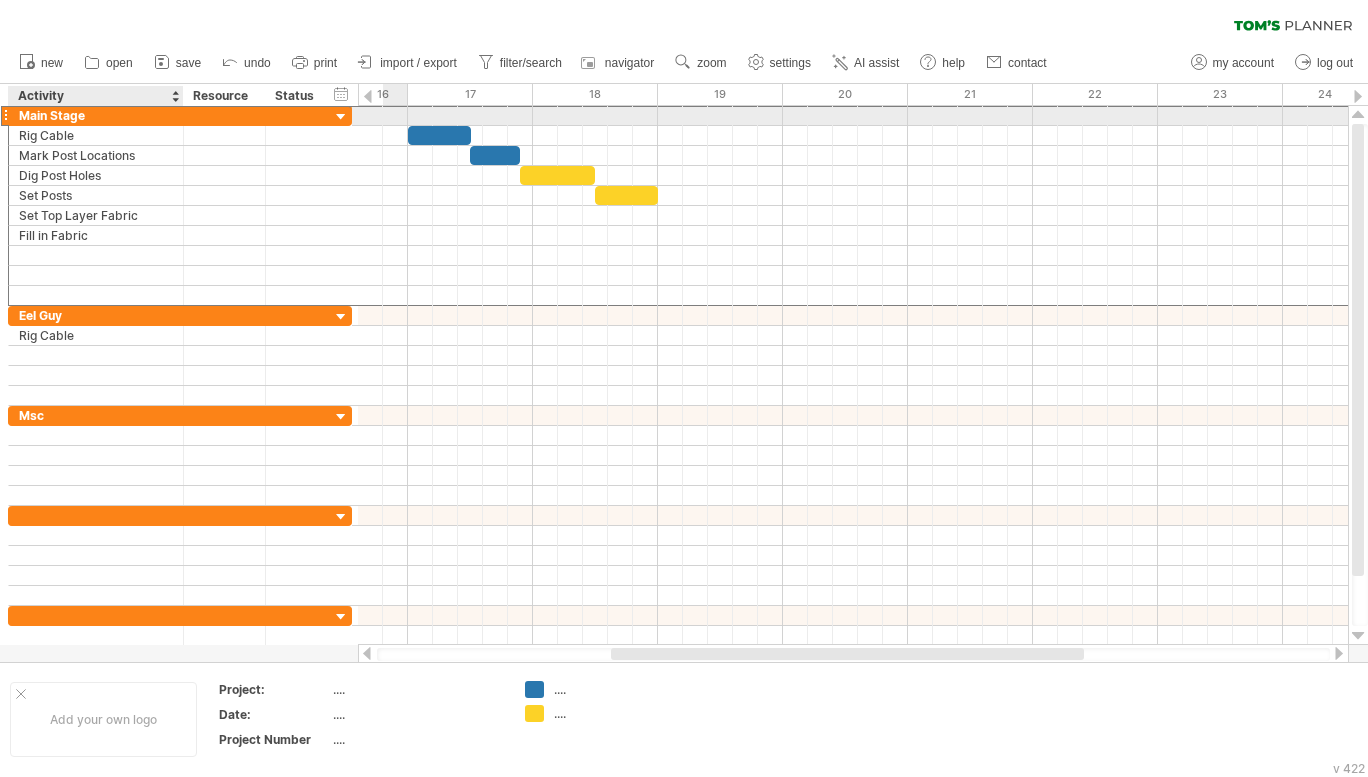 click on "Main Stage" at bounding box center [96, 115] 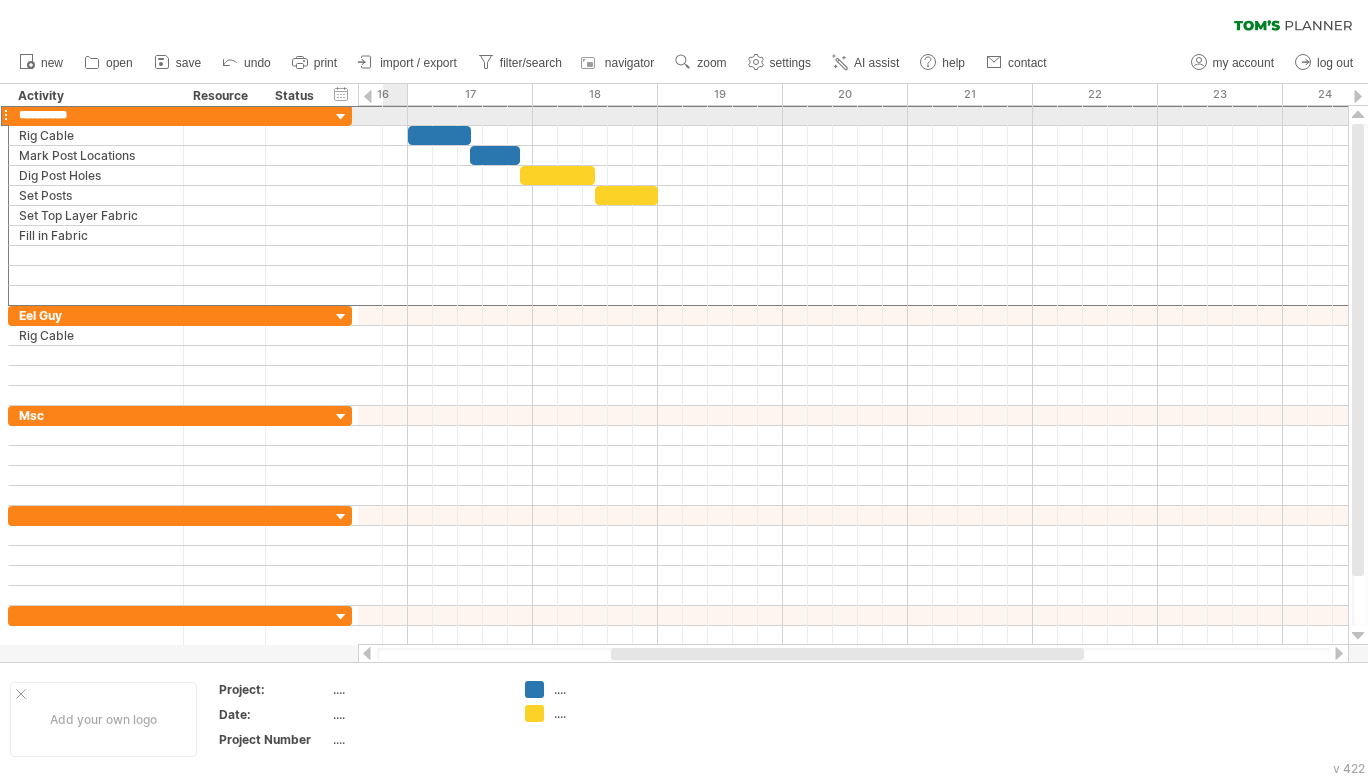 drag, startPoint x: 86, startPoint y: 117, endPoint x: 9, endPoint y: 118, distance: 77.00649 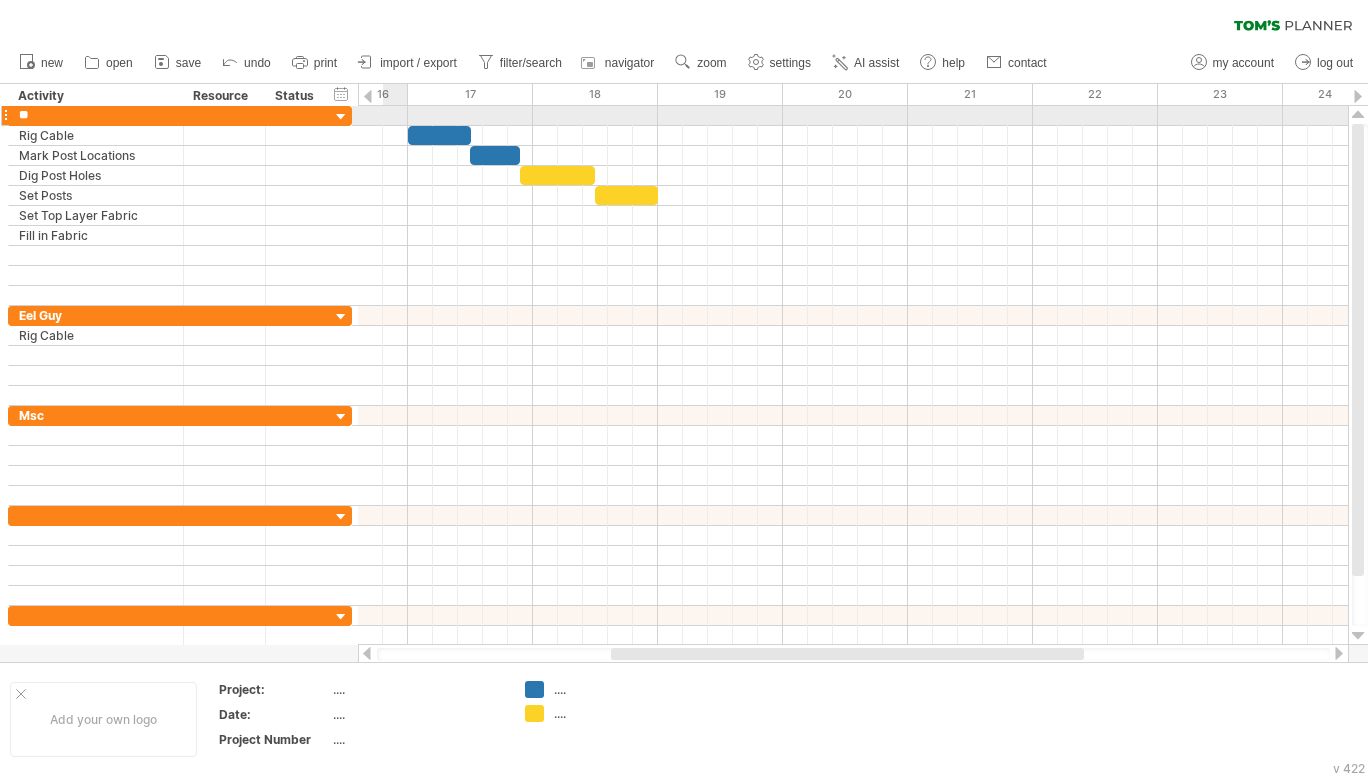 type on "*******" 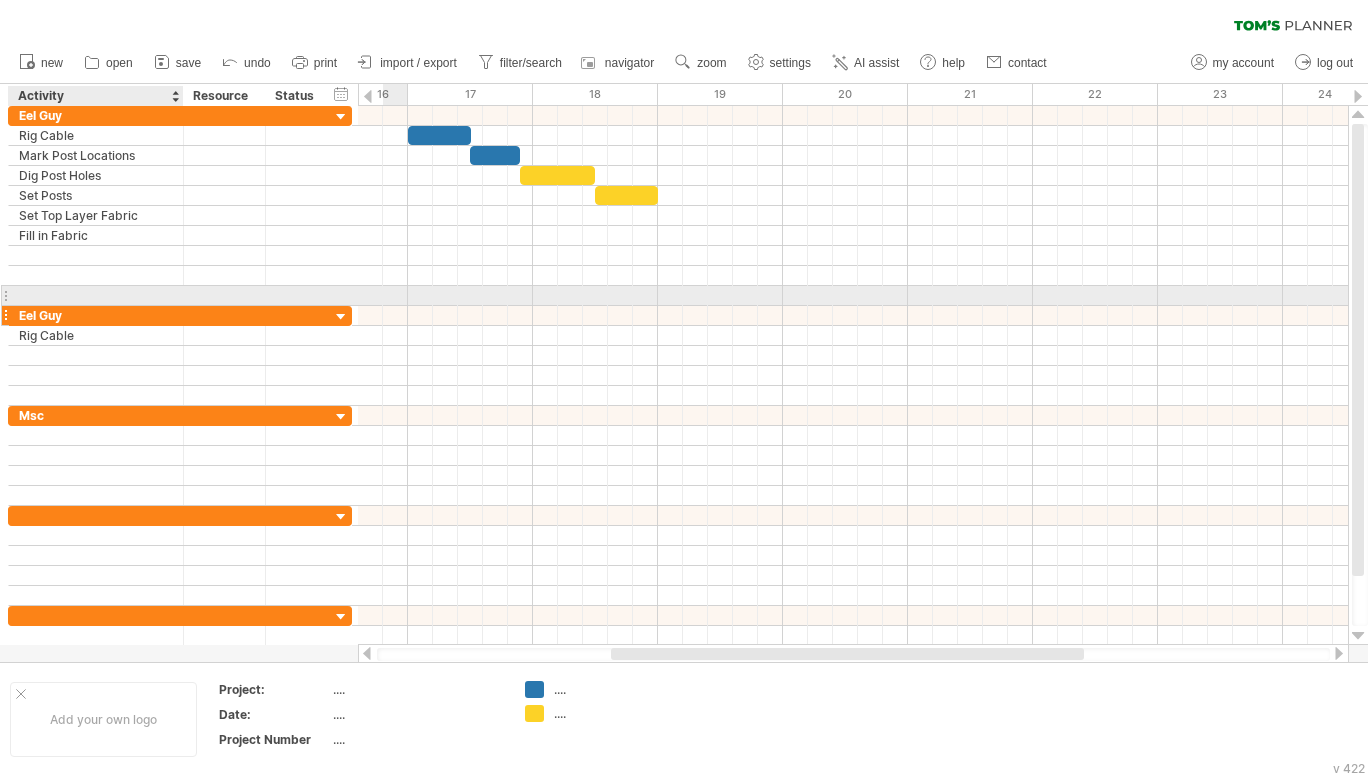 click on "Eel Guy" at bounding box center [96, 315] 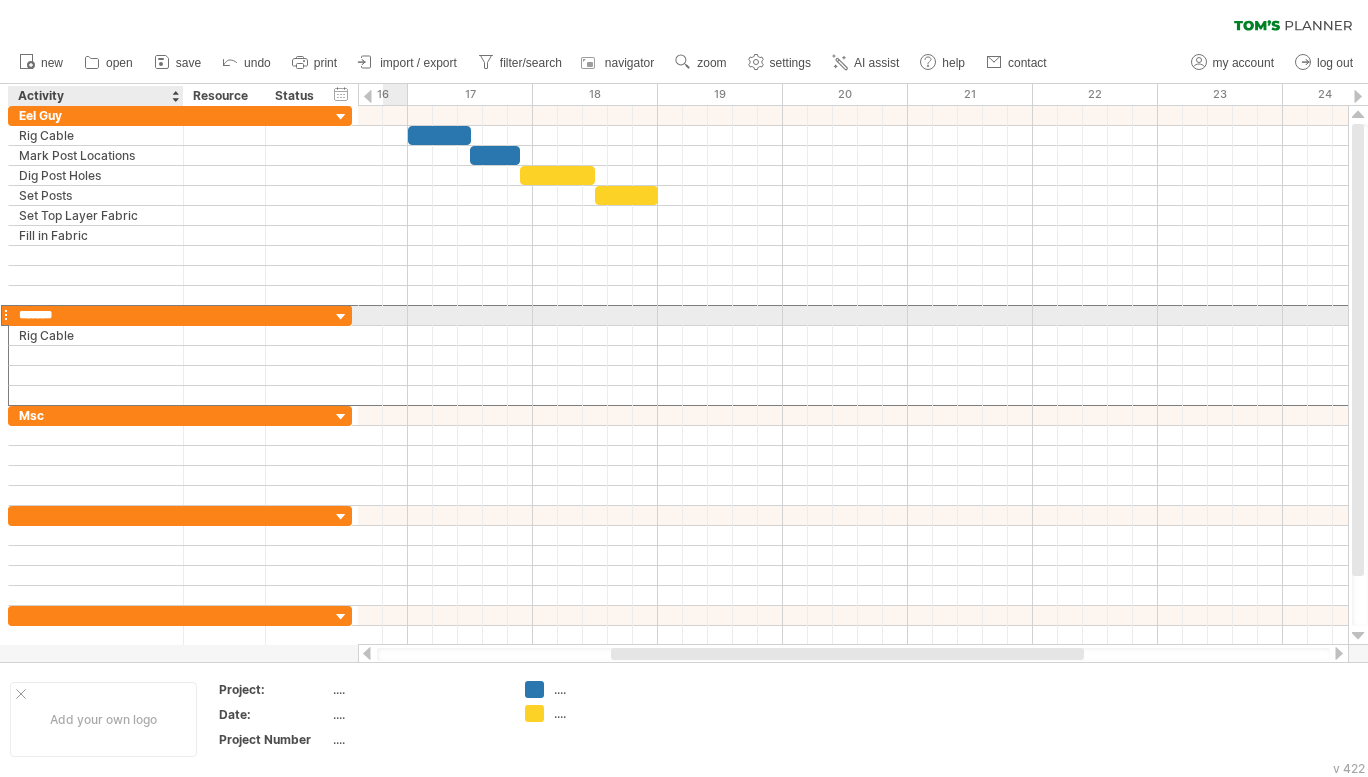 drag, startPoint x: 78, startPoint y: 314, endPoint x: 10, endPoint y: 309, distance: 68.18358 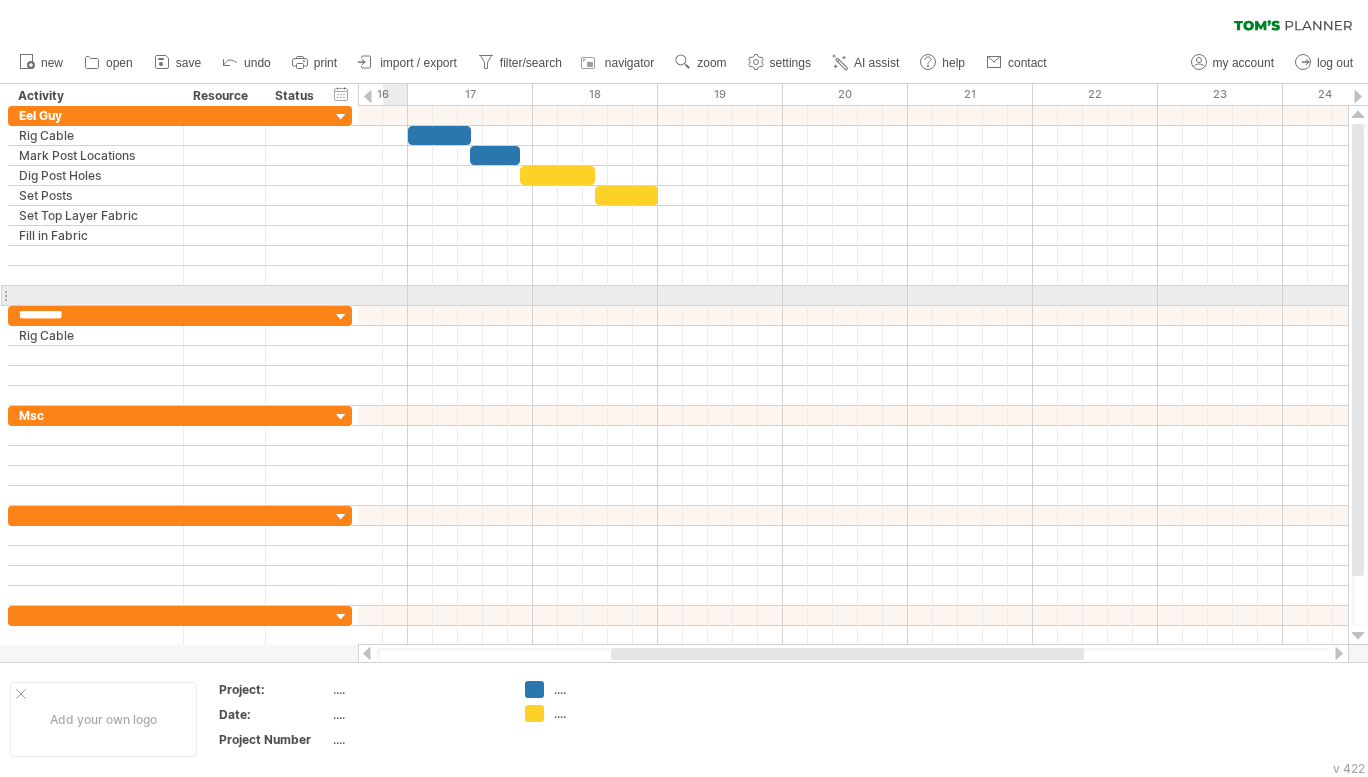 type on "**********" 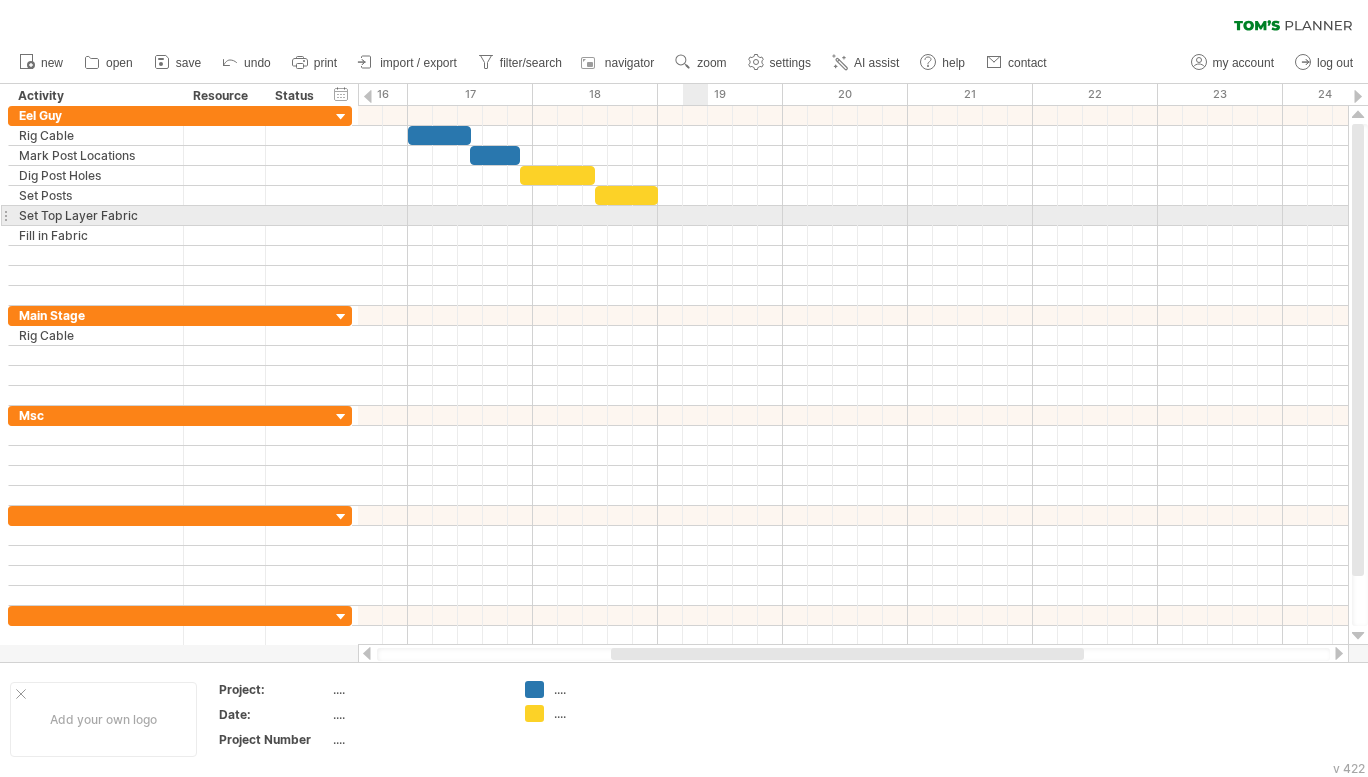 drag, startPoint x: 673, startPoint y: 214, endPoint x: 703, endPoint y: 214, distance: 30 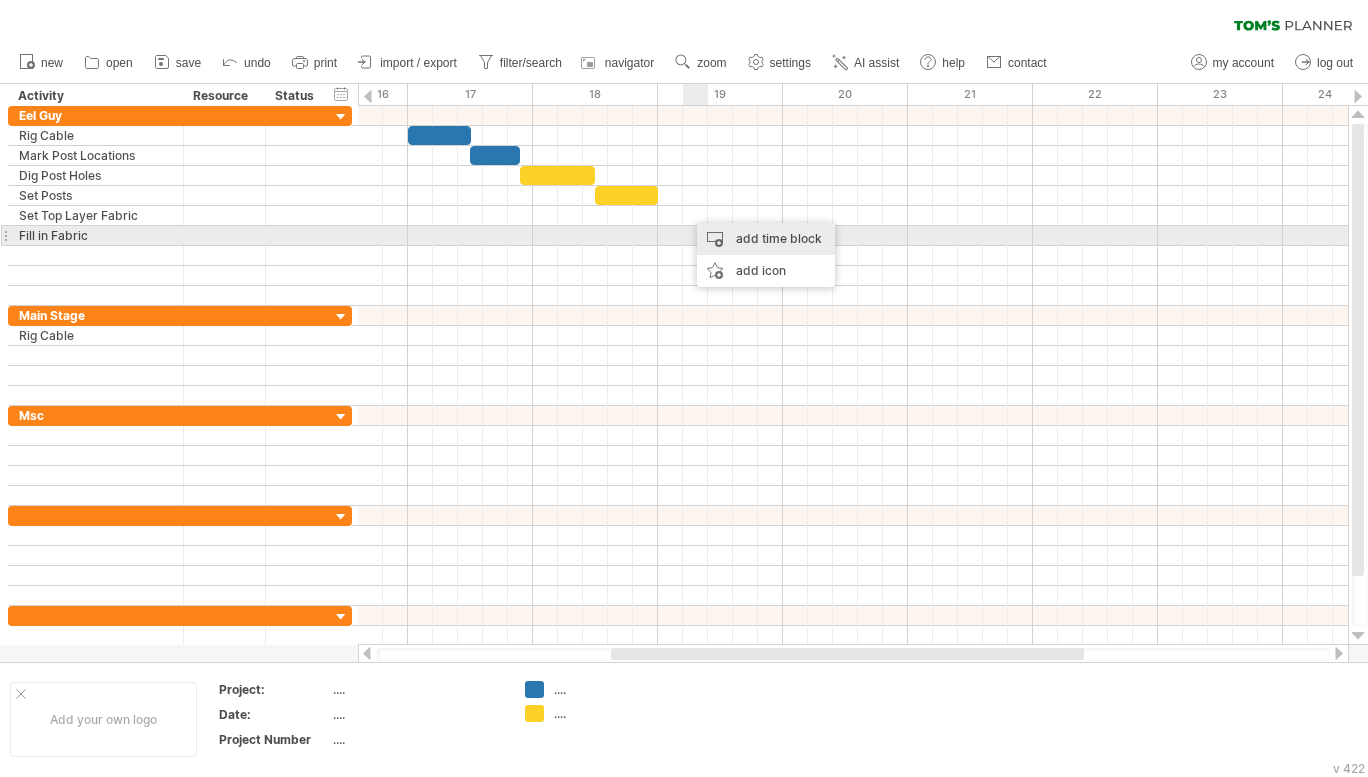 click on "add time block" at bounding box center (766, 239) 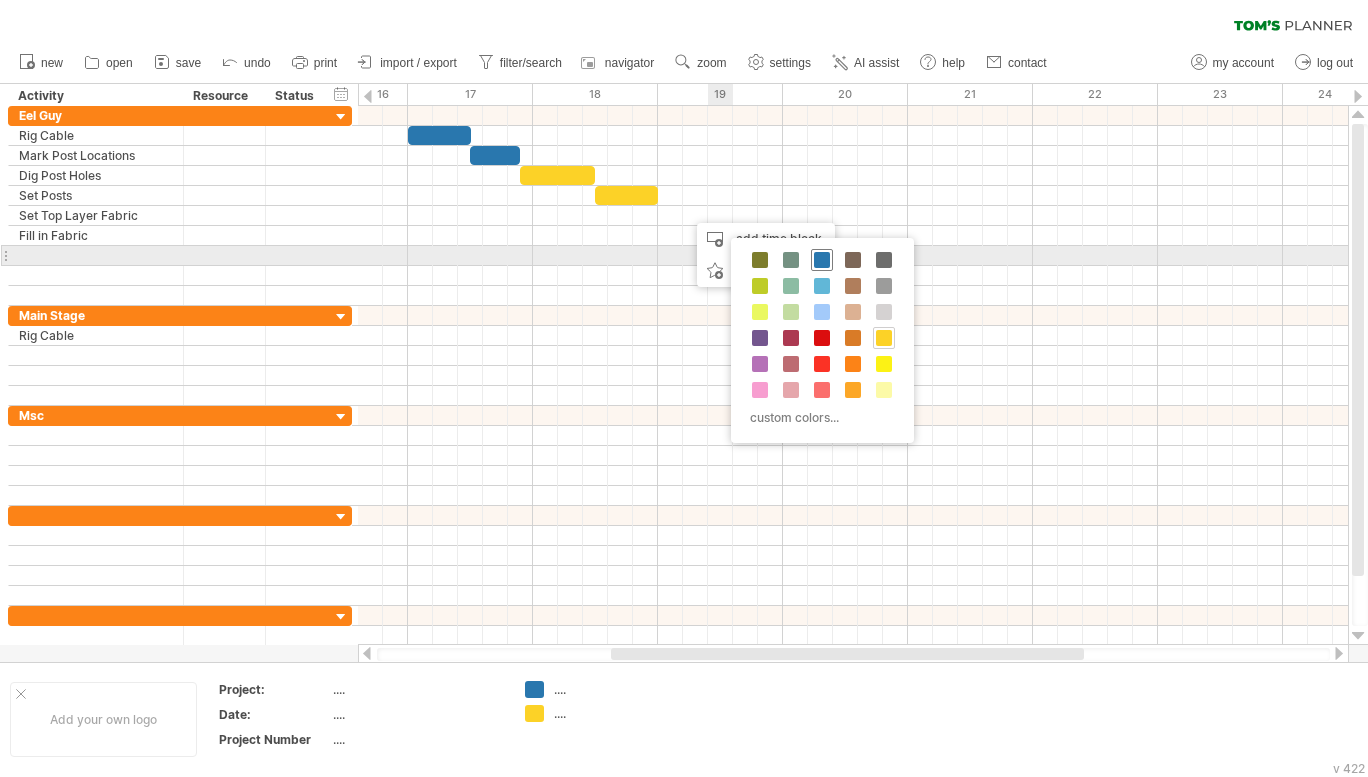 click at bounding box center (822, 260) 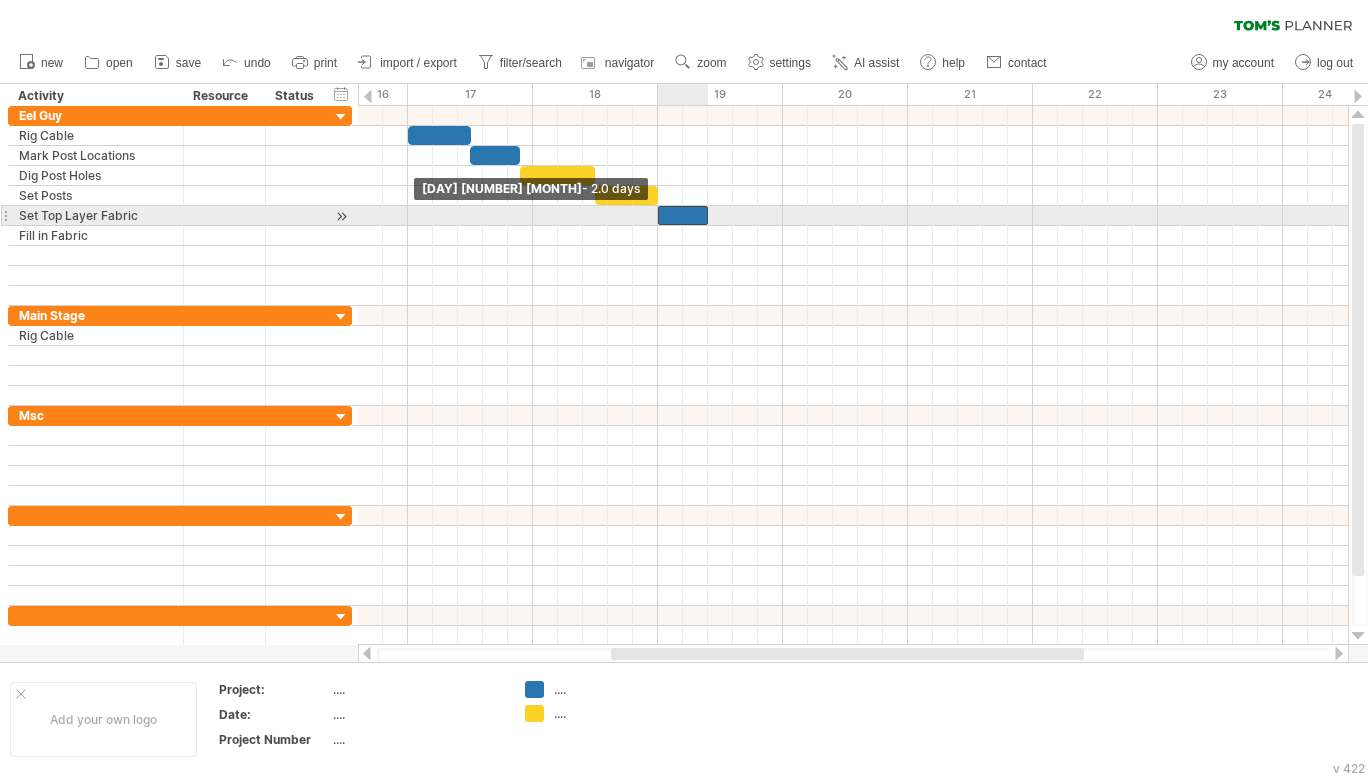 drag, startPoint x: 679, startPoint y: 214, endPoint x: 658, endPoint y: 216, distance: 21.095022 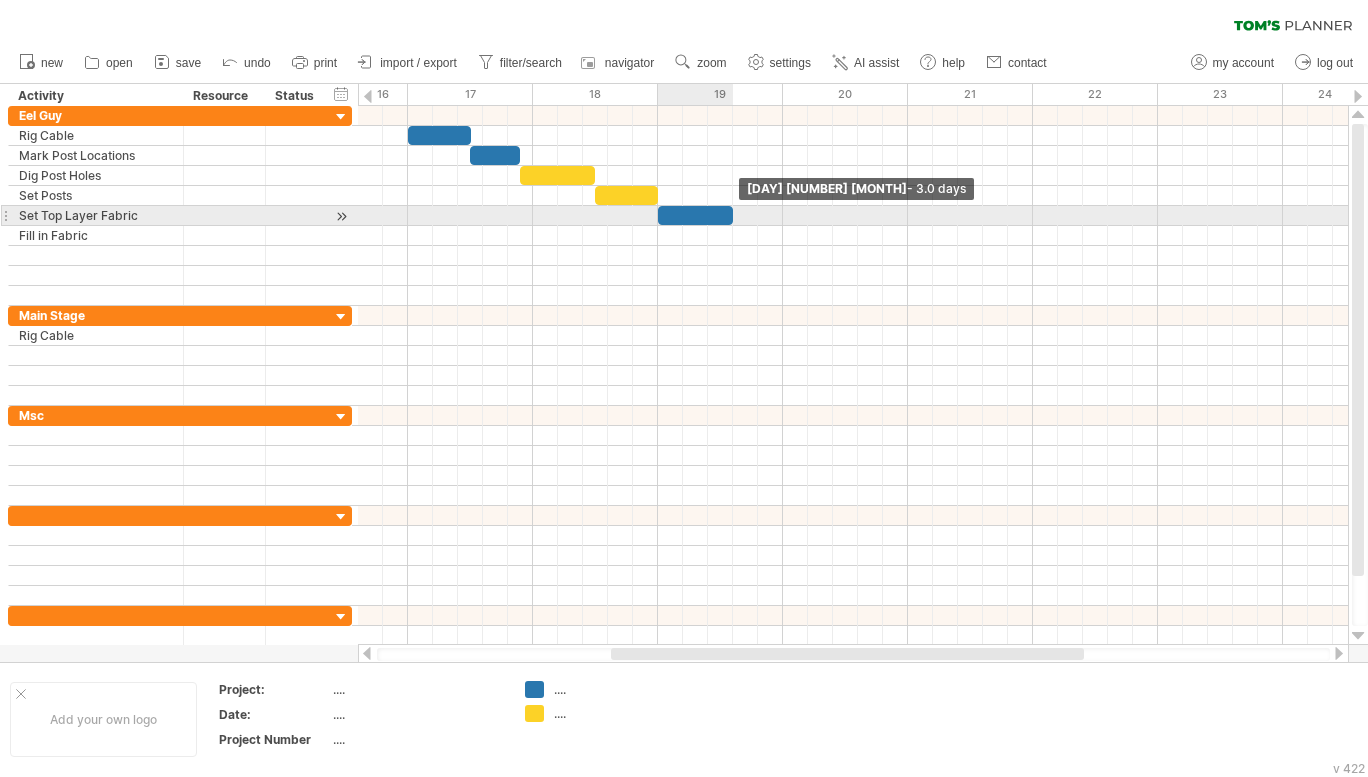 drag, startPoint x: 709, startPoint y: 215, endPoint x: 729, endPoint y: 214, distance: 20.024984 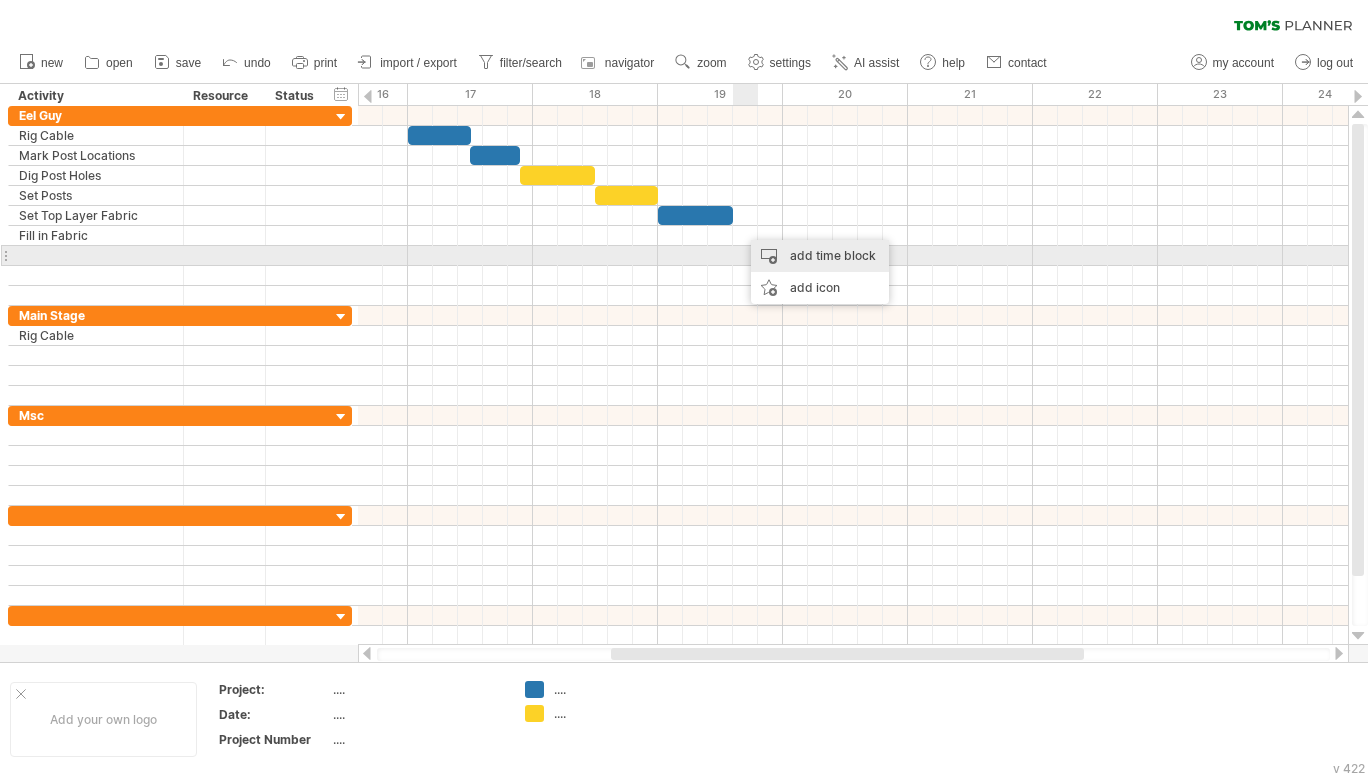 click on "add time block" at bounding box center [820, 256] 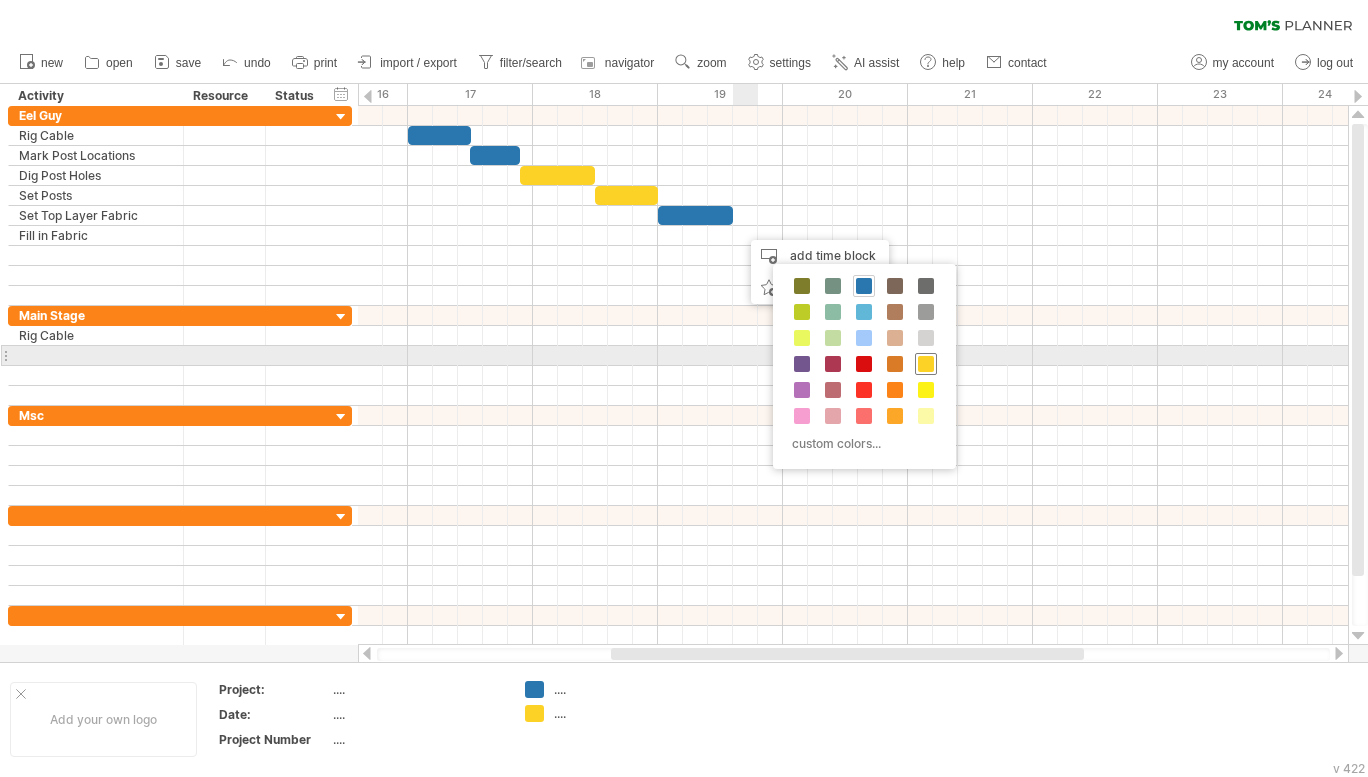 click at bounding box center (926, 364) 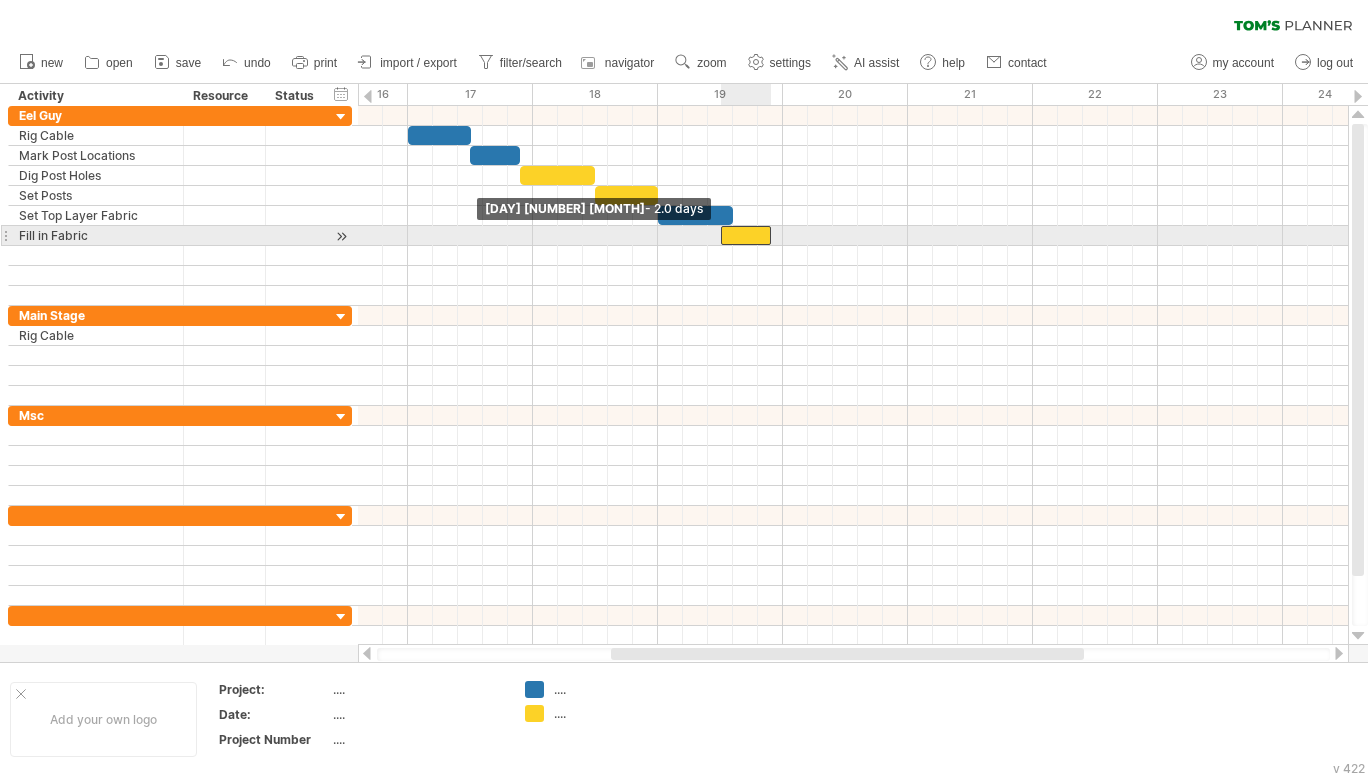 drag, startPoint x: 746, startPoint y: 231, endPoint x: 719, endPoint y: 235, distance: 27.294687 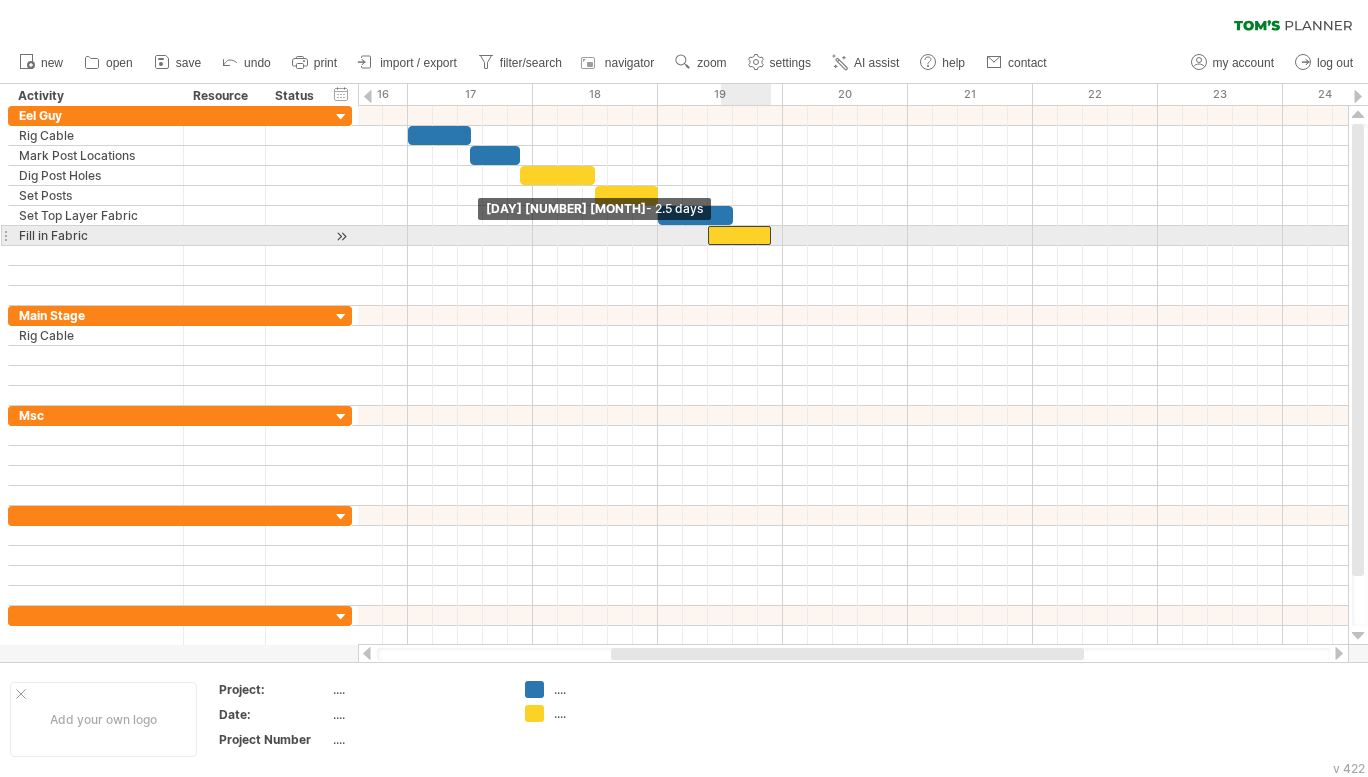 click at bounding box center (739, 235) 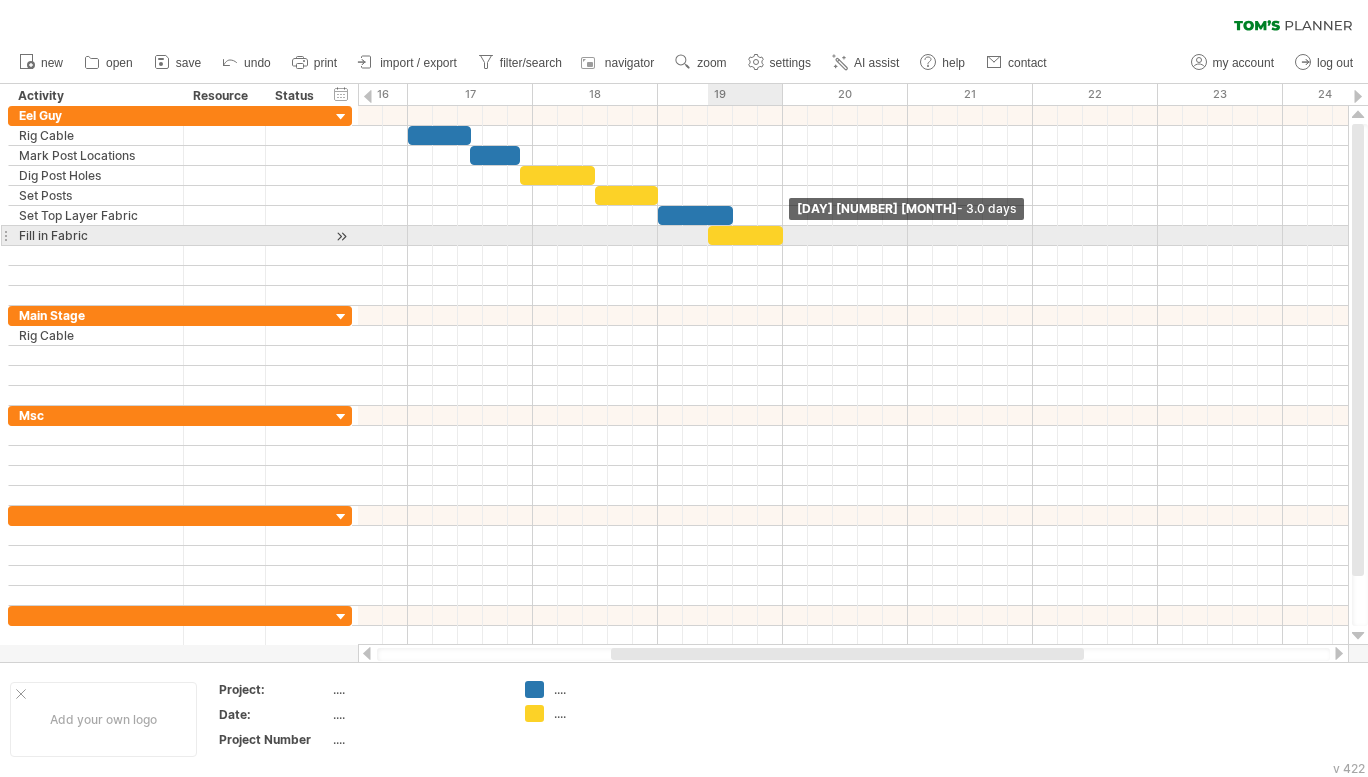 drag, startPoint x: 770, startPoint y: 237, endPoint x: 783, endPoint y: 237, distance: 13 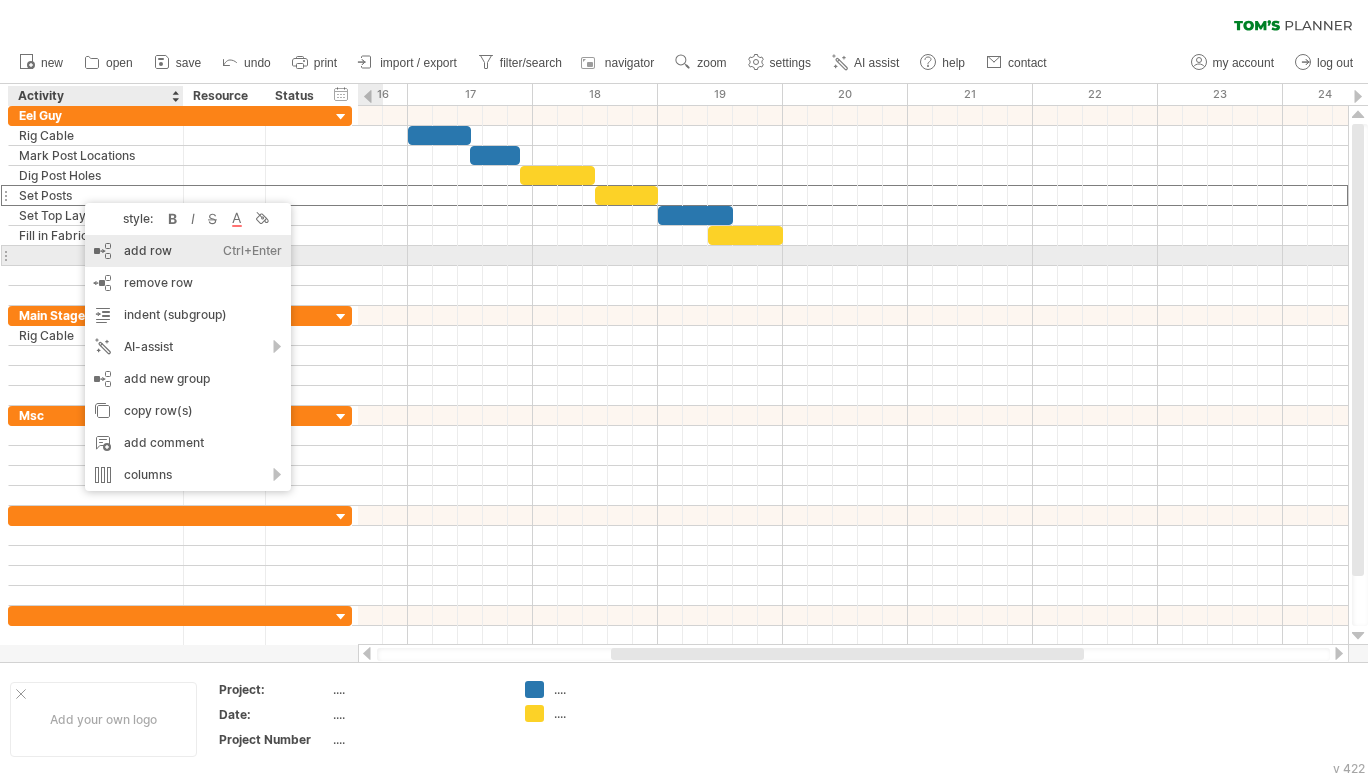 click on "add row Ctrl+Enter Cmd+Enter" at bounding box center (188, 251) 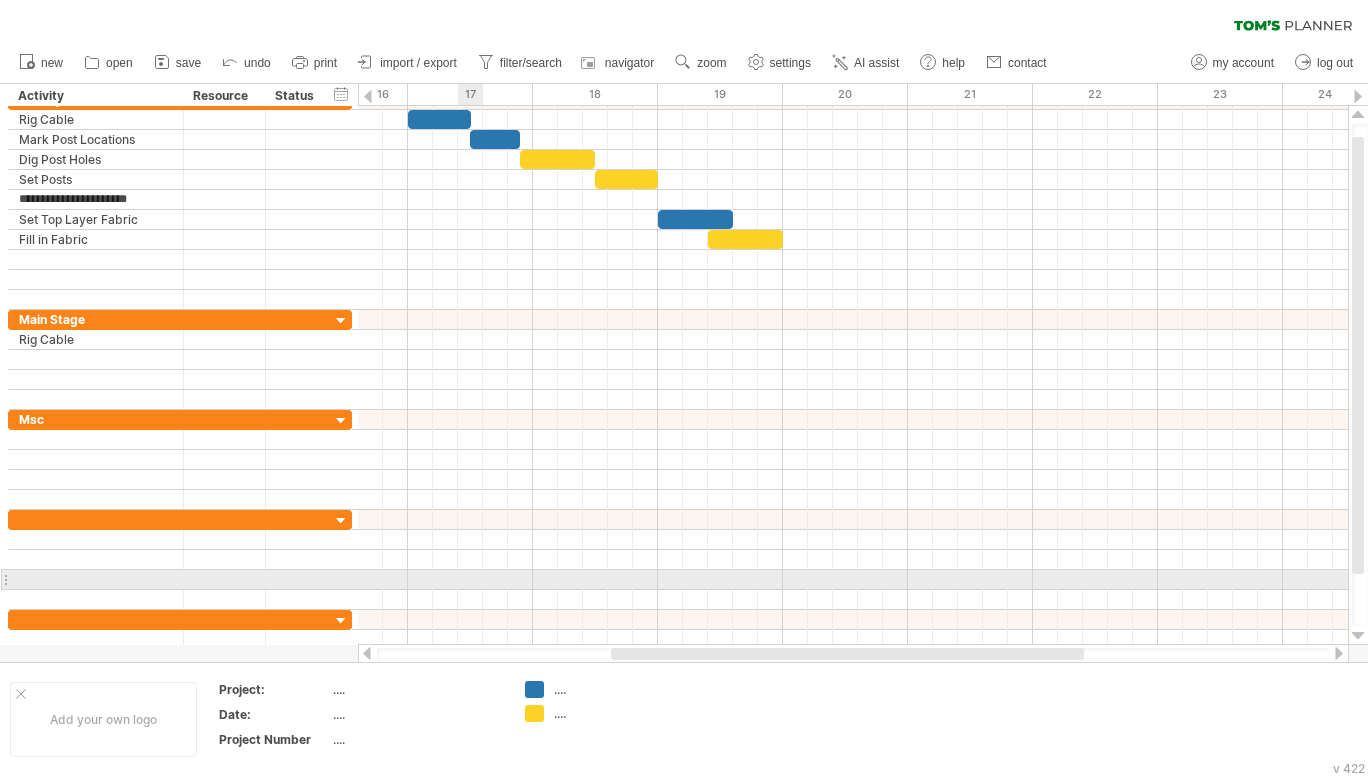 type on "**********" 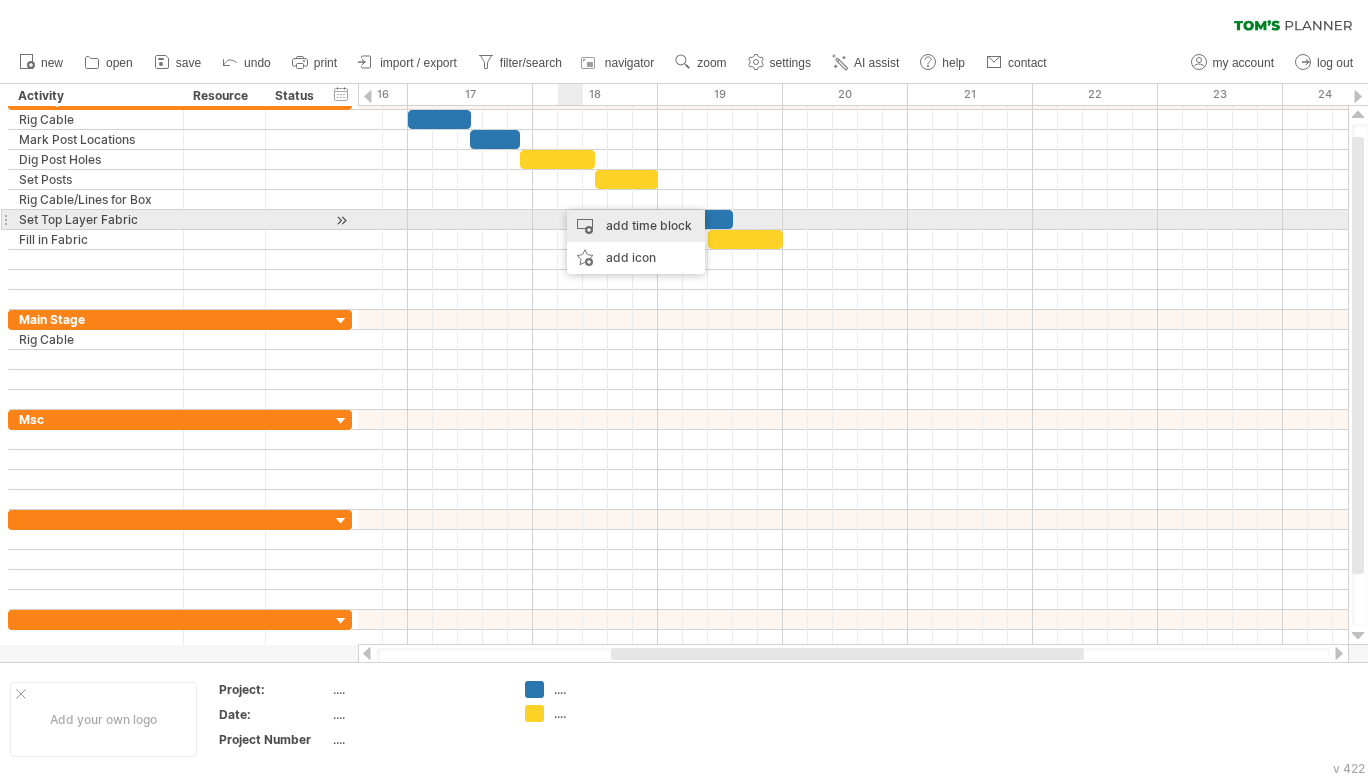 click on "add time block" at bounding box center (636, 226) 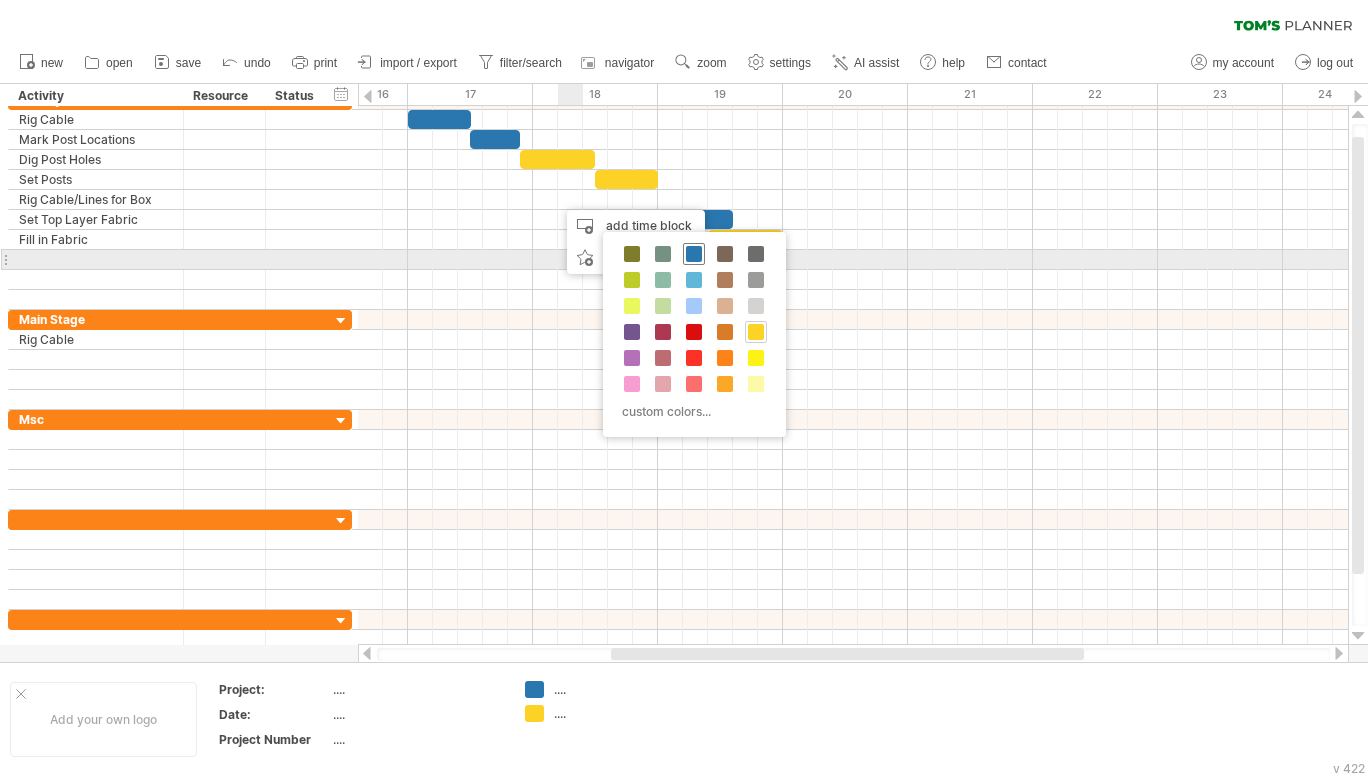 drag, startPoint x: 697, startPoint y: 257, endPoint x: 676, endPoint y: 254, distance: 21.213203 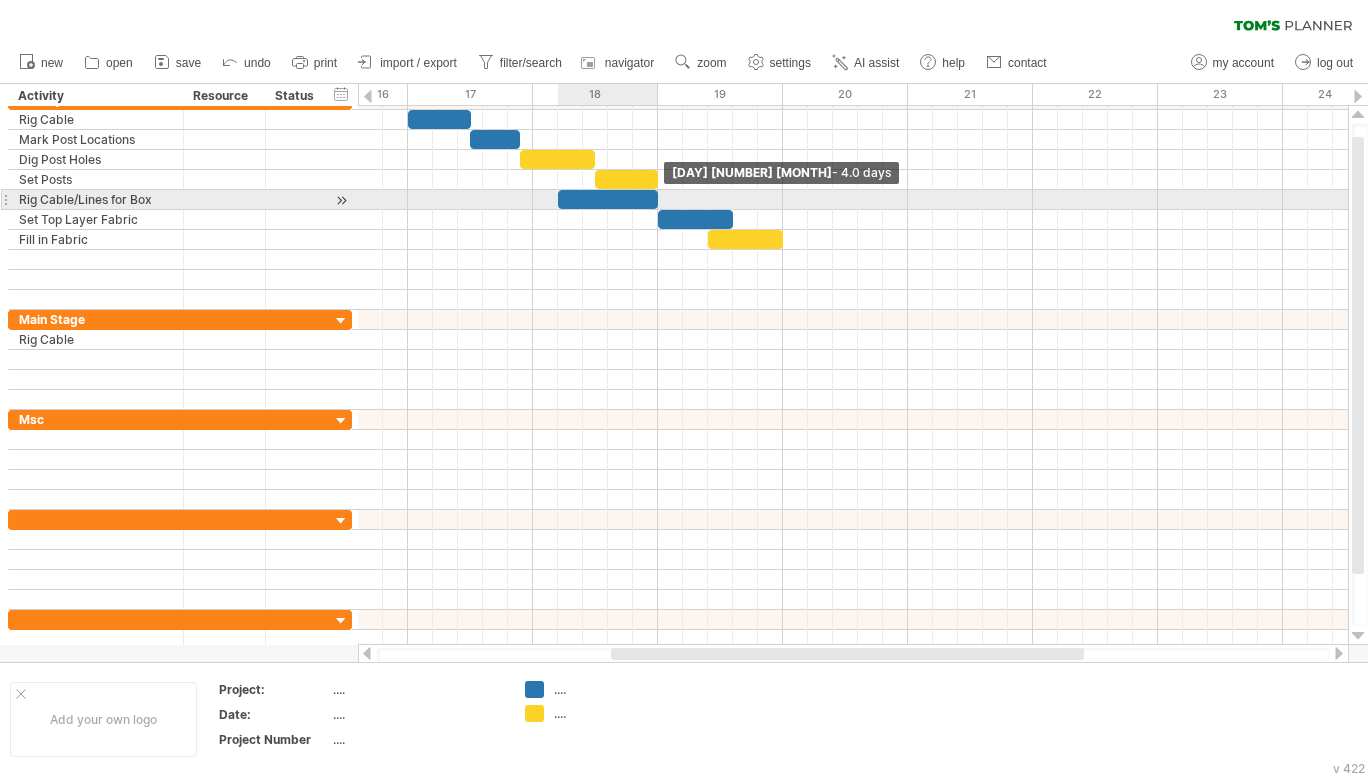 drag, startPoint x: 583, startPoint y: 200, endPoint x: 657, endPoint y: 202, distance: 74.02702 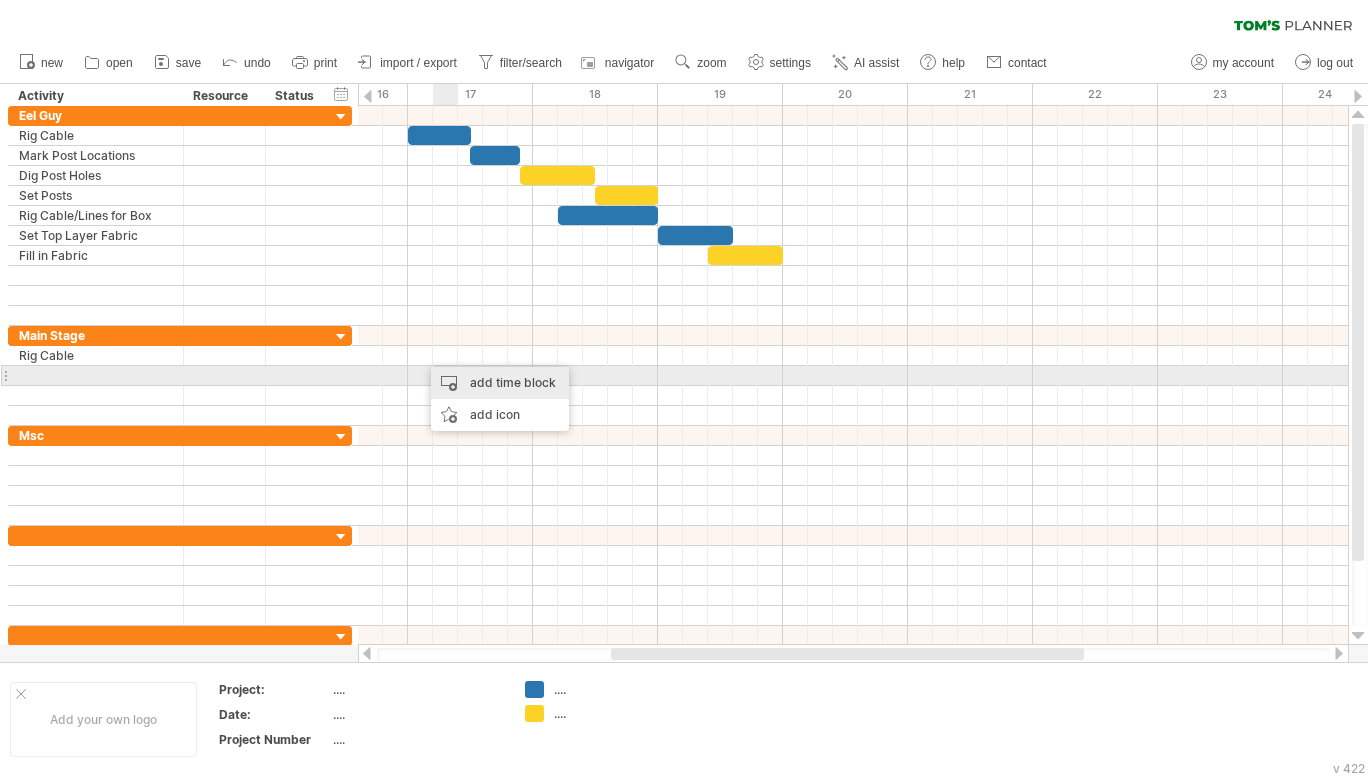 click on "add time block" at bounding box center [500, 383] 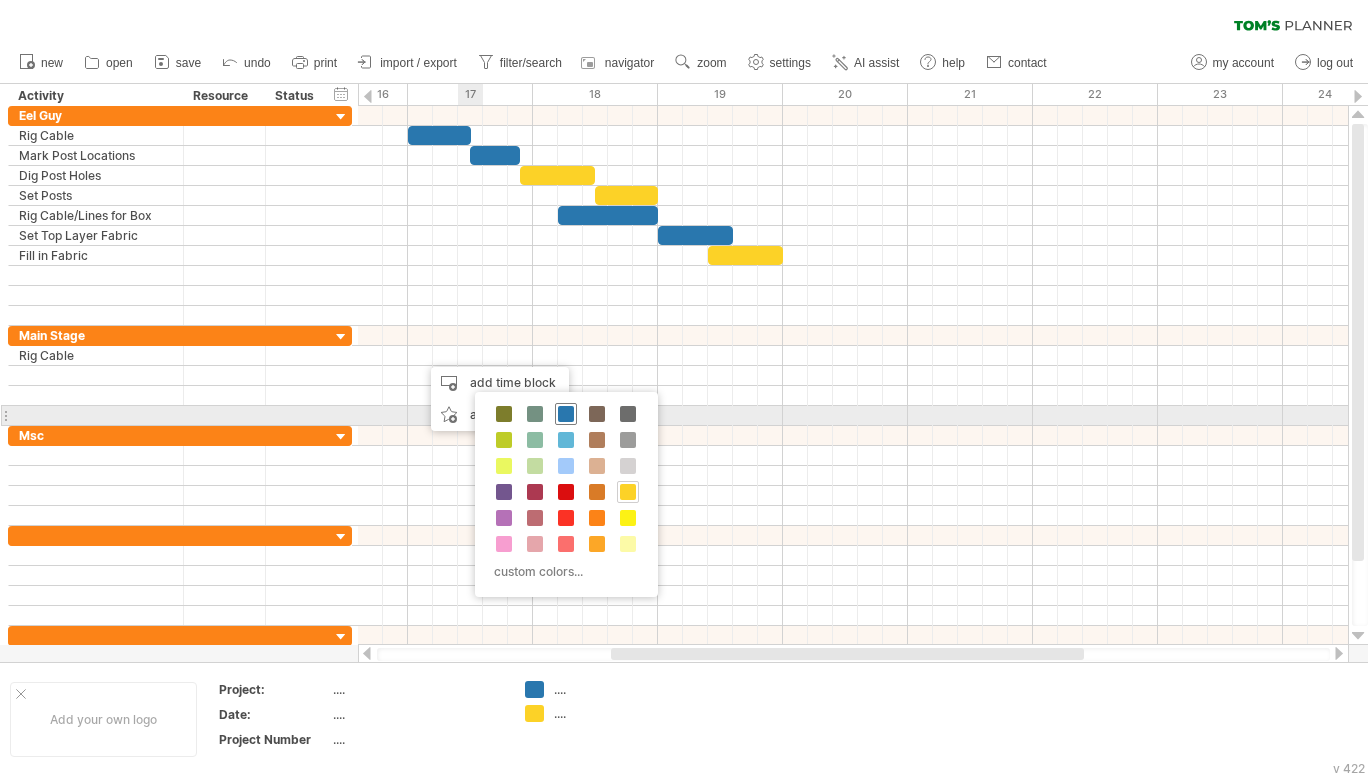 click at bounding box center [566, 414] 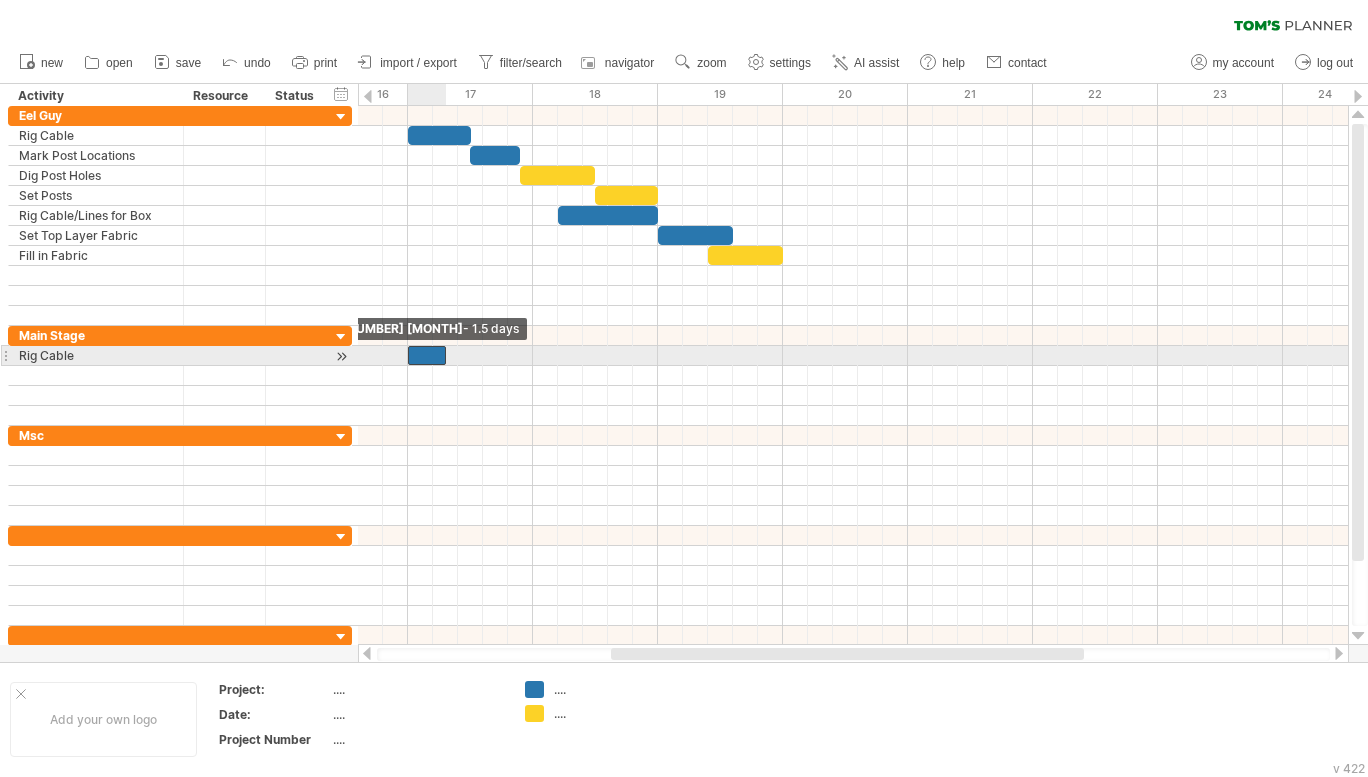 click at bounding box center [427, 355] 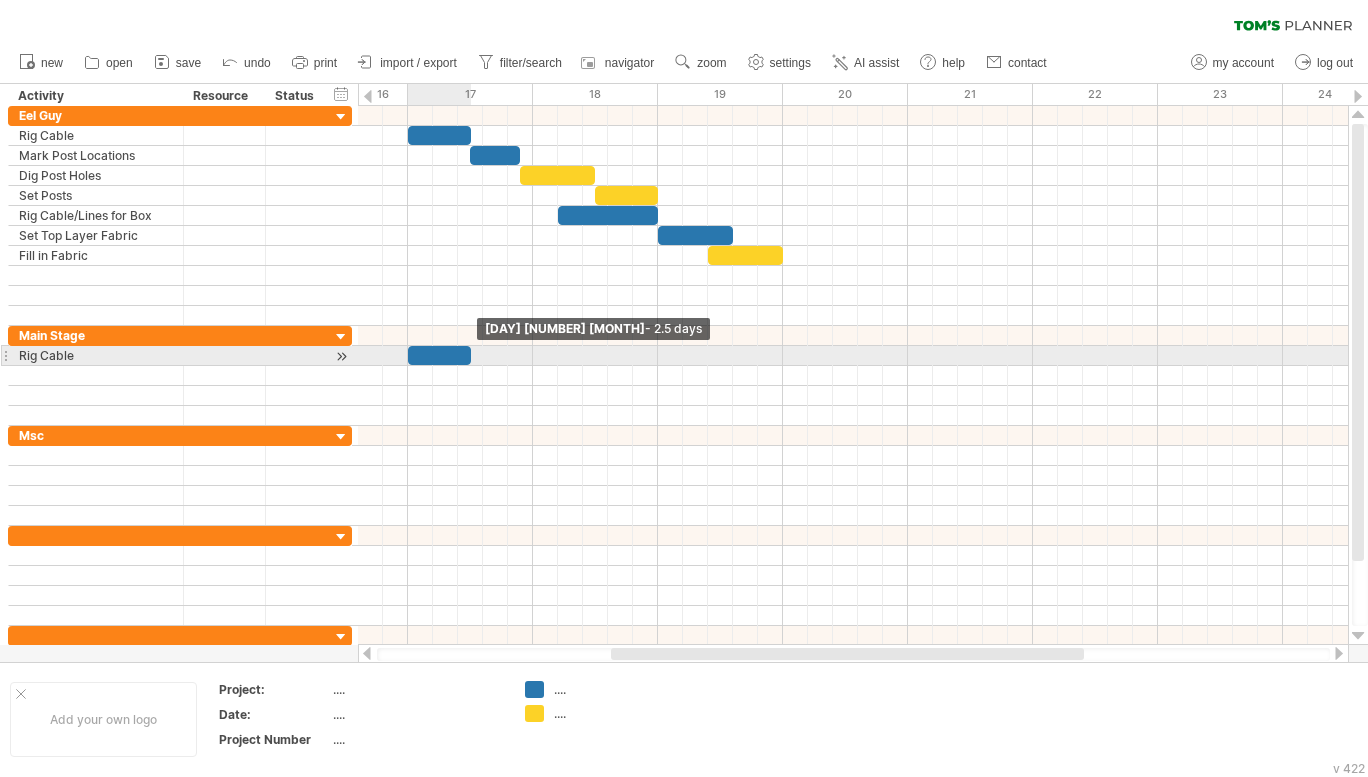 drag, startPoint x: 443, startPoint y: 355, endPoint x: 469, endPoint y: 355, distance: 26 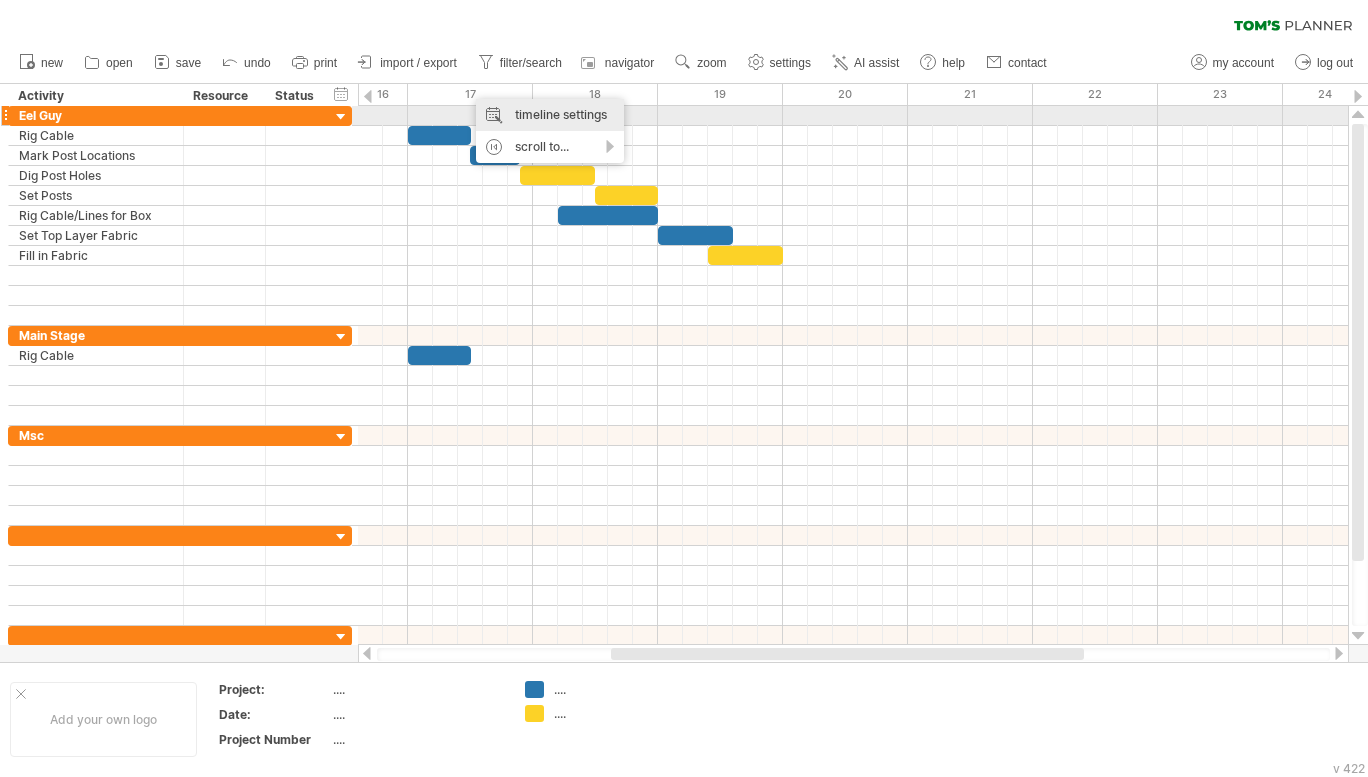 click on "timeline settings" at bounding box center (550, 115) 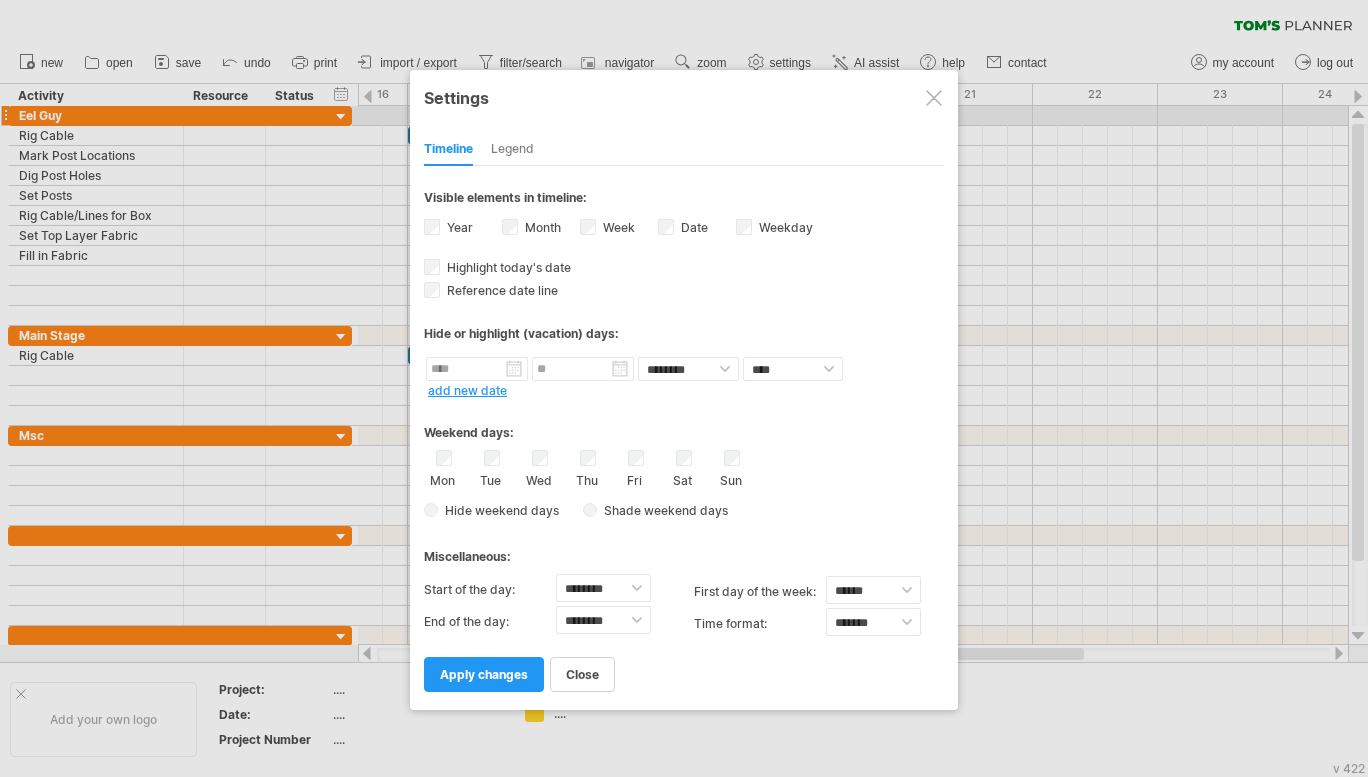 click on "Legend" at bounding box center (512, 150) 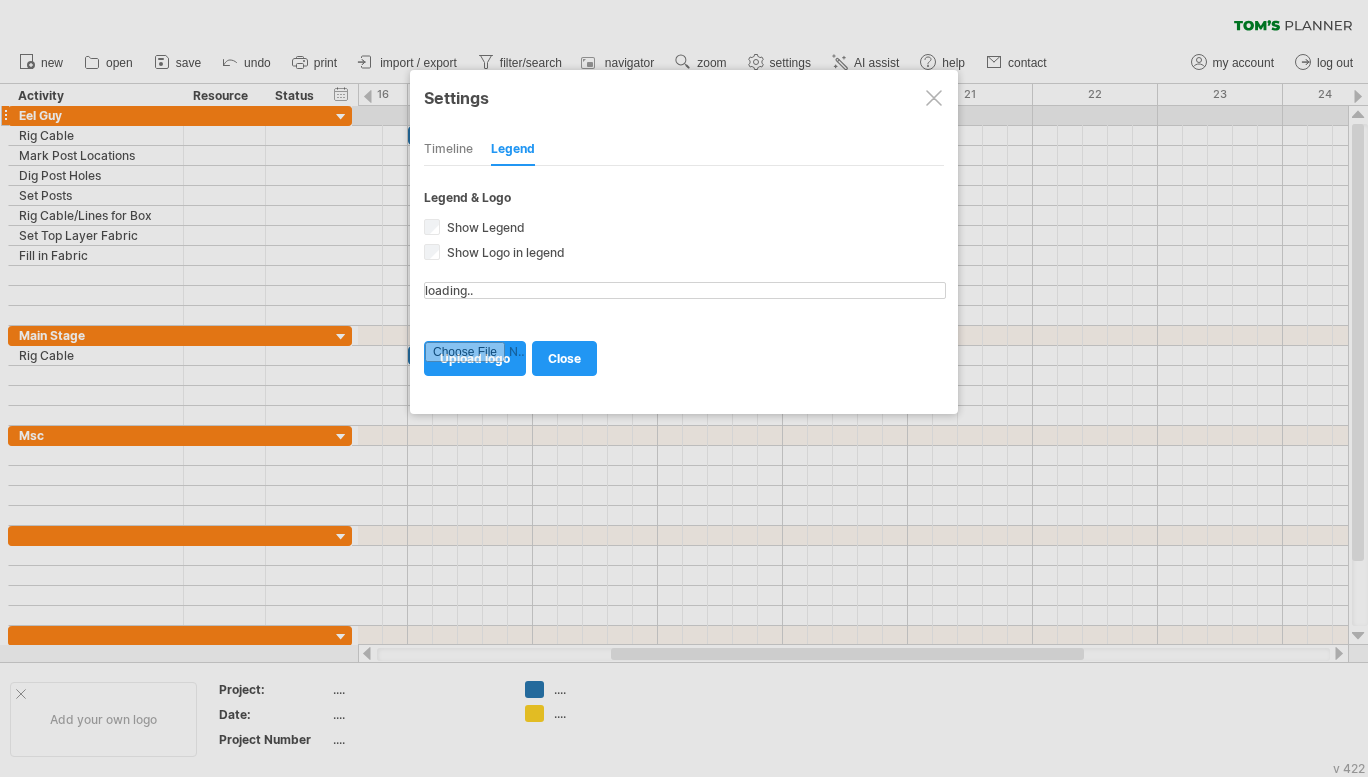 click on "Timeline" at bounding box center [448, 150] 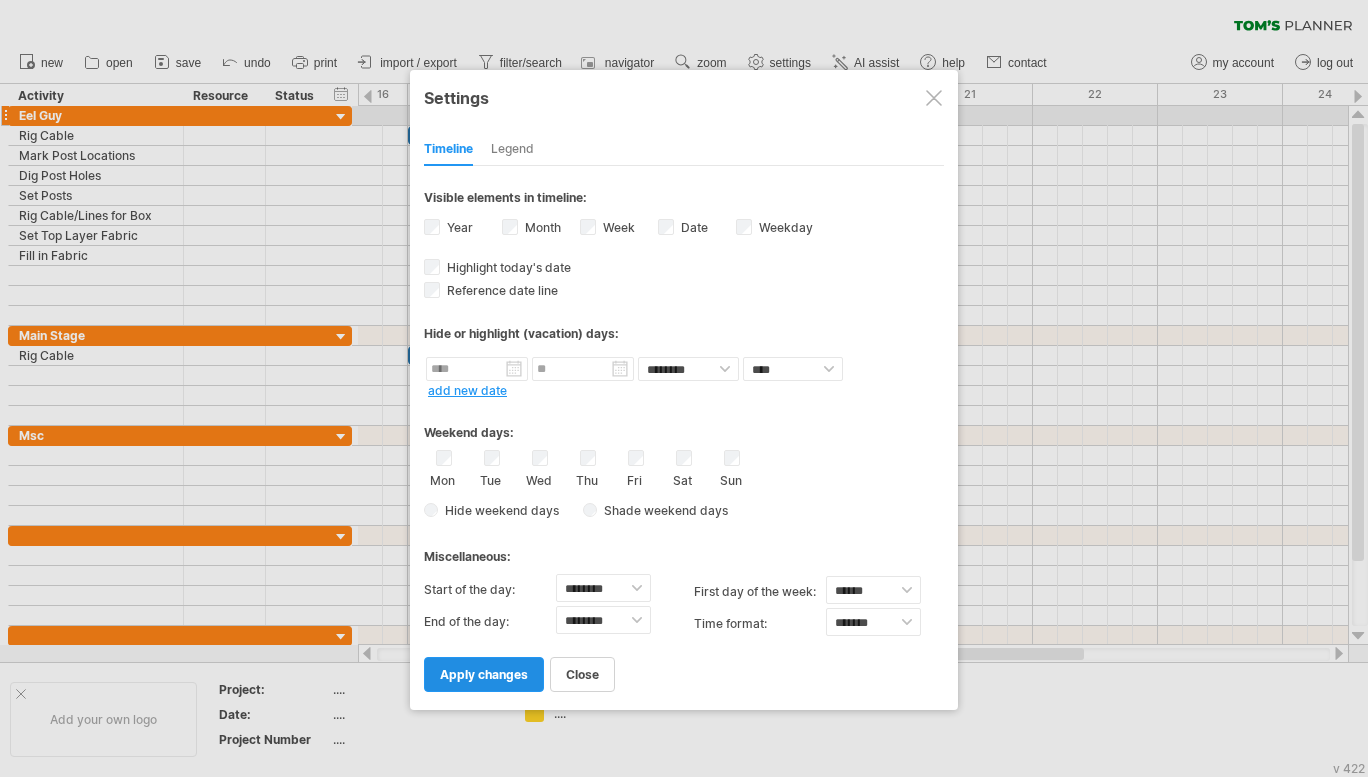 click on "apply changes" at bounding box center [484, 674] 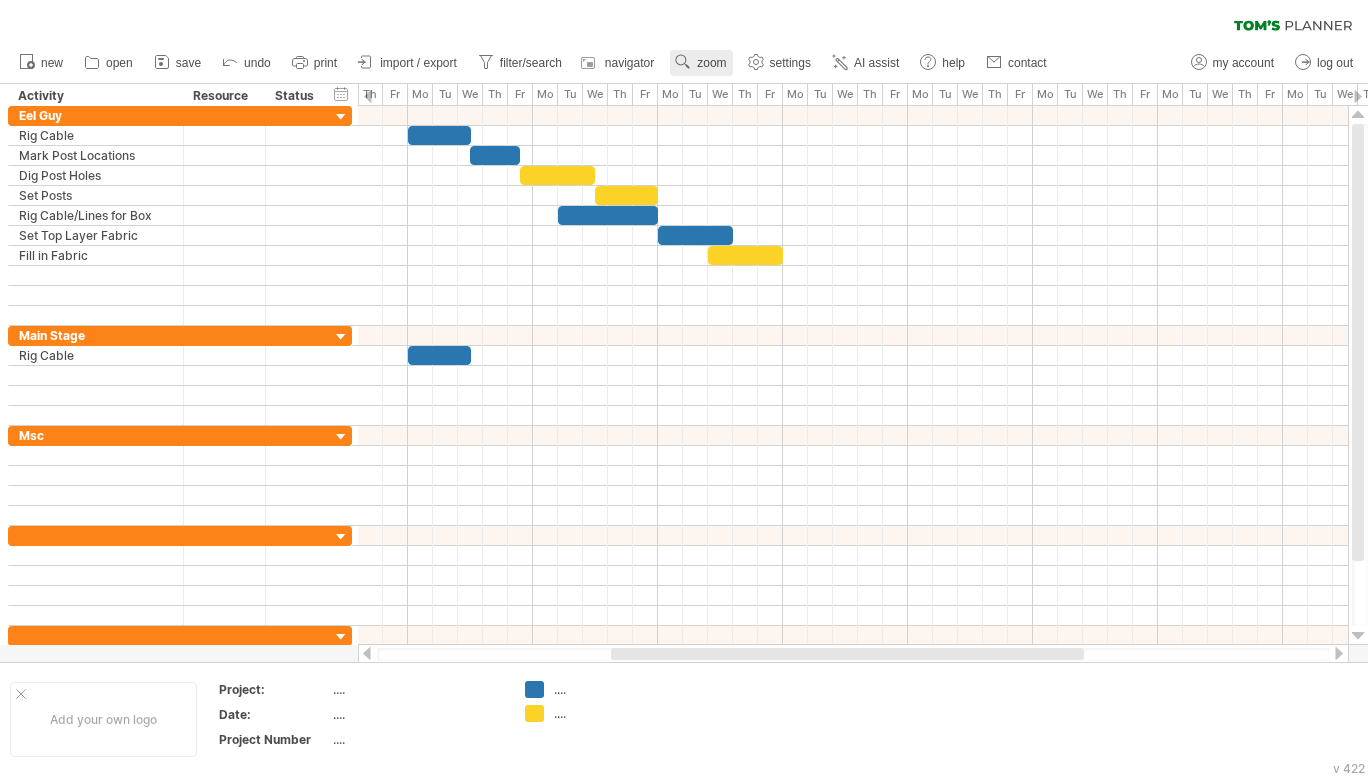 click on "zoom" at bounding box center (711, 63) 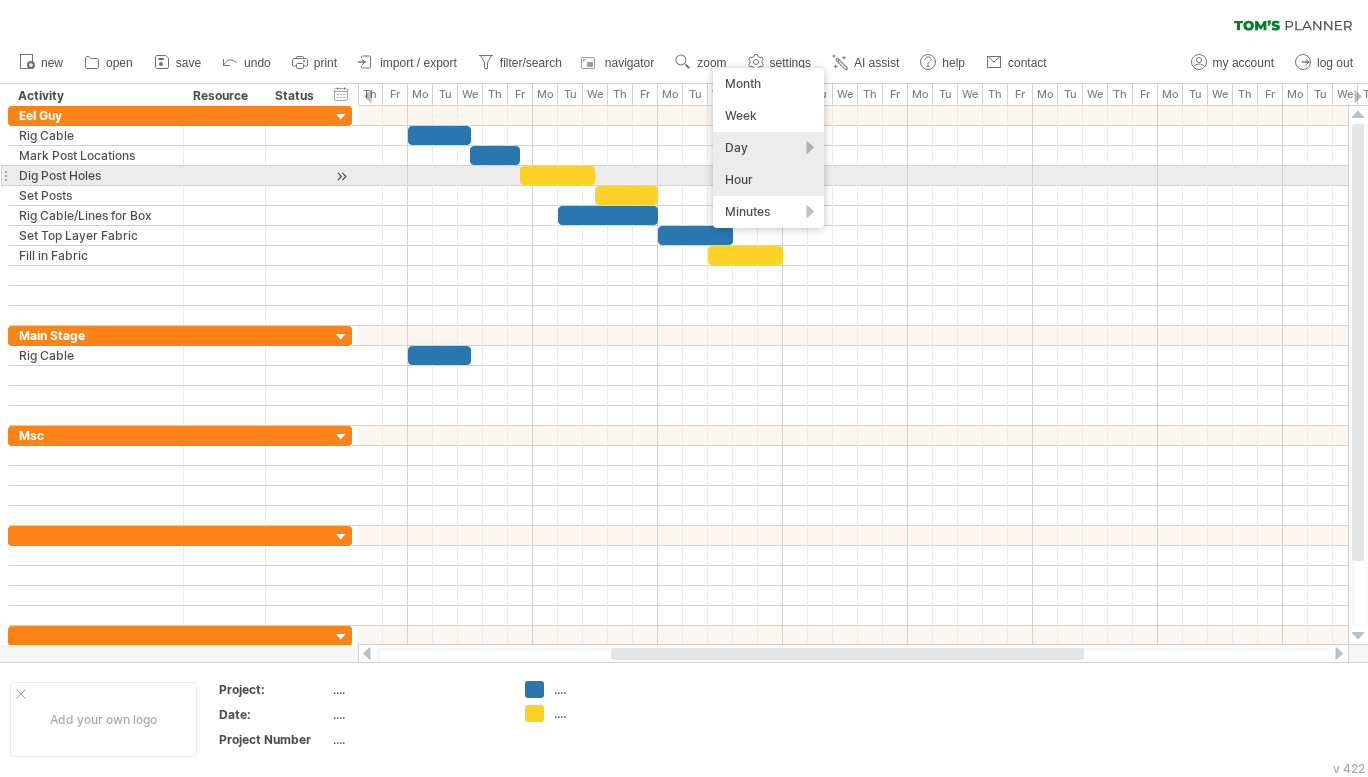 click on "Hour" at bounding box center [768, 180] 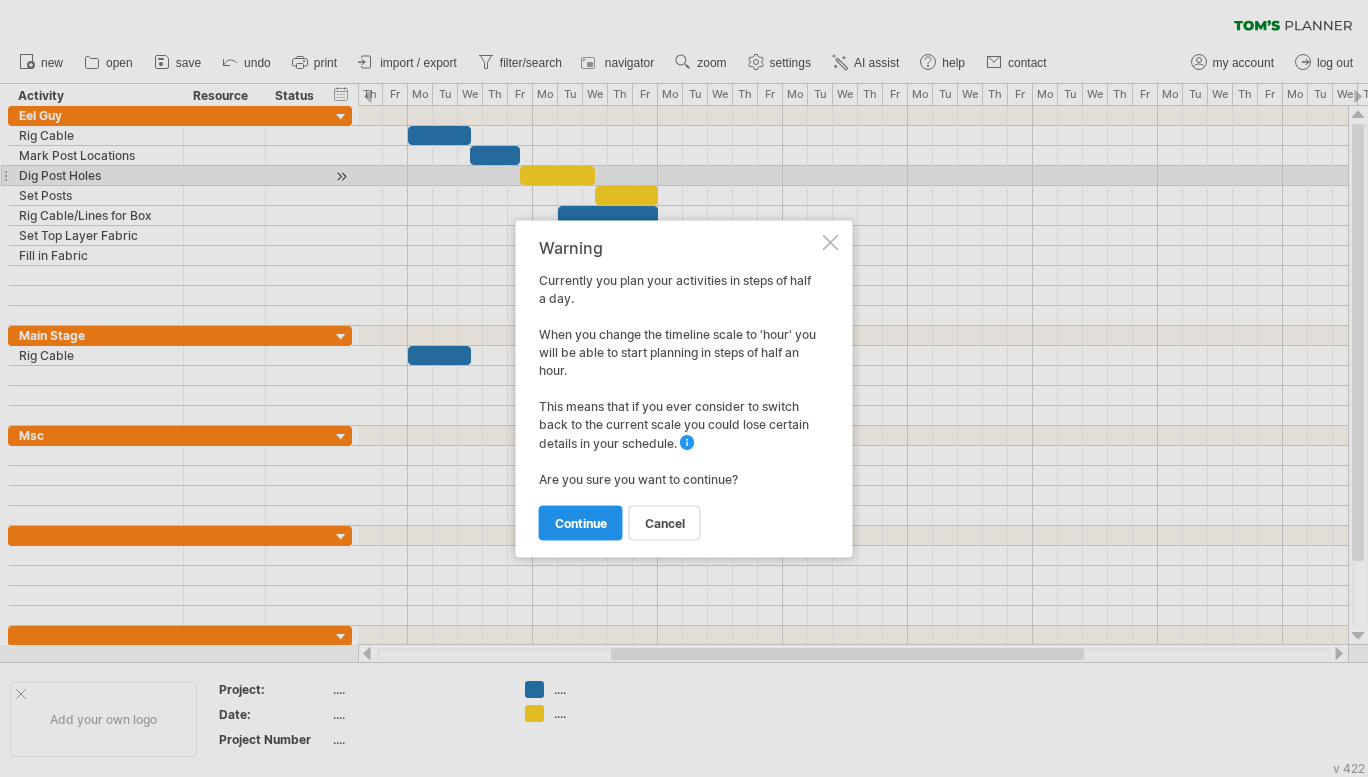 click on "continue" at bounding box center [581, 522] 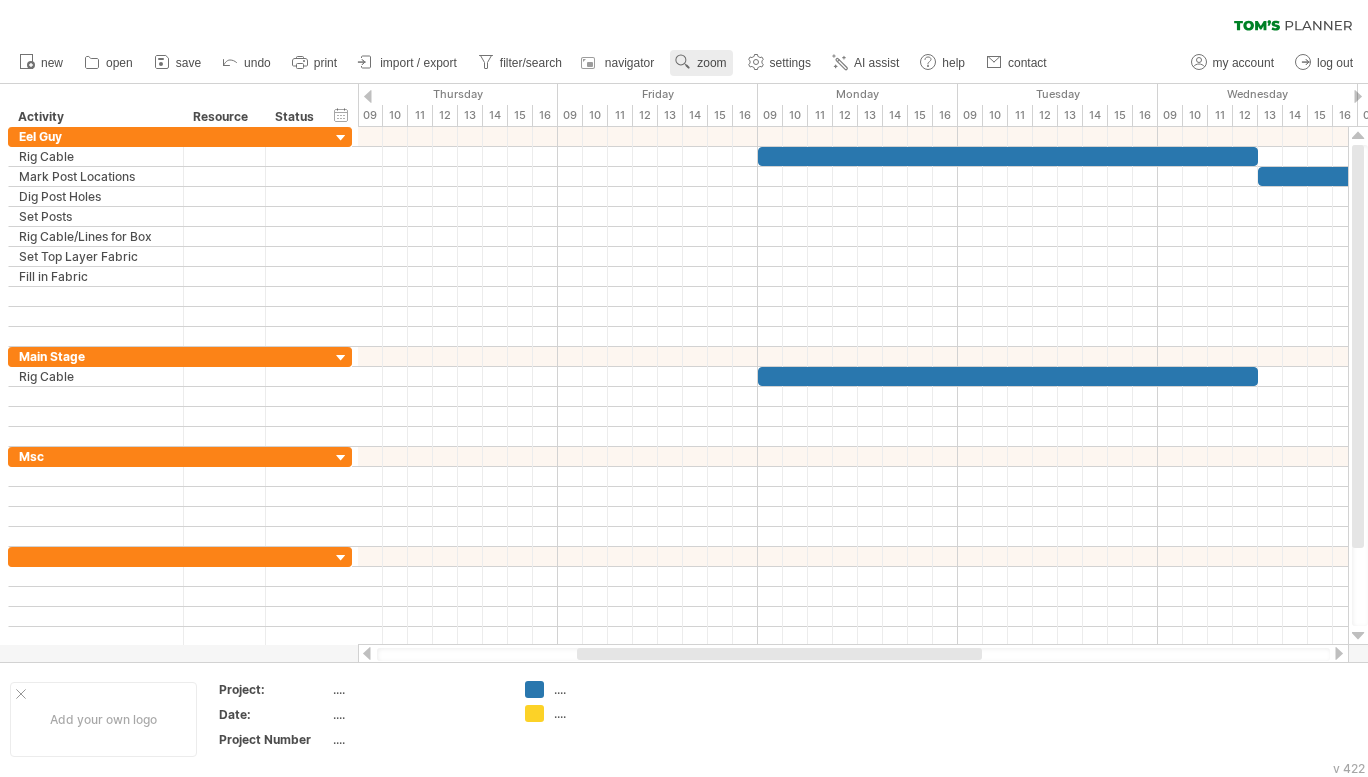click on "zoom" at bounding box center [711, 63] 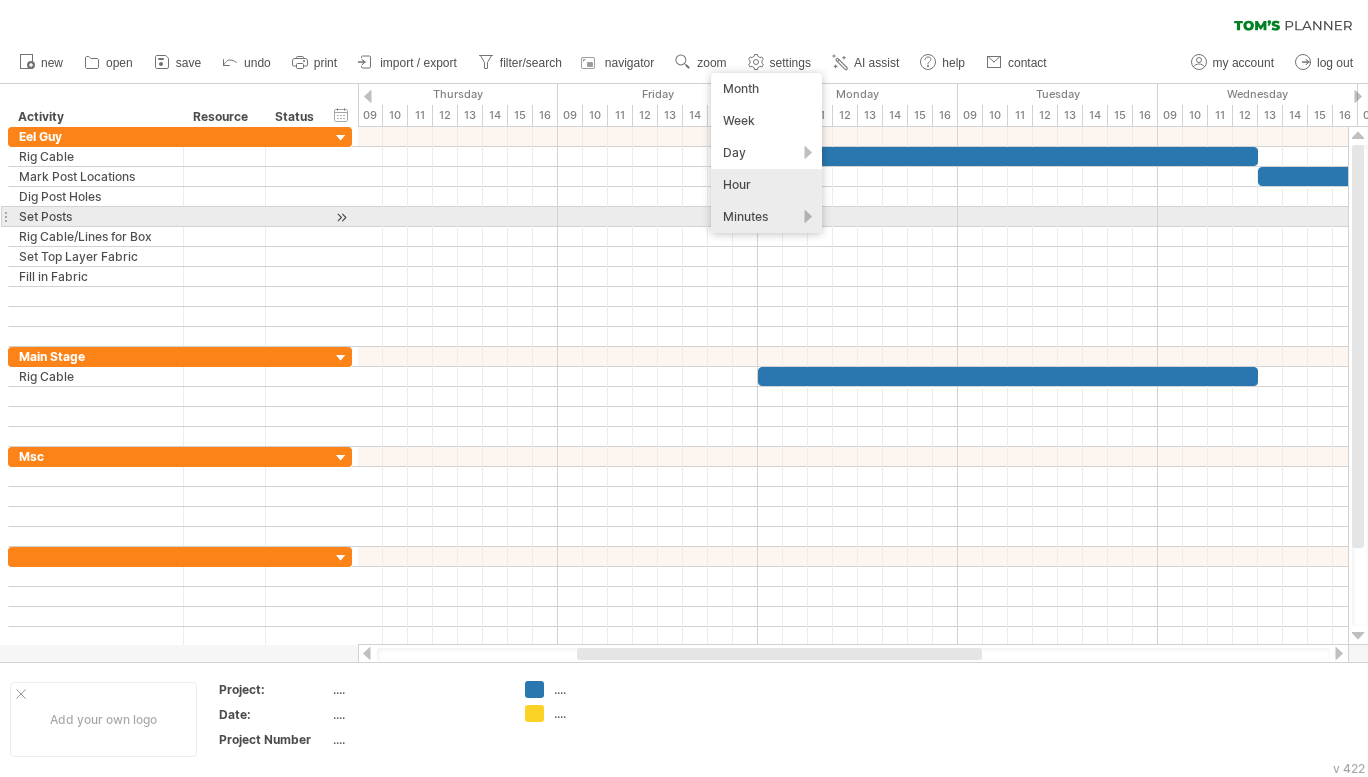 click on "Minutes" at bounding box center [766, 217] 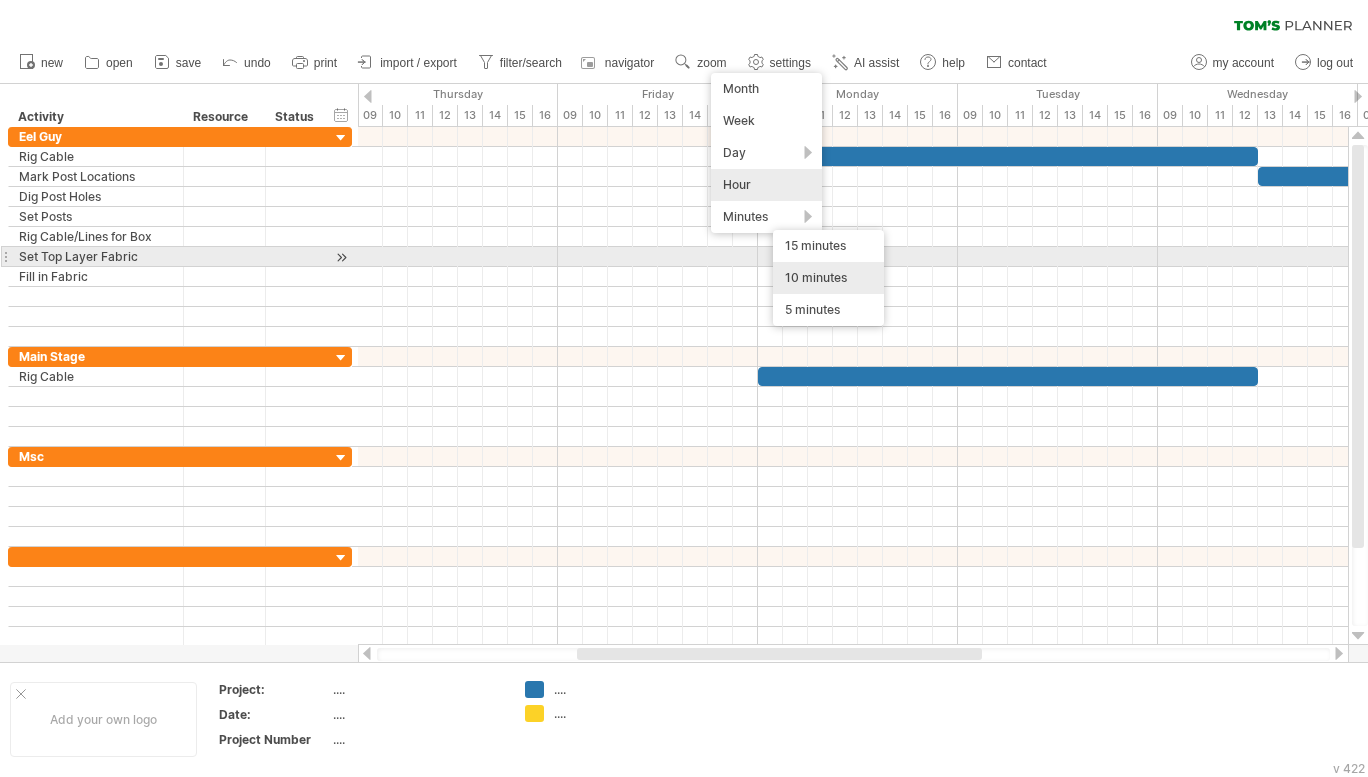 click on "10 minutes" at bounding box center (828, 278) 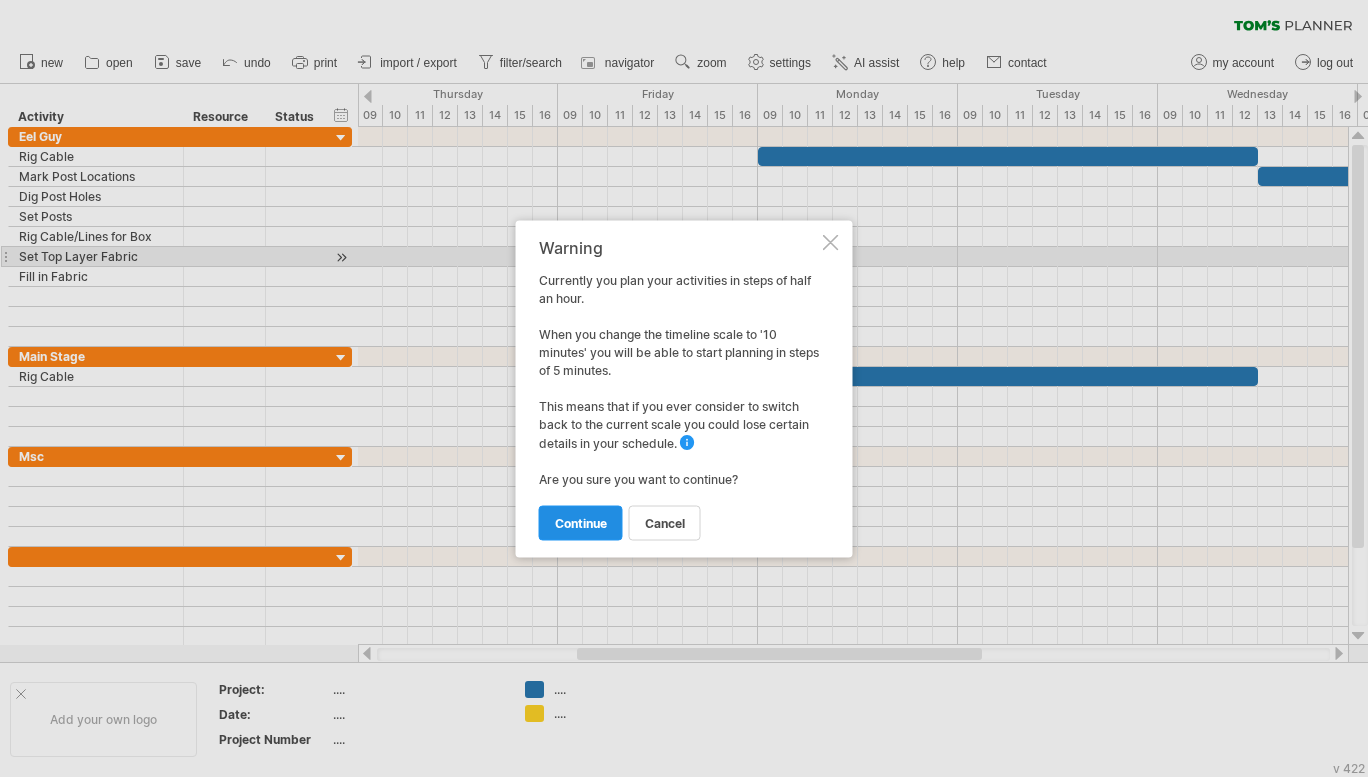click on "continue" at bounding box center (581, 522) 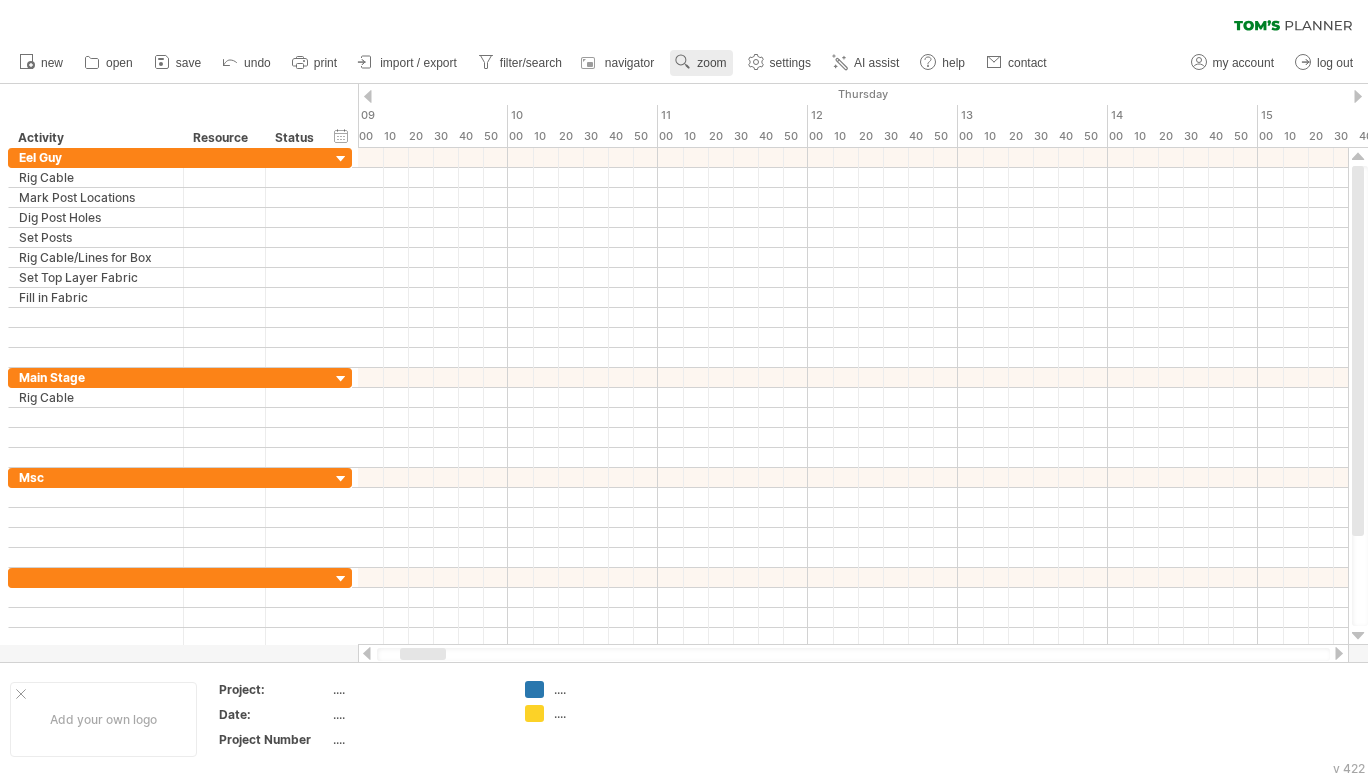 click on "zoom" at bounding box center [711, 63] 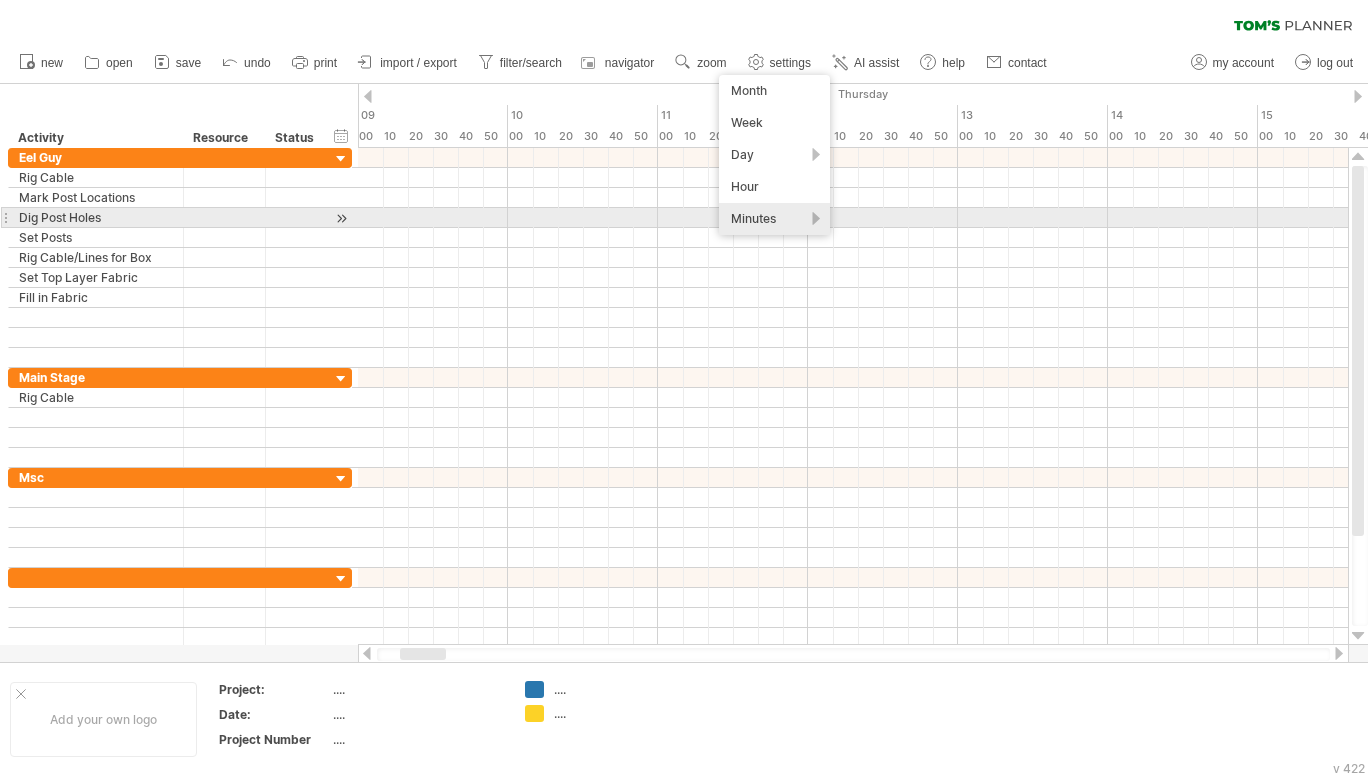 click on "Minutes" at bounding box center (774, 219) 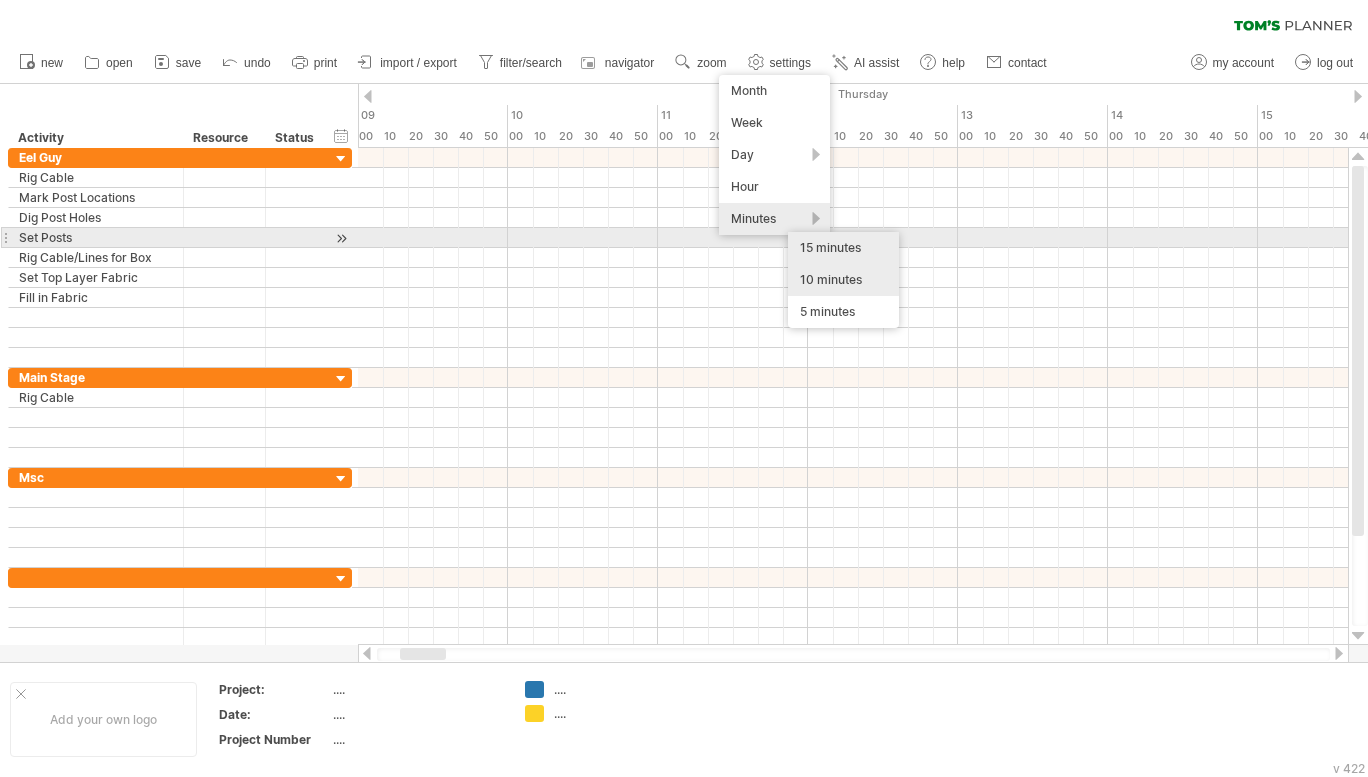 click on "15 minutes" at bounding box center [843, 248] 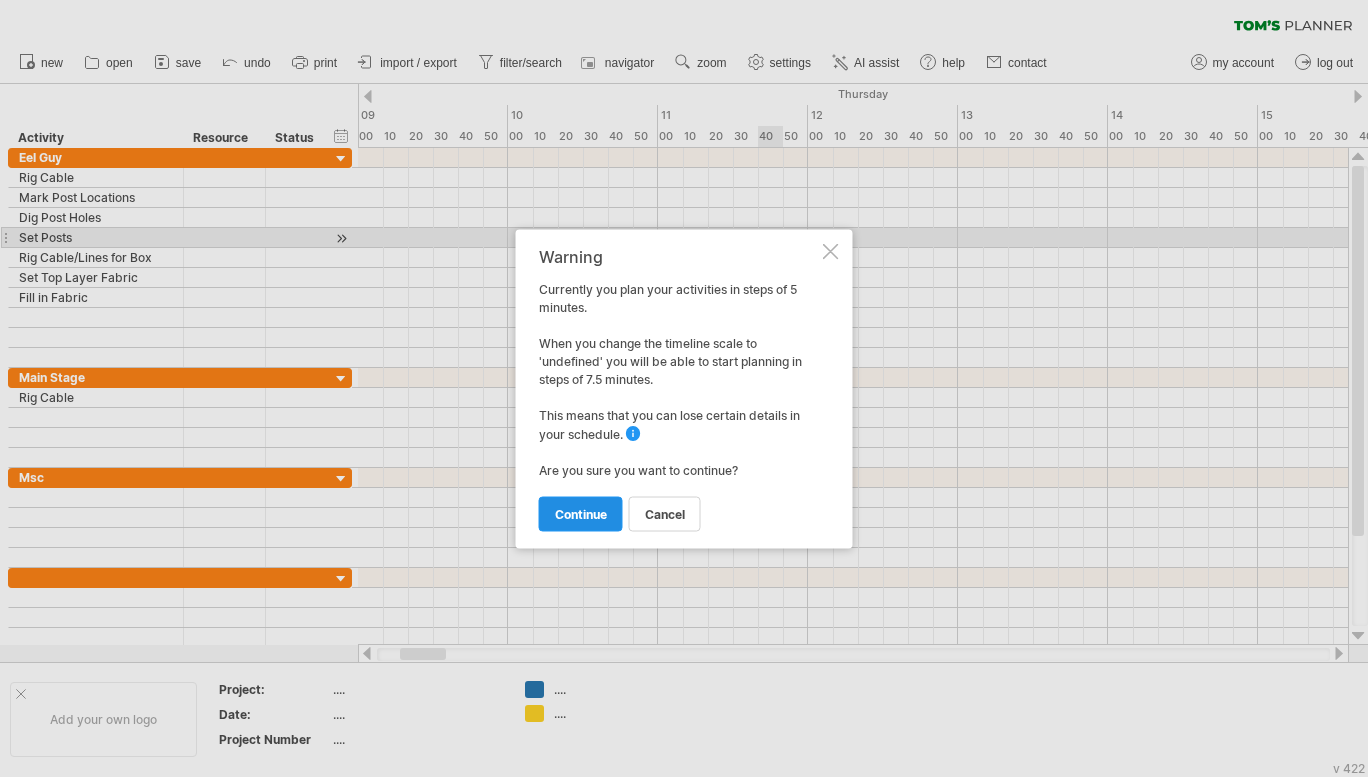 click on "continue" at bounding box center [581, 513] 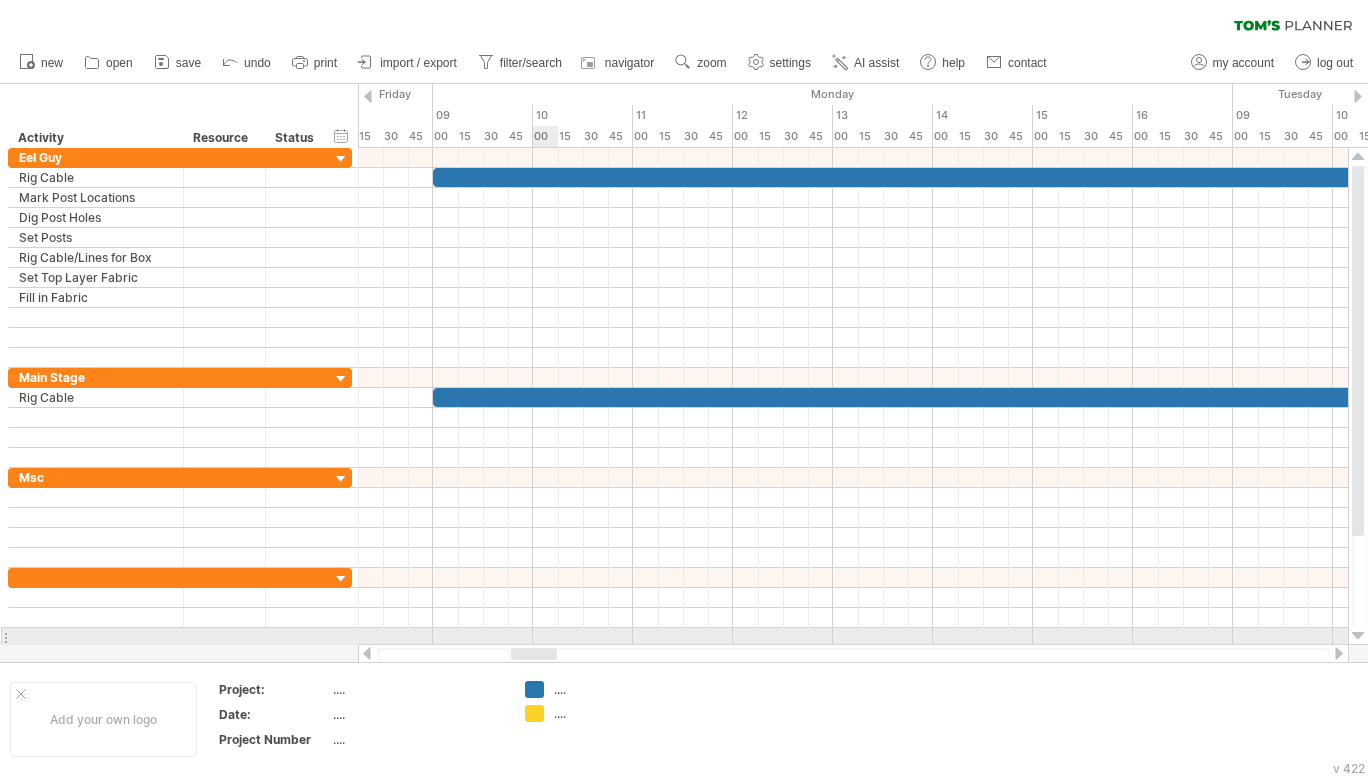 drag, startPoint x: 432, startPoint y: 654, endPoint x: 533, endPoint y: 634, distance: 102.96116 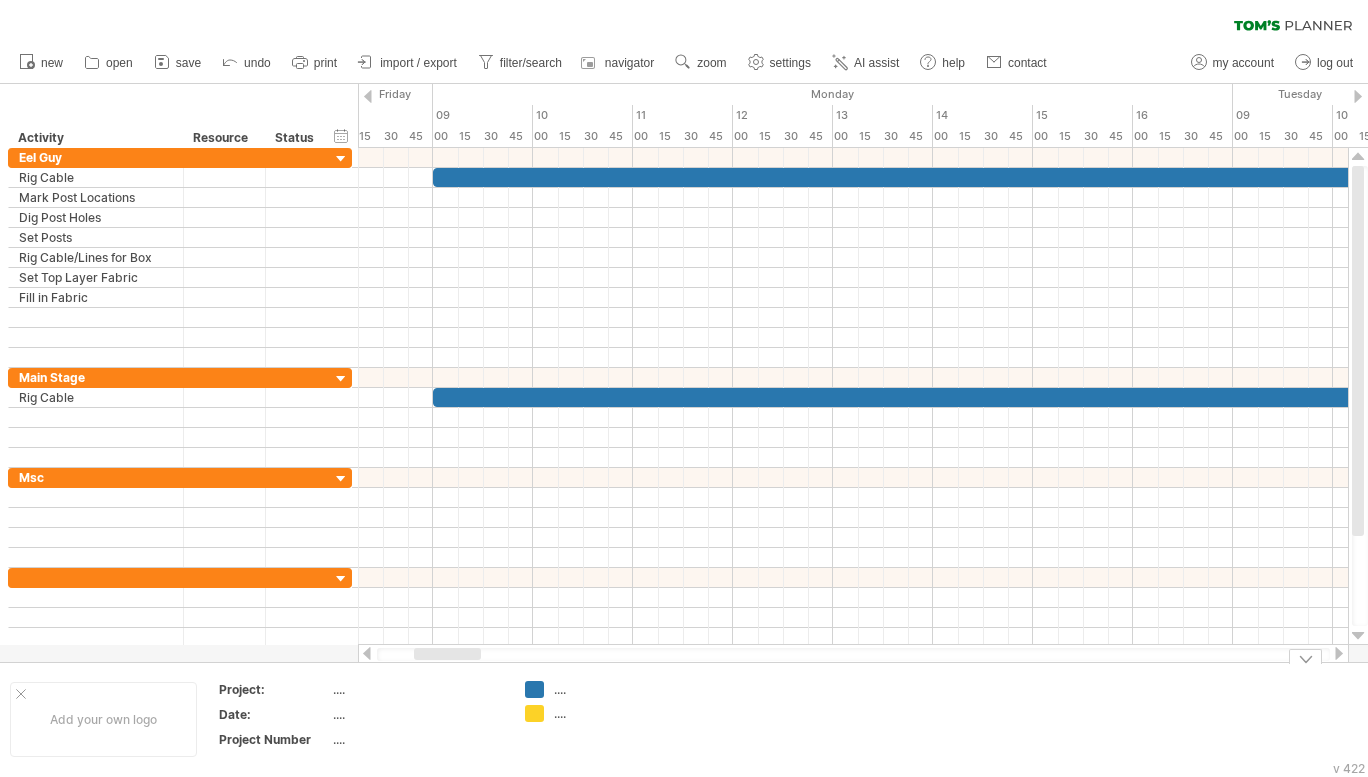 click at bounding box center [752, 719] 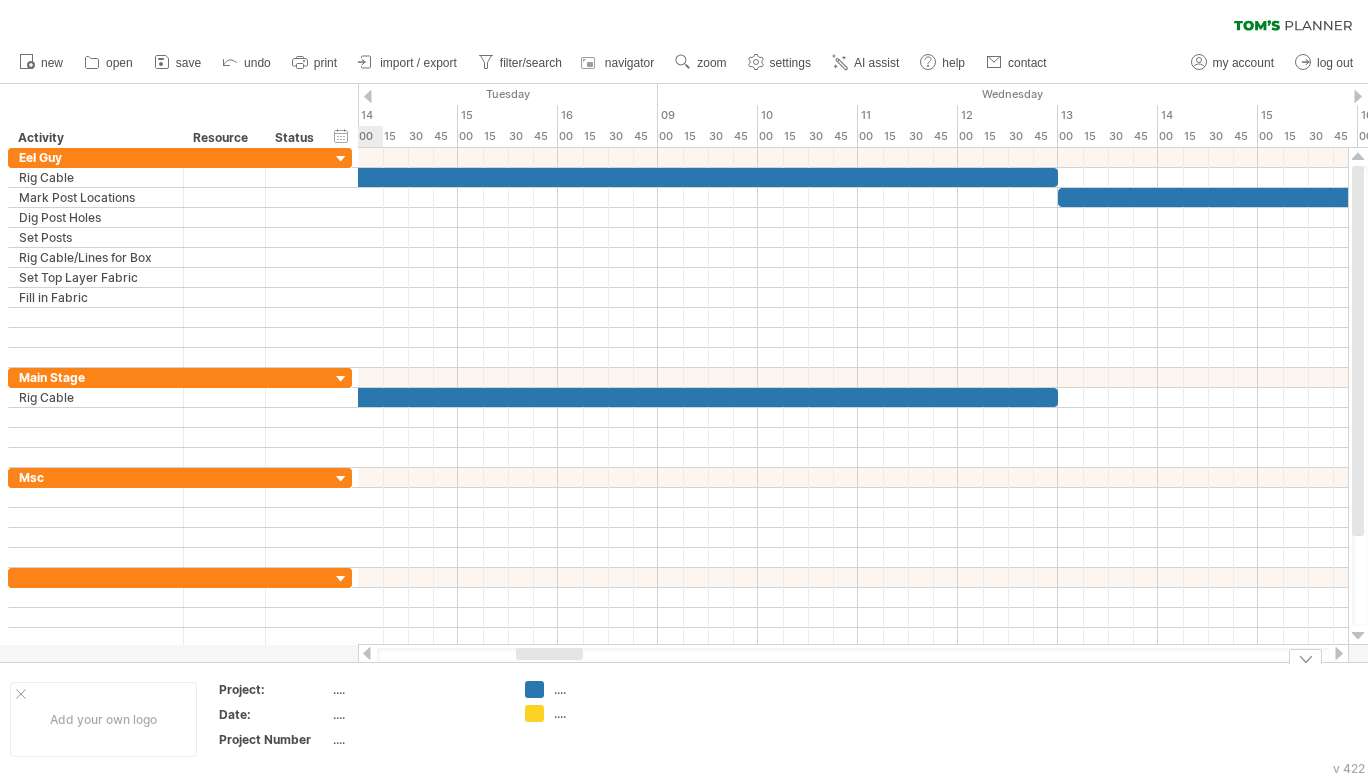 drag, startPoint x: 464, startPoint y: 653, endPoint x: 546, endPoint y: 667, distance: 83.18654 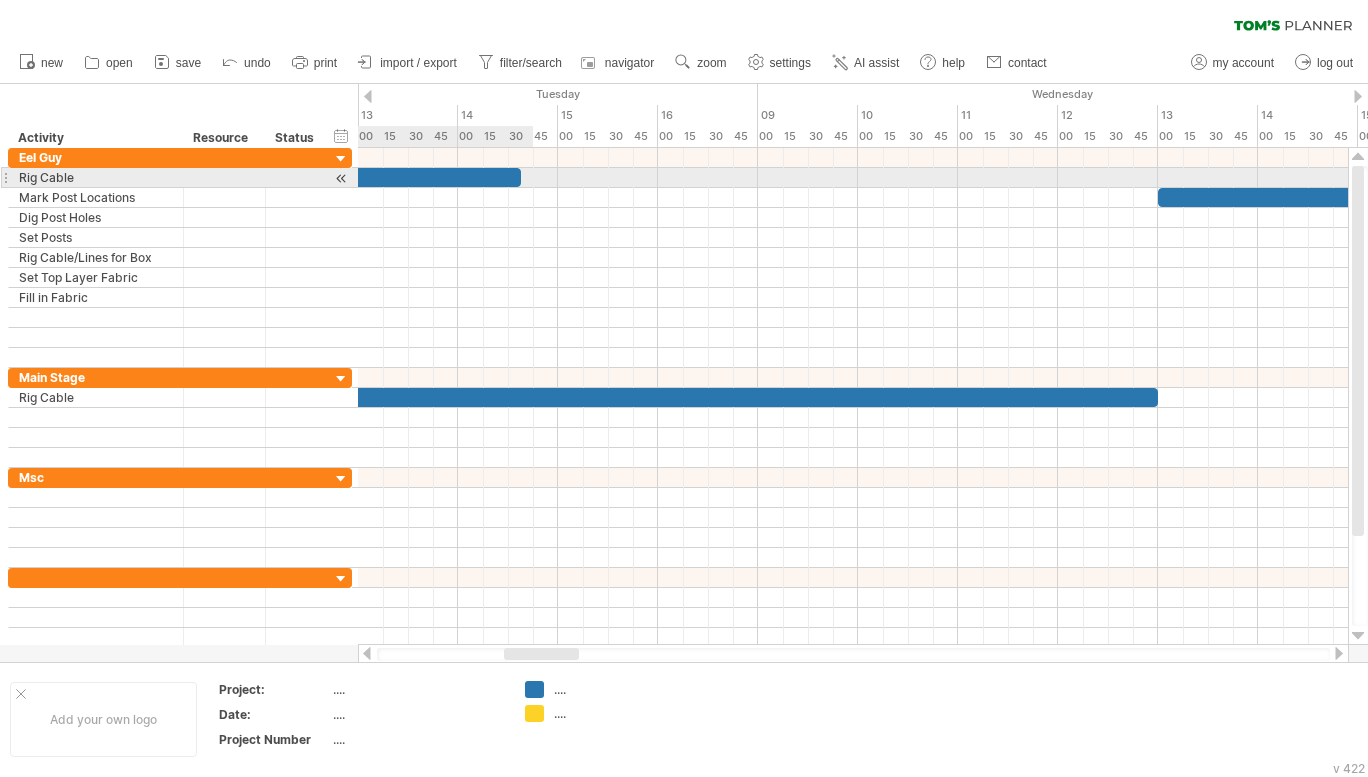 drag, startPoint x: 1156, startPoint y: 178, endPoint x: 428, endPoint y: 185, distance: 728.0336 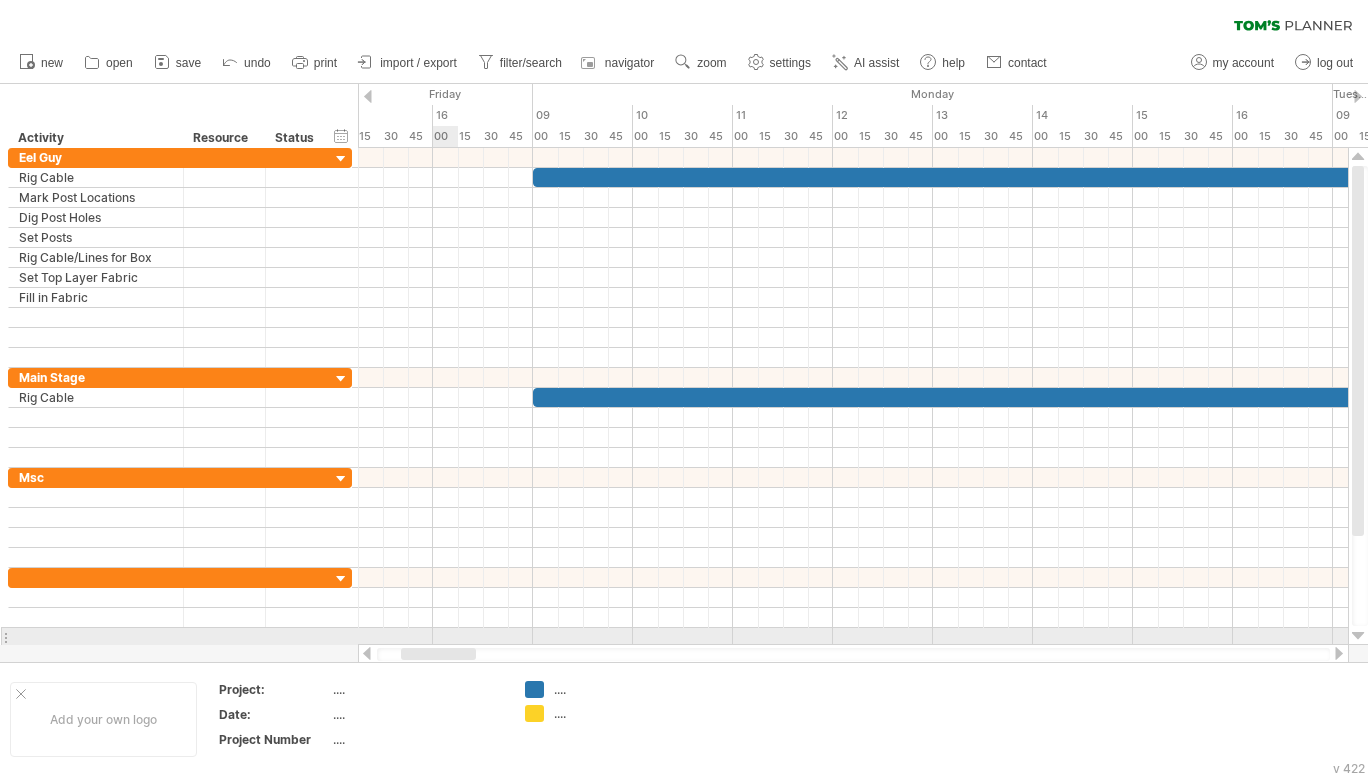 drag, startPoint x: 547, startPoint y: 655, endPoint x: 633, endPoint y: 480, distance: 194.98975 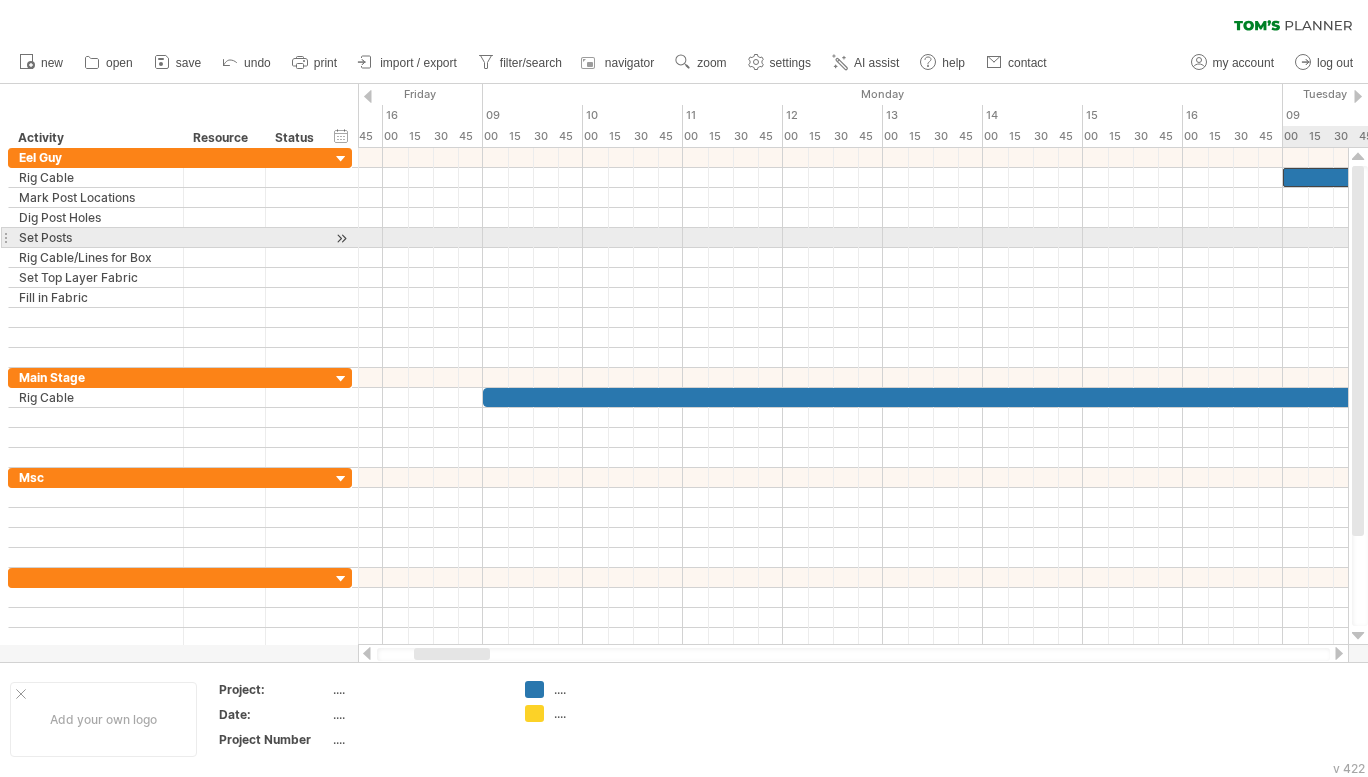 drag, startPoint x: 483, startPoint y: 182, endPoint x: 1281, endPoint y: 231, distance: 799.503 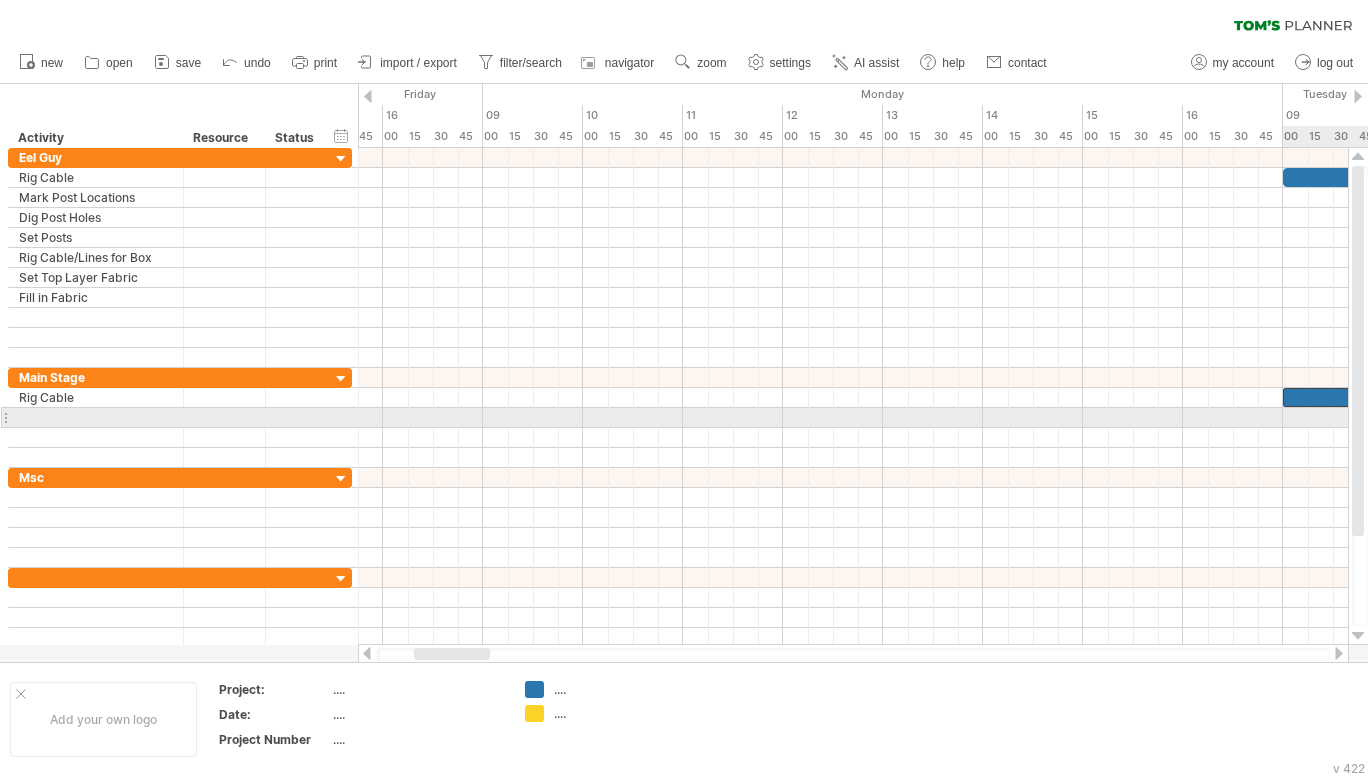drag, startPoint x: 484, startPoint y: 394, endPoint x: 1288, endPoint y: 413, distance: 804.2245 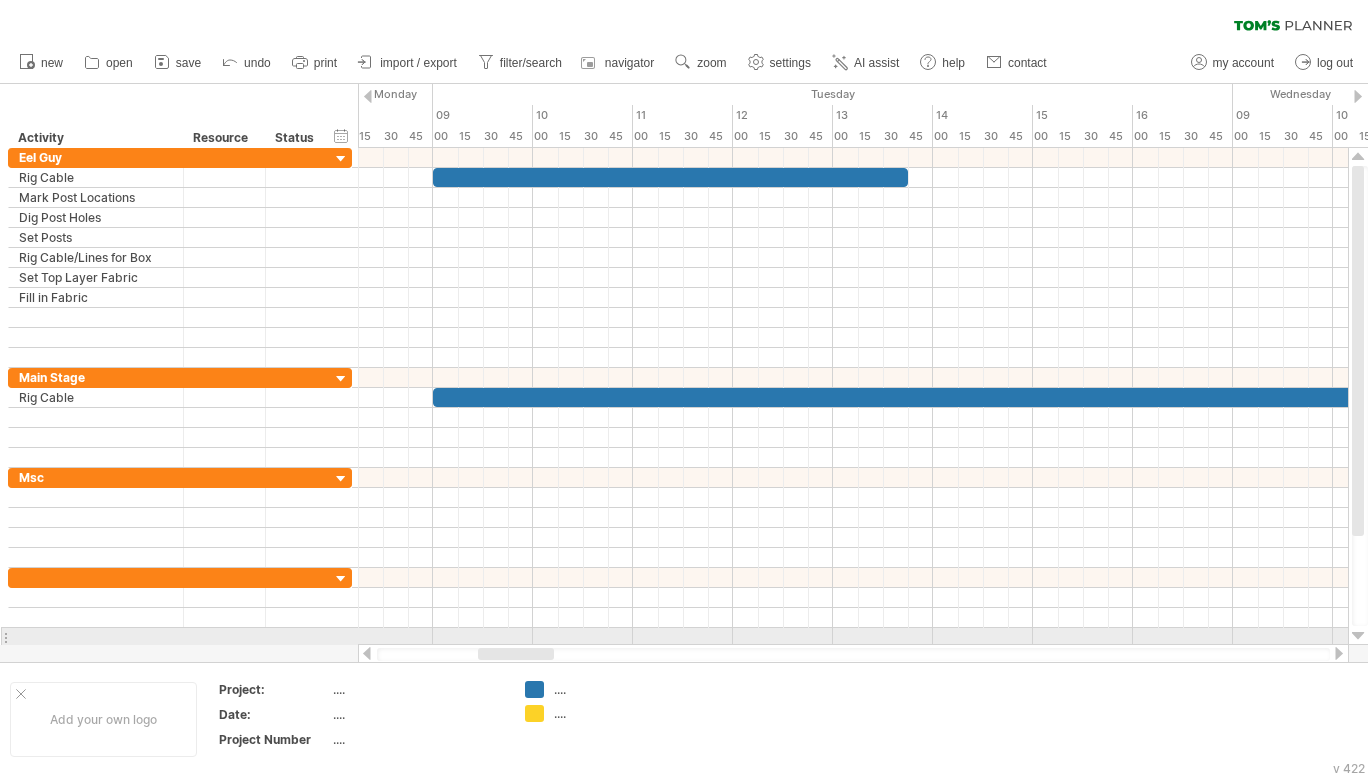 drag, startPoint x: 427, startPoint y: 649, endPoint x: 491, endPoint y: 645, distance: 64.12488 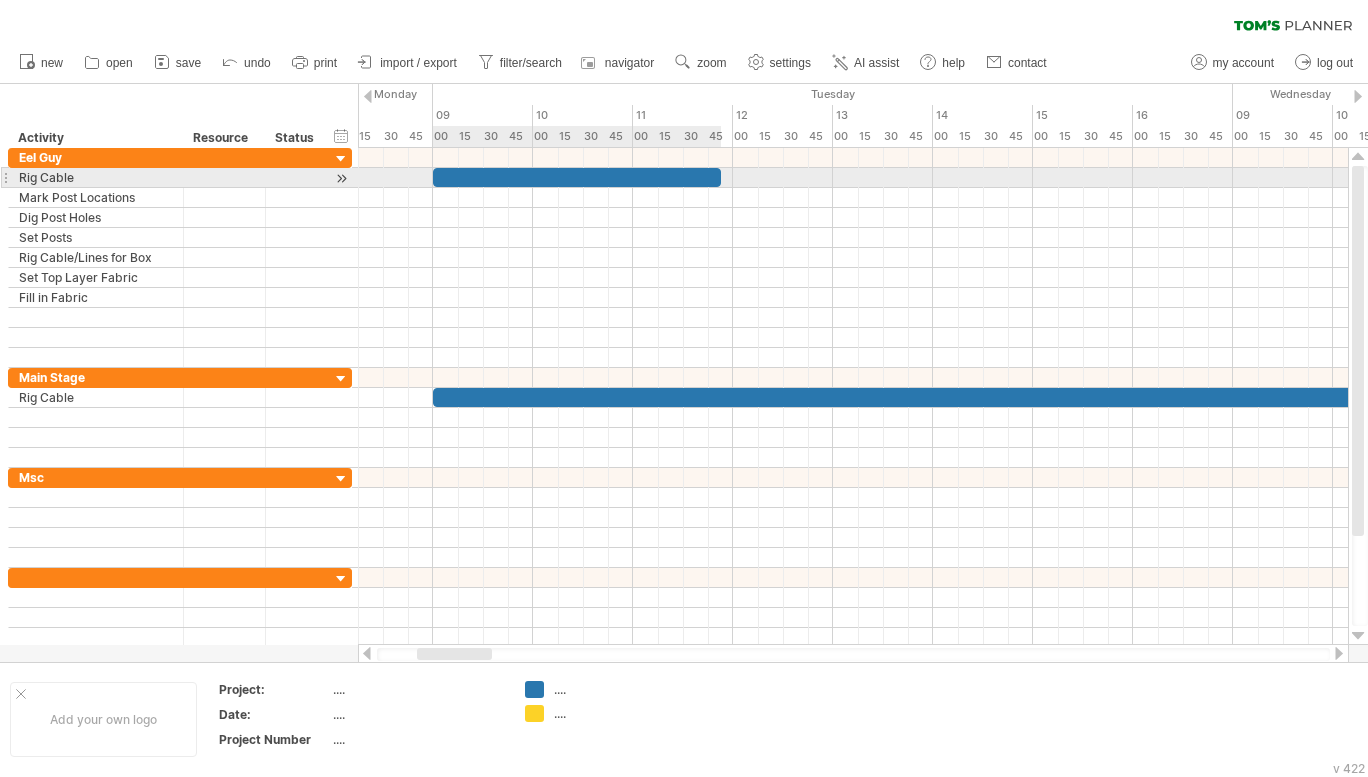 drag, startPoint x: 908, startPoint y: 181, endPoint x: 716, endPoint y: 173, distance: 192.1666 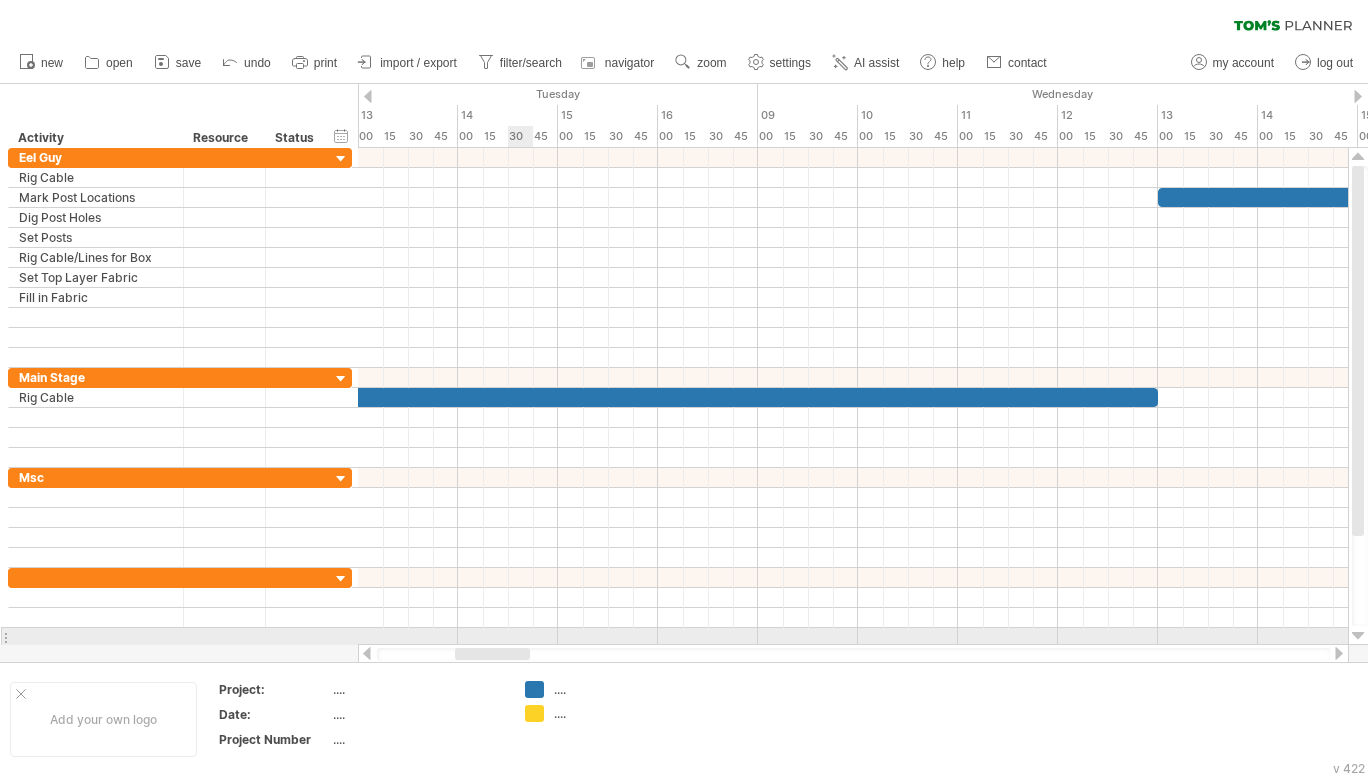 drag, startPoint x: 483, startPoint y: 653, endPoint x: 521, endPoint y: 634, distance: 42.48529 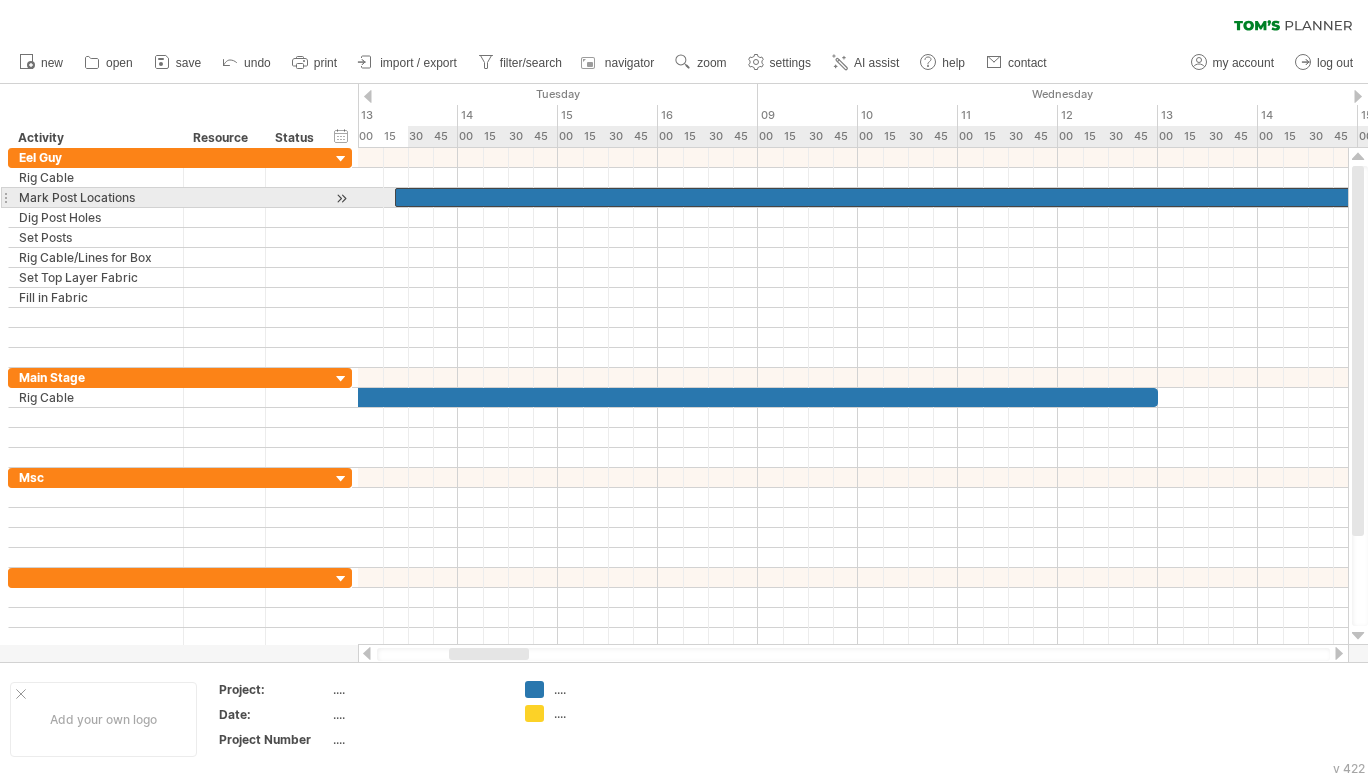 drag, startPoint x: 1192, startPoint y: 200, endPoint x: 512, endPoint y: 395, distance: 707.4072 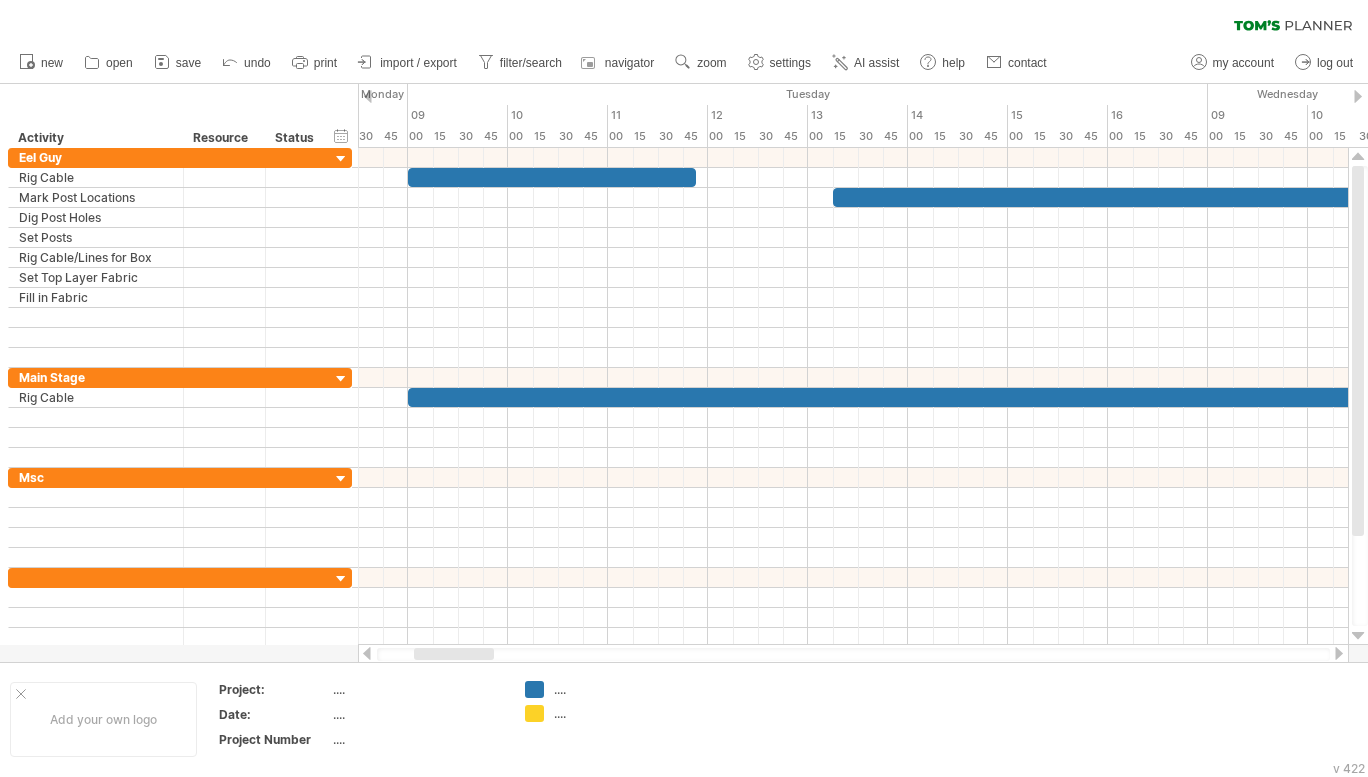 drag, startPoint x: 508, startPoint y: 655, endPoint x: 473, endPoint y: 649, distance: 35.510563 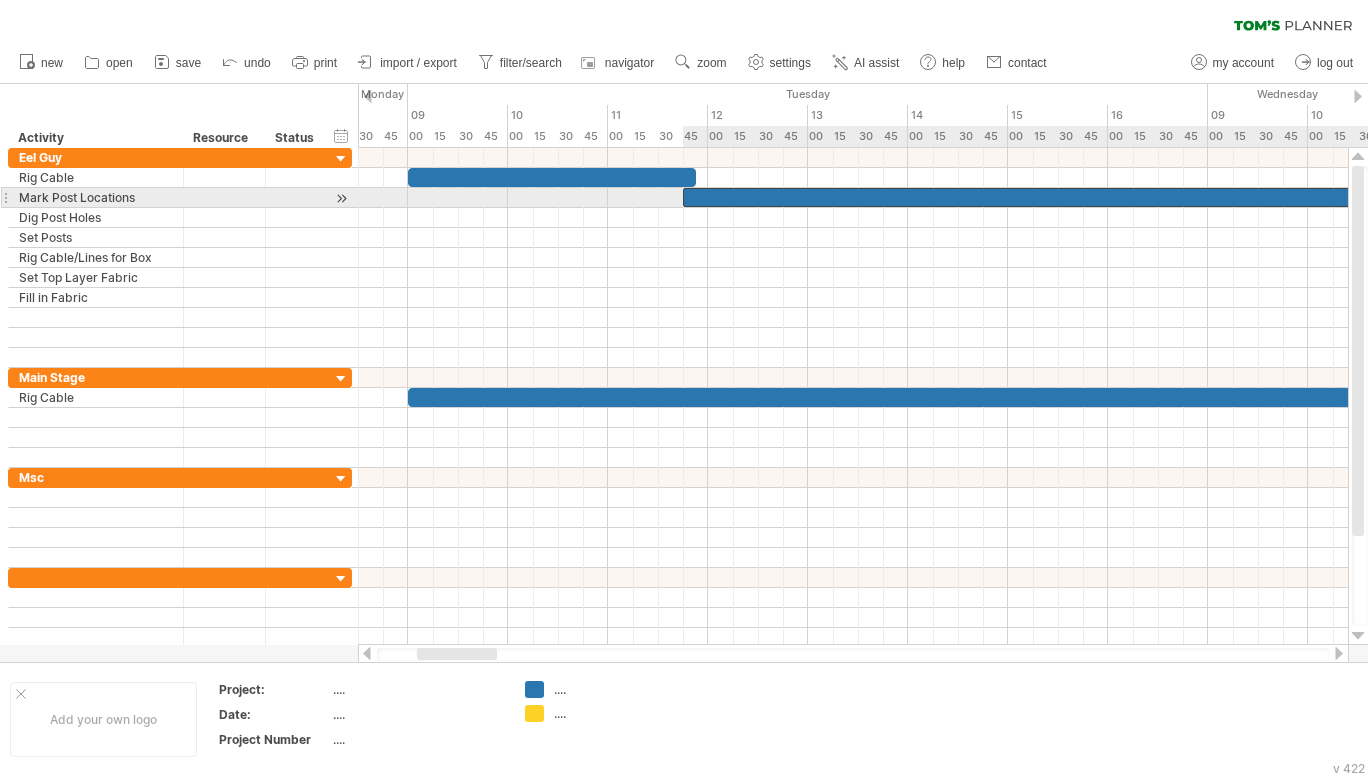 drag, startPoint x: 877, startPoint y: 200, endPoint x: 729, endPoint y: 200, distance: 148 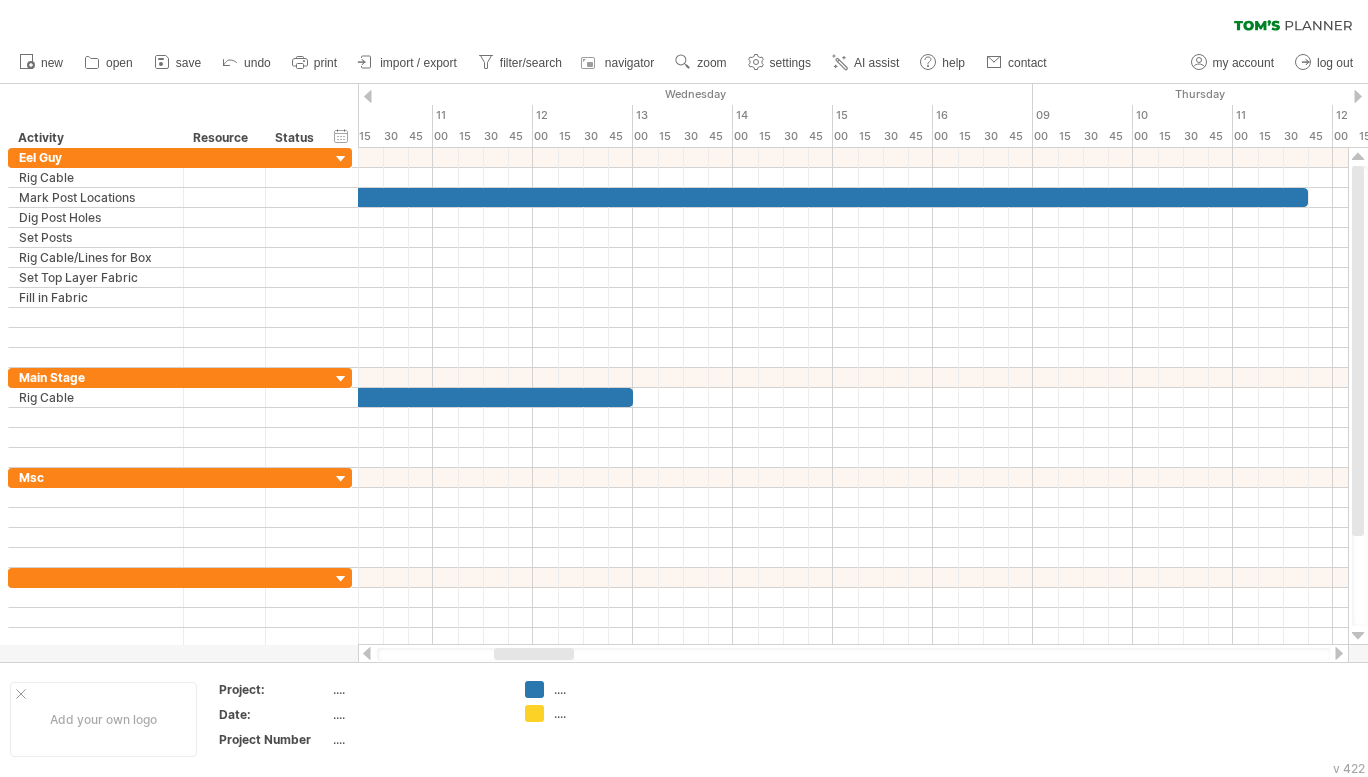 drag, startPoint x: 450, startPoint y: 656, endPoint x: 534, endPoint y: 663, distance: 84.29116 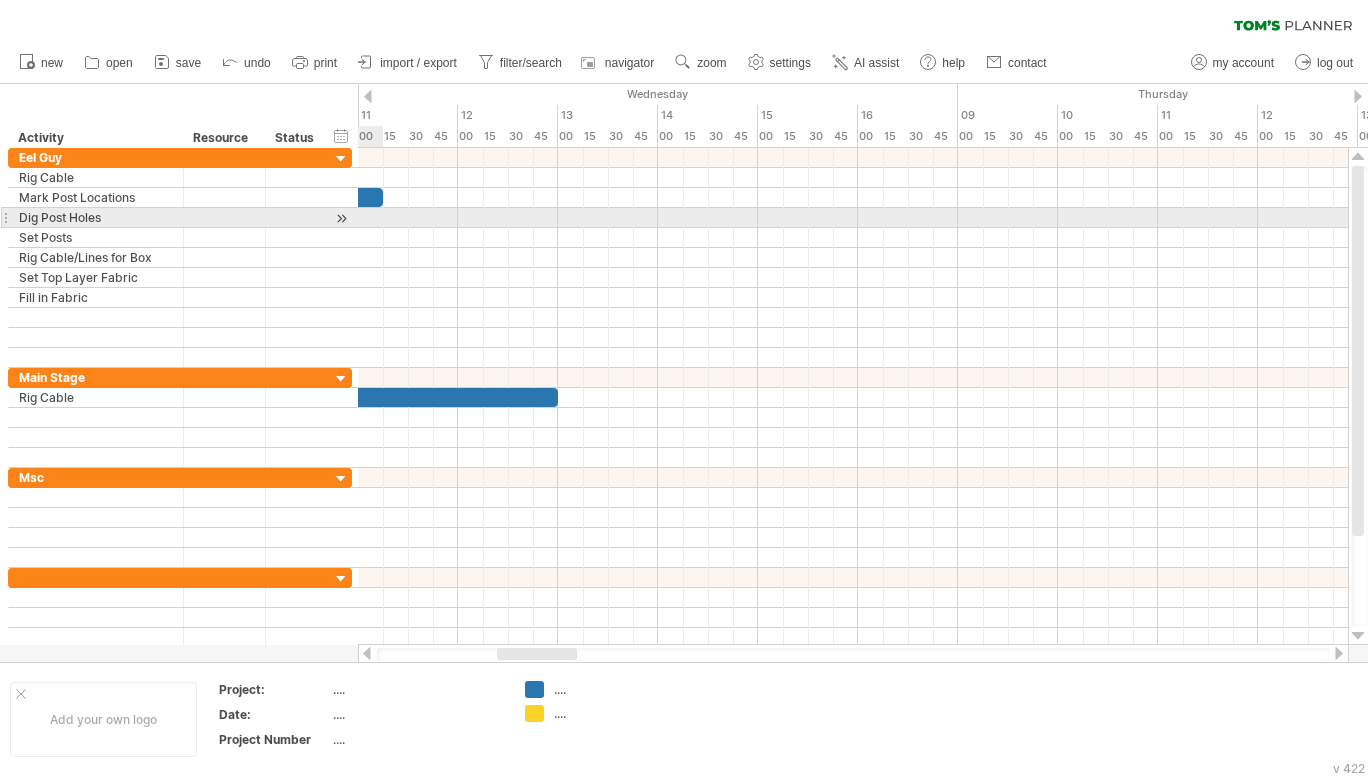 drag, startPoint x: 1233, startPoint y: 194, endPoint x: 381, endPoint y: 210, distance: 852.1502 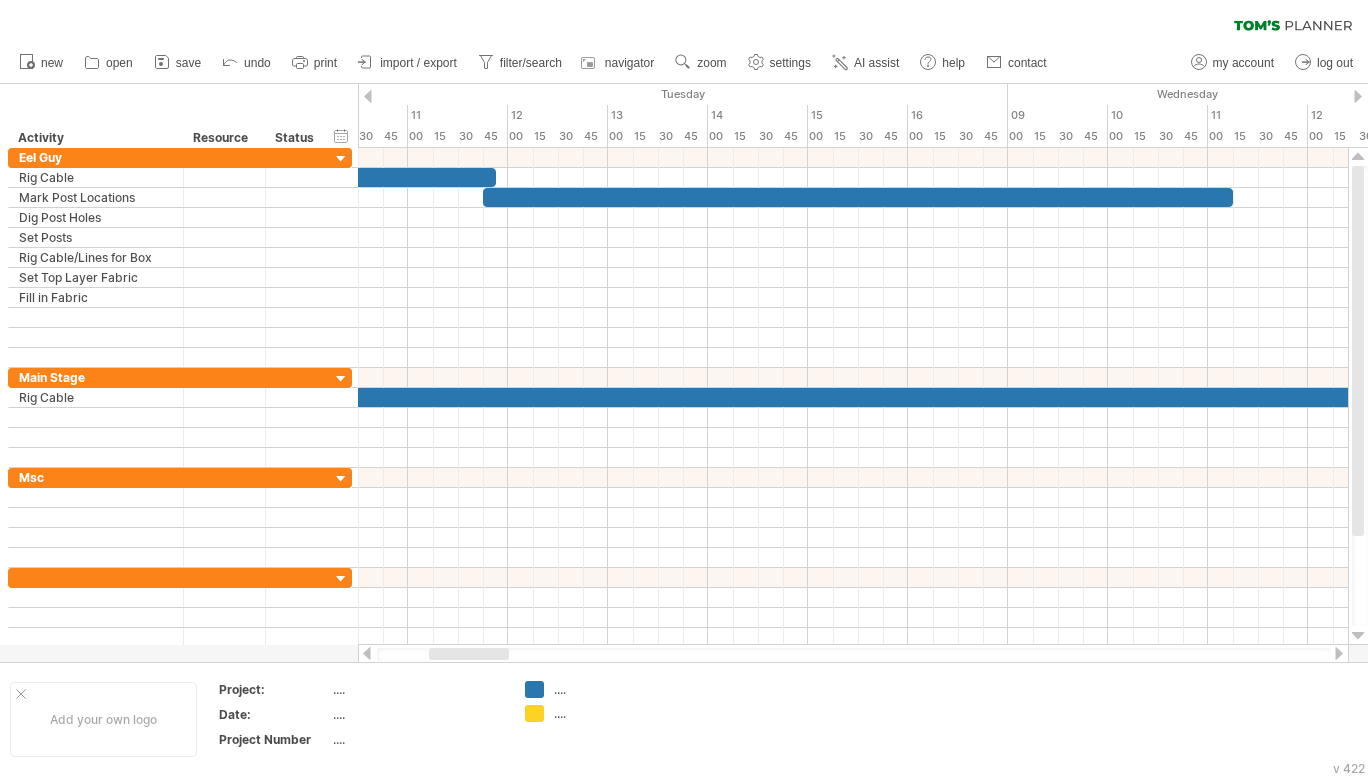 drag, startPoint x: 526, startPoint y: 655, endPoint x: 458, endPoint y: 656, distance: 68.007355 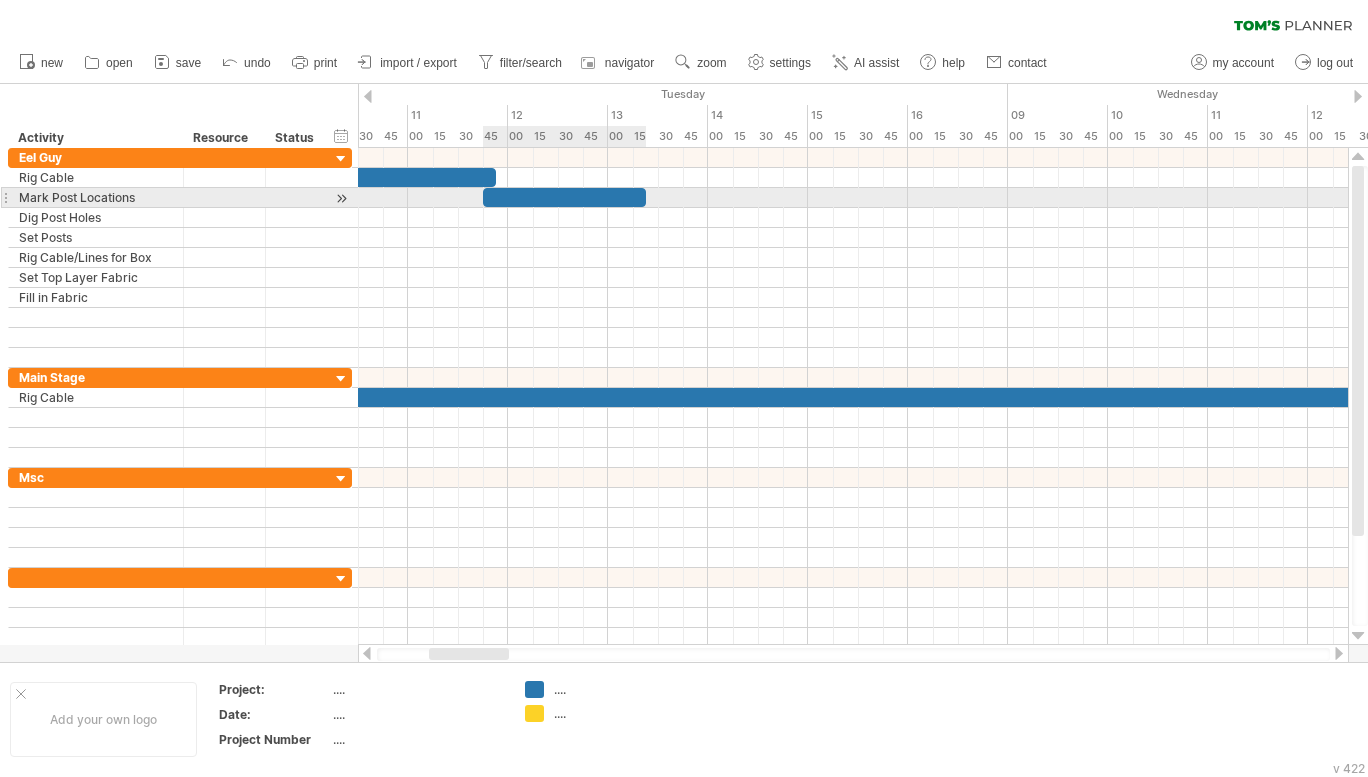 drag, startPoint x: 1231, startPoint y: 196, endPoint x: 642, endPoint y: 204, distance: 589.0543 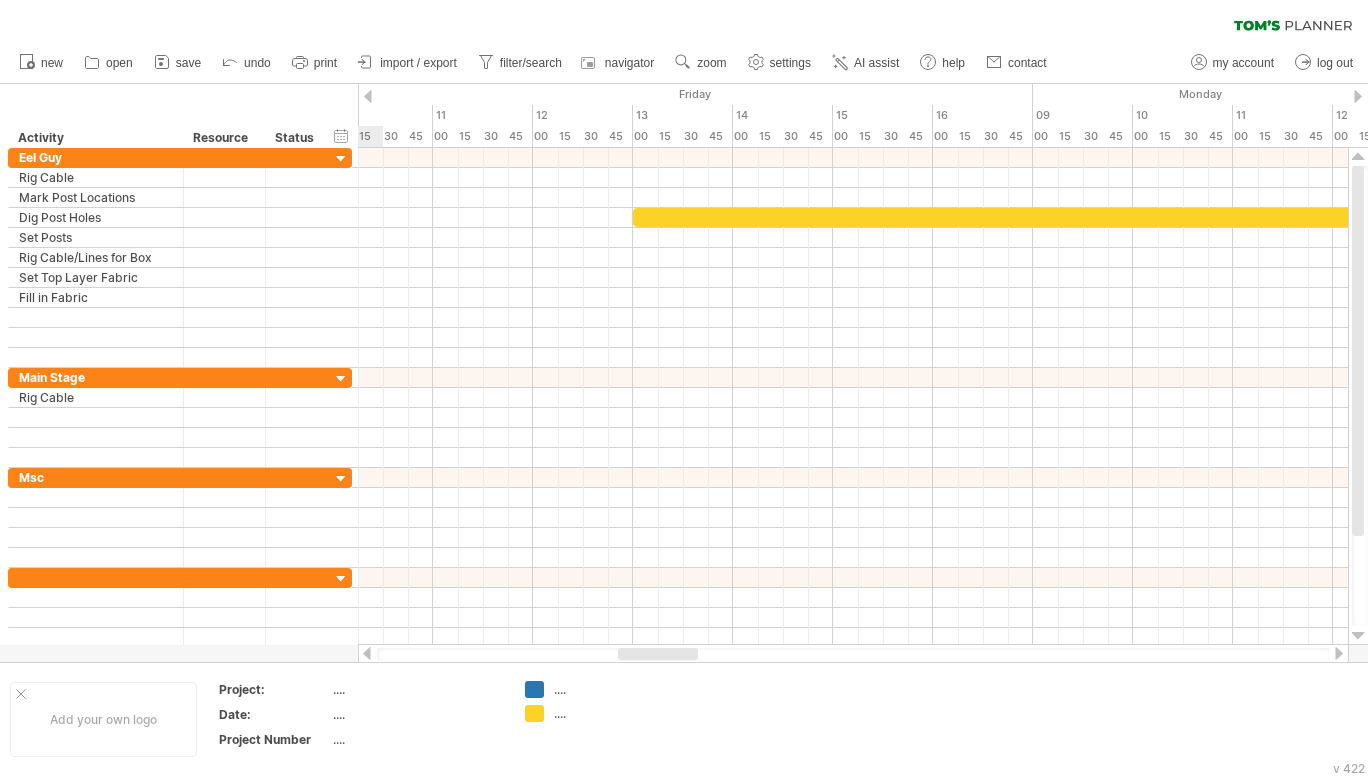 drag, startPoint x: 493, startPoint y: 650, endPoint x: 681, endPoint y: 656, distance: 188.09572 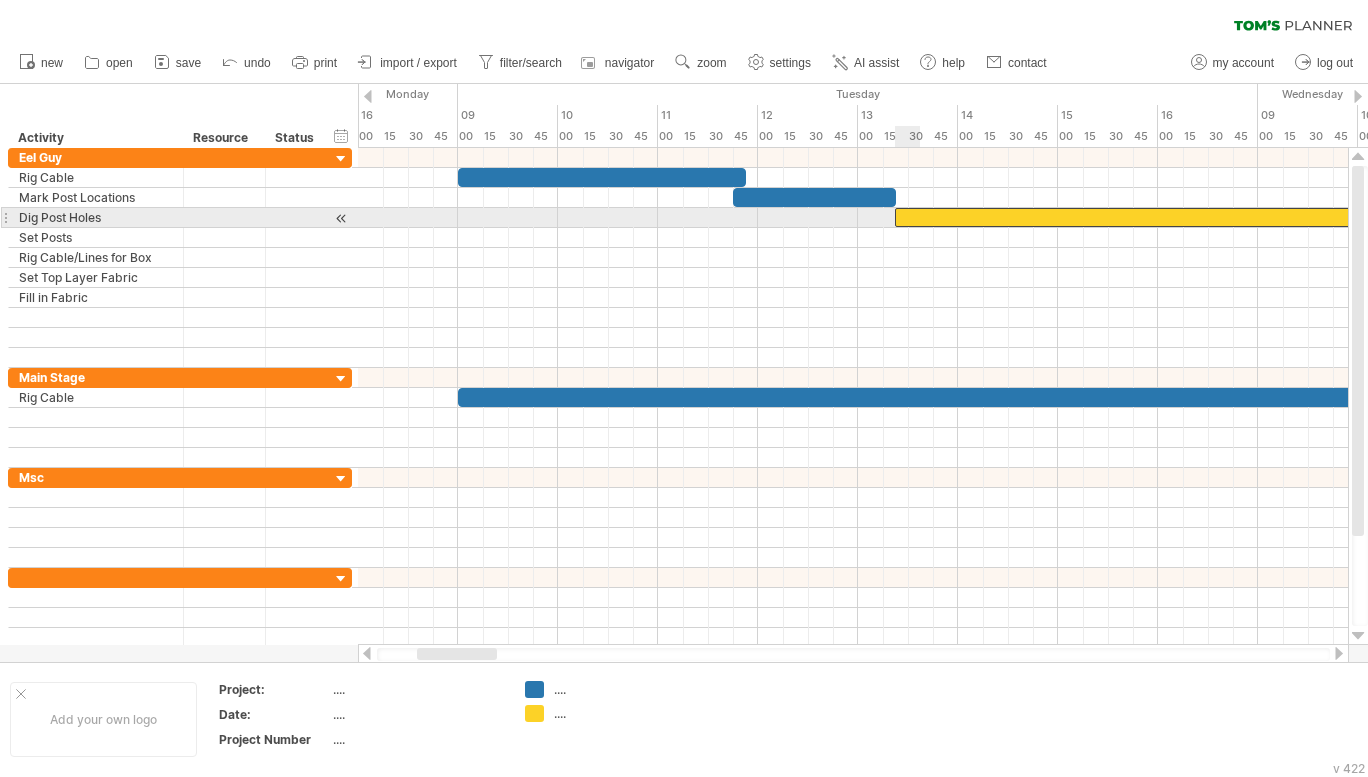 drag, startPoint x: 817, startPoint y: 222, endPoint x: 1078, endPoint y: 219, distance: 261.01724 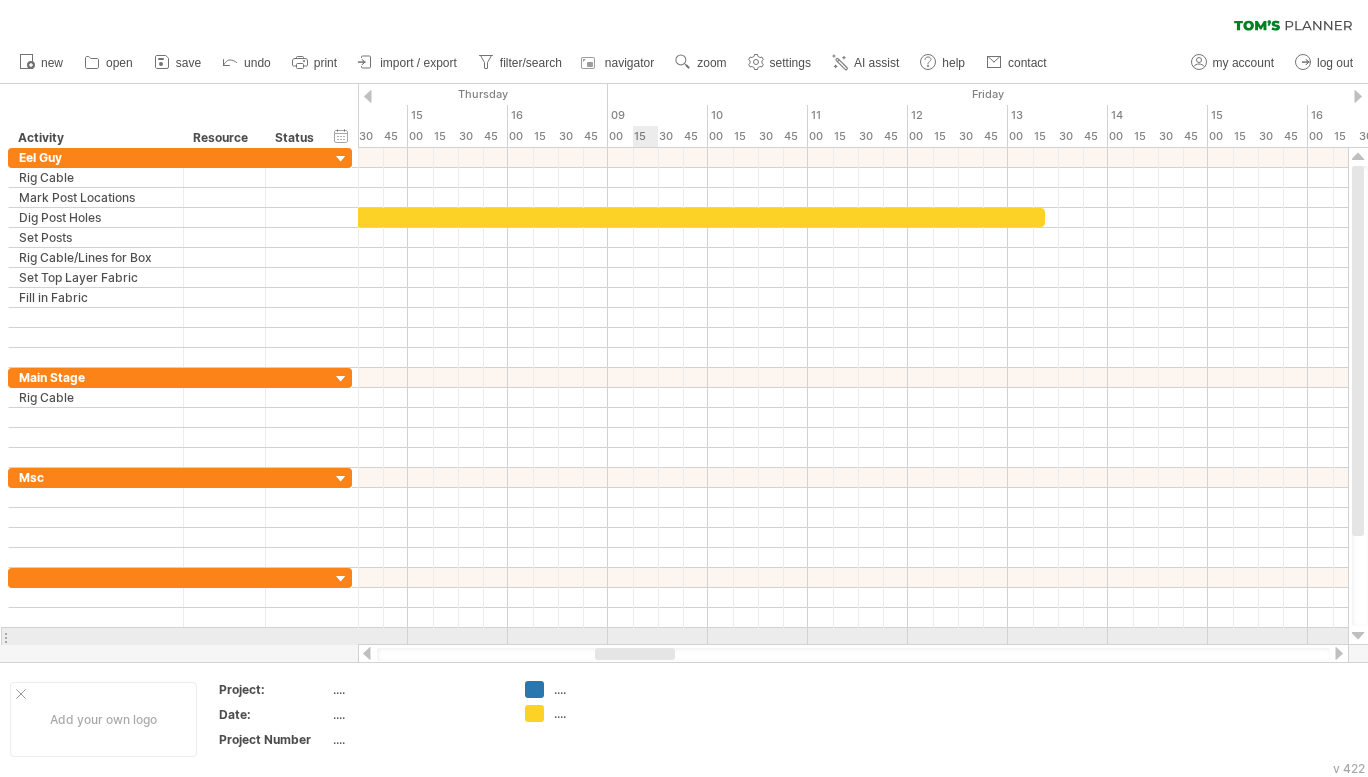 drag, startPoint x: 462, startPoint y: 654, endPoint x: 639, endPoint y: 623, distance: 179.69418 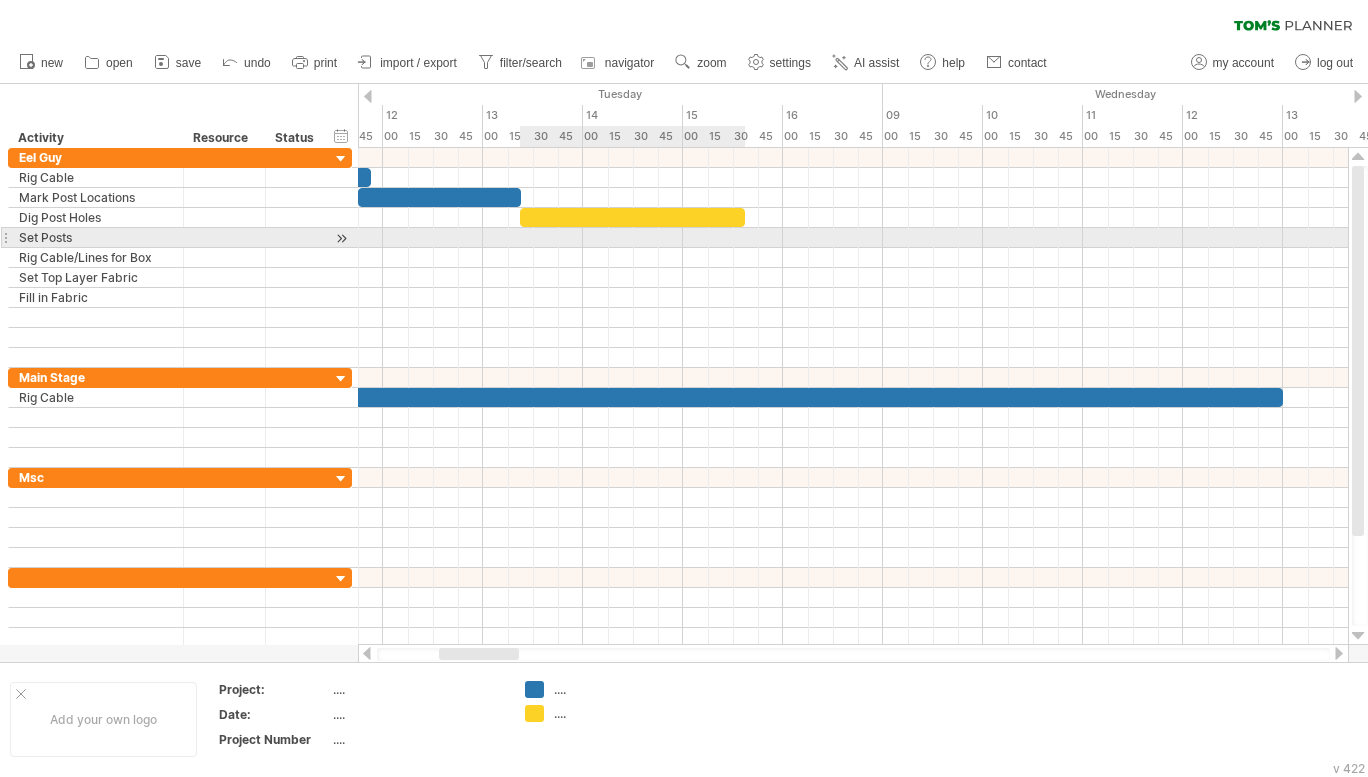 drag, startPoint x: 1067, startPoint y: 210, endPoint x: 740, endPoint y: 230, distance: 327.61105 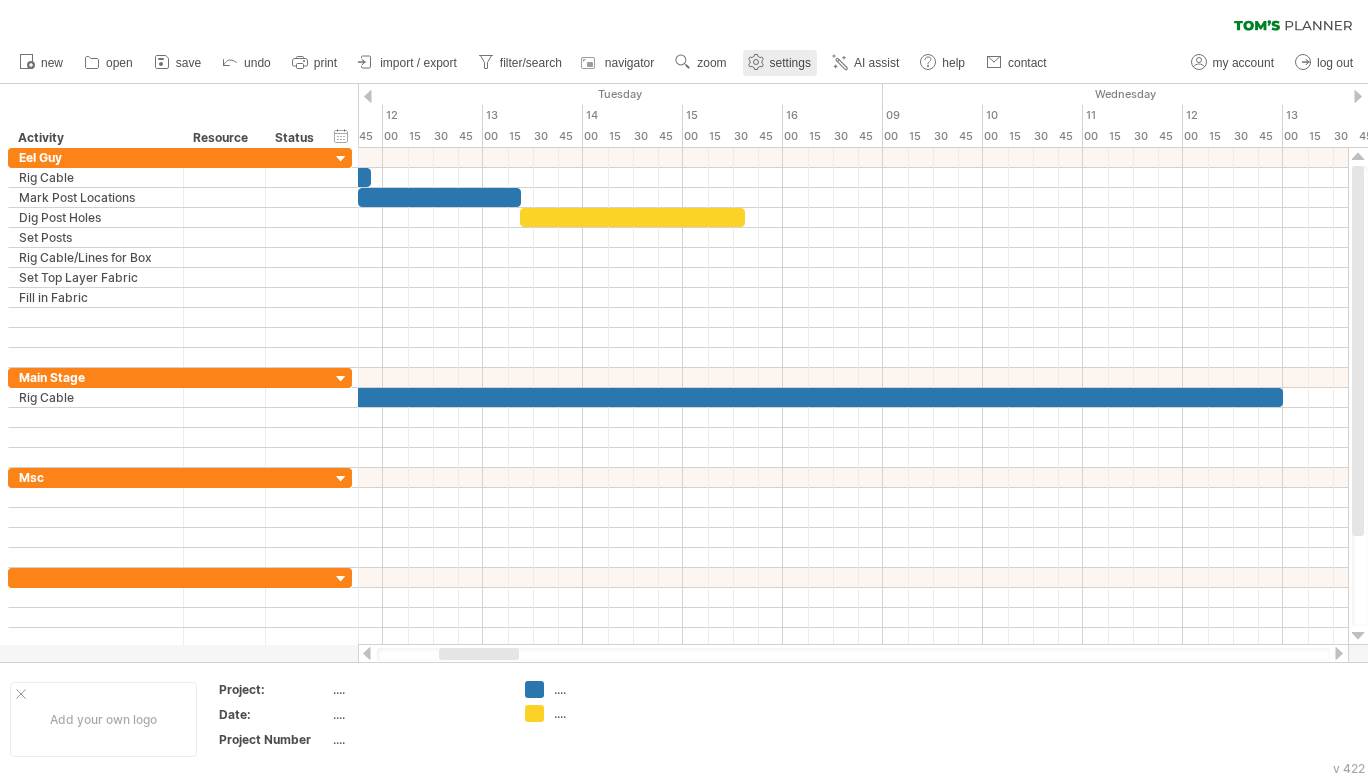 click on "settings" at bounding box center (790, 63) 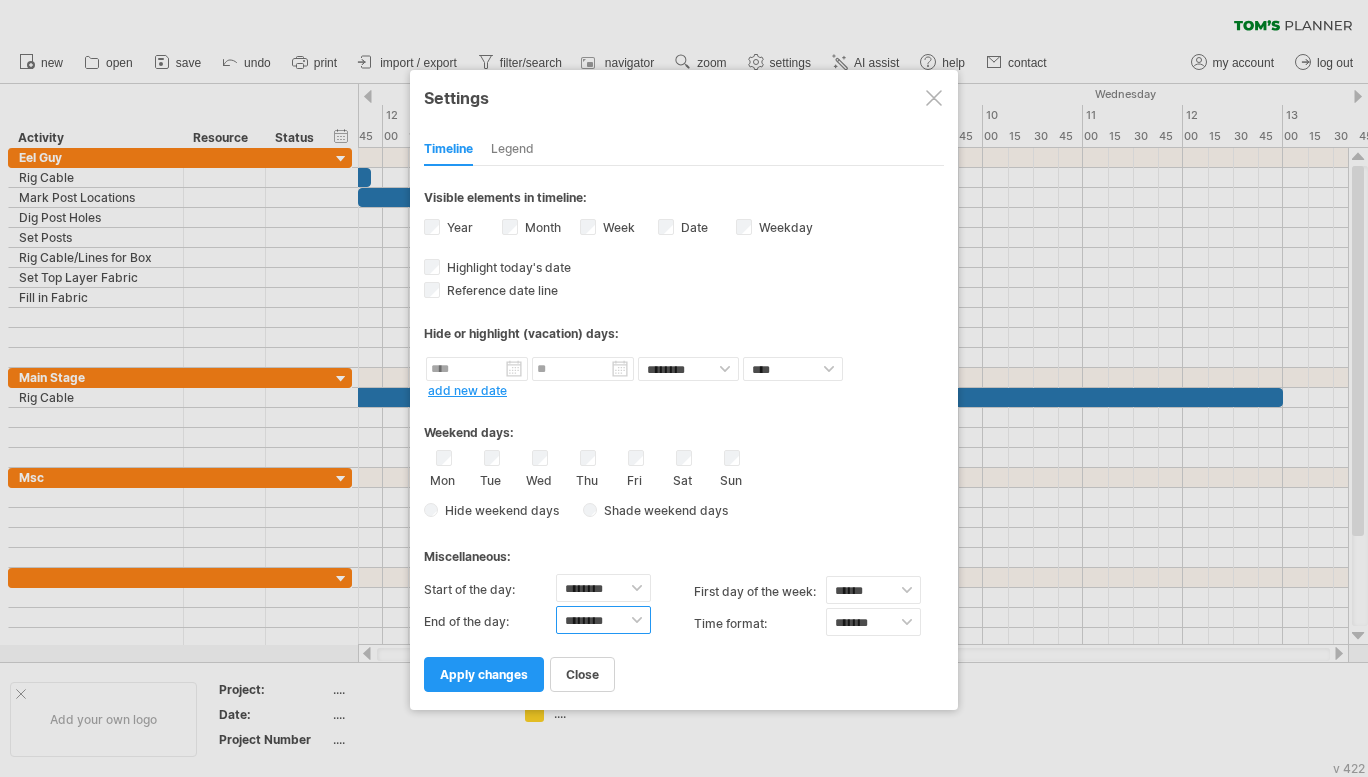 click on "********
********
********
********
********
********
********
********
********
********
********
********
********
********
********
********
********
********
******** ******** ******** ******** ********" at bounding box center (603, 620) 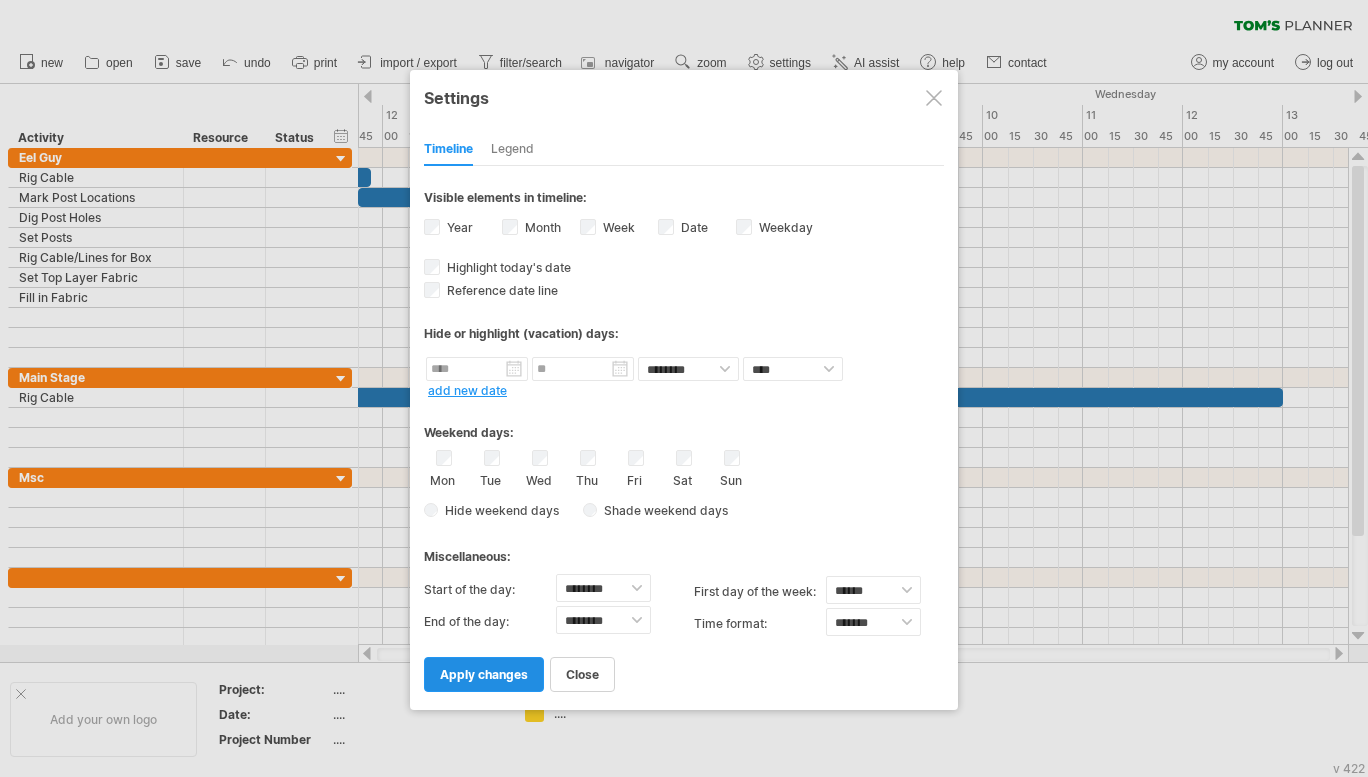 click on "apply changes" at bounding box center (484, 674) 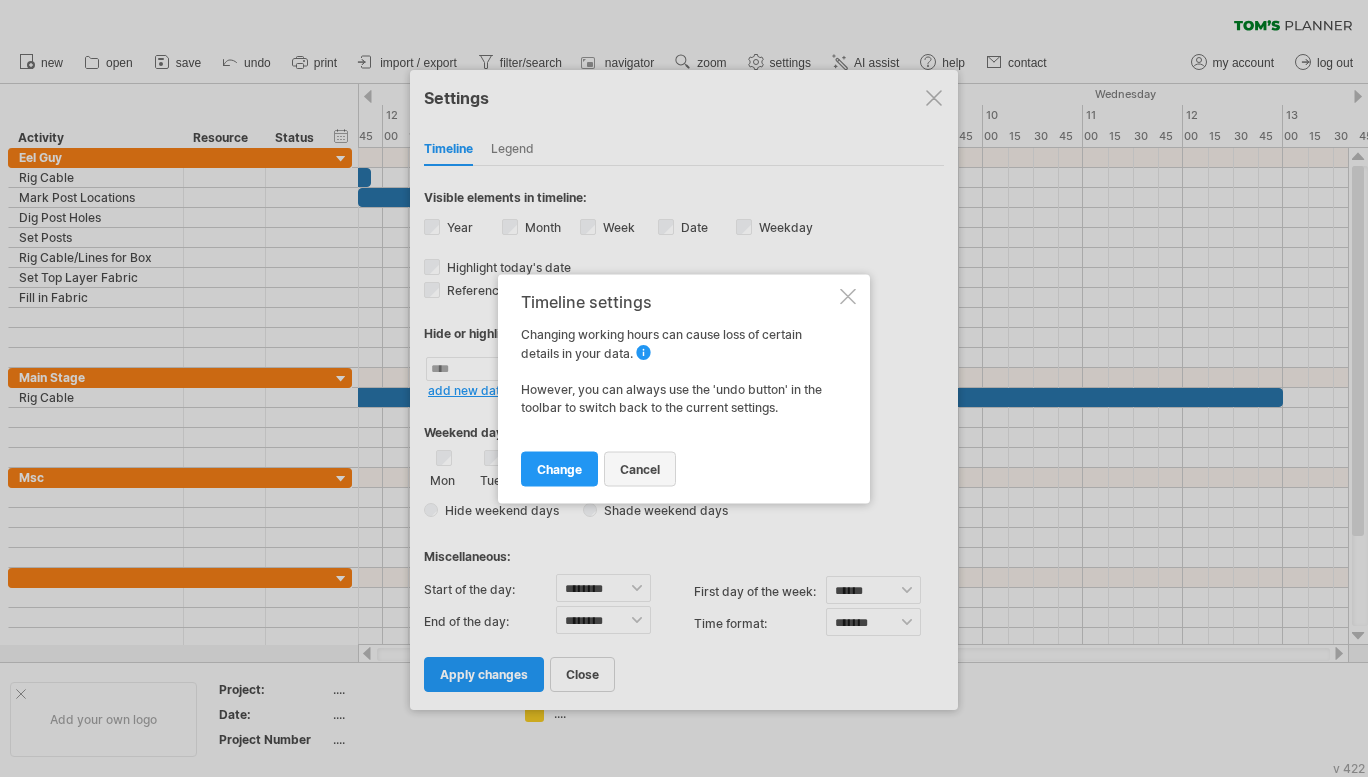 click on "cancel" at bounding box center [640, 468] 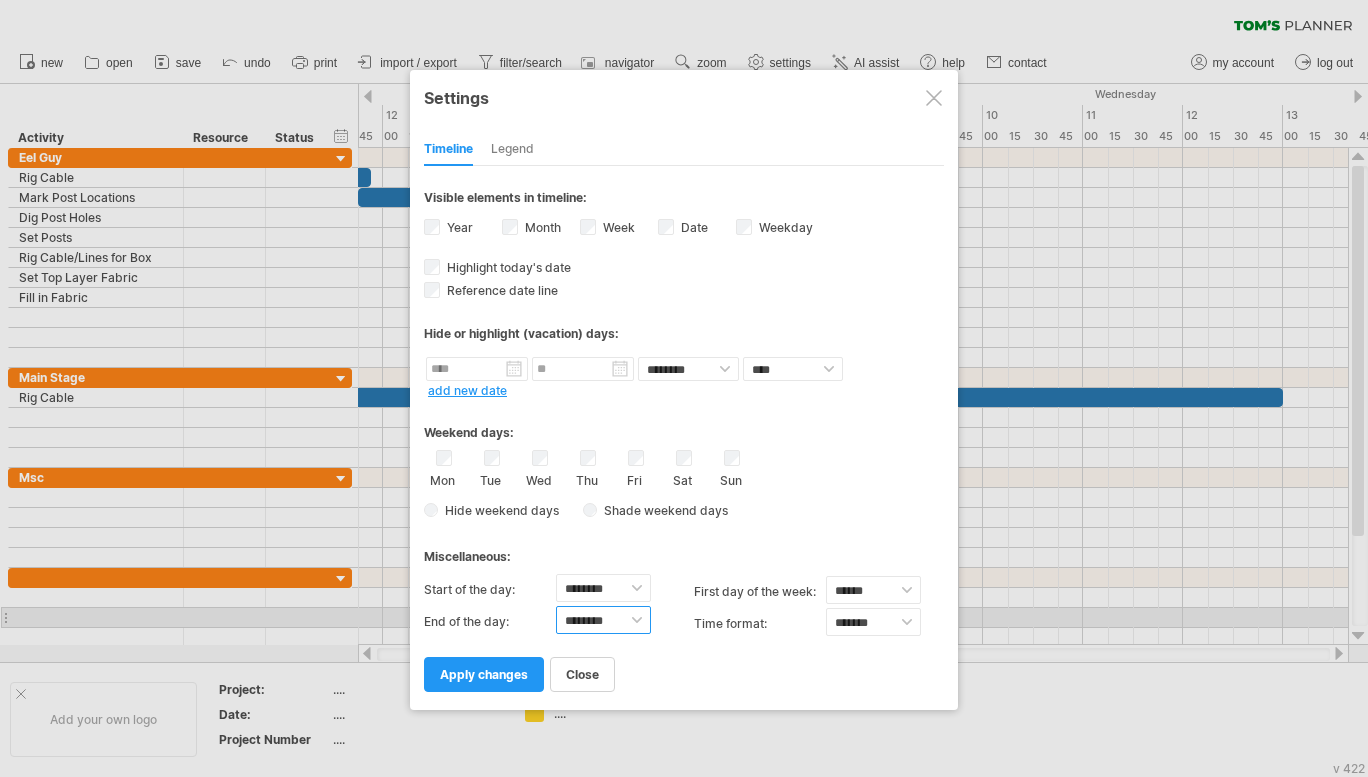 click on "********
********
********
********
********
********
********
********
********
********
********
********
********
********
********
********
********
********
******** ******** ******** ******** ********" at bounding box center [603, 620] 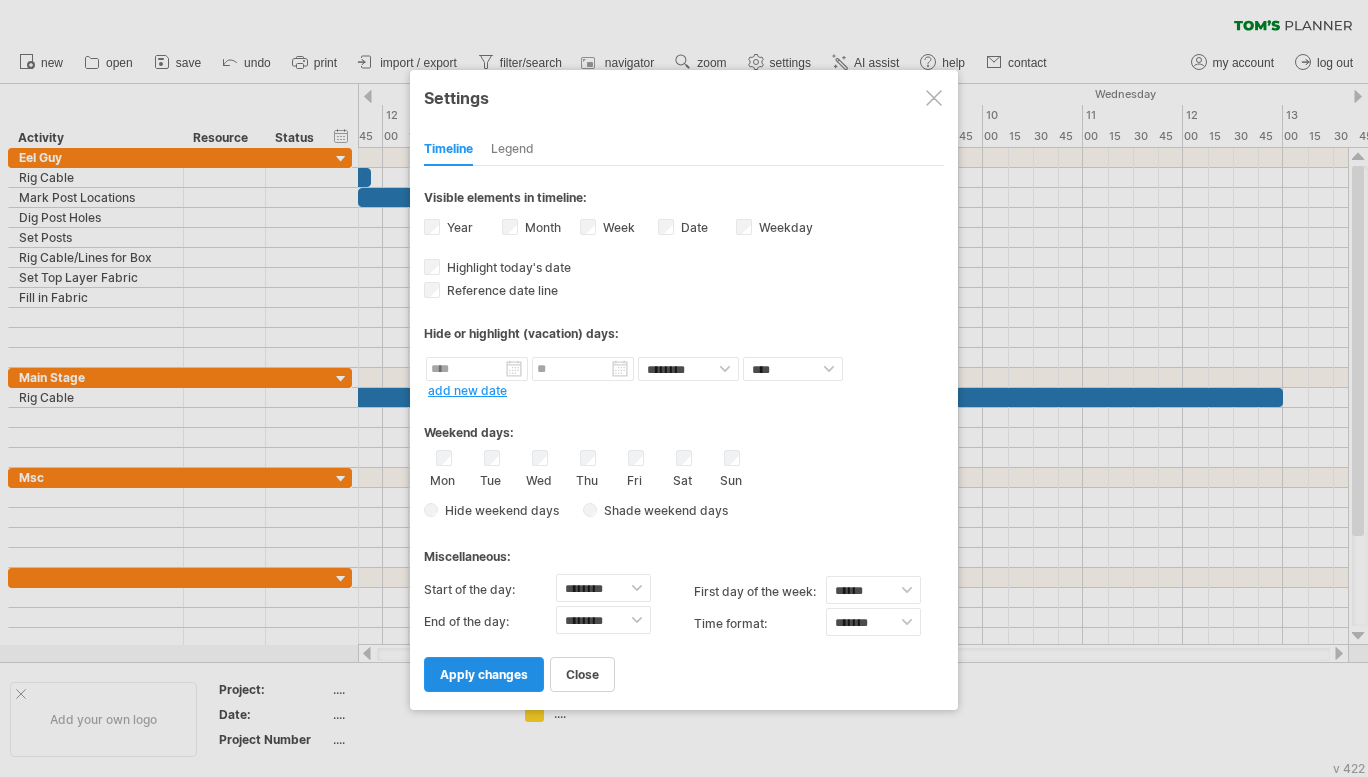 click on "apply changes" at bounding box center [484, 674] 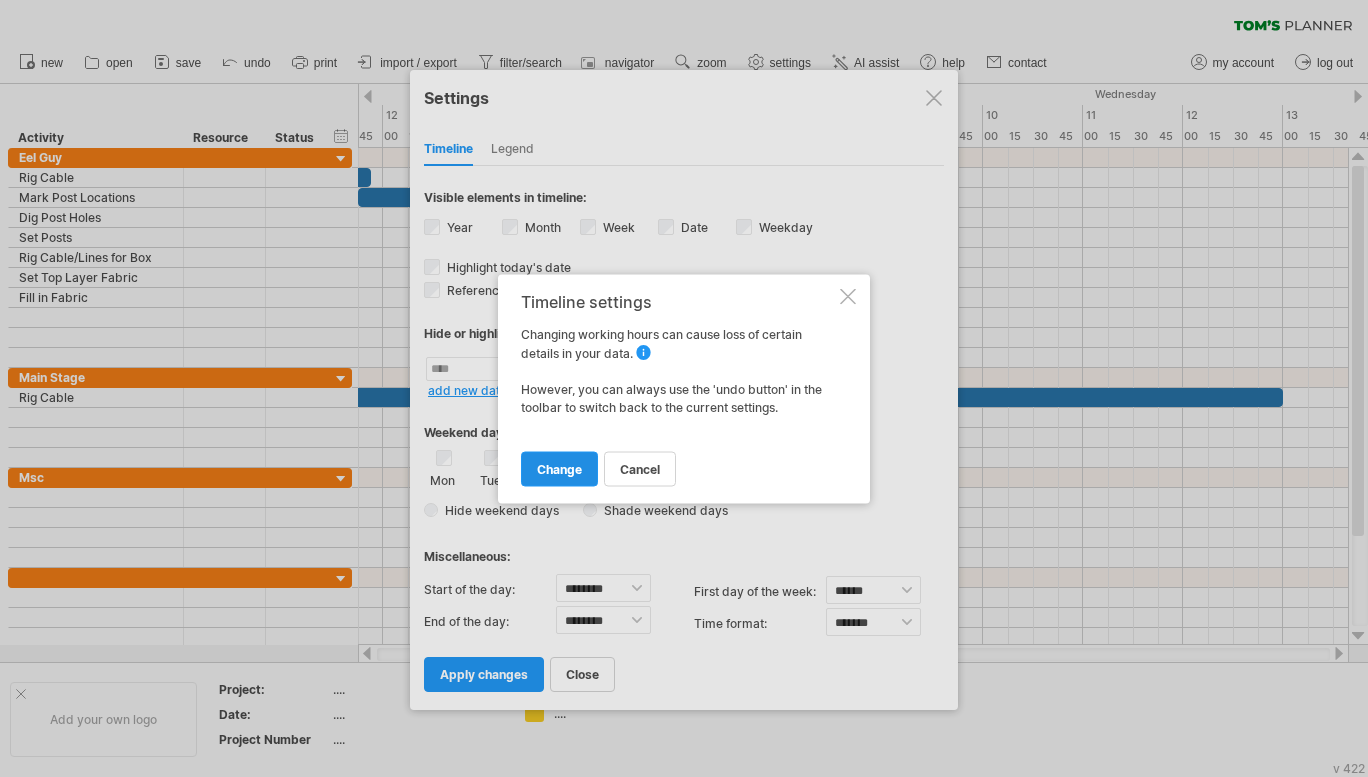 click on "change" at bounding box center (559, 468) 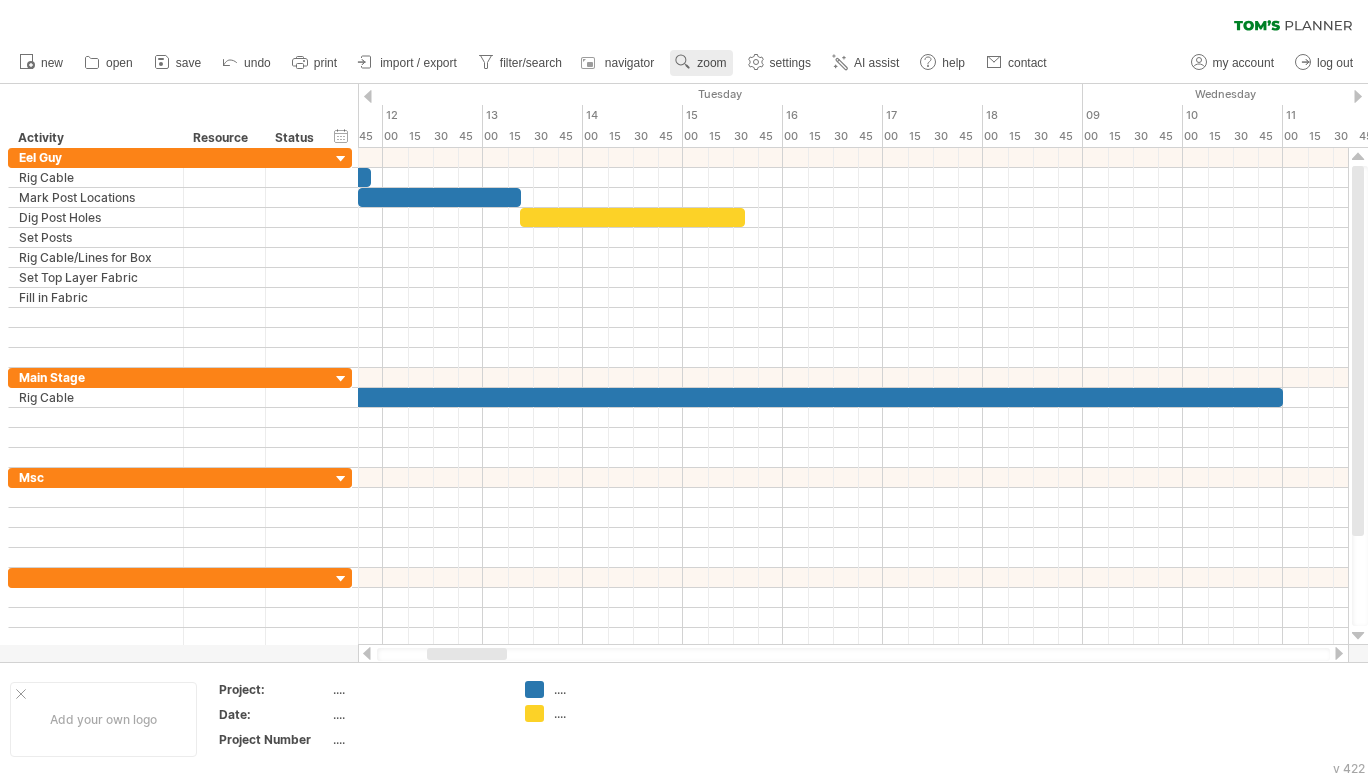 click on "zoom" at bounding box center (711, 63) 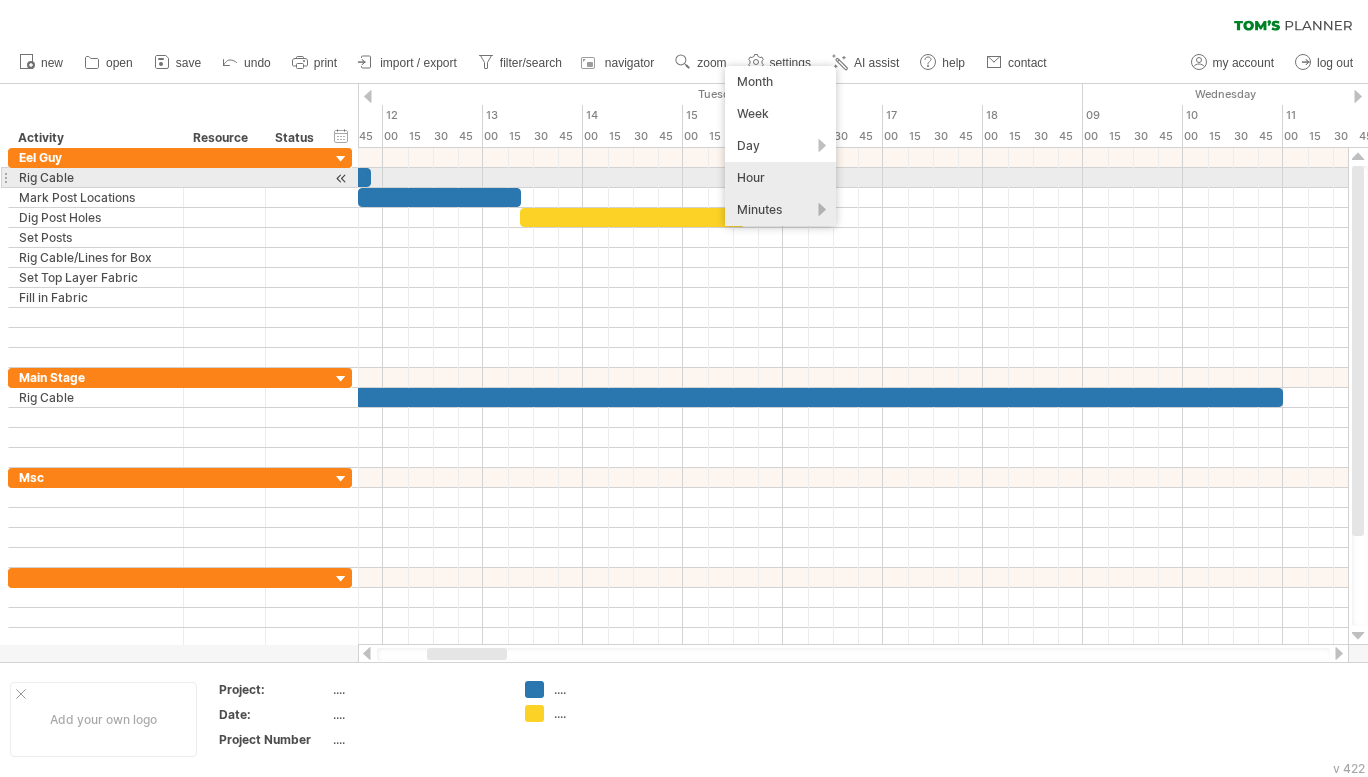 click on "Hour" at bounding box center (780, 178) 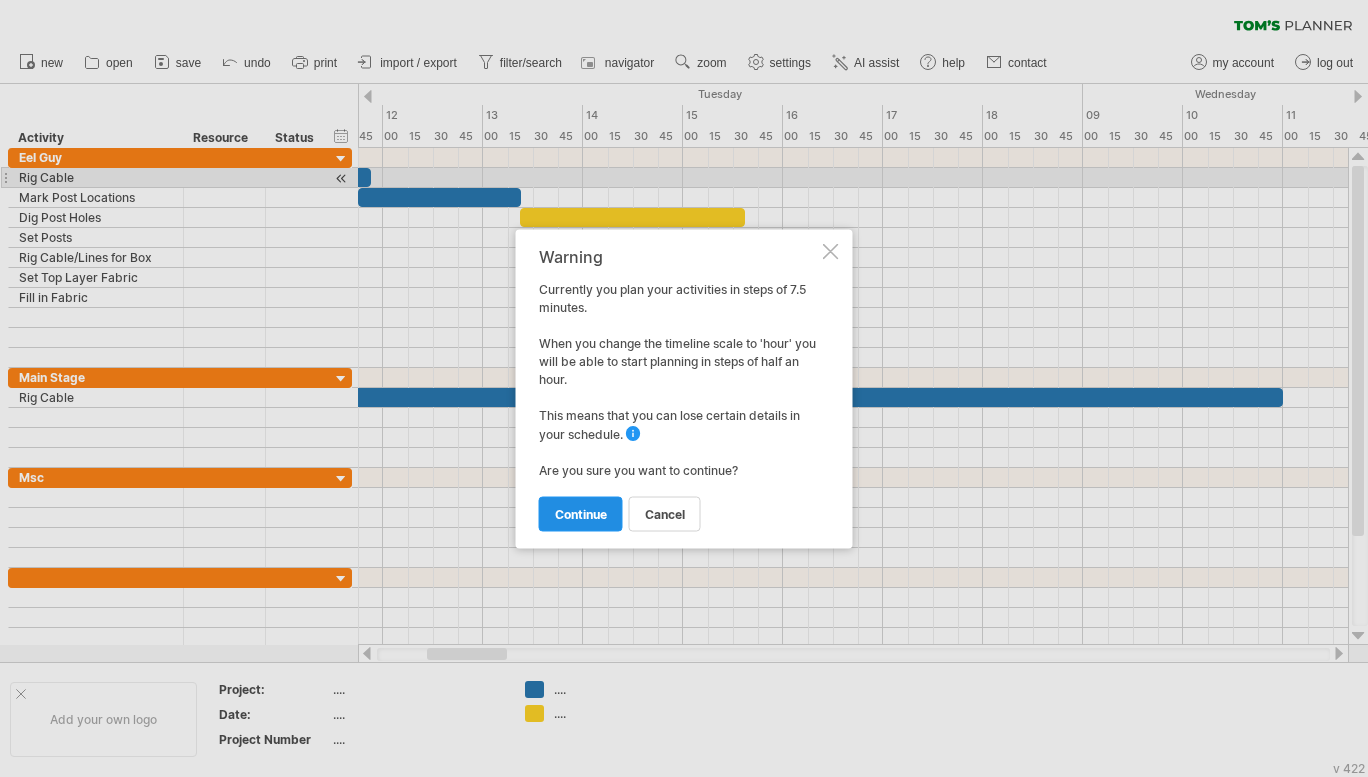 click on "continue" at bounding box center [581, 513] 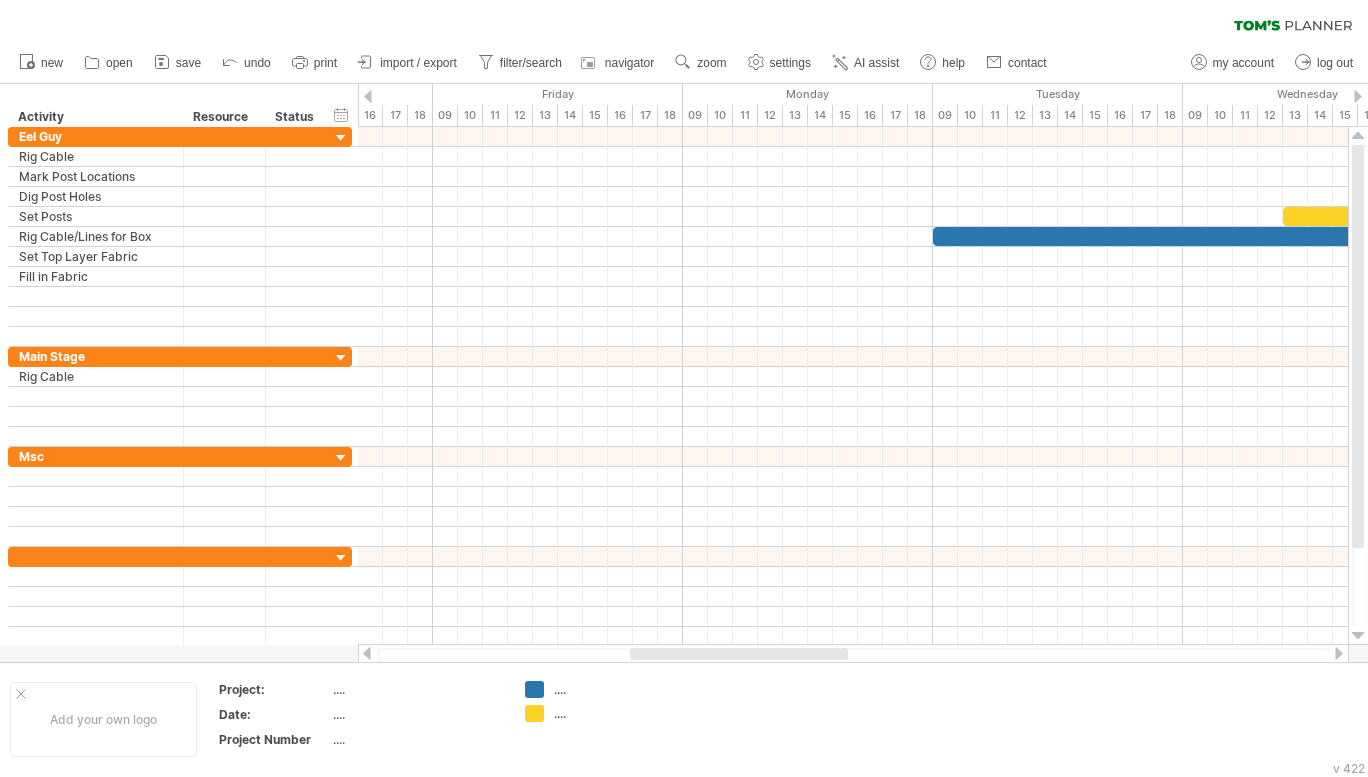 drag, startPoint x: 604, startPoint y: 655, endPoint x: 776, endPoint y: 661, distance: 172.10461 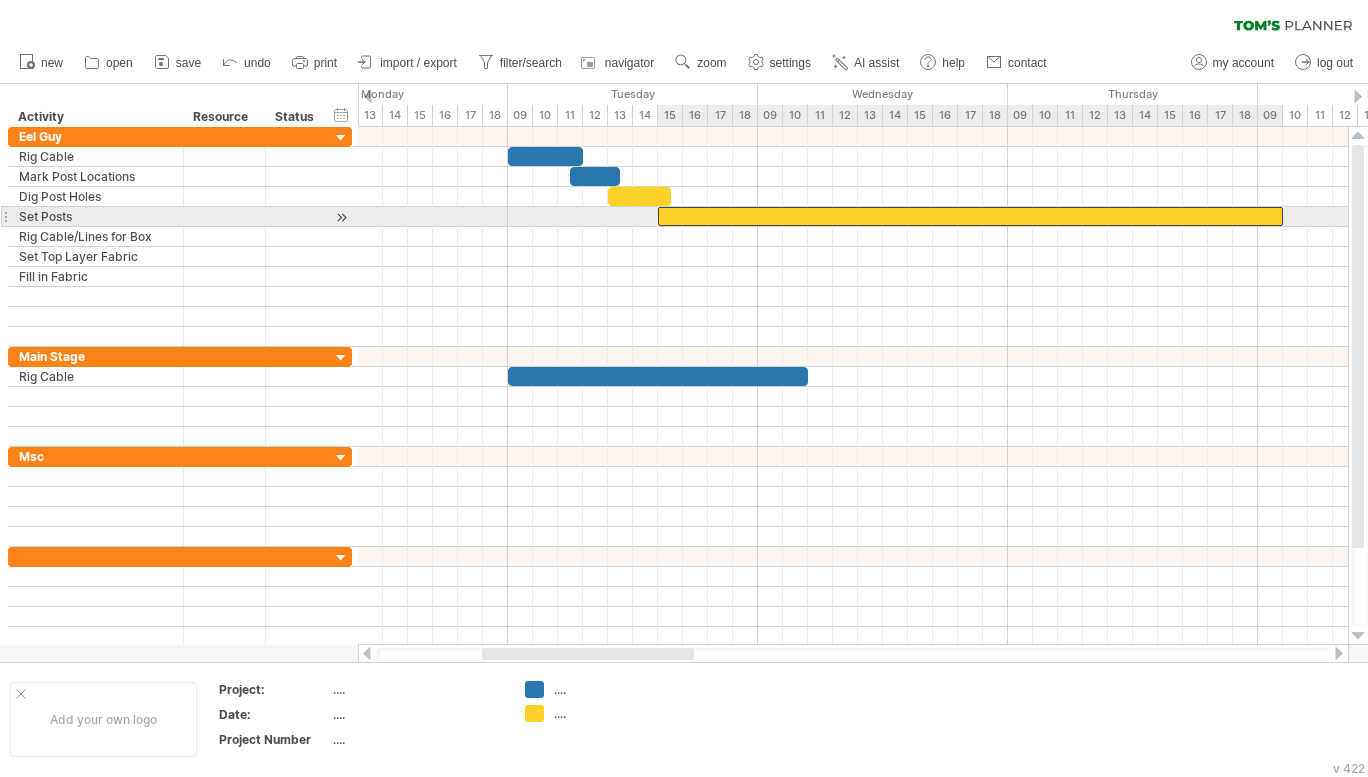 drag, startPoint x: 1132, startPoint y: 215, endPoint x: 687, endPoint y: 220, distance: 445.02808 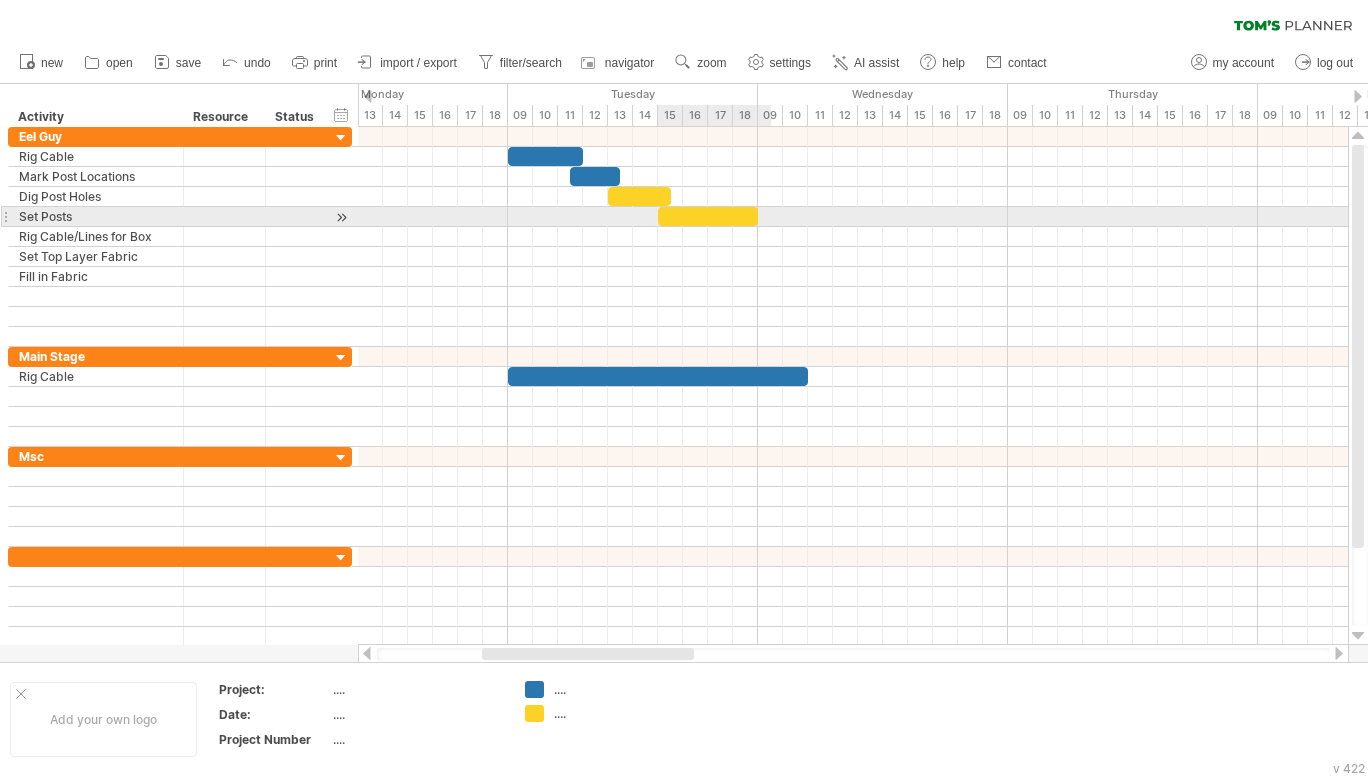 drag, startPoint x: 1281, startPoint y: 212, endPoint x: 758, endPoint y: 220, distance: 523.06116 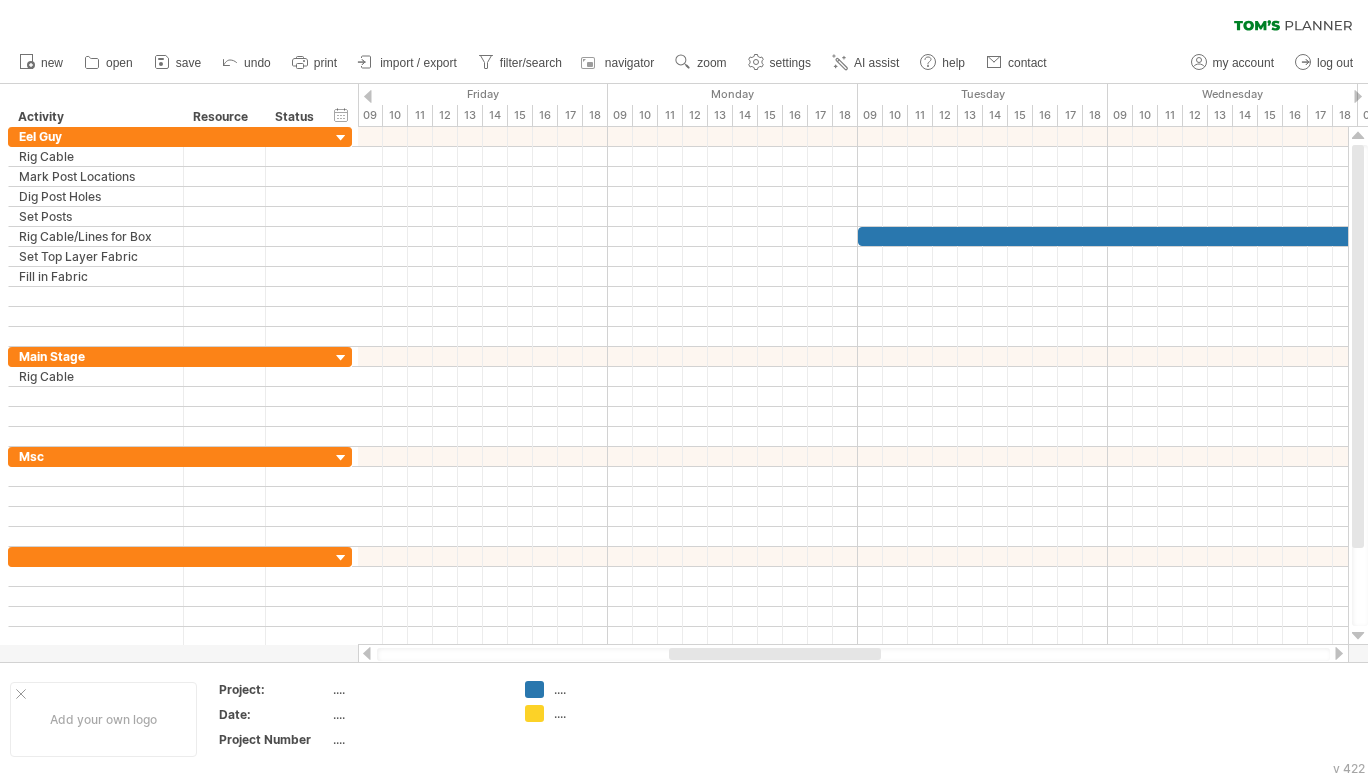 drag, startPoint x: 592, startPoint y: 652, endPoint x: 779, endPoint y: 647, distance: 187.06683 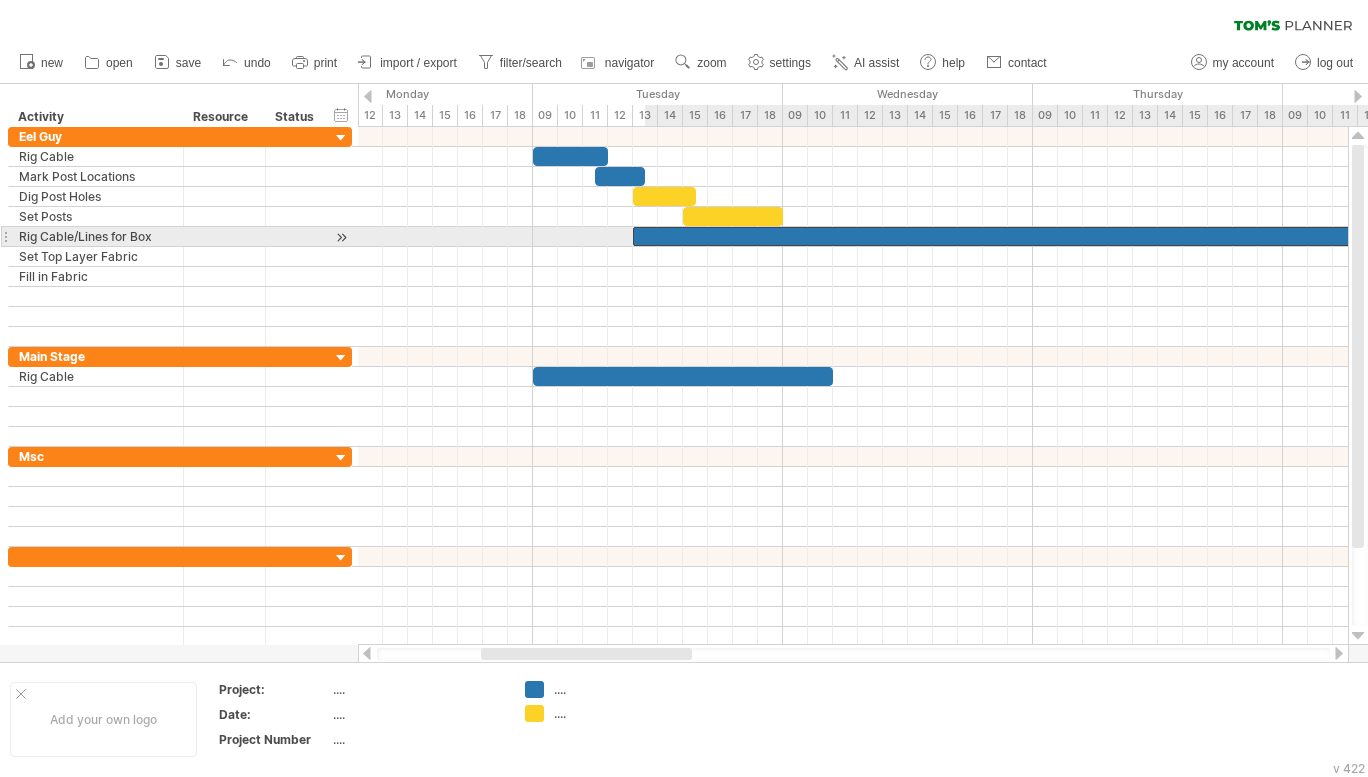 drag, startPoint x: 891, startPoint y: 236, endPoint x: 715, endPoint y: 238, distance: 176.01137 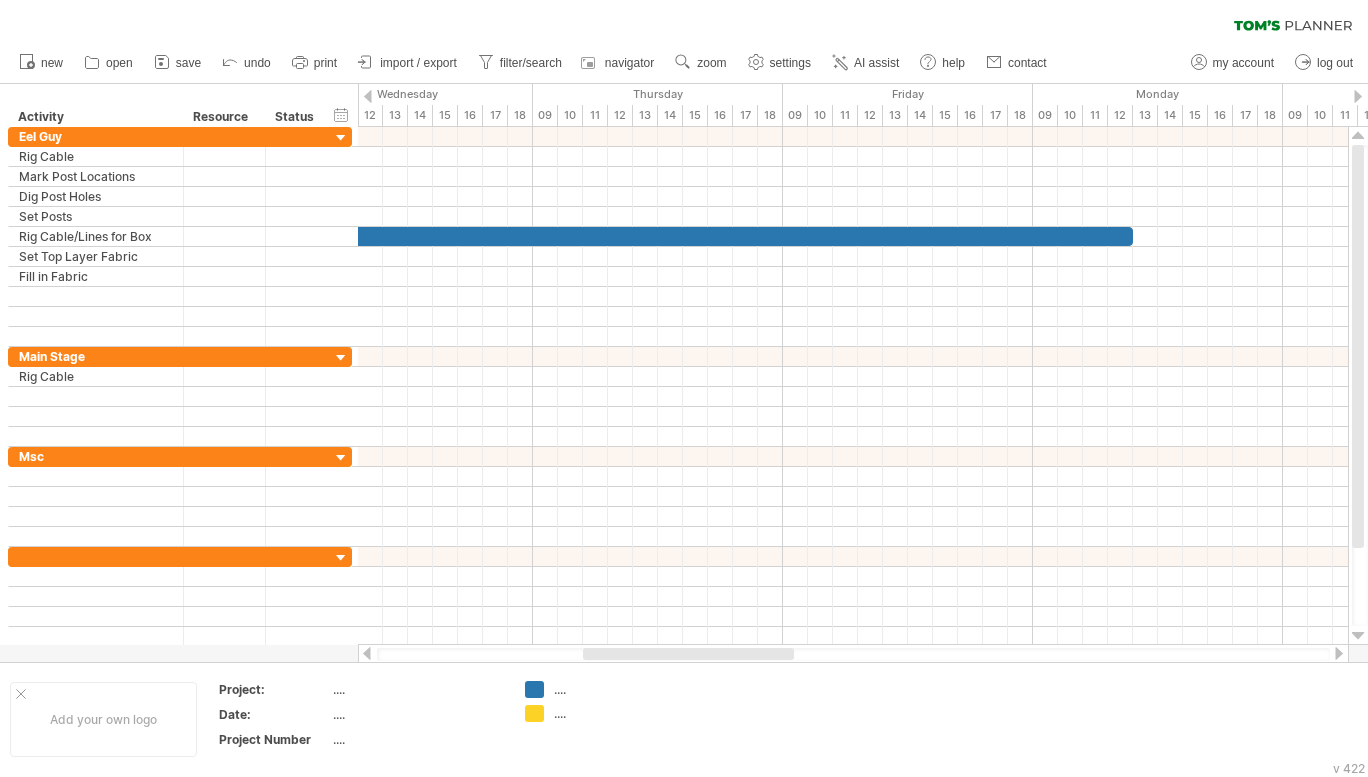 drag, startPoint x: 626, startPoint y: 648, endPoint x: 730, endPoint y: 646, distance: 104.019226 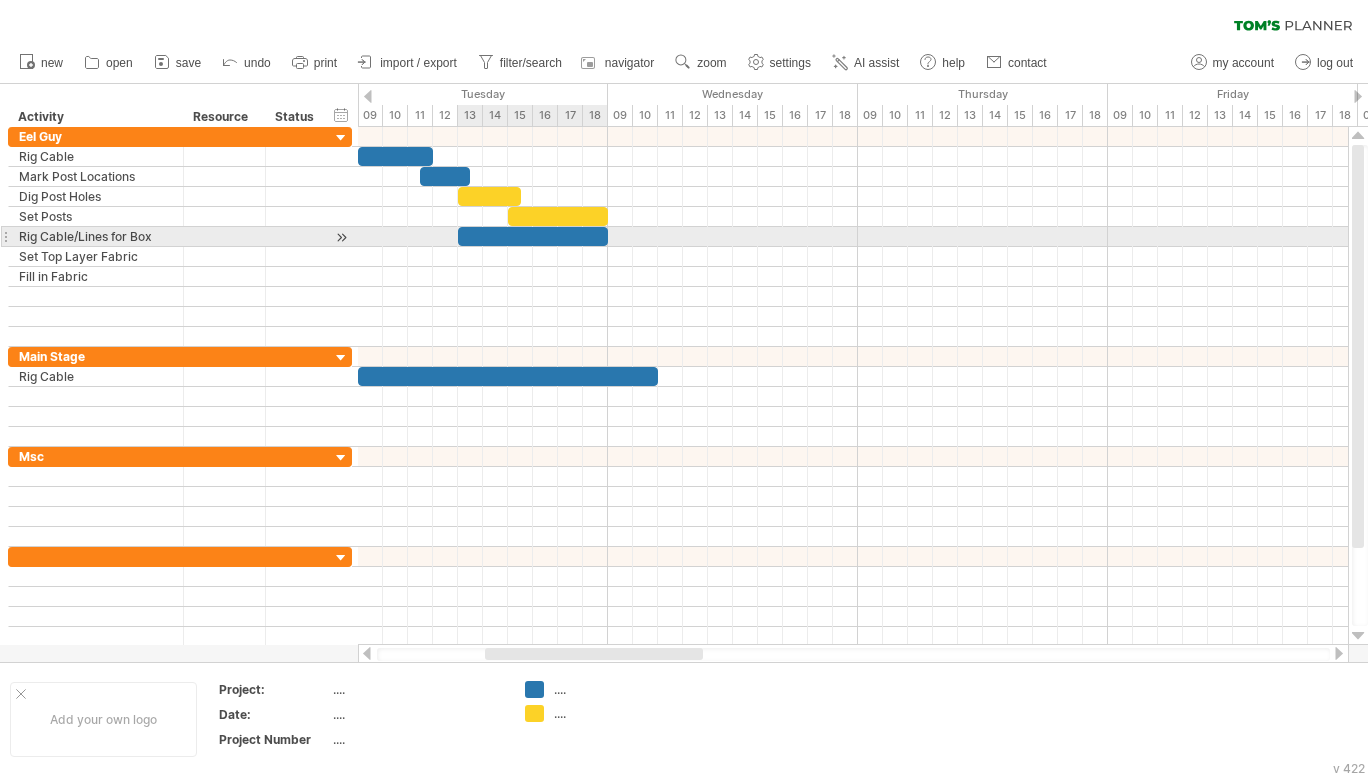 drag, startPoint x: 1105, startPoint y: 238, endPoint x: 608, endPoint y: 246, distance: 497.0644 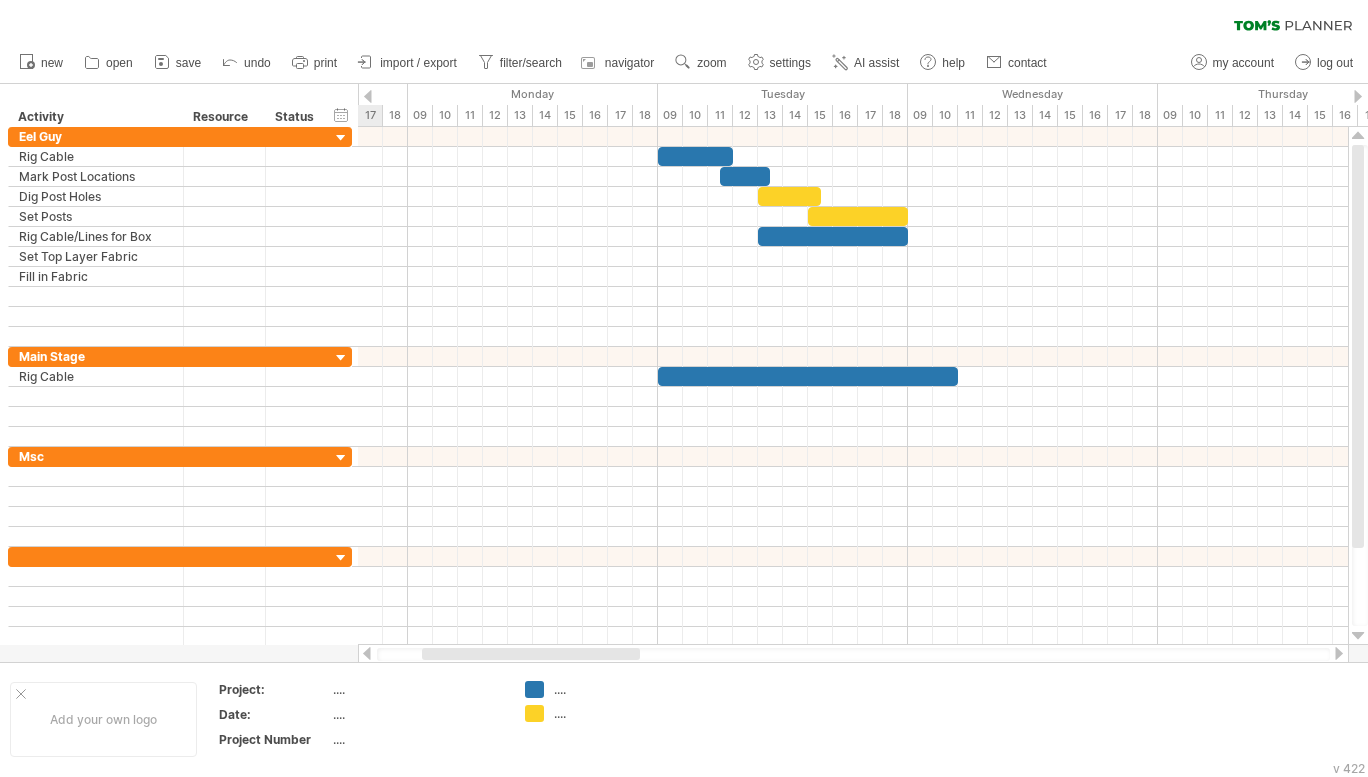 drag, startPoint x: 592, startPoint y: 656, endPoint x: 545, endPoint y: 647, distance: 47.853943 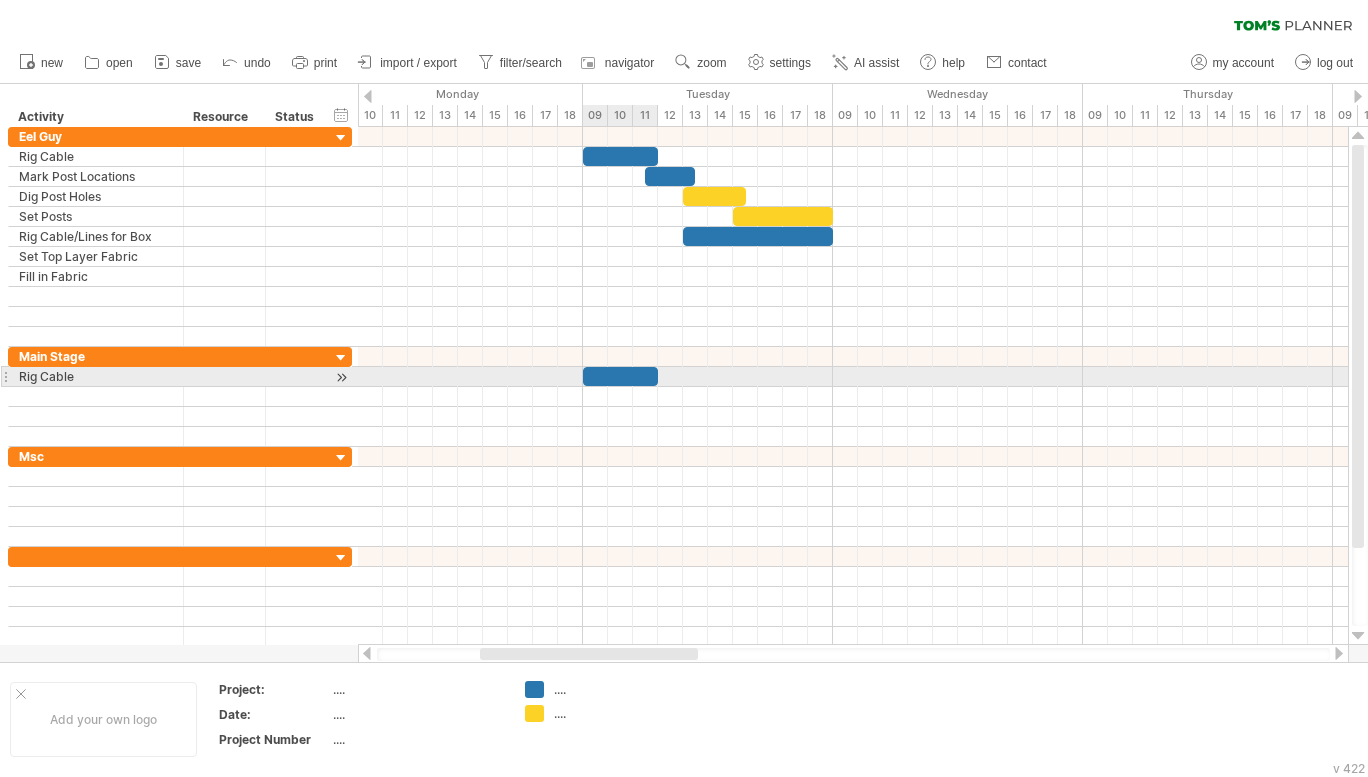 drag, startPoint x: 719, startPoint y: 384, endPoint x: 657, endPoint y: 384, distance: 62 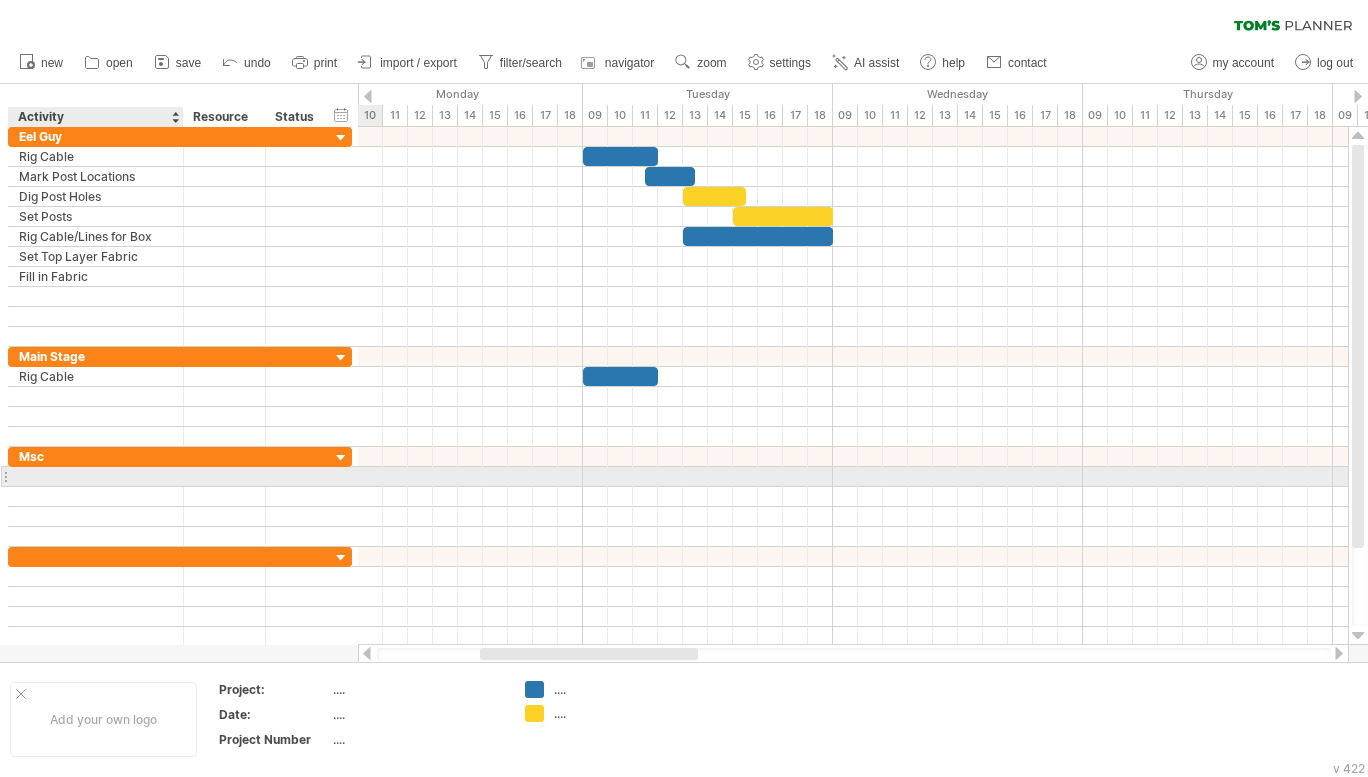 click at bounding box center [96, 476] 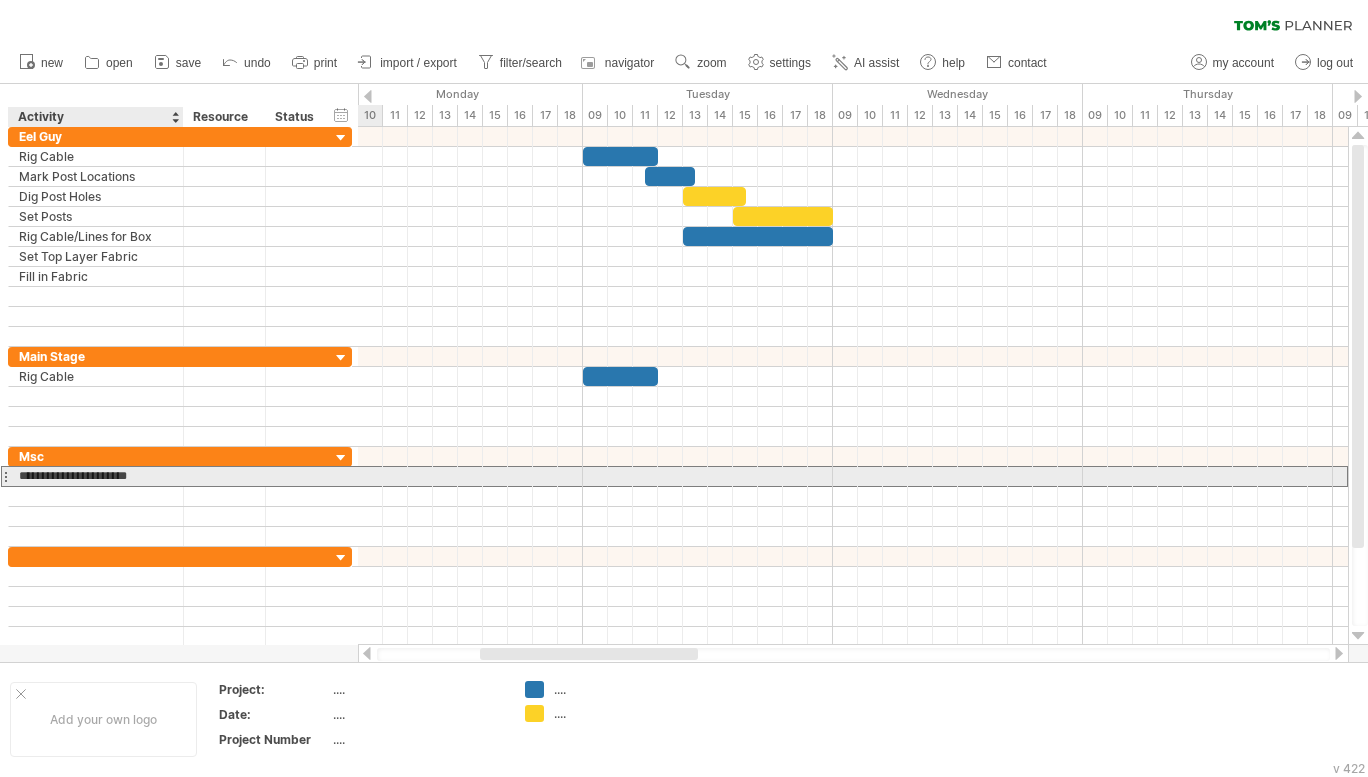 type on "**********" 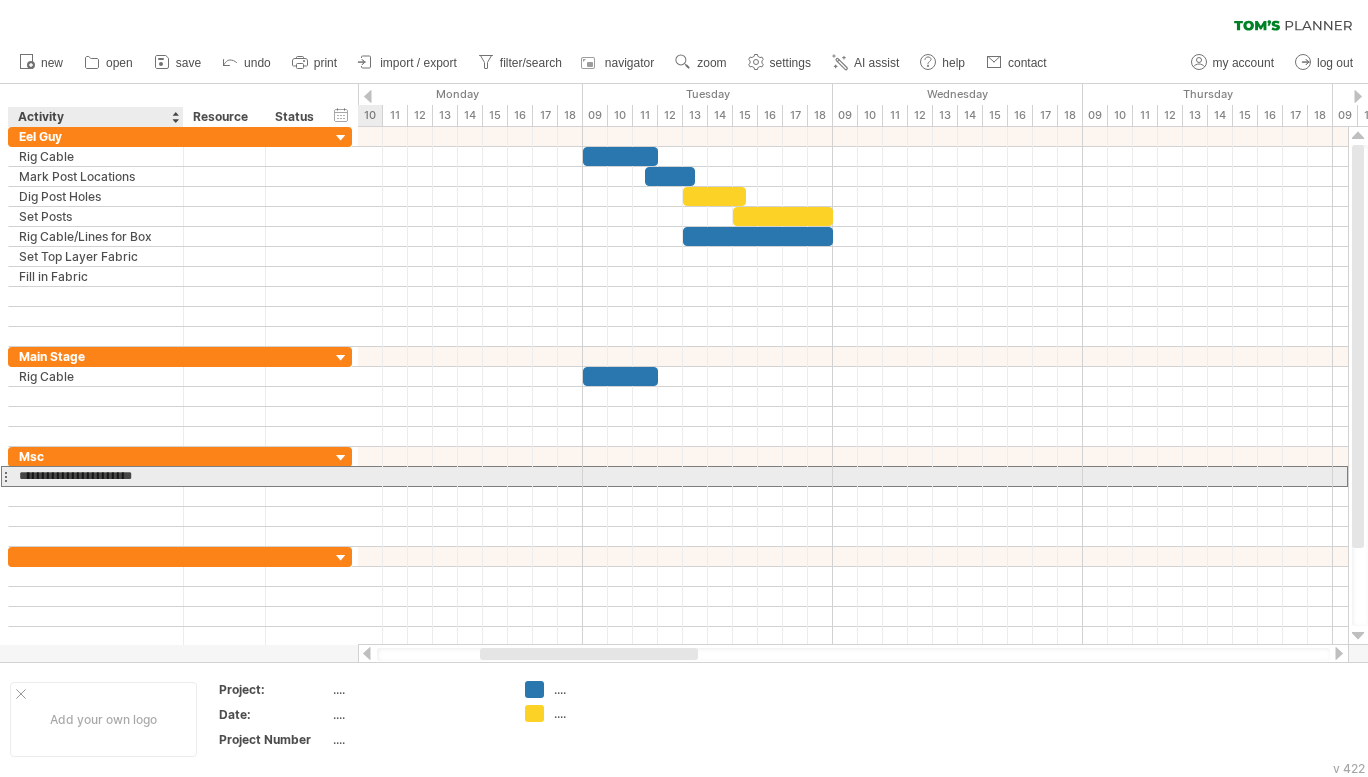 scroll, scrollTop: 0, scrollLeft: 0, axis: both 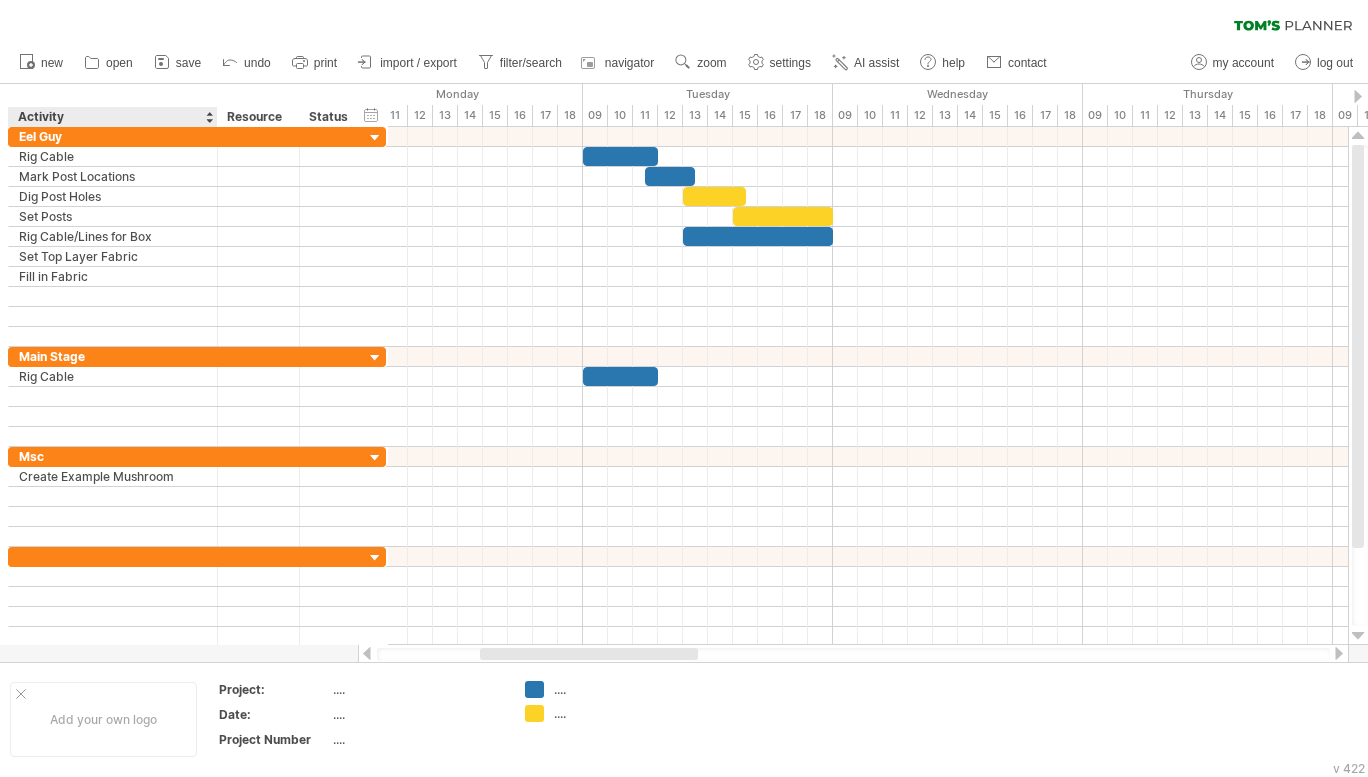 drag, startPoint x: 180, startPoint y: 118, endPoint x: 214, endPoint y: 122, distance: 34.234486 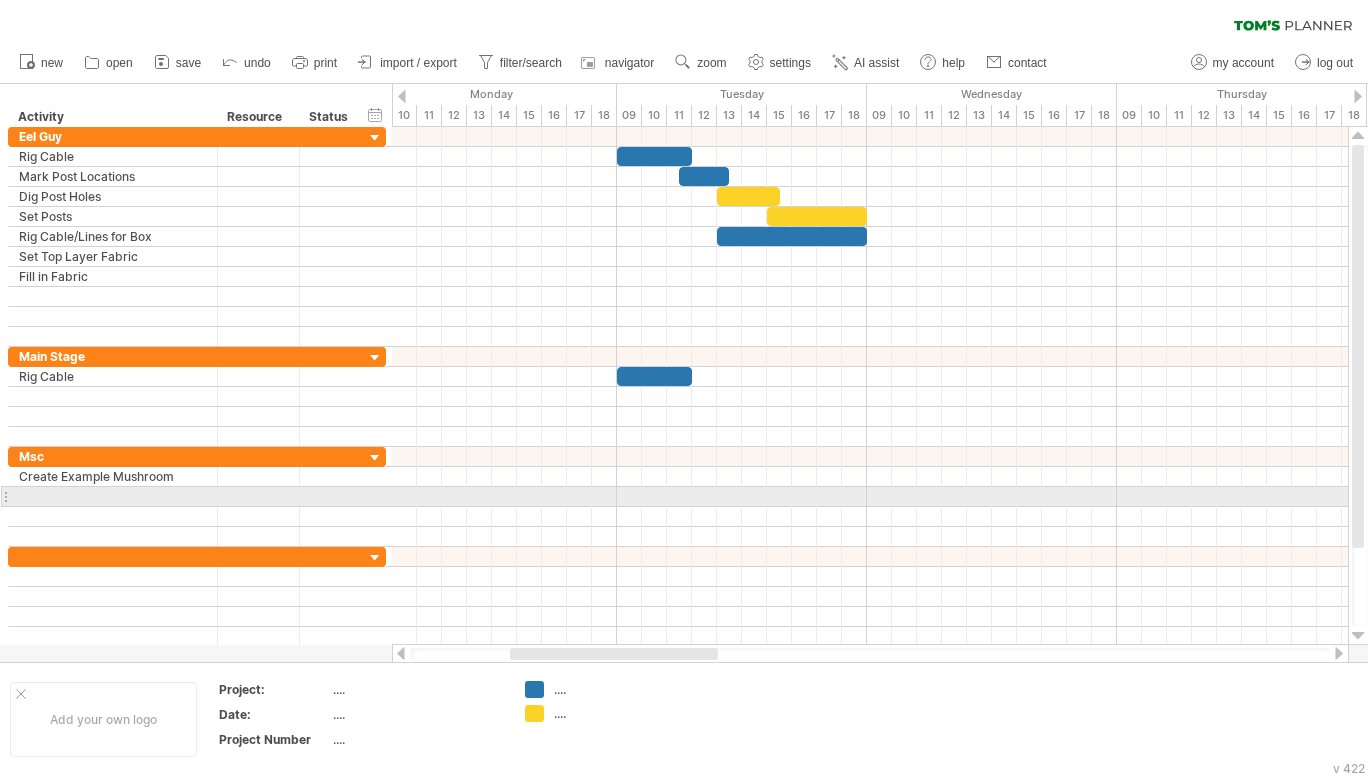 click at bounding box center [113, 496] 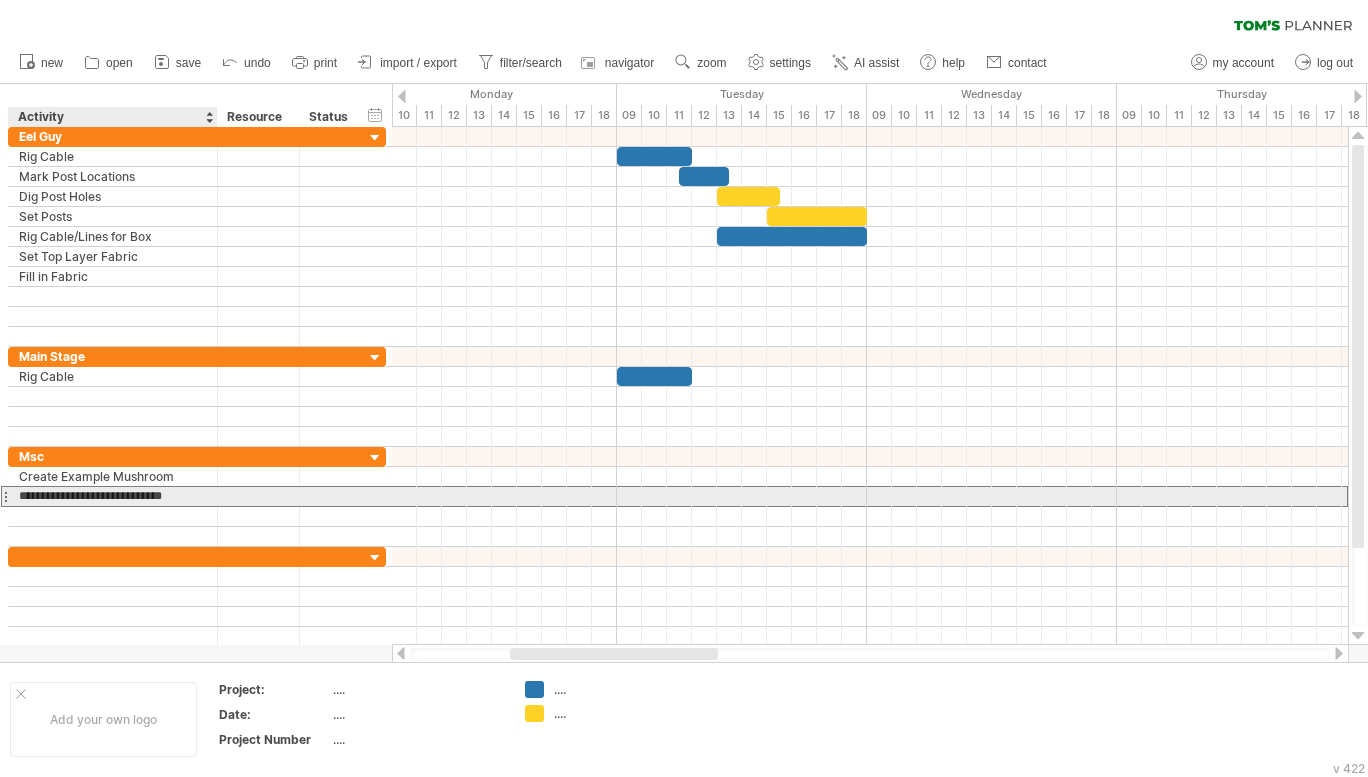 click on "**********" at bounding box center [113, 496] 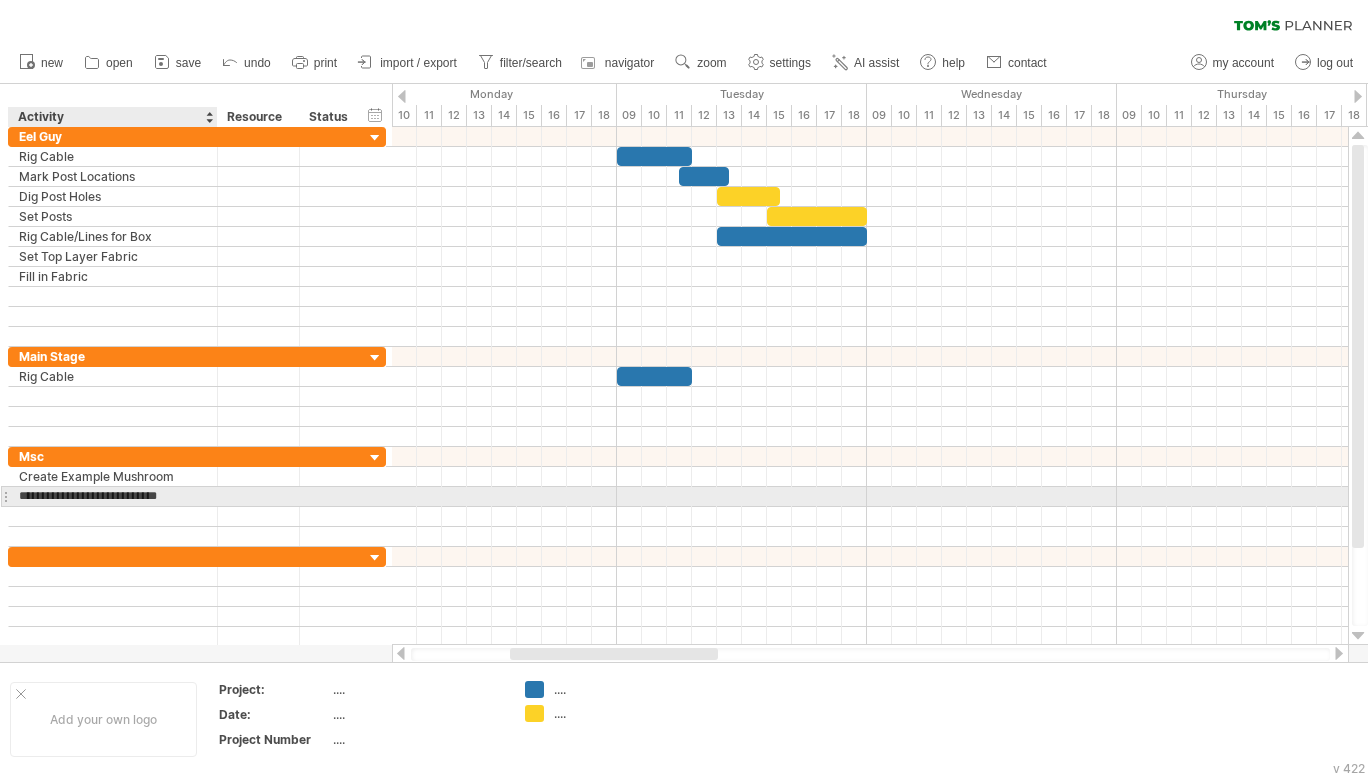 type on "**********" 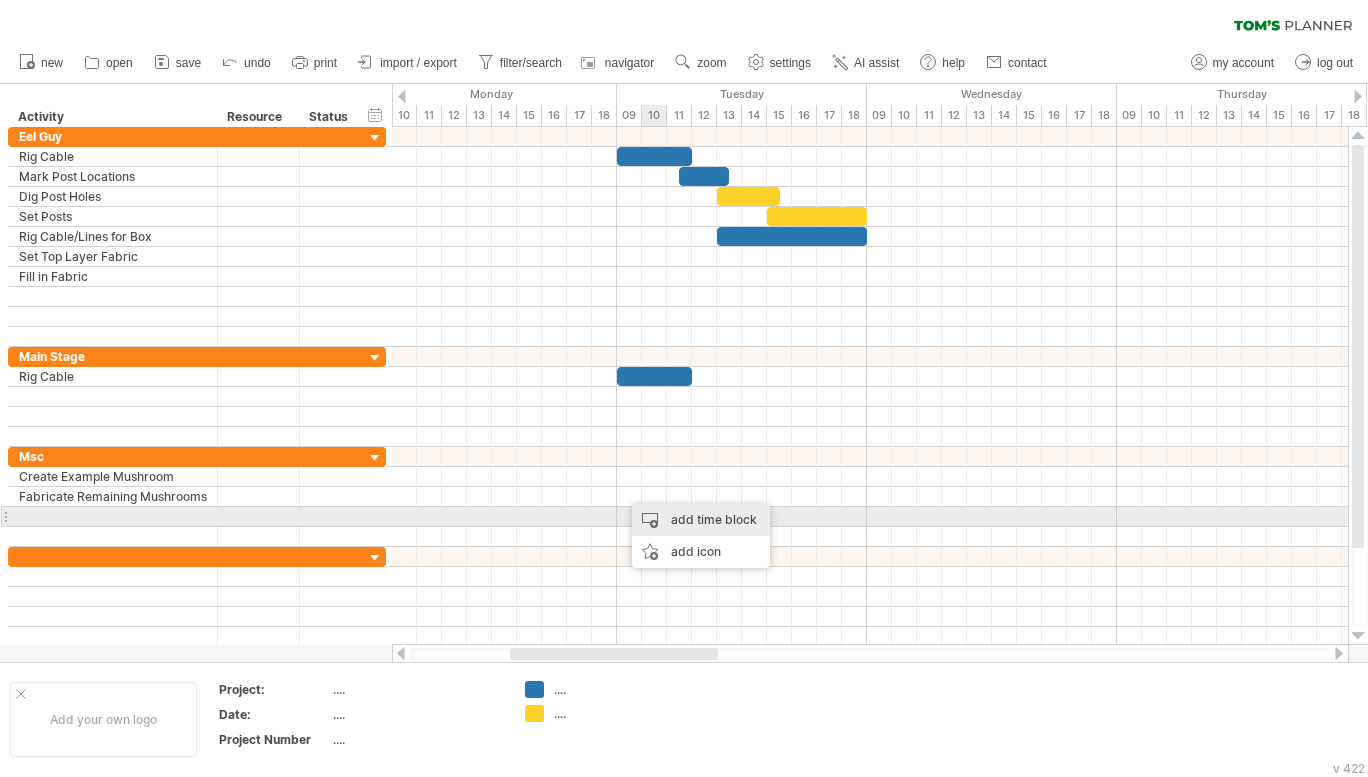 click on "add time block" at bounding box center [701, 520] 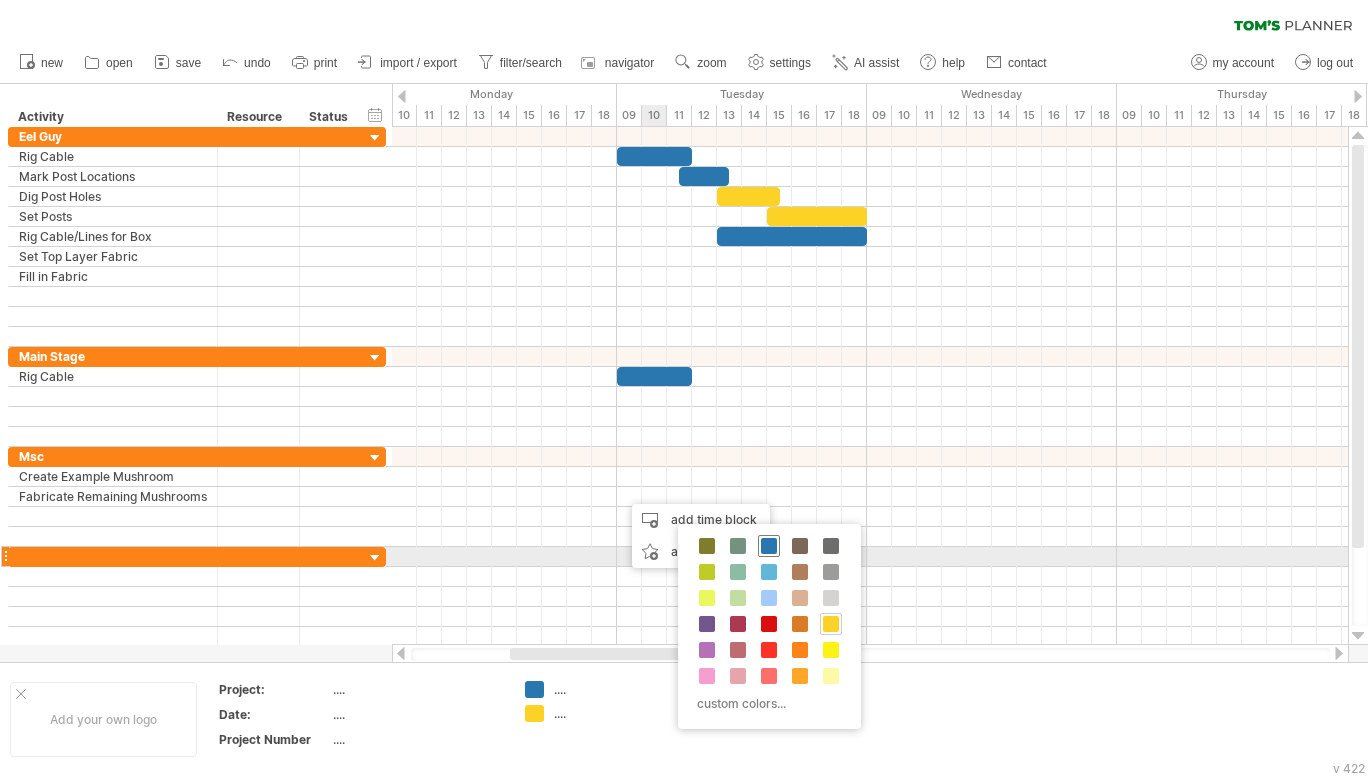 click at bounding box center (769, 546) 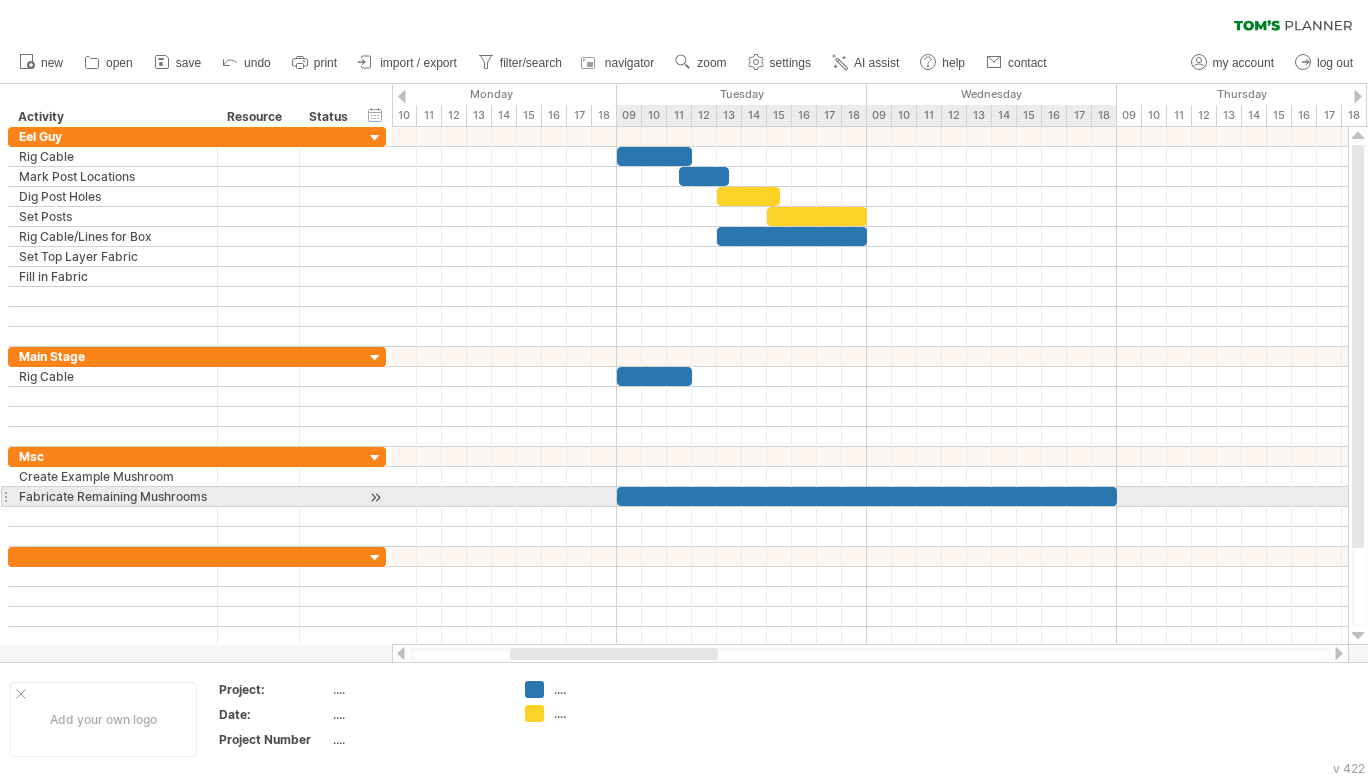 drag, startPoint x: 641, startPoint y: 496, endPoint x: 1118, endPoint y: 504, distance: 477.06708 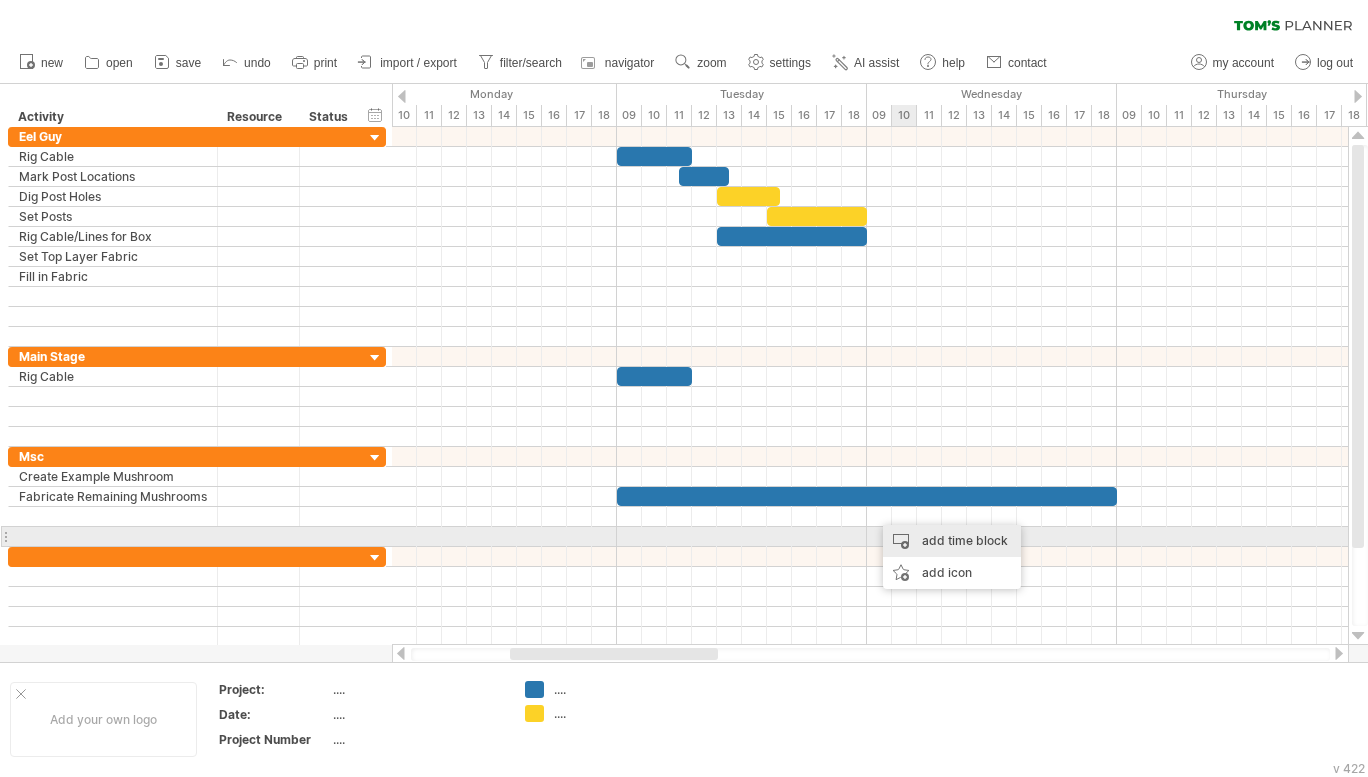 click on "add time block" at bounding box center [952, 541] 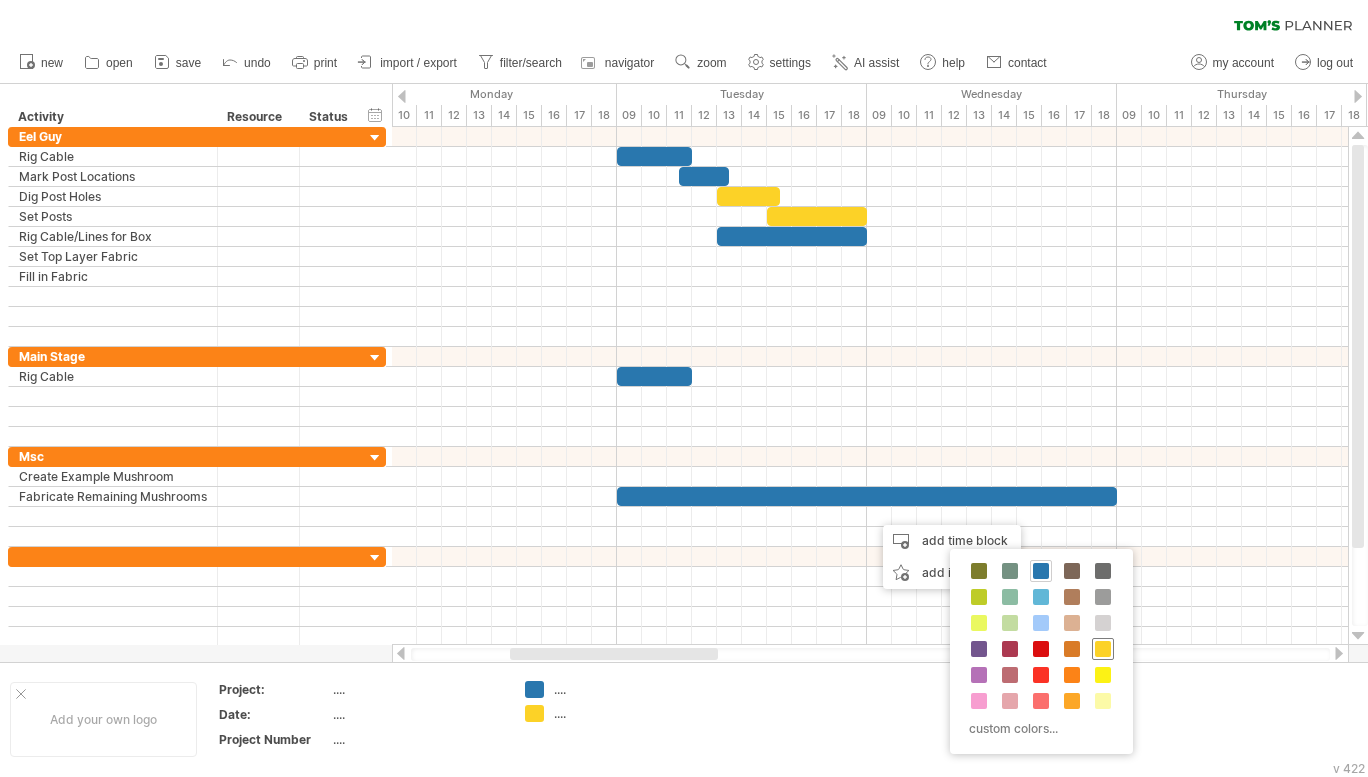 click at bounding box center (1103, 649) 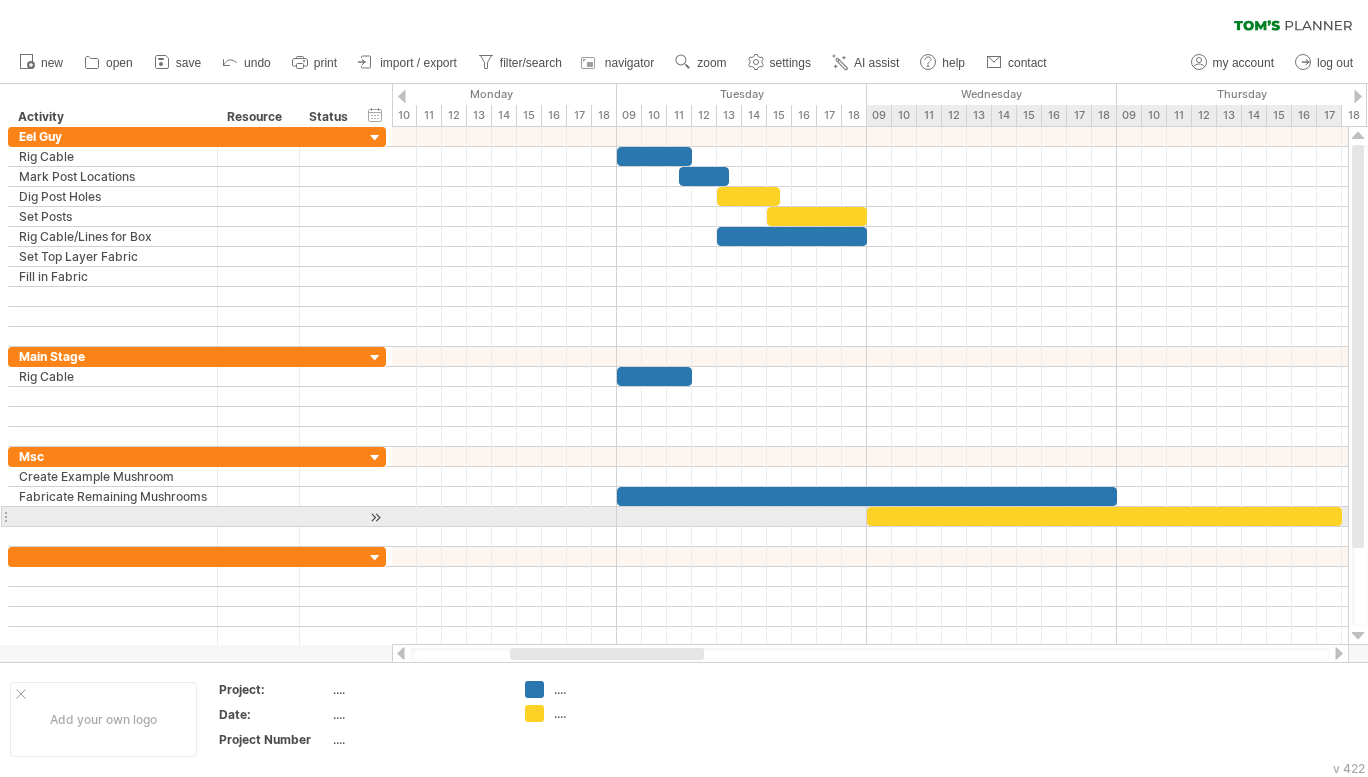 drag, startPoint x: 889, startPoint y: 519, endPoint x: 1344, endPoint y: 525, distance: 455.03955 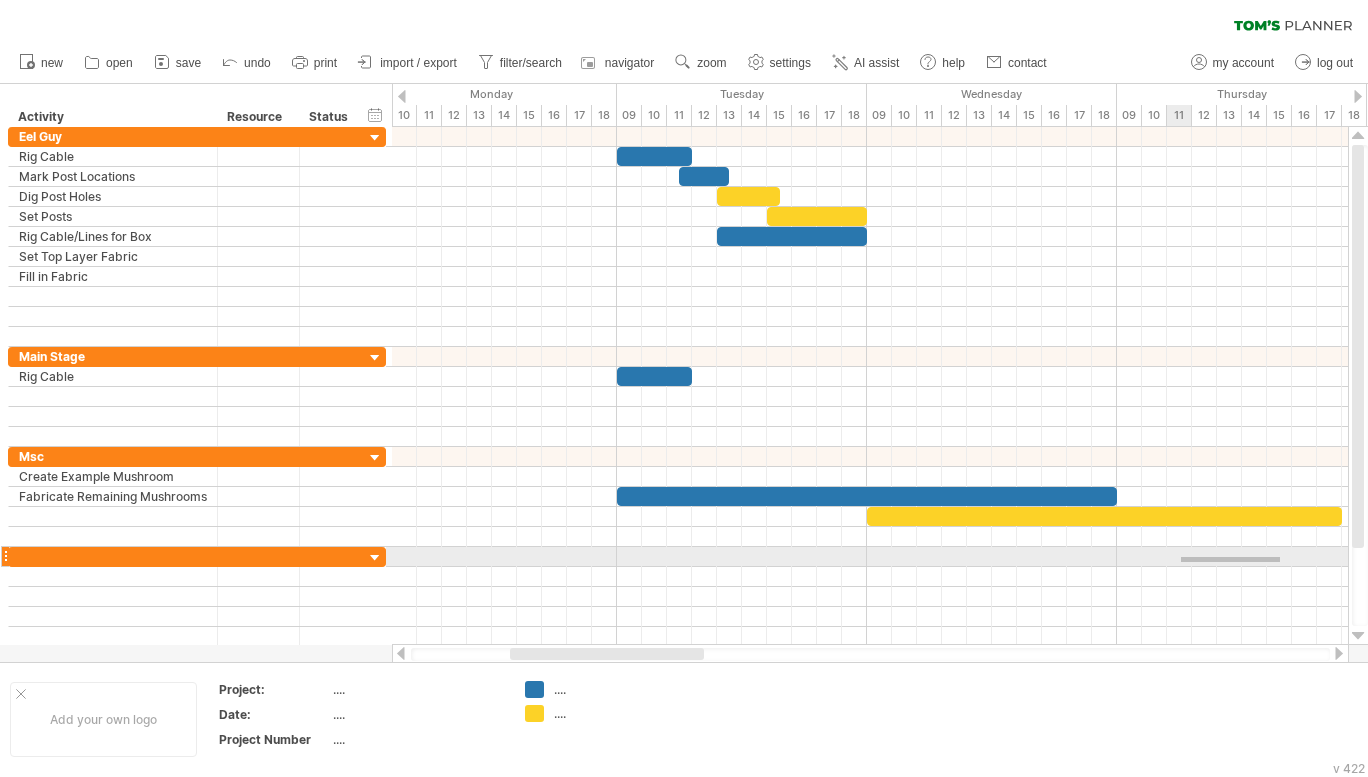 drag, startPoint x: 1280, startPoint y: 562, endPoint x: 1181, endPoint y: 557, distance: 99.12618 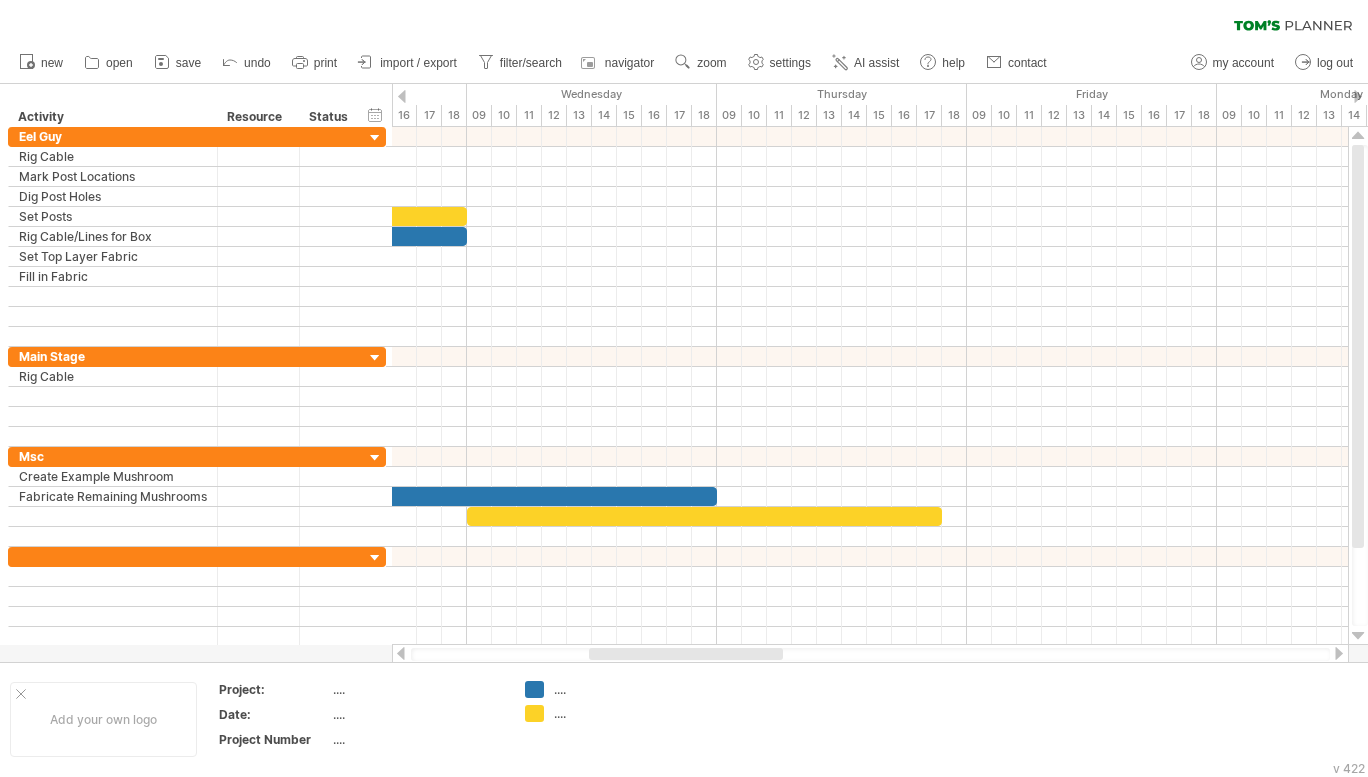 drag, startPoint x: 680, startPoint y: 655, endPoint x: 752, endPoint y: 651, distance: 72.11102 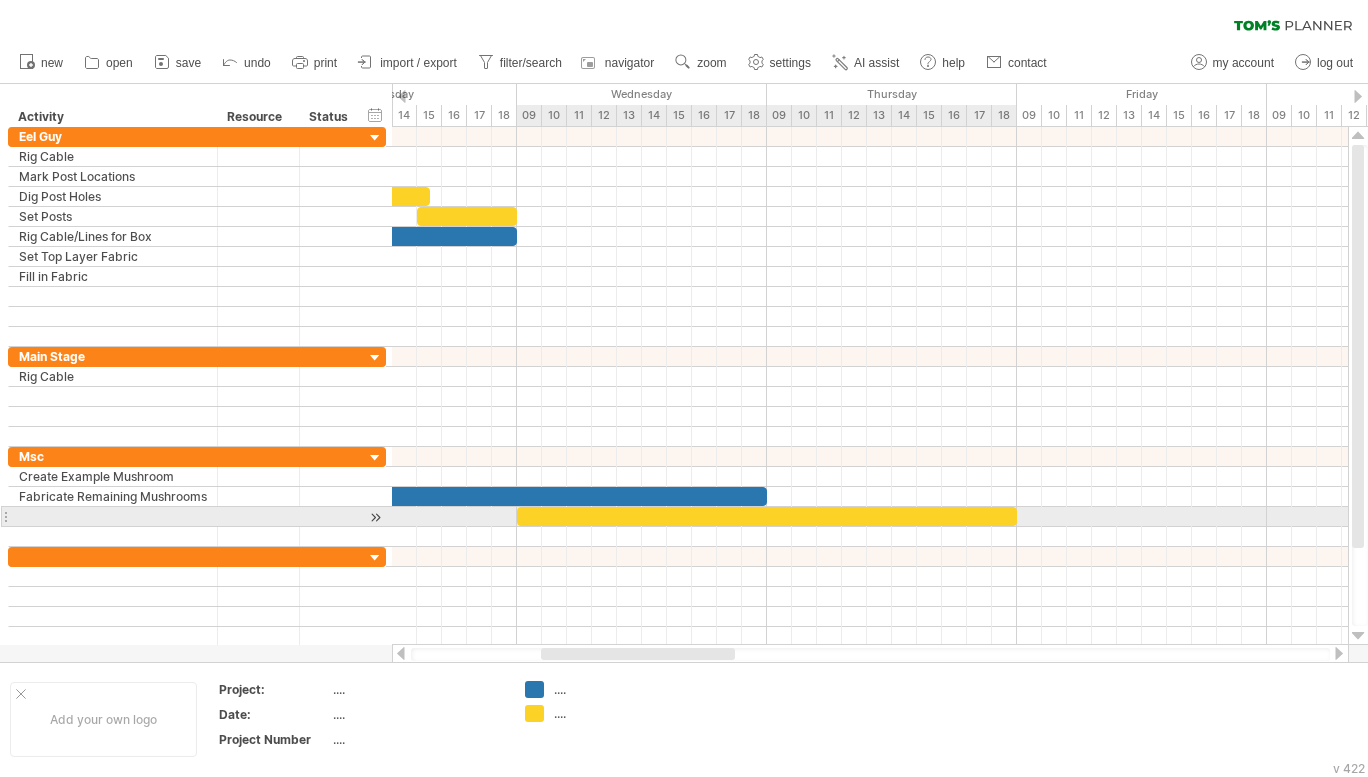 drag, startPoint x: 1000, startPoint y: 519, endPoint x: 1014, endPoint y: 520, distance: 14.035668 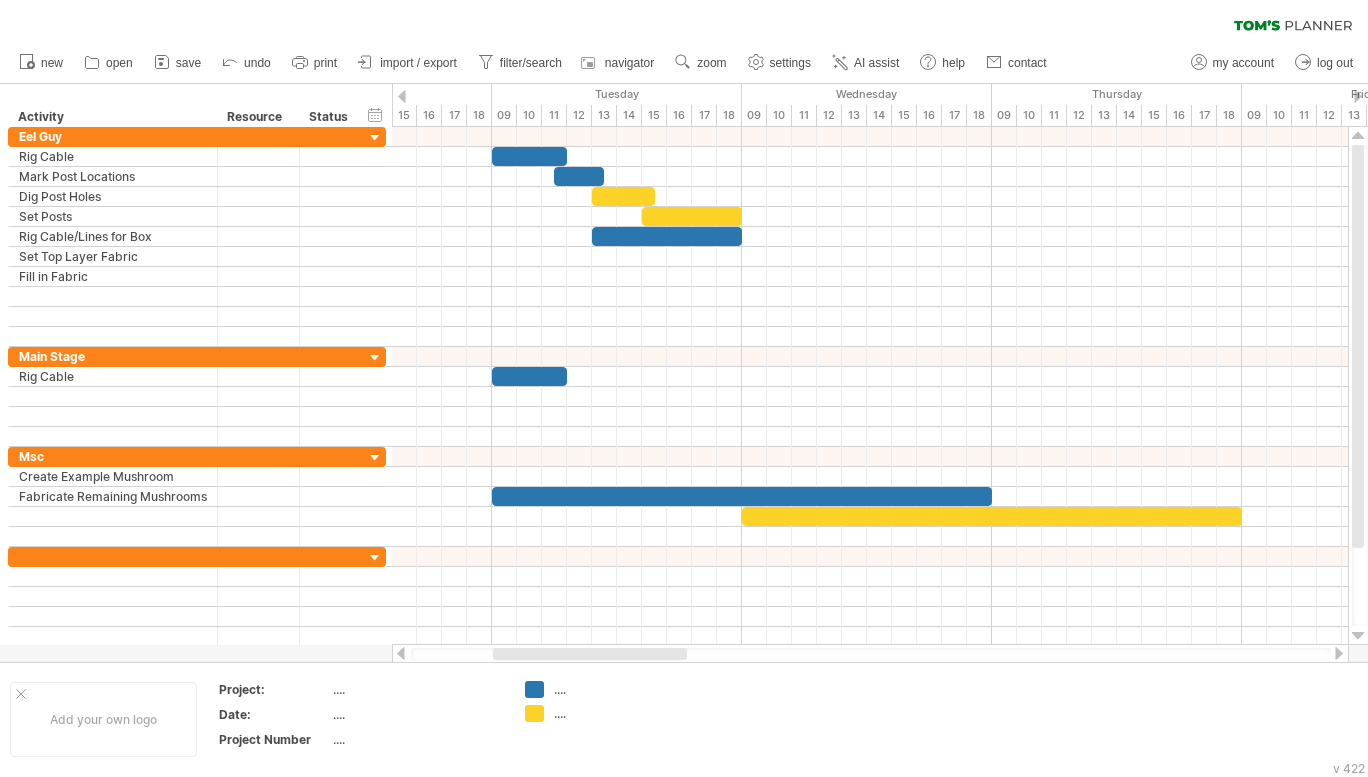 drag, startPoint x: 702, startPoint y: 654, endPoint x: 654, endPoint y: 650, distance: 48.166378 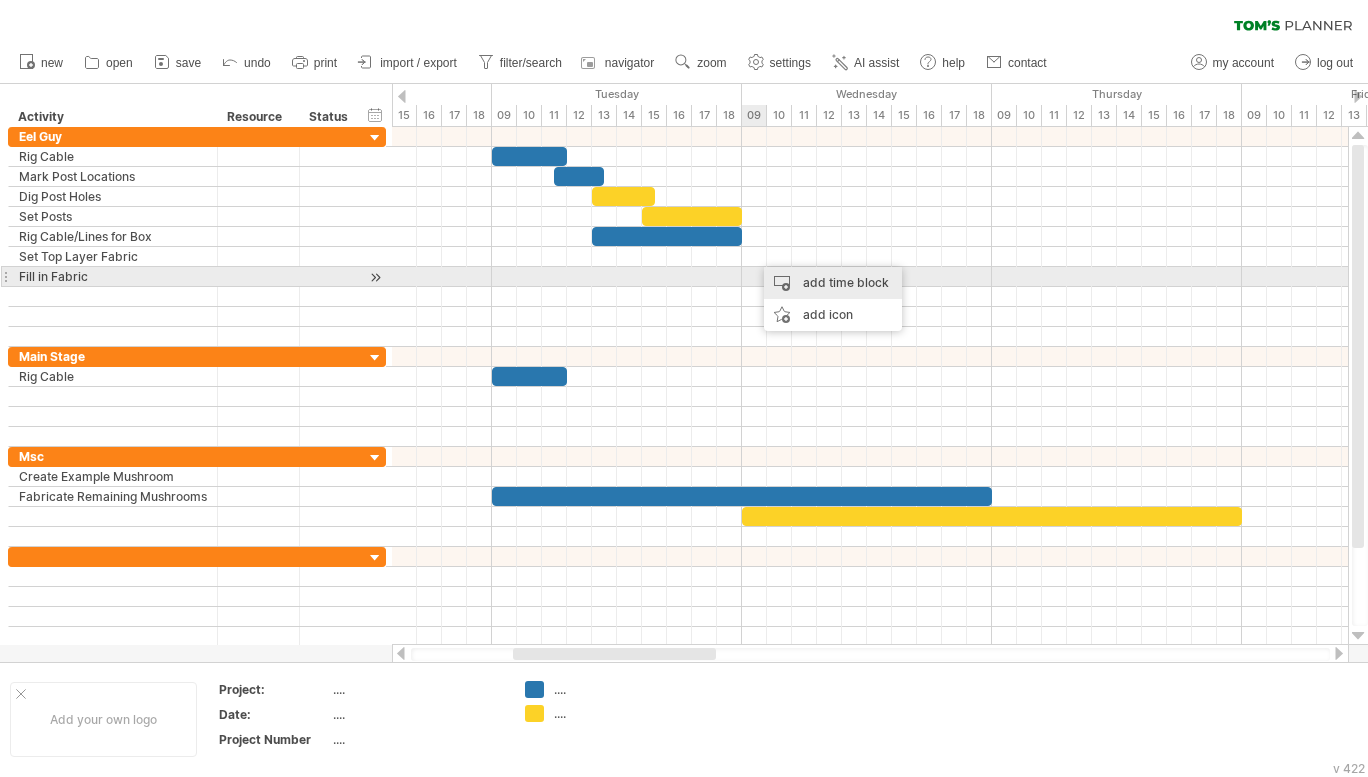 click on "add time block" at bounding box center (833, 283) 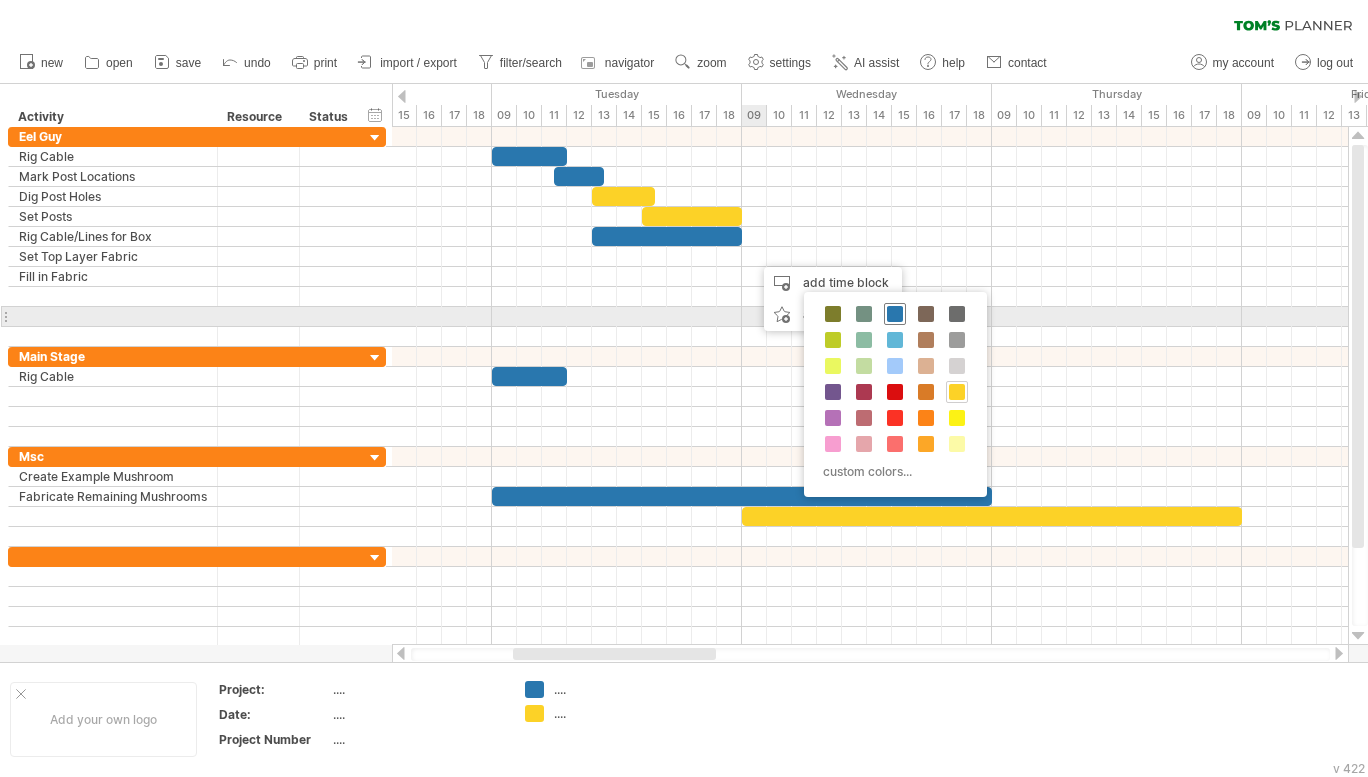 click at bounding box center (895, 314) 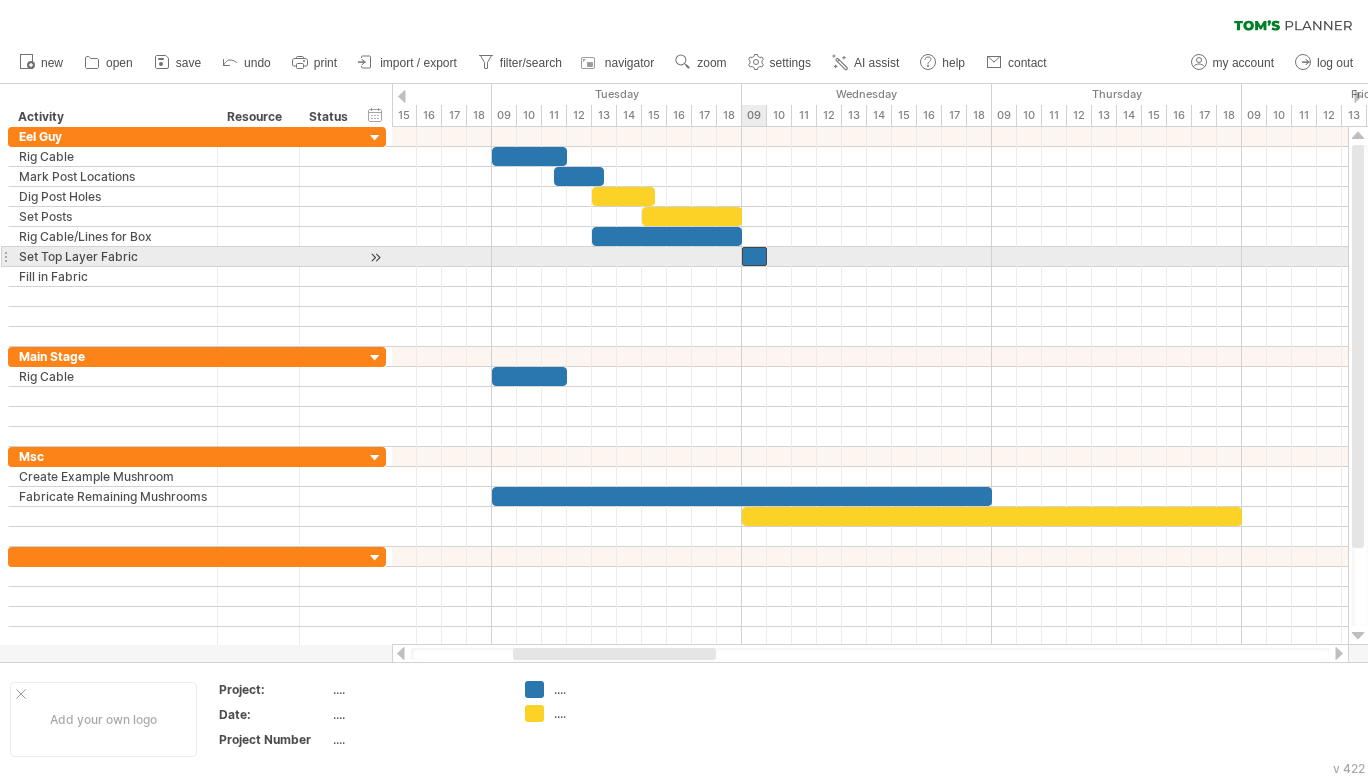 drag, startPoint x: 762, startPoint y: 257, endPoint x: 751, endPoint y: 257, distance: 11 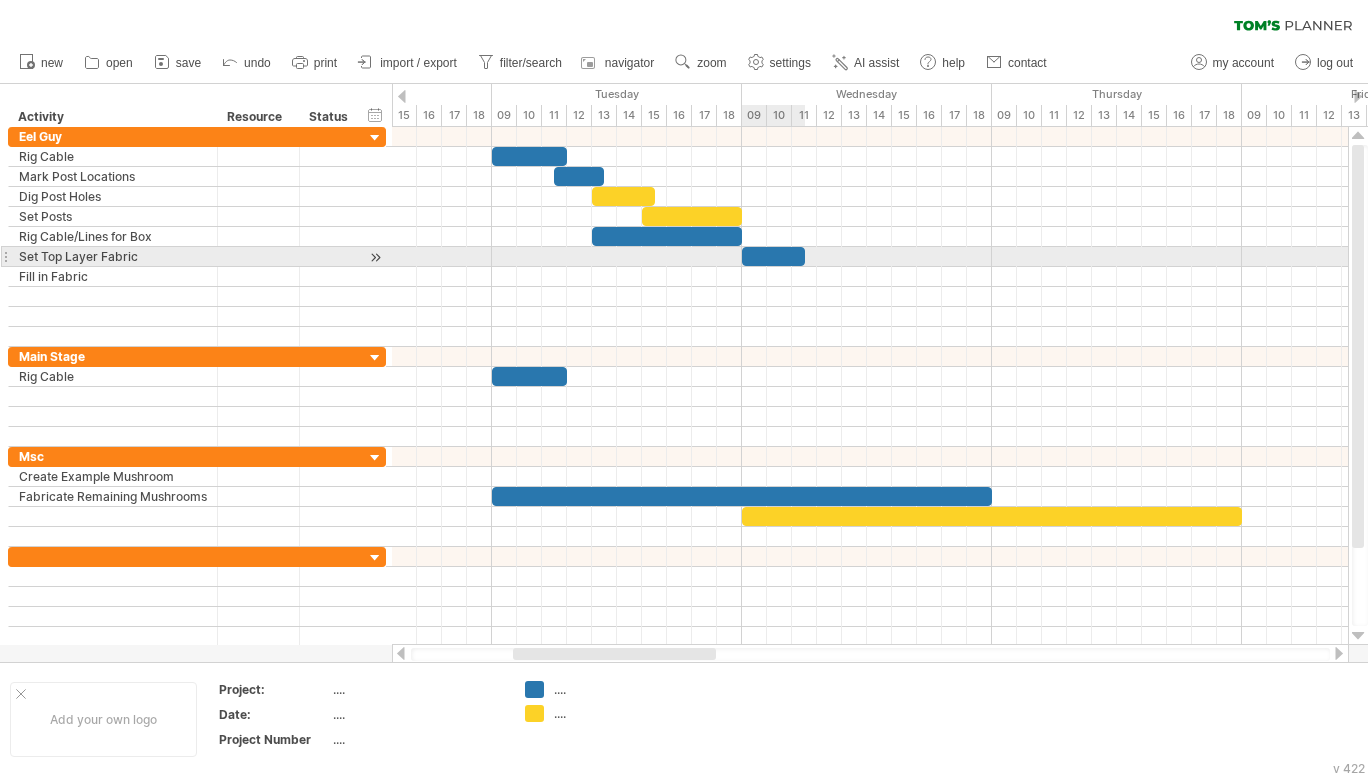 drag, startPoint x: 781, startPoint y: 259, endPoint x: 805, endPoint y: 263, distance: 24.33105 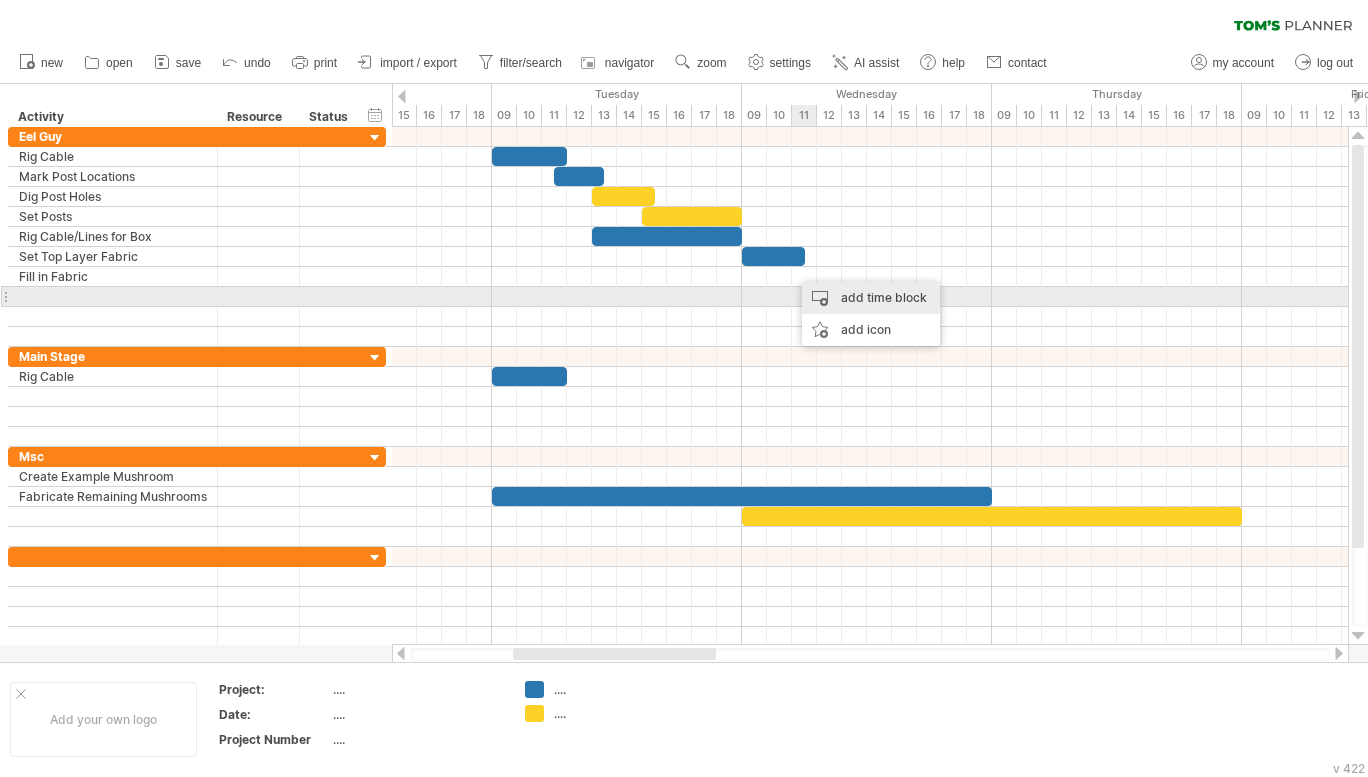 click on "add time block" at bounding box center (871, 298) 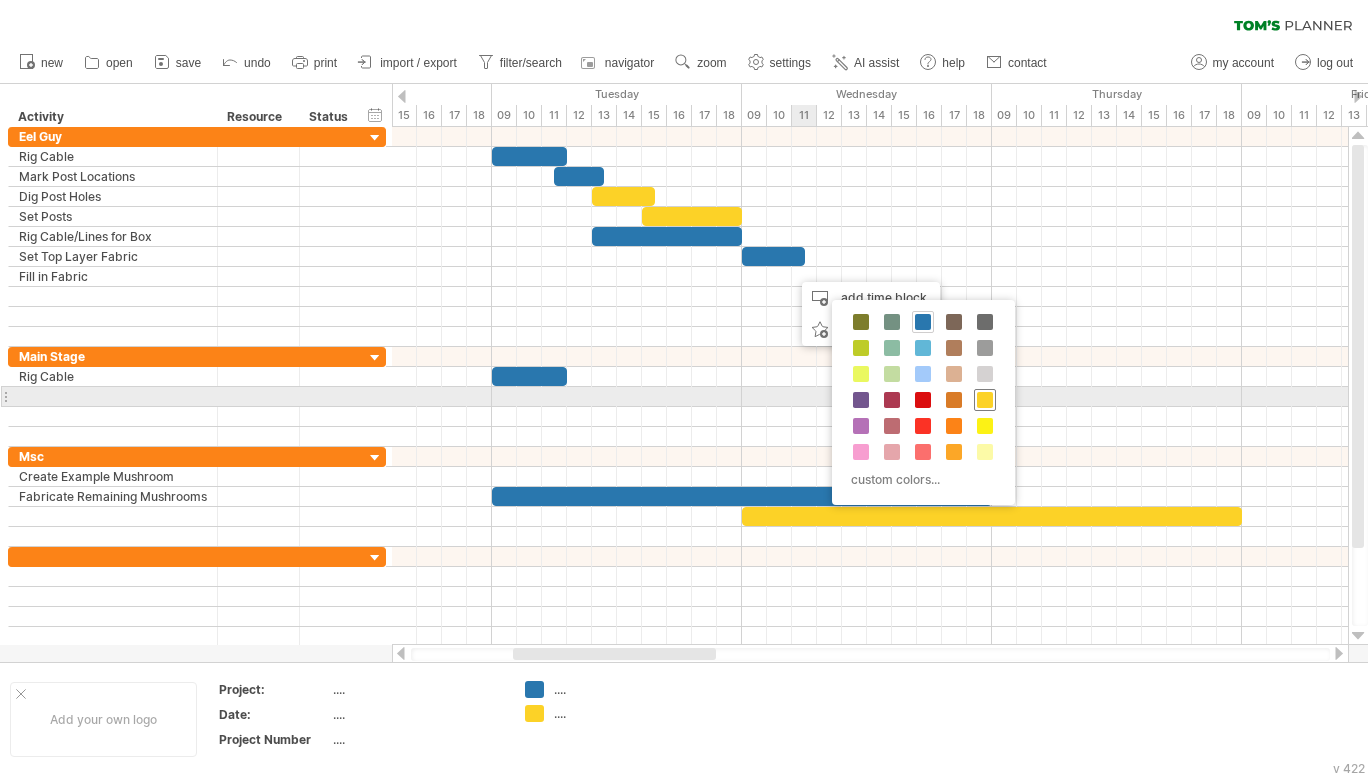 click at bounding box center [985, 400] 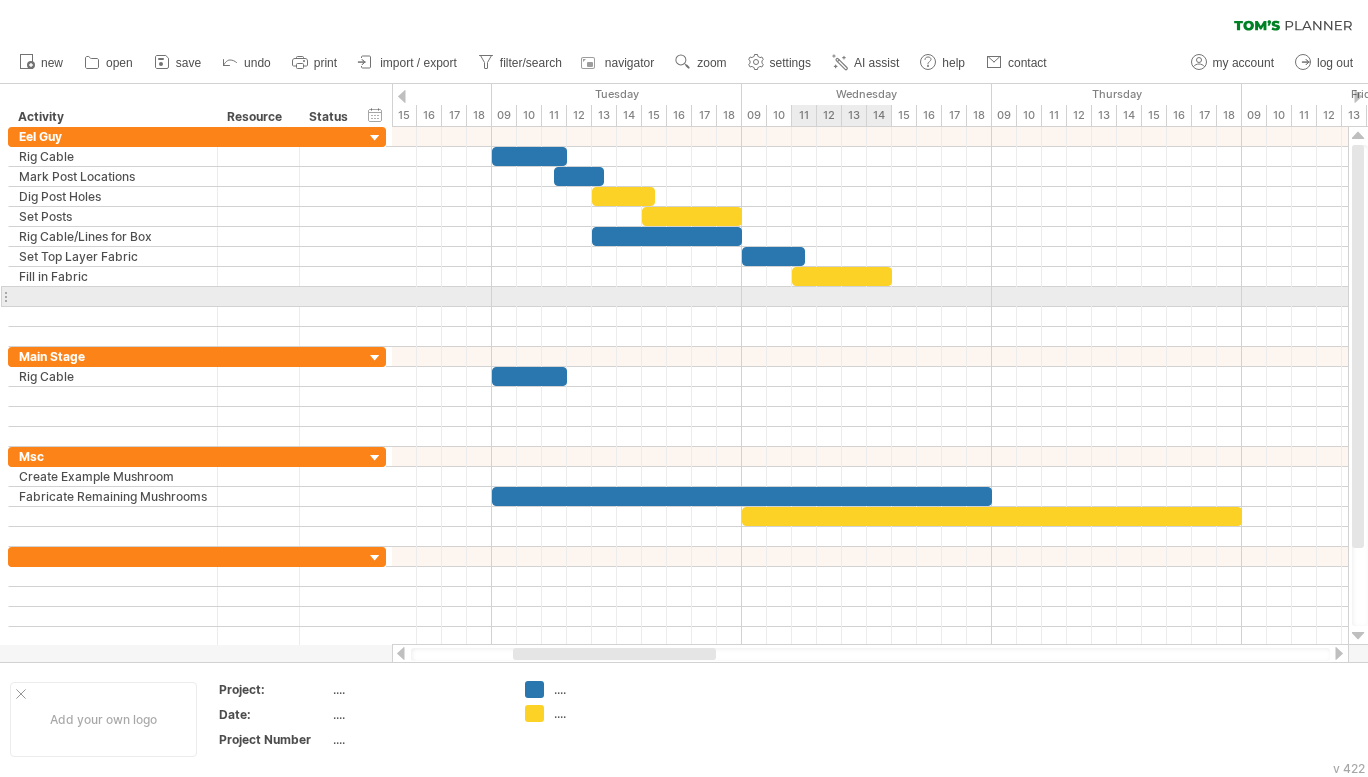 drag, startPoint x: 817, startPoint y: 277, endPoint x: 900, endPoint y: 289, distance: 83.86298 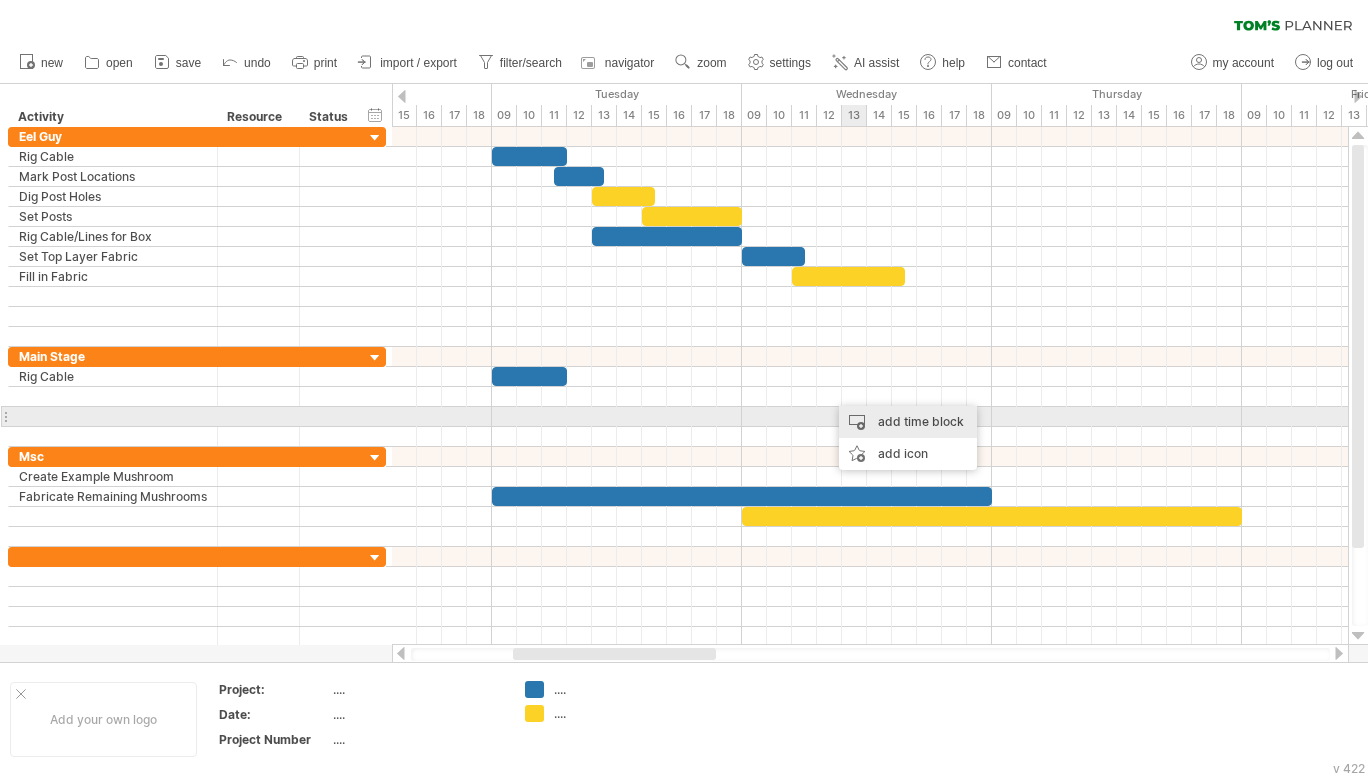 click on "add time block" at bounding box center [908, 422] 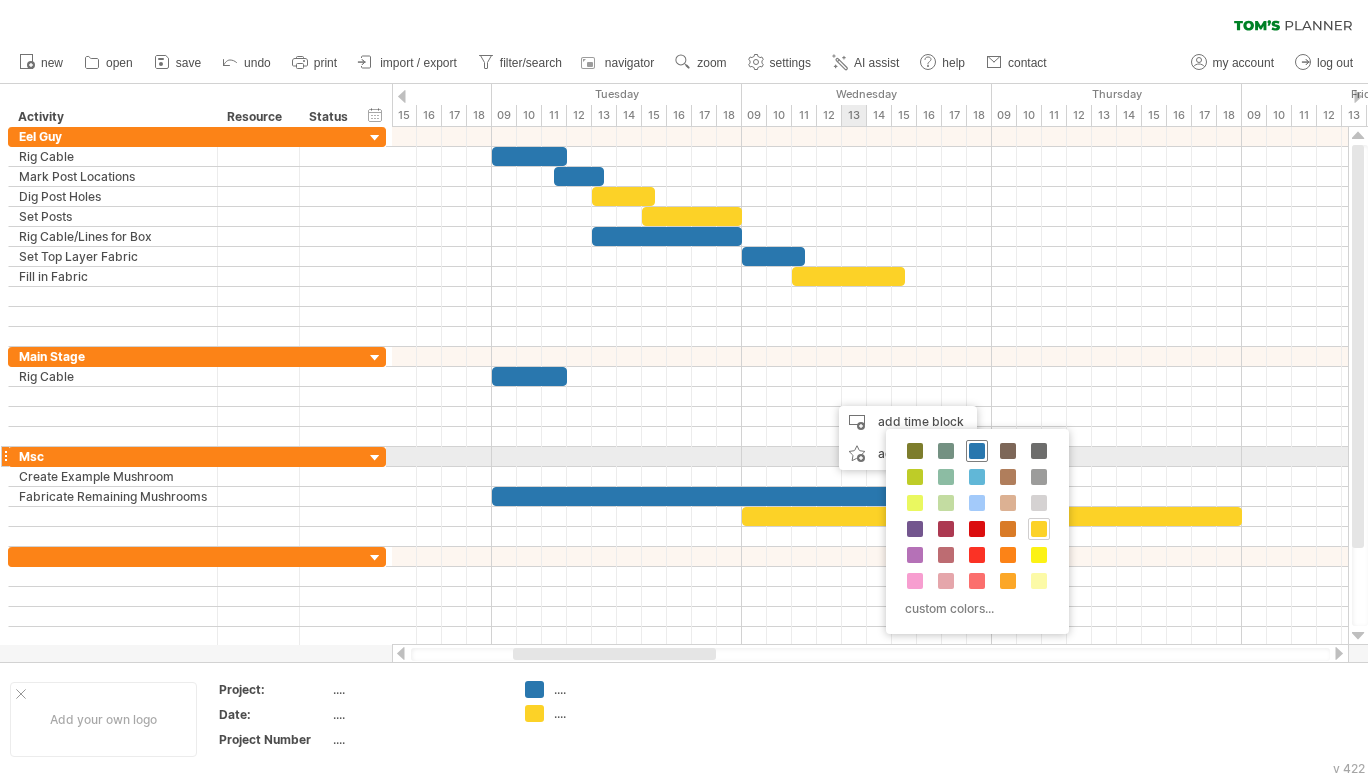 click at bounding box center (977, 451) 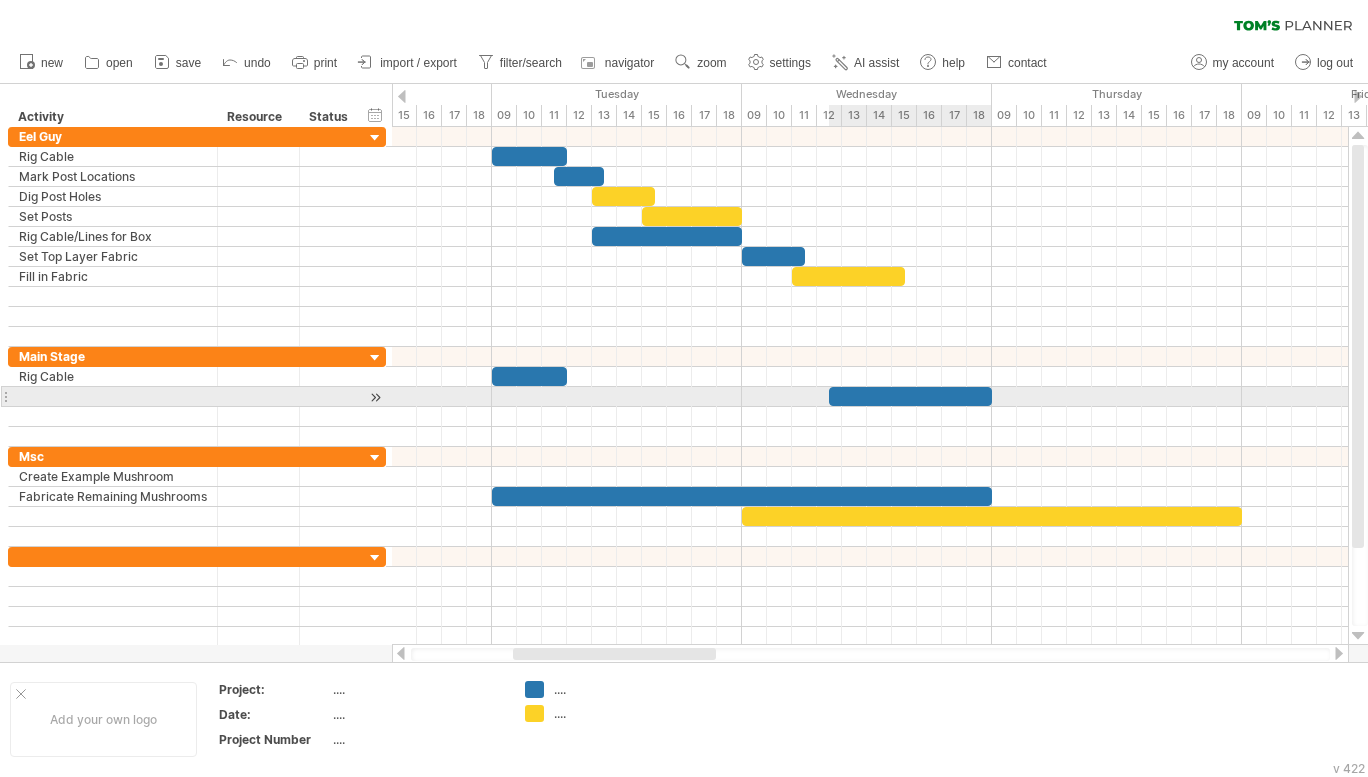 drag, startPoint x: 853, startPoint y: 401, endPoint x: 985, endPoint y: 398, distance: 132.03409 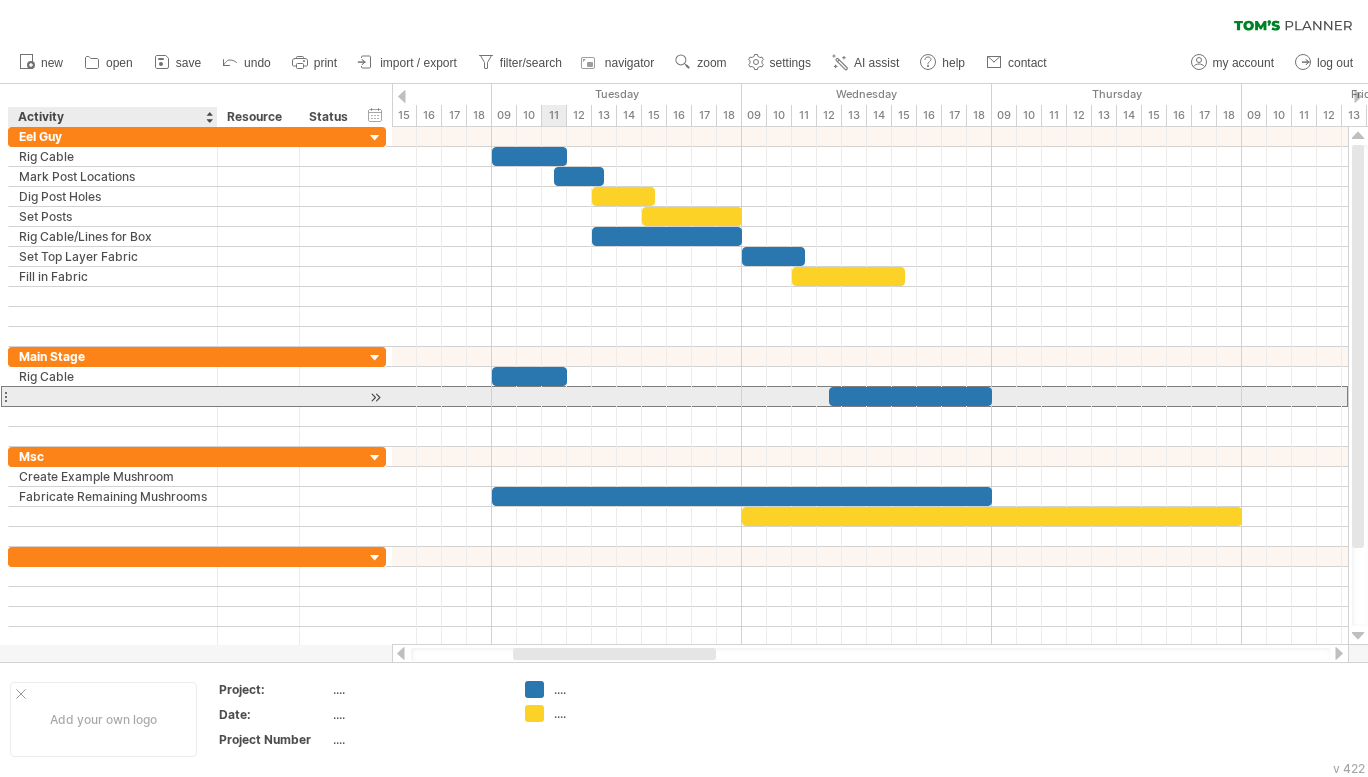click at bounding box center [113, 396] 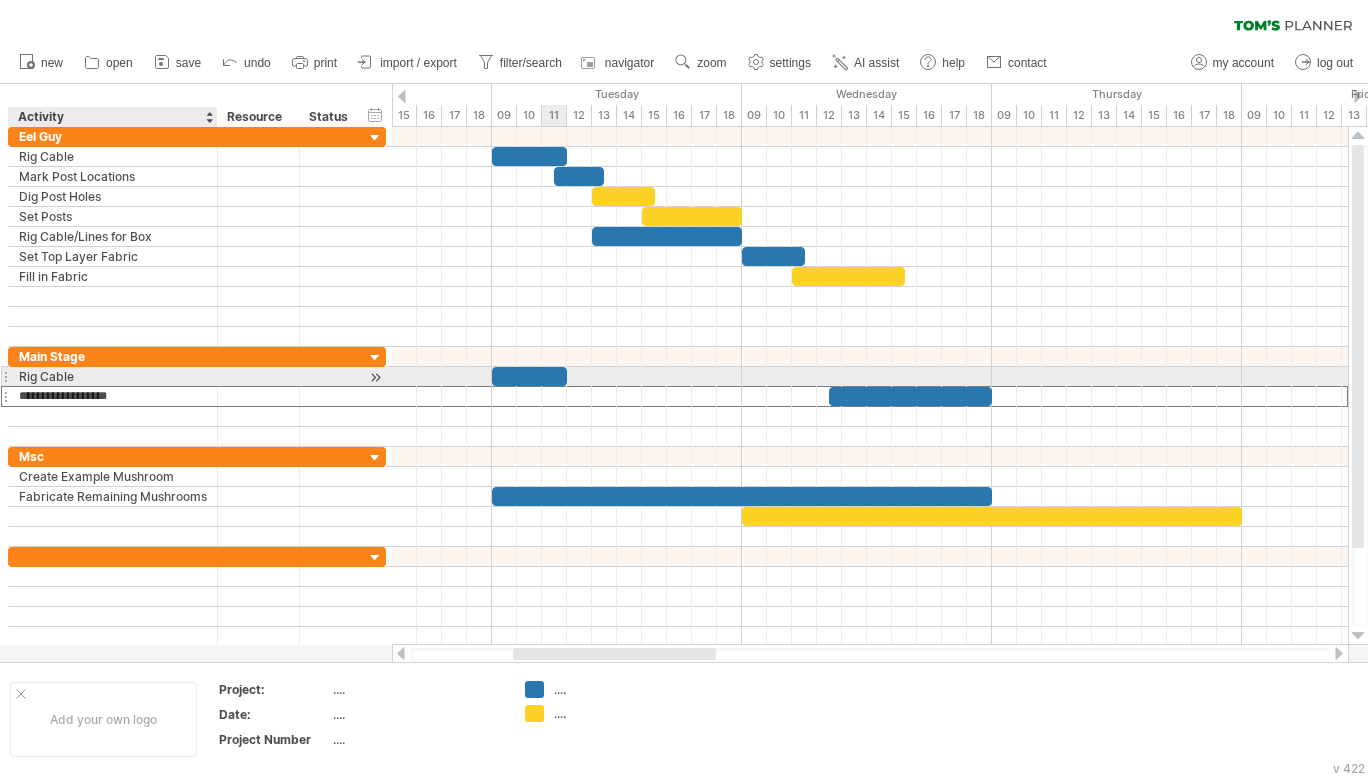 type on "**********" 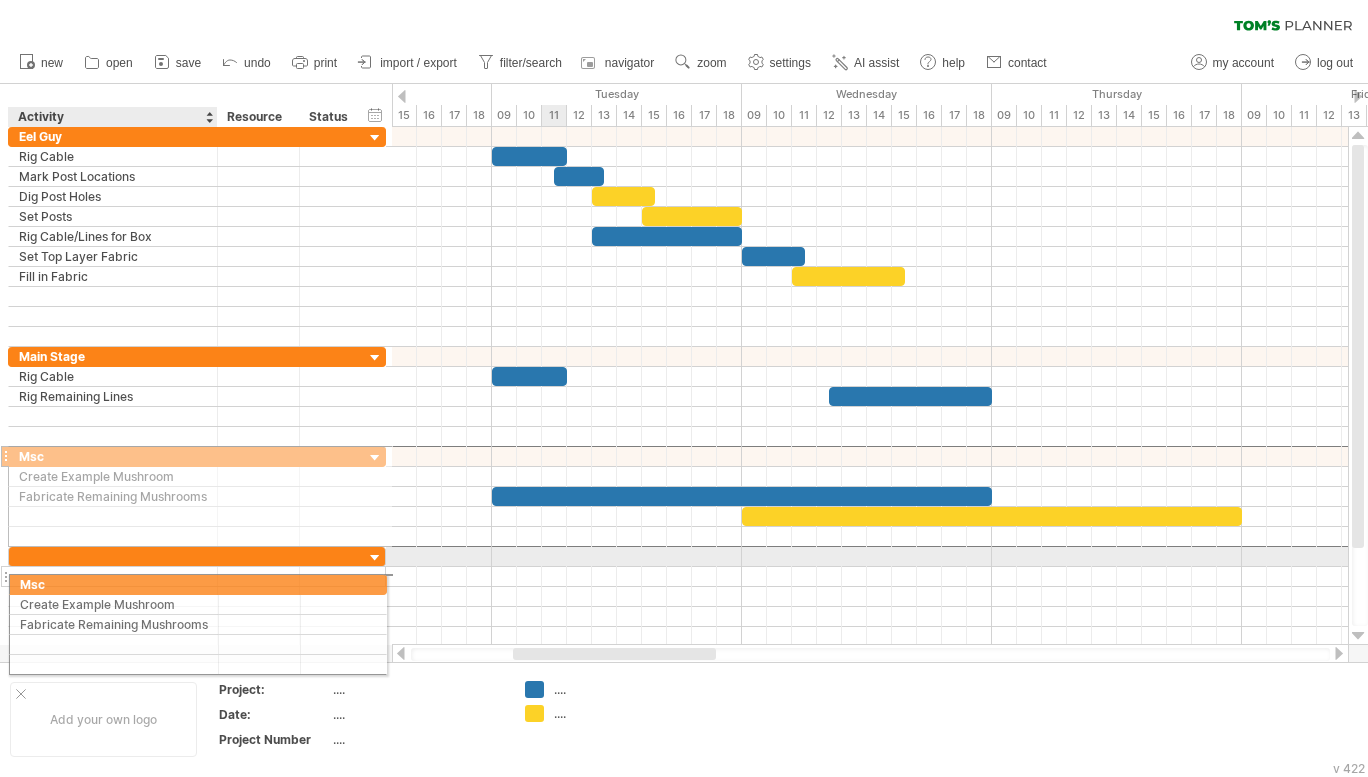 drag, startPoint x: 38, startPoint y: 460, endPoint x: 33, endPoint y: 581, distance: 121.103264 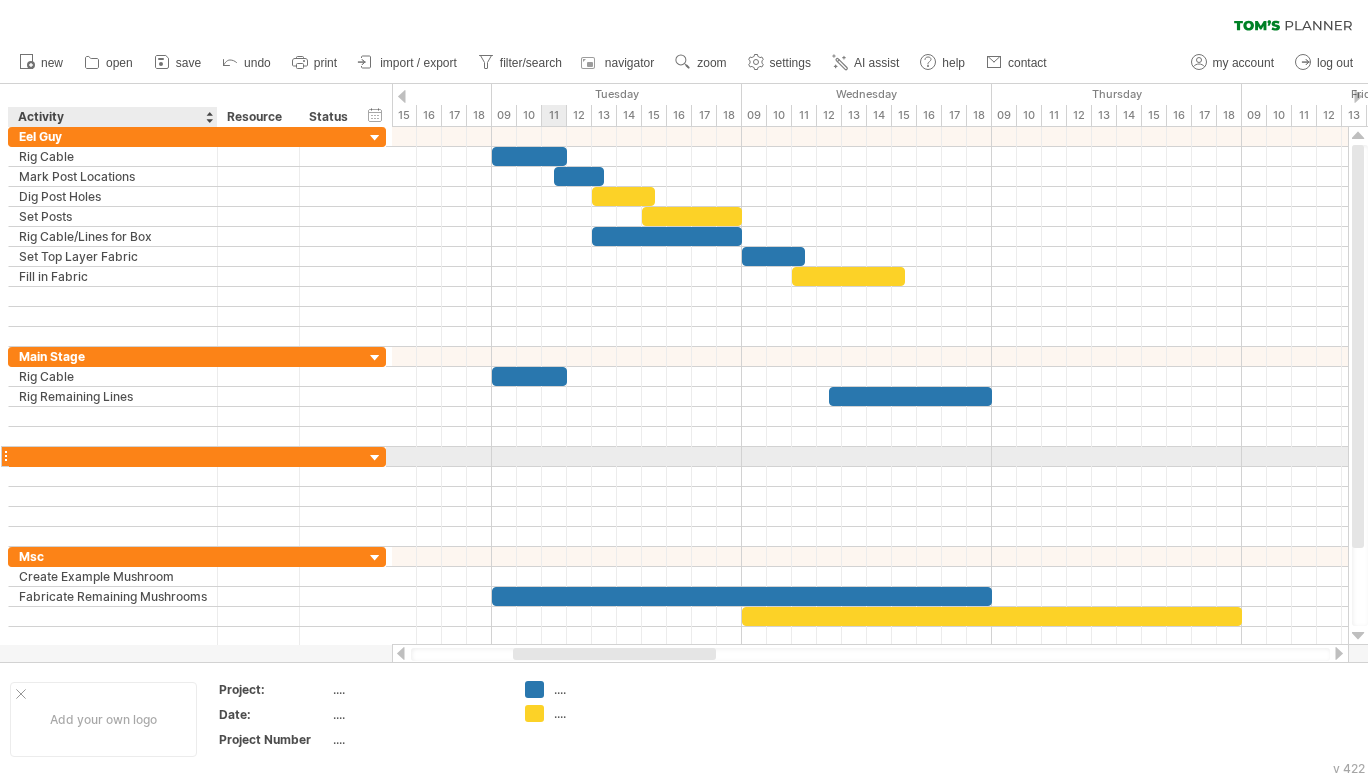 click at bounding box center (113, 456) 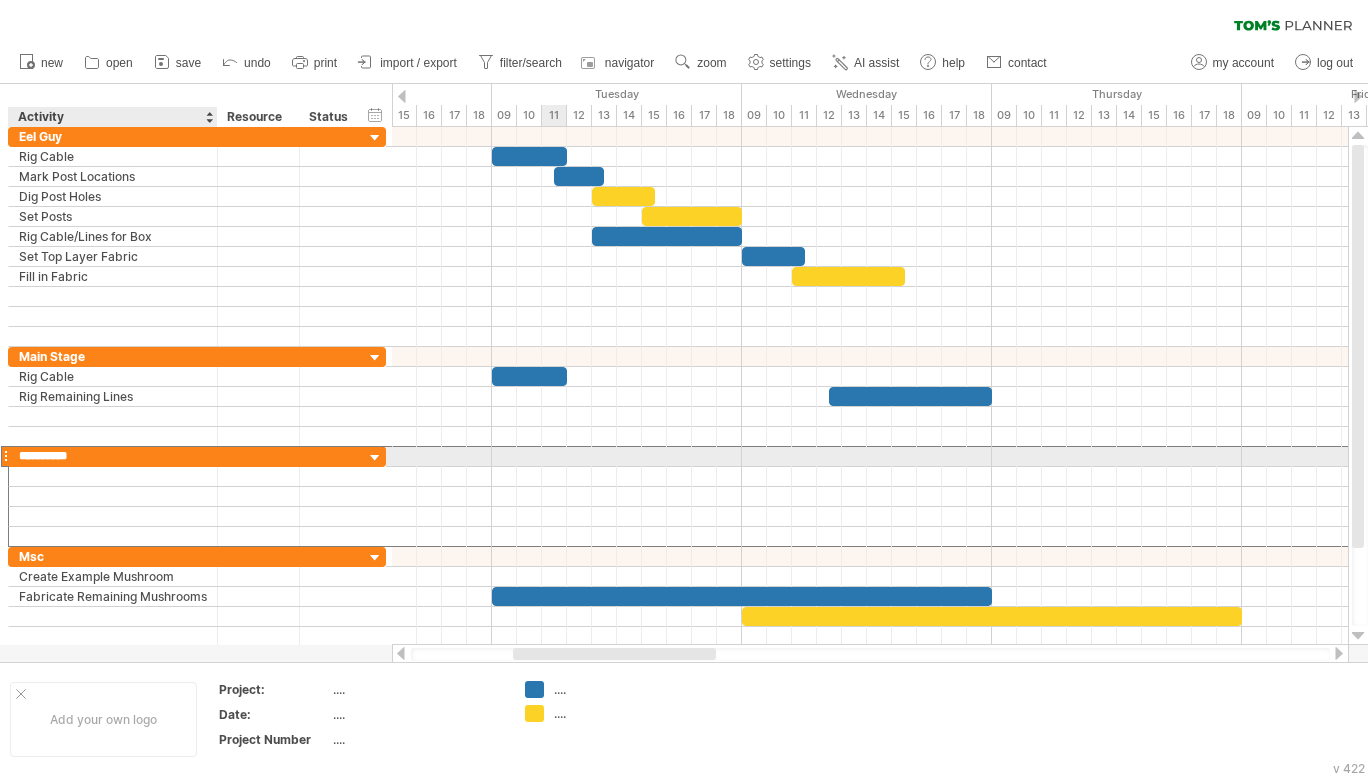 type on "**********" 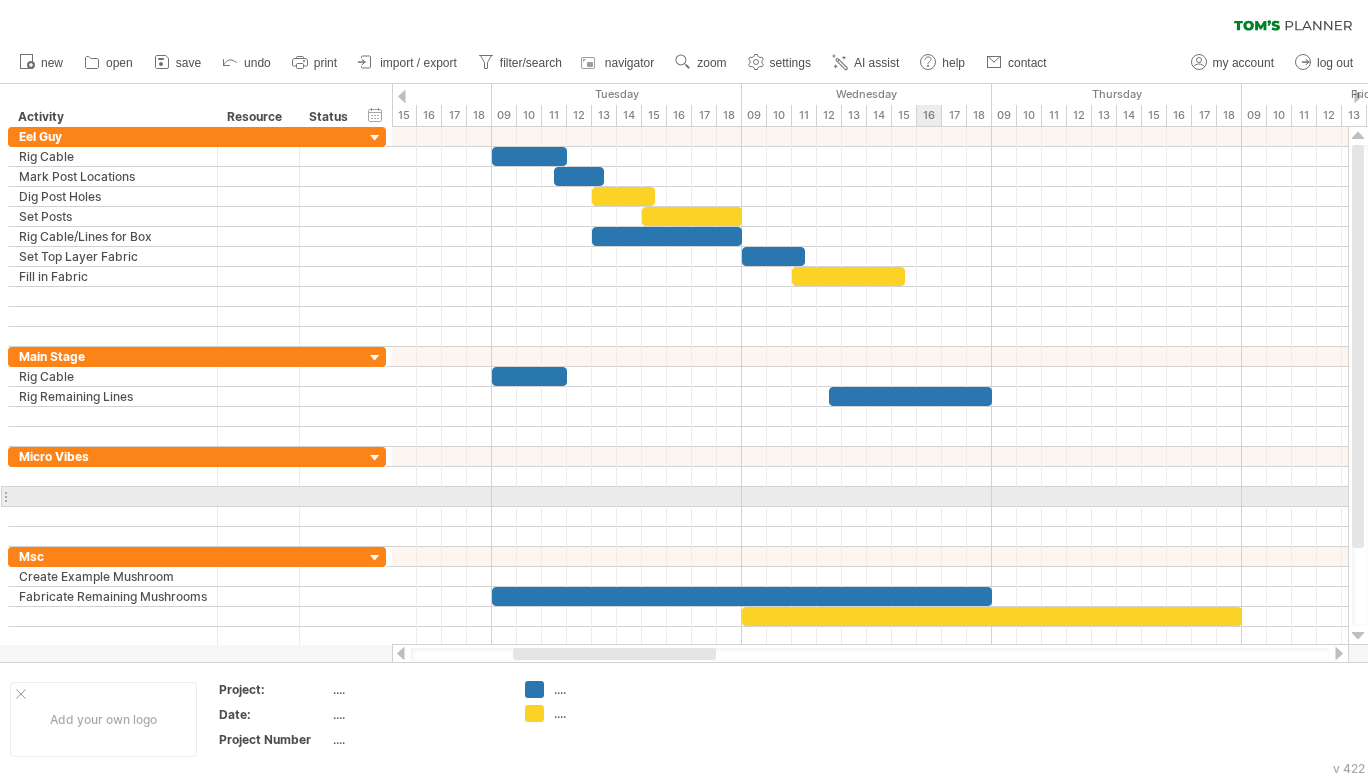 click at bounding box center (870, 497) 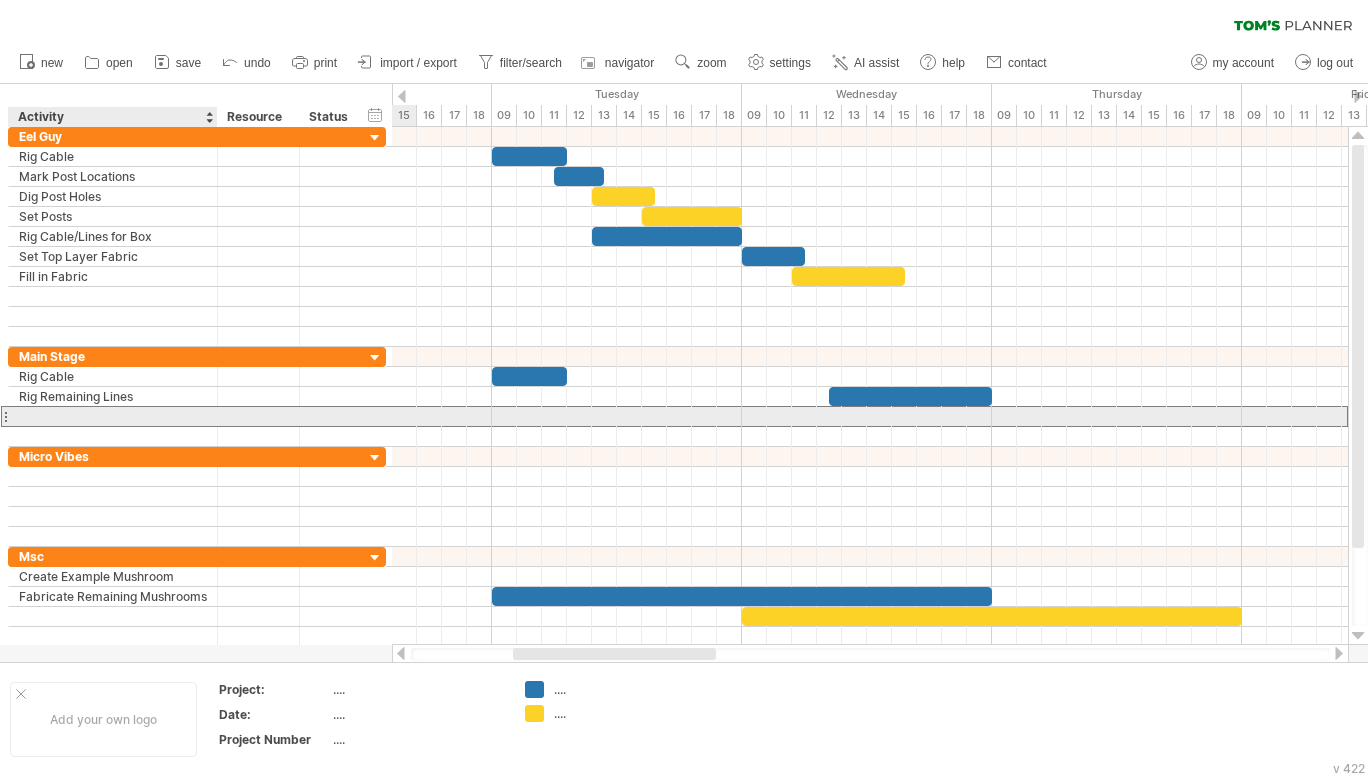 click at bounding box center (113, 416) 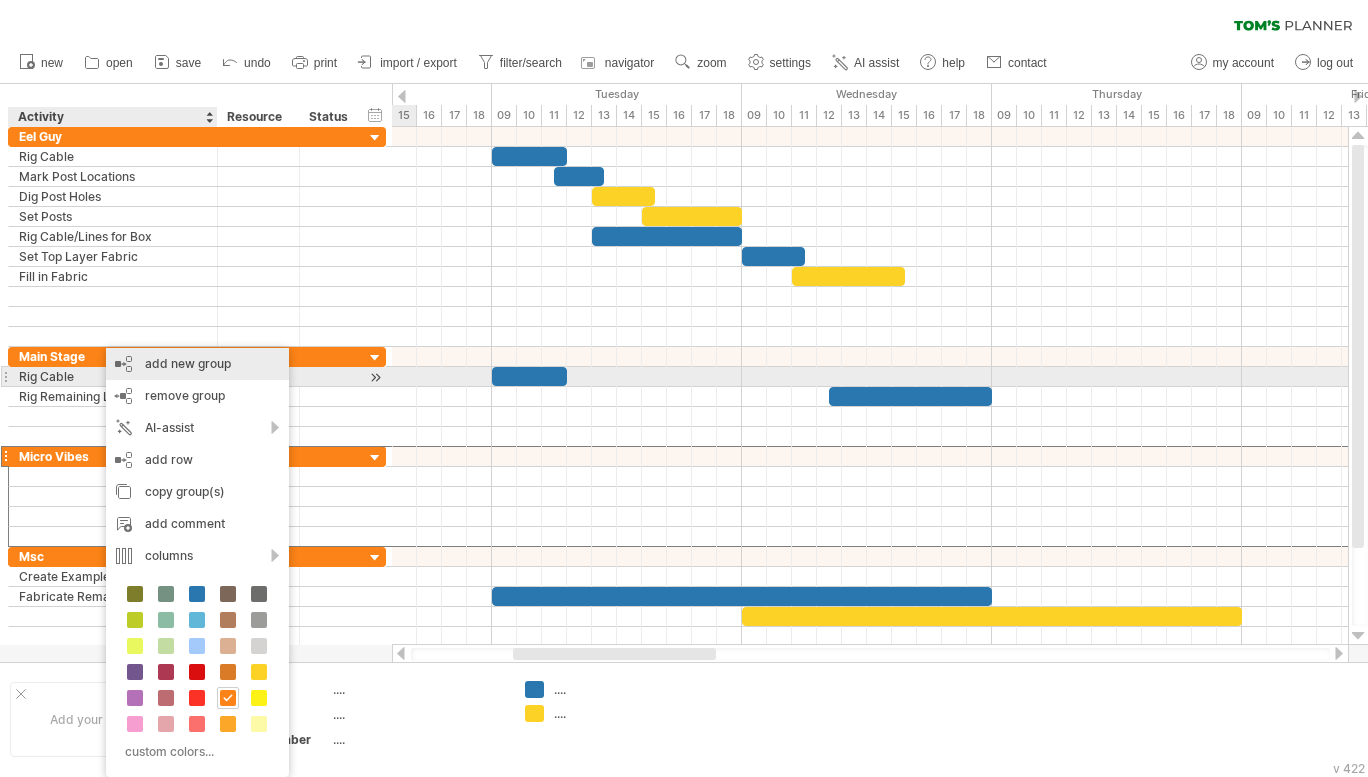 click on "add new group" at bounding box center (197, 364) 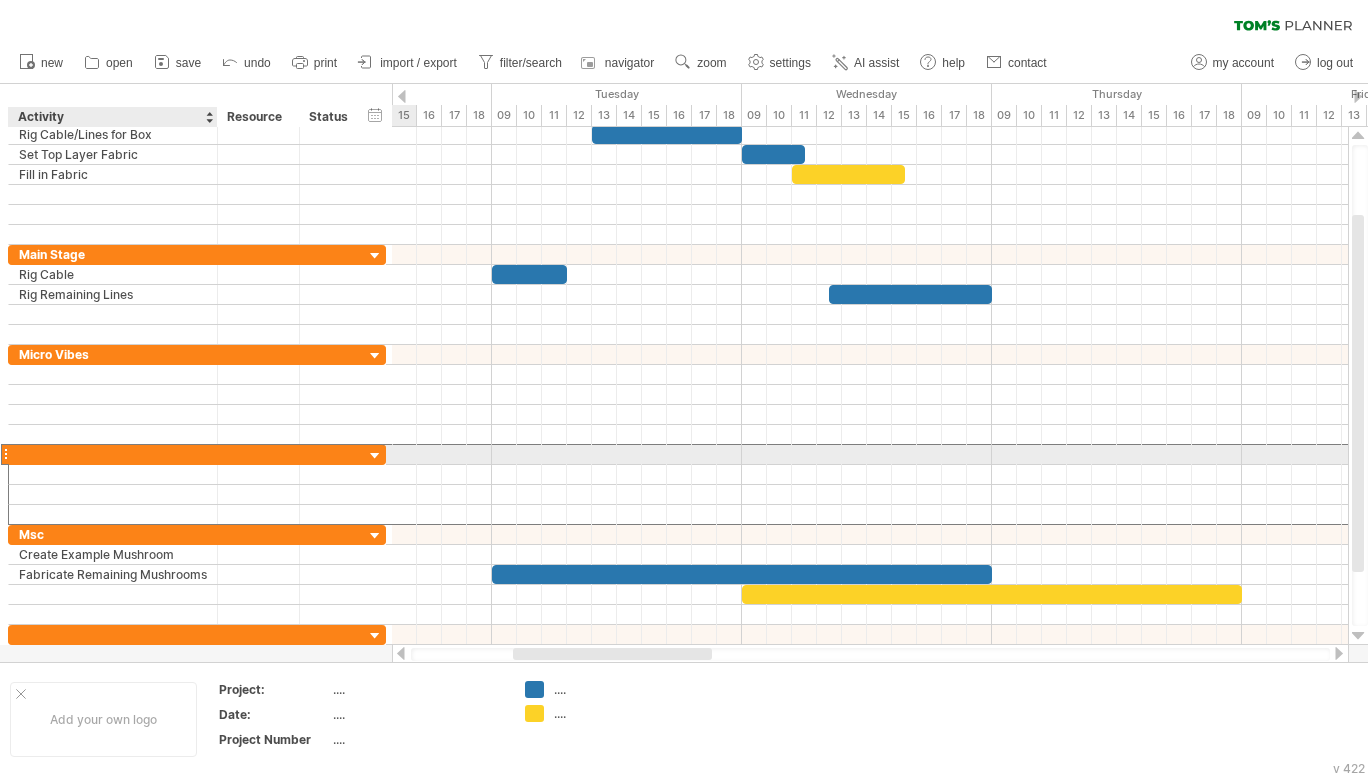 click at bounding box center (113, 454) 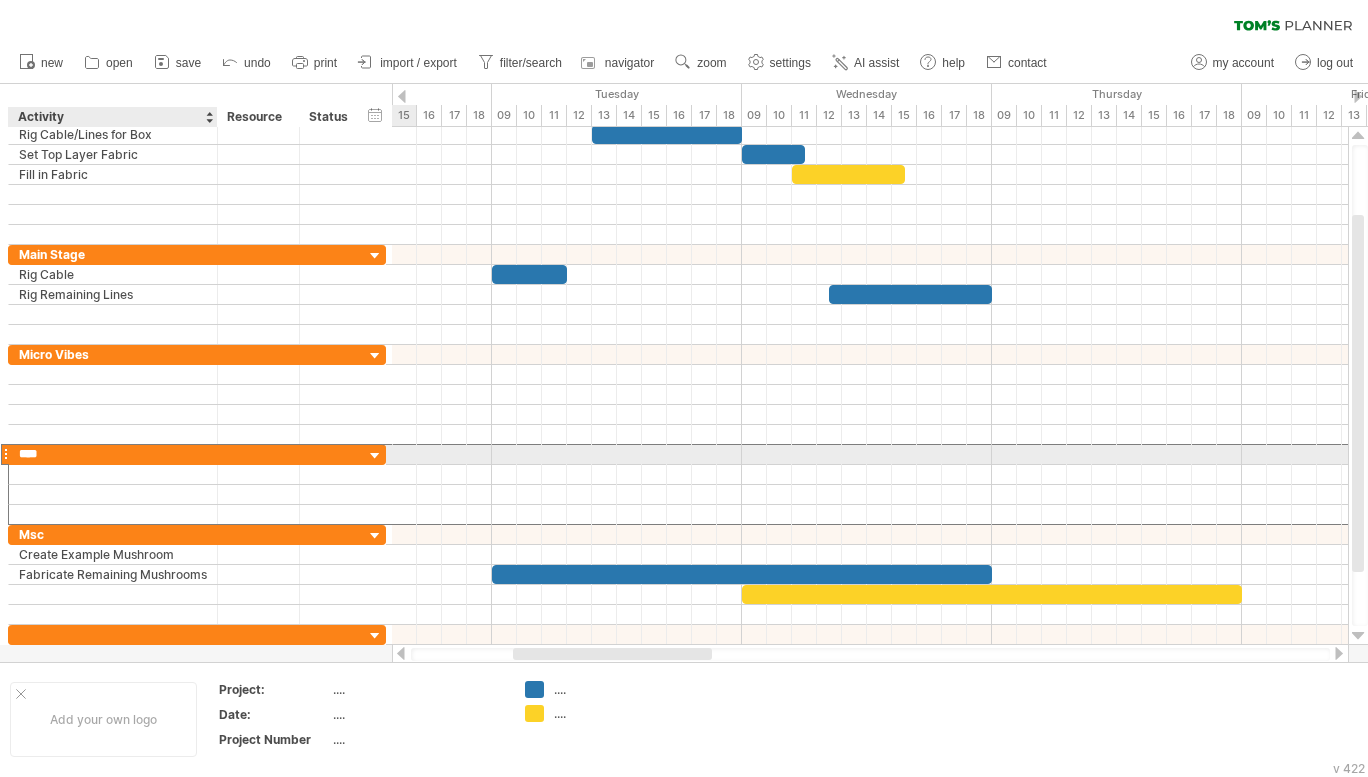 type on "*****" 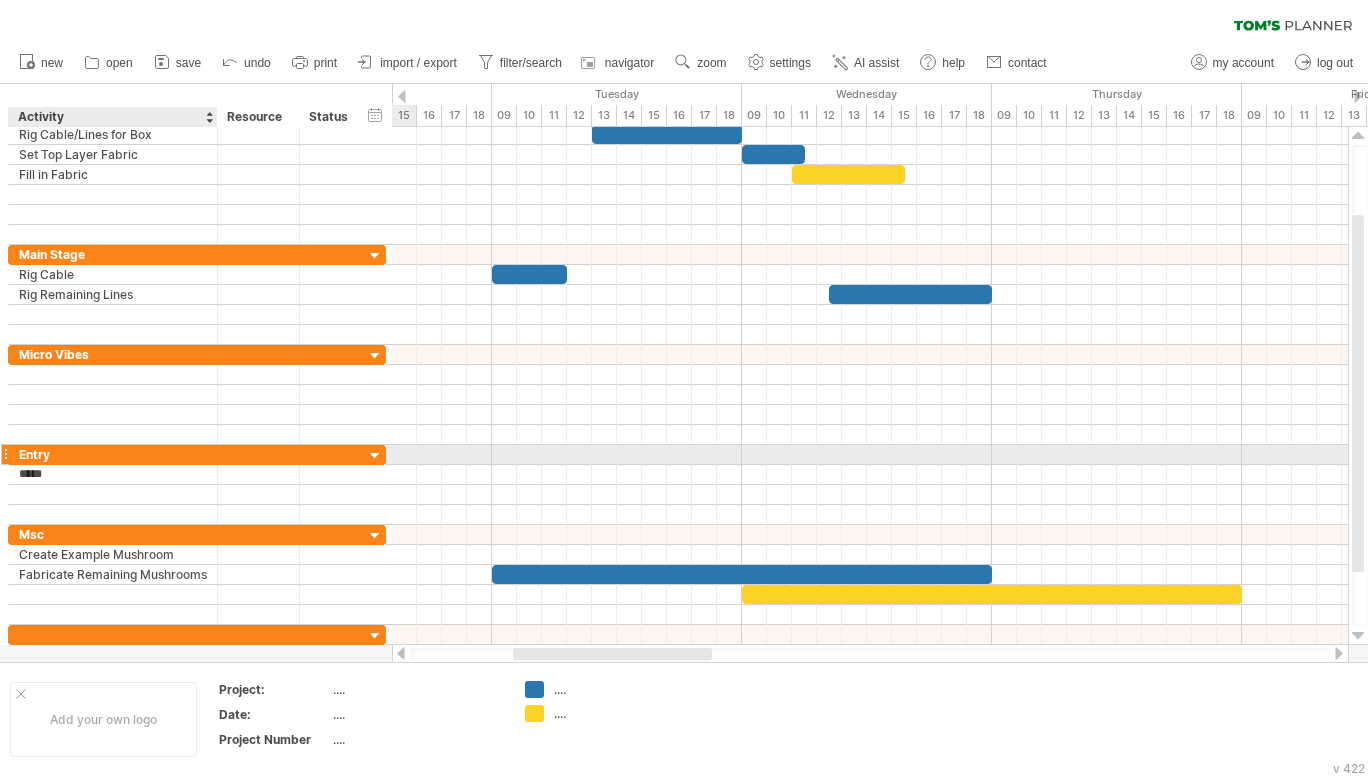 type on "**********" 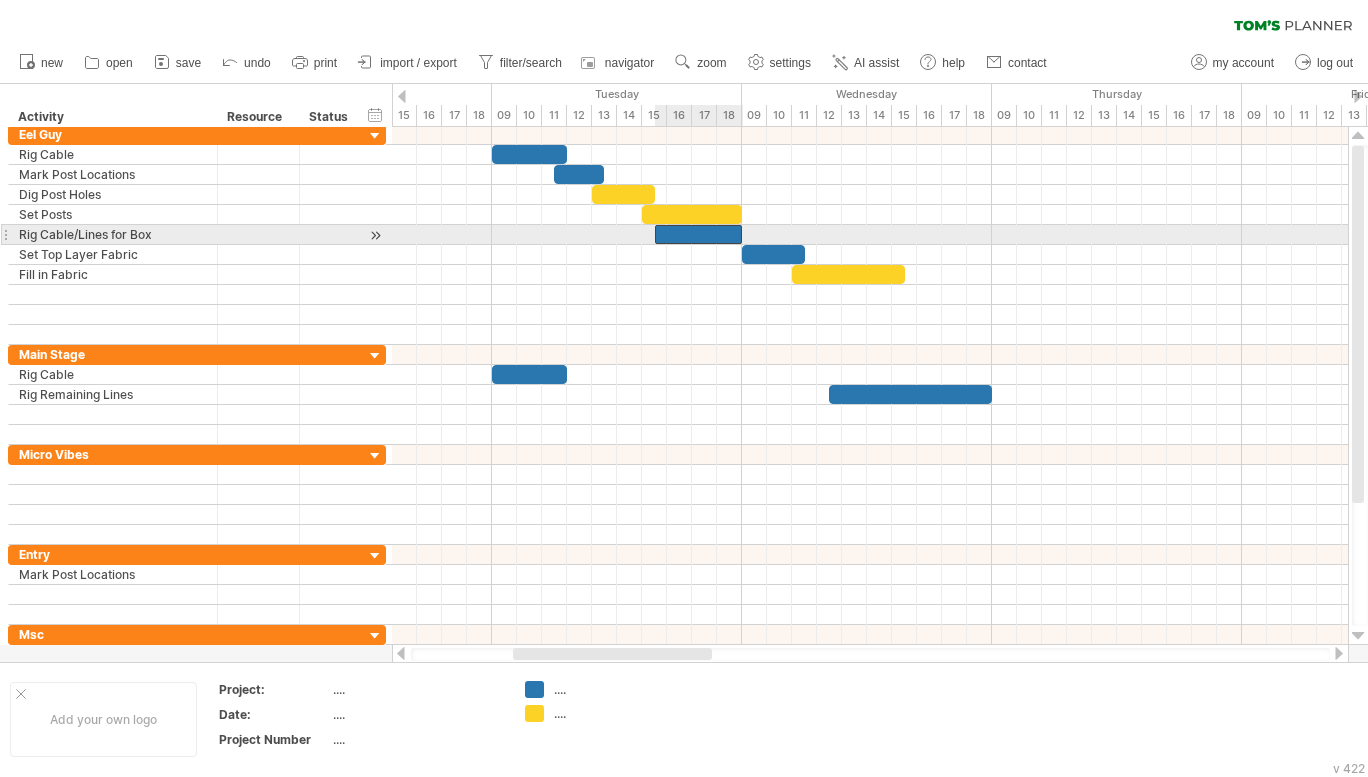 drag, startPoint x: 596, startPoint y: 231, endPoint x: 658, endPoint y: 231, distance: 62 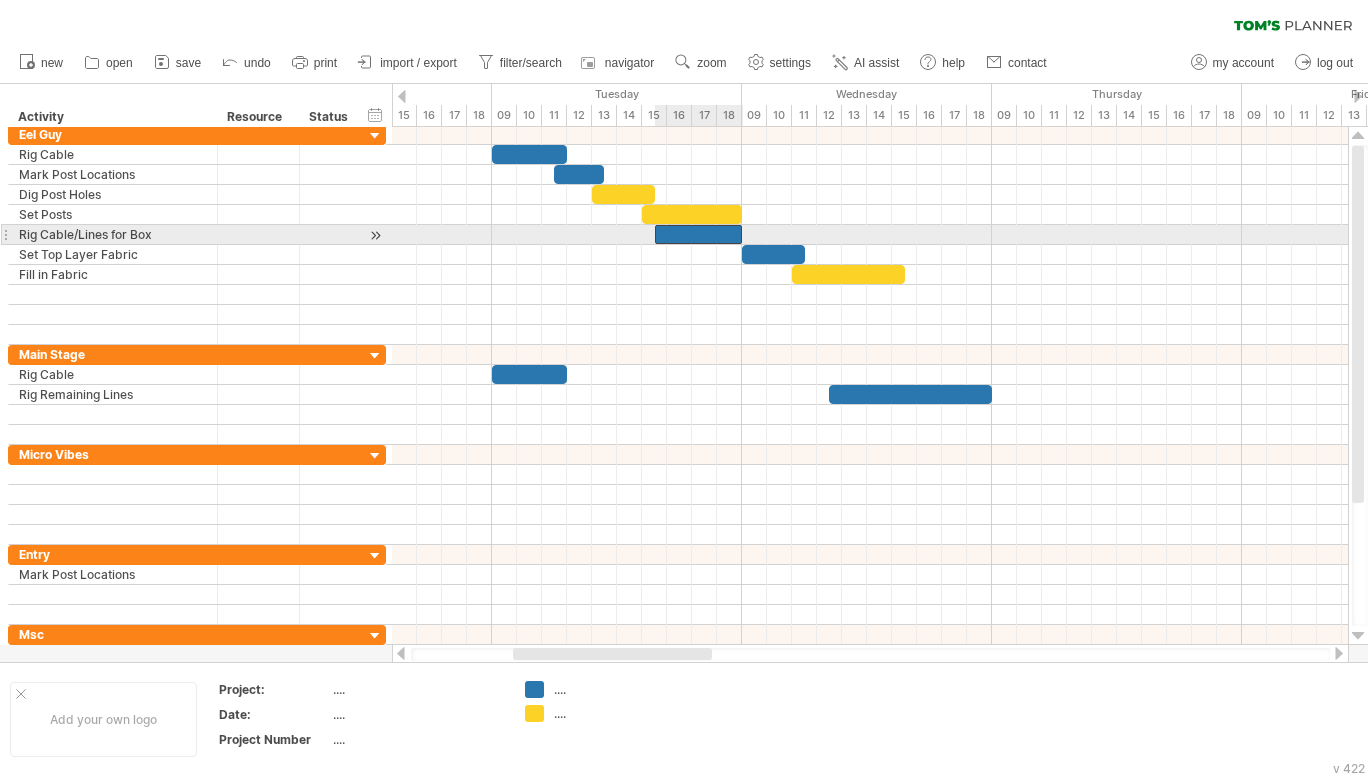 click at bounding box center [655, 234] 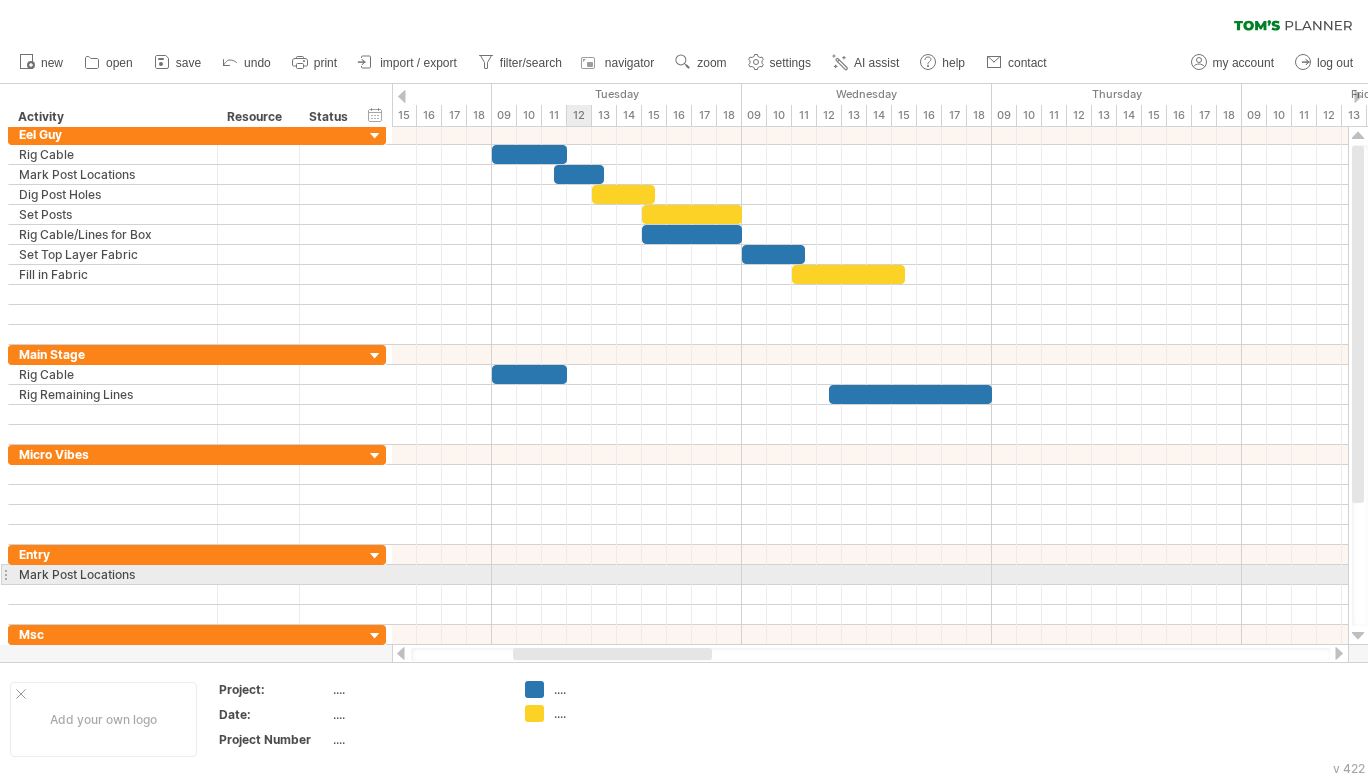 click at bounding box center [870, 575] 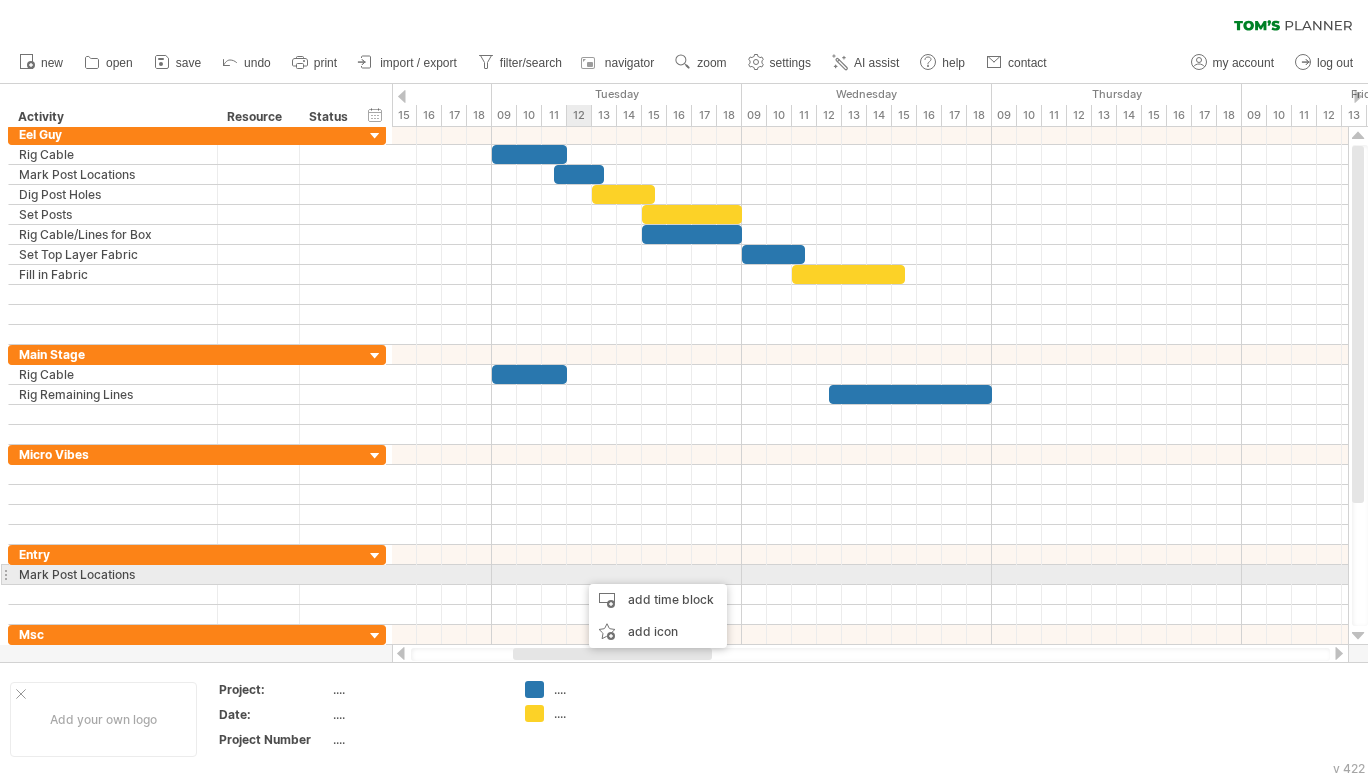 click on "add time block" at bounding box center (658, 600) 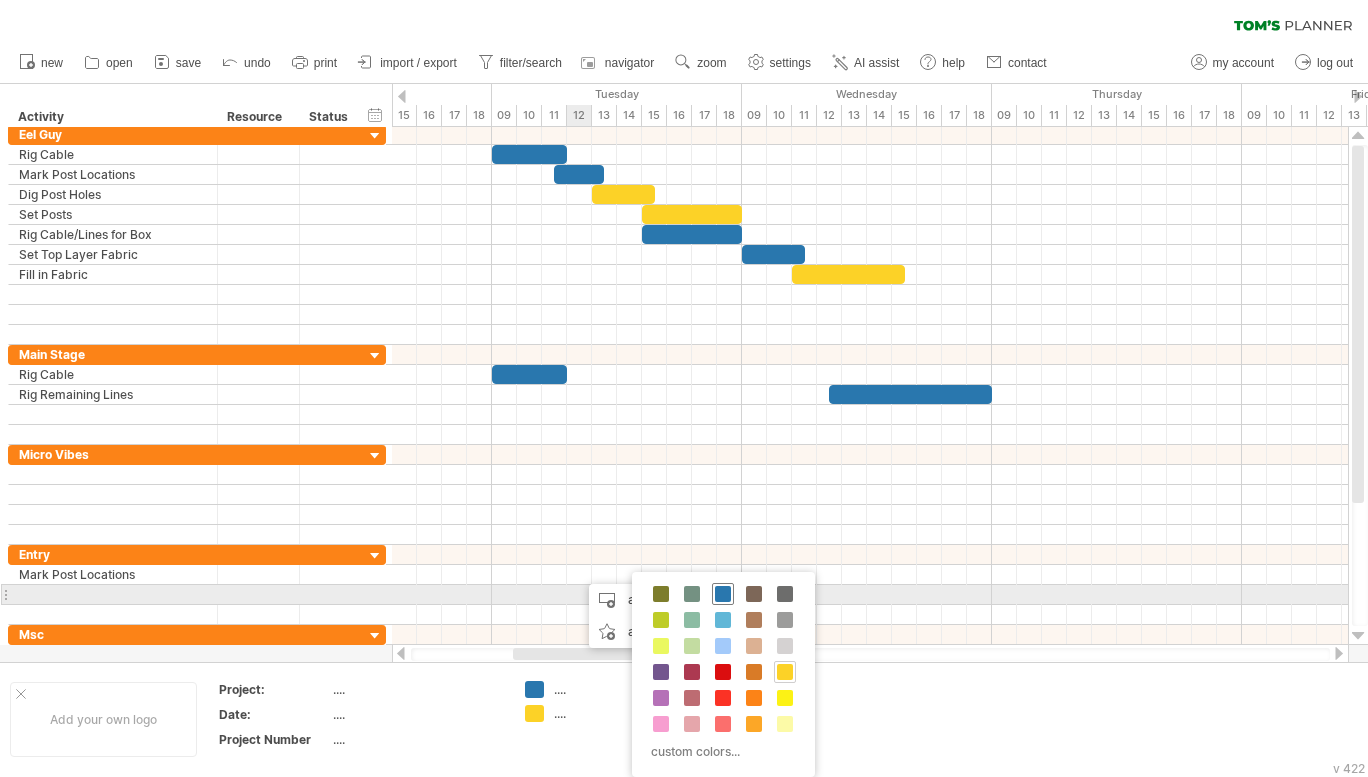 click at bounding box center (723, 594) 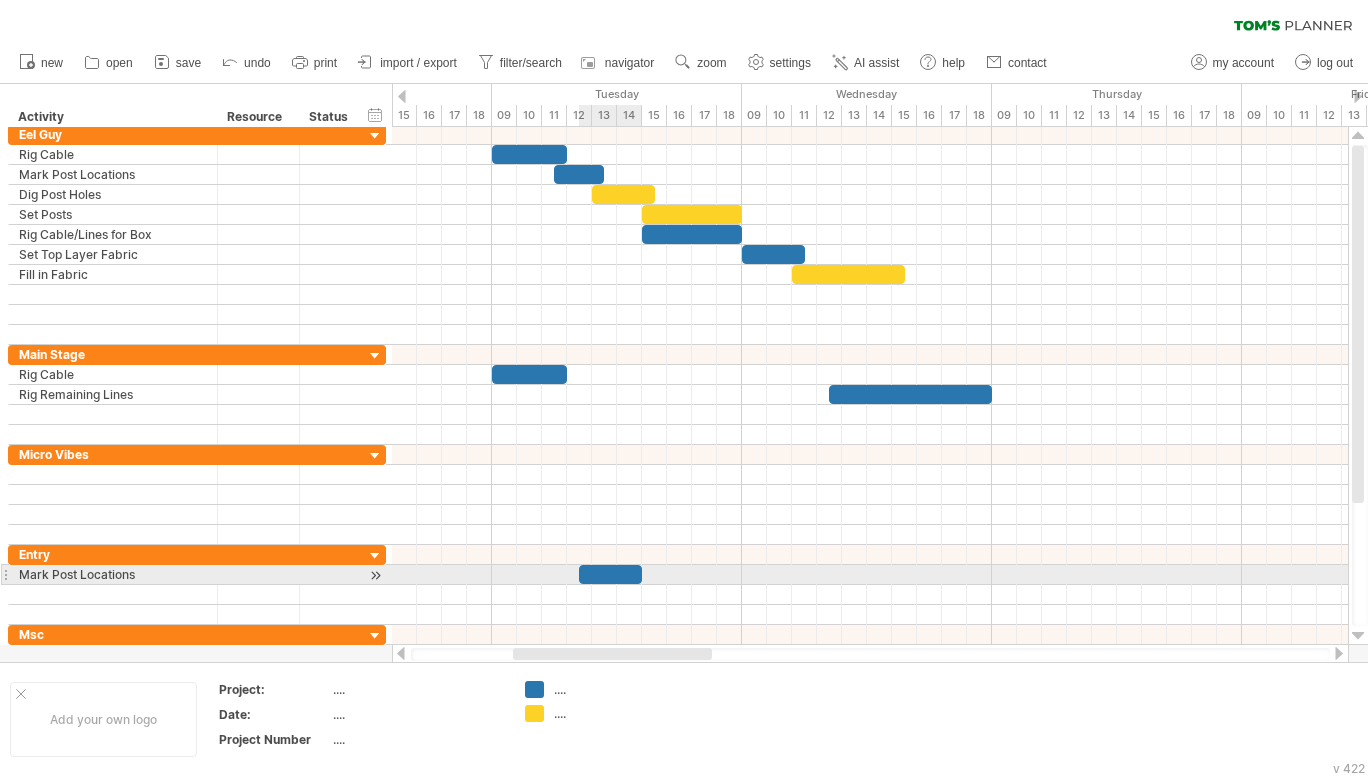 drag, startPoint x: 602, startPoint y: 577, endPoint x: 647, endPoint y: 577, distance: 45 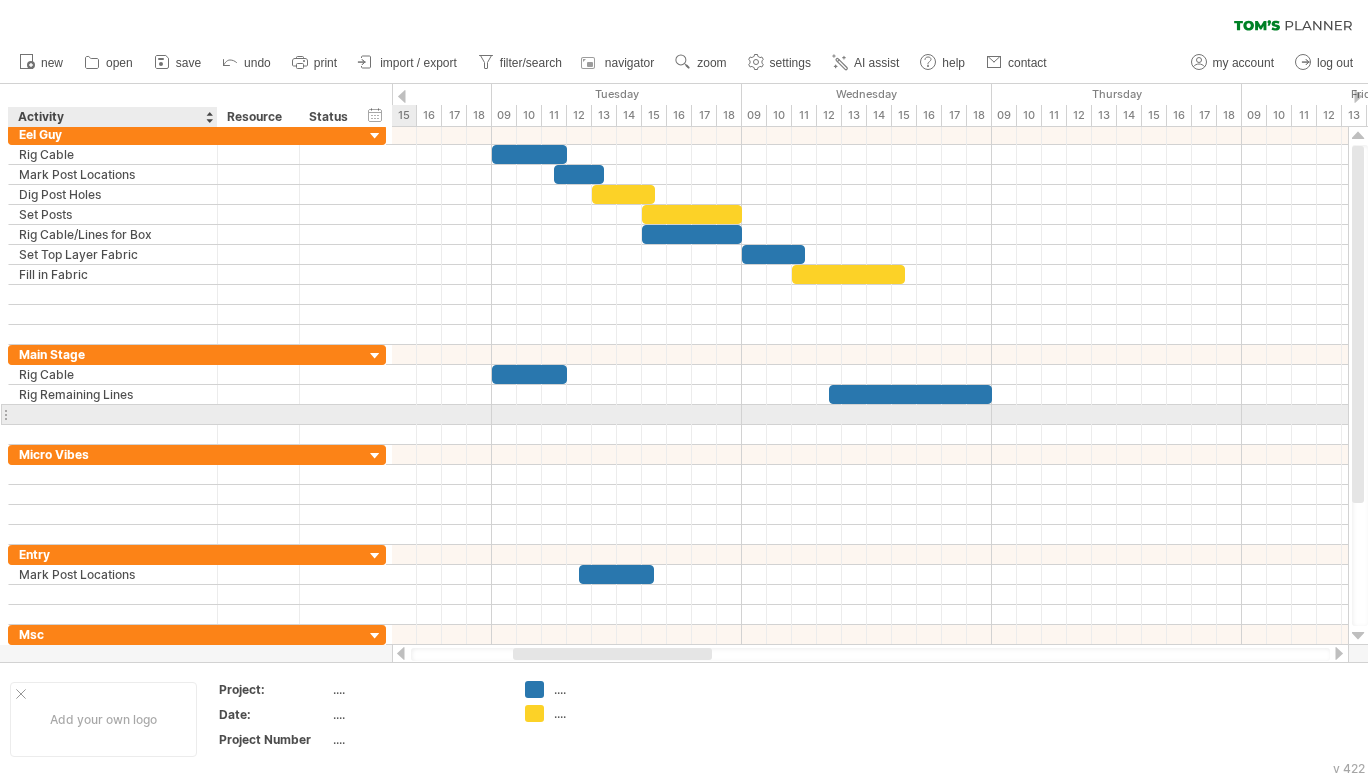 click at bounding box center [113, 414] 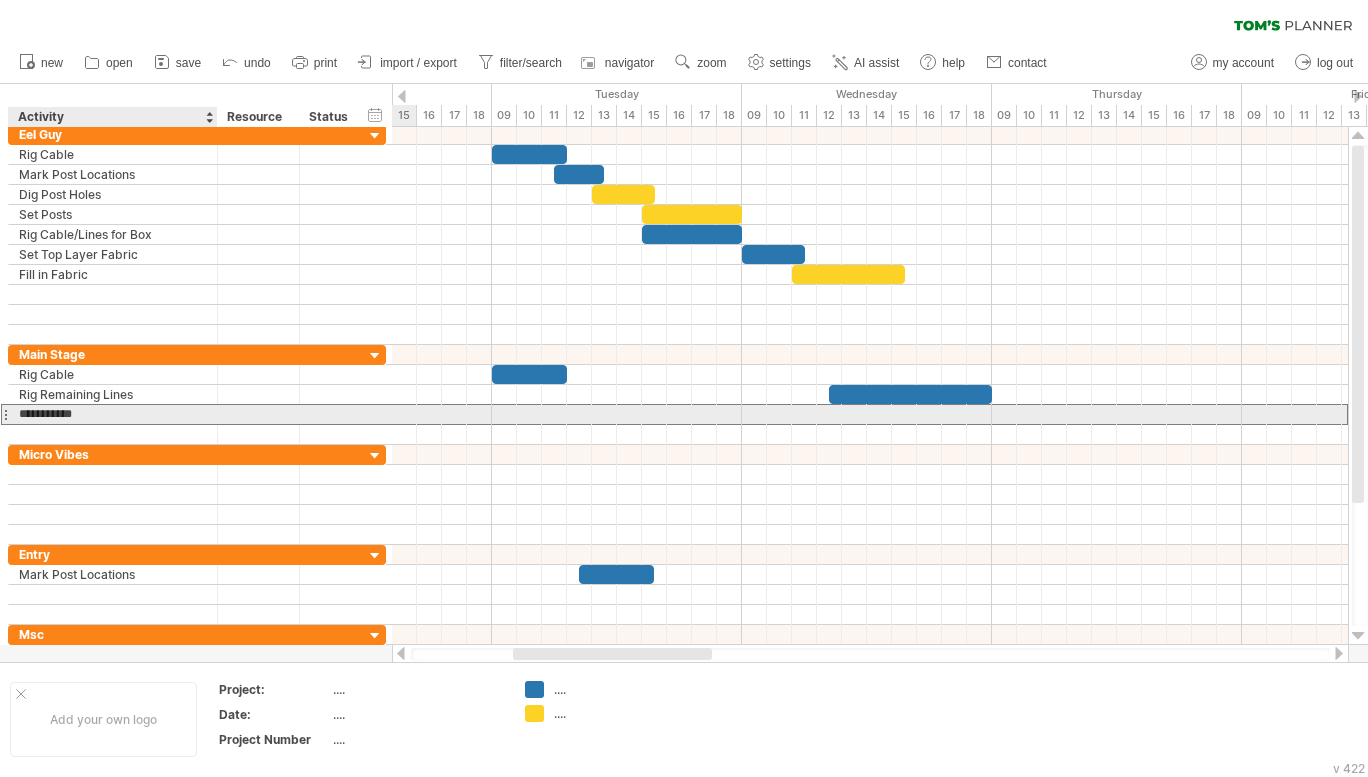 type on "**********" 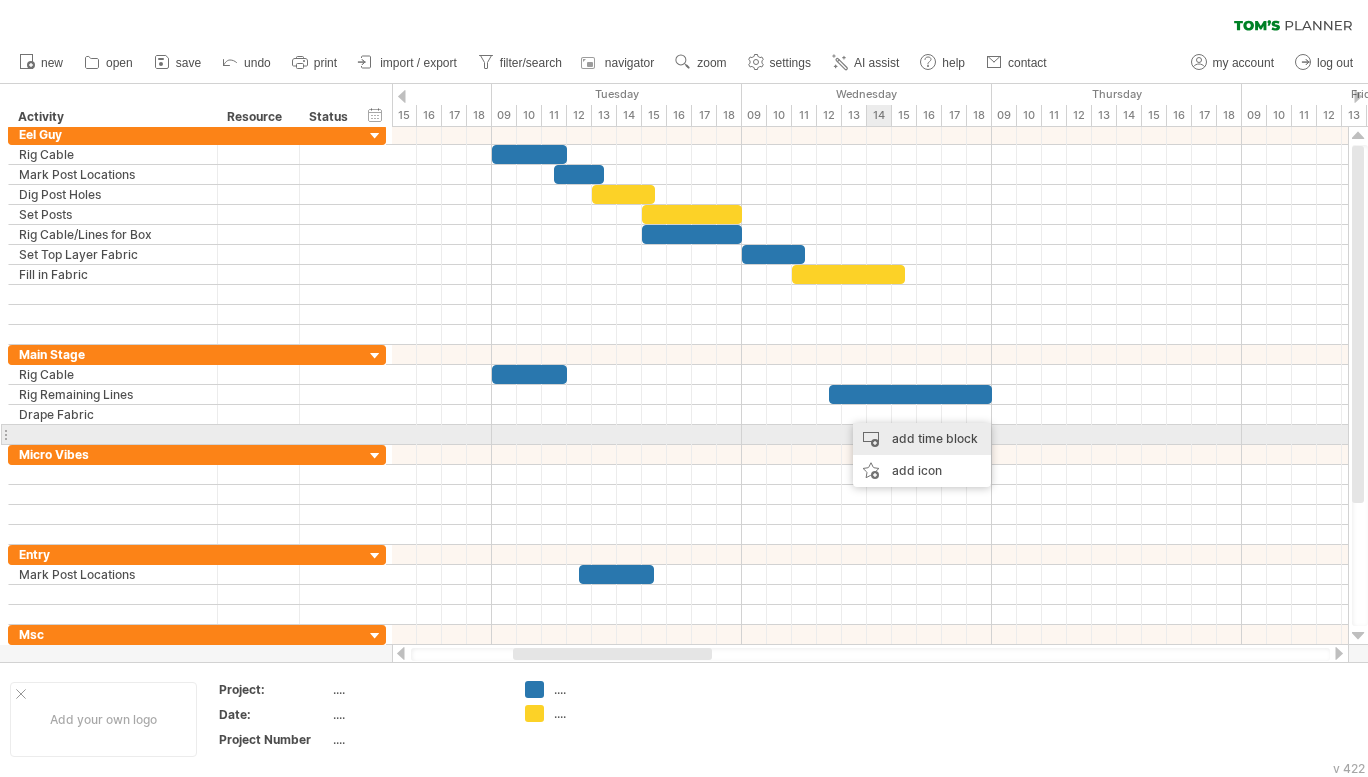 click on "add time block" at bounding box center [922, 439] 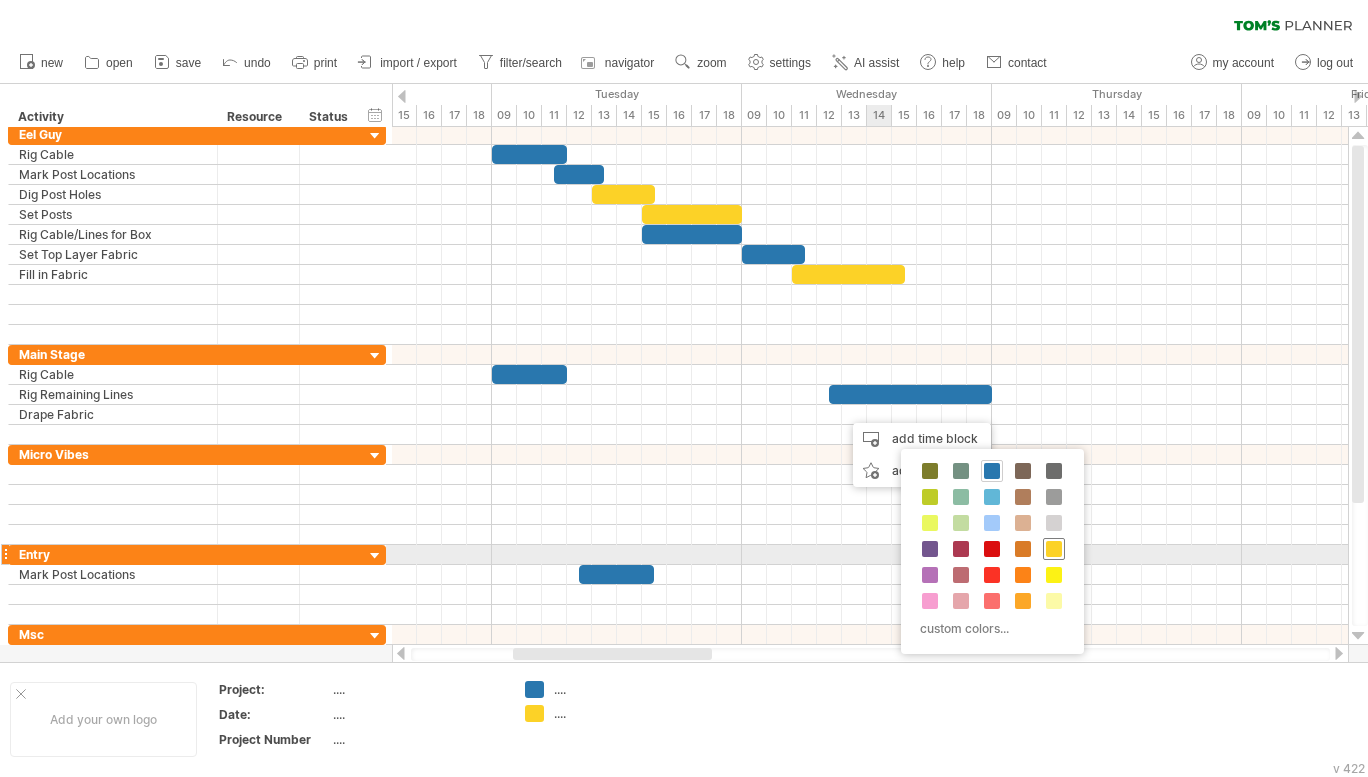 click at bounding box center (1054, 549) 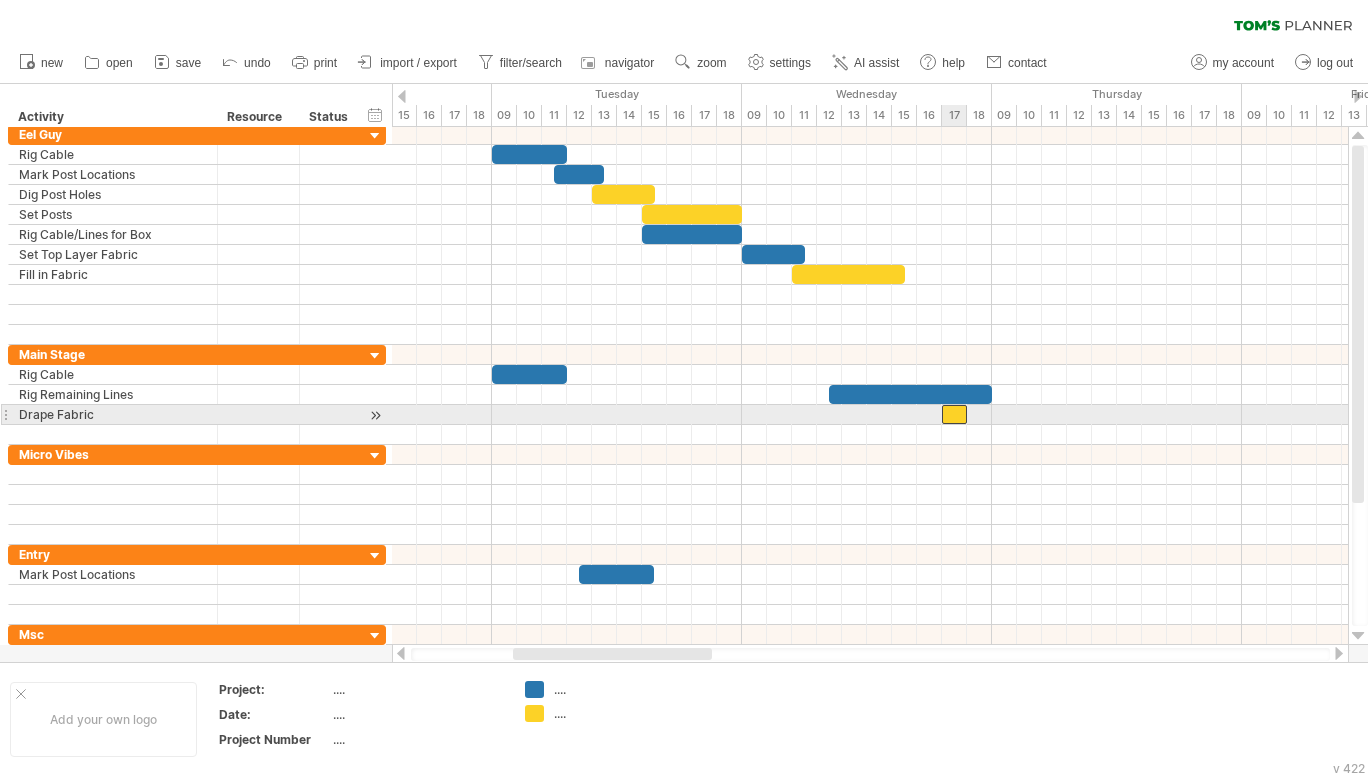 drag, startPoint x: 849, startPoint y: 414, endPoint x: 948, endPoint y: 420, distance: 99.18165 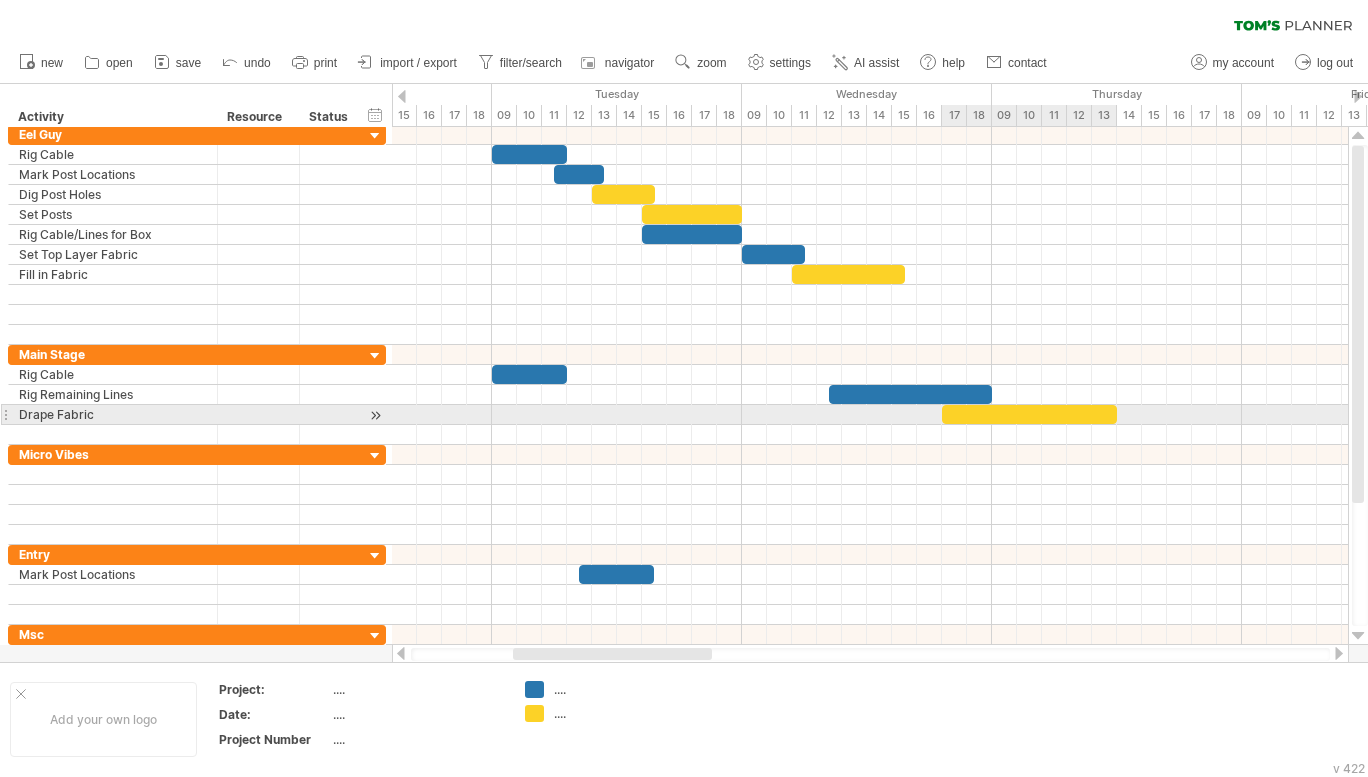 drag, startPoint x: 966, startPoint y: 417, endPoint x: 1114, endPoint y: 407, distance: 148.33745 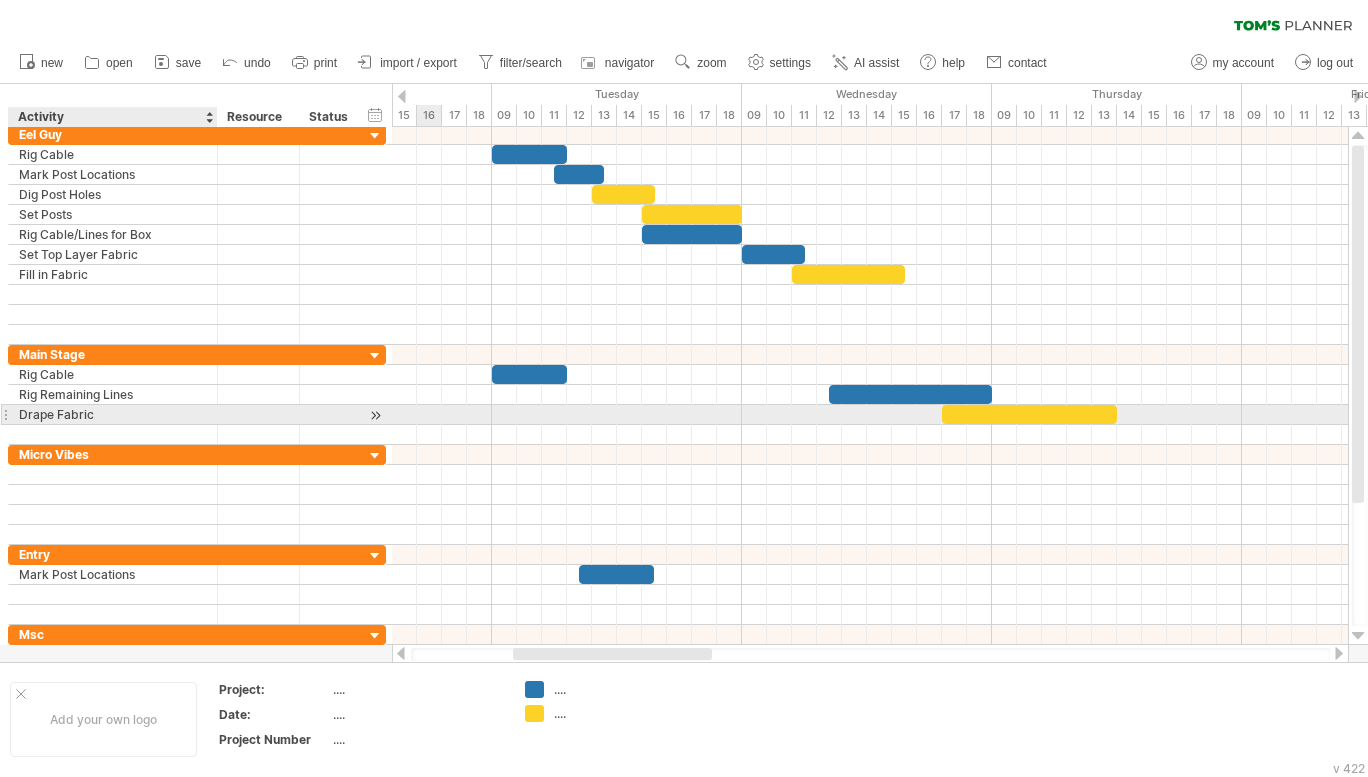 click on "Drape Fabric" at bounding box center [113, 414] 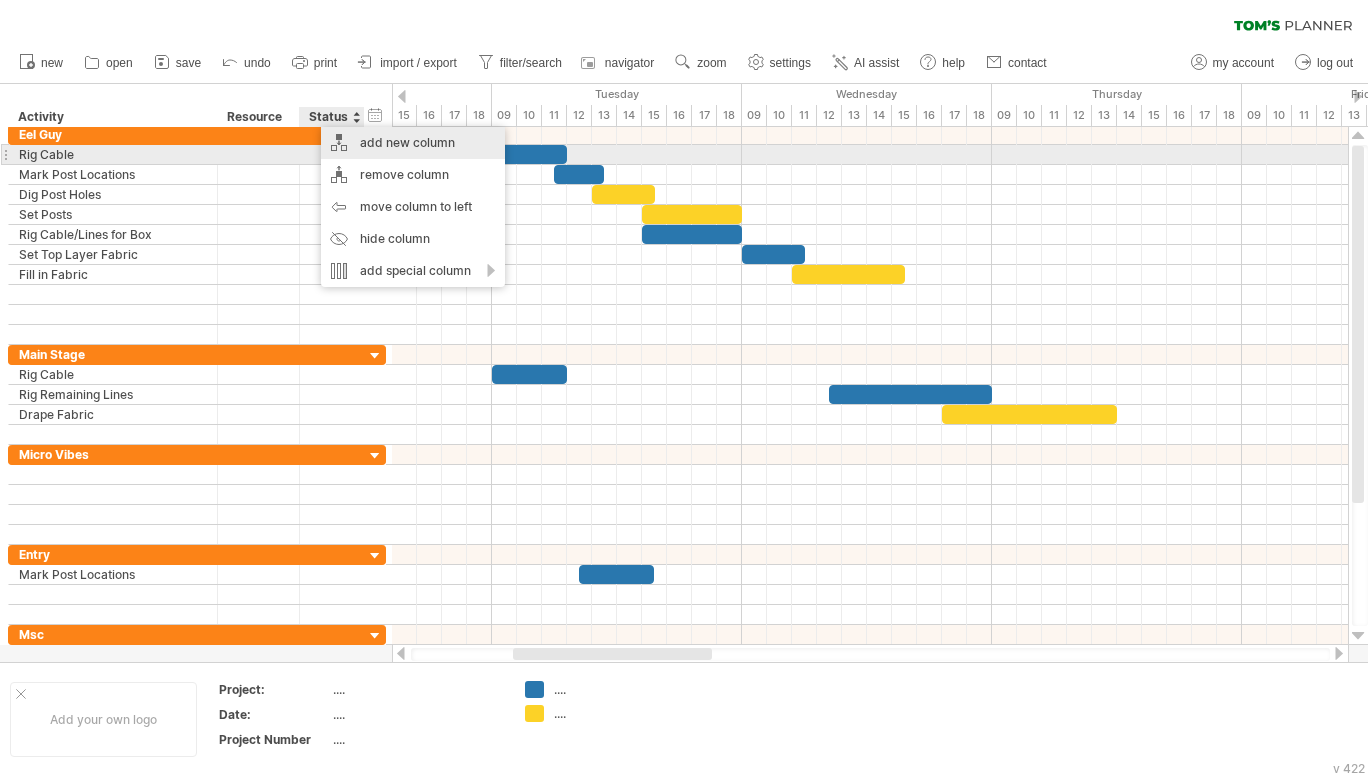 click on "add new column" at bounding box center [413, 143] 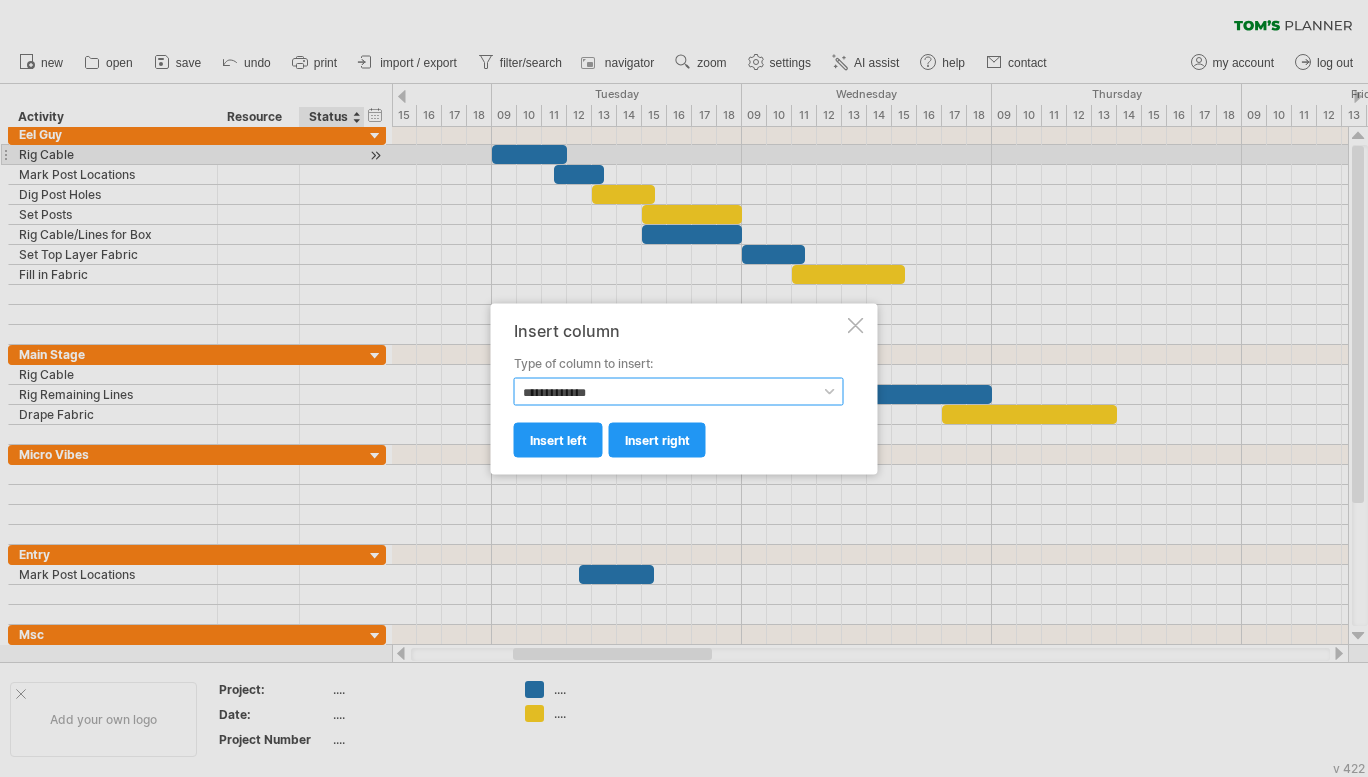 click on "**********" at bounding box center [679, 391] 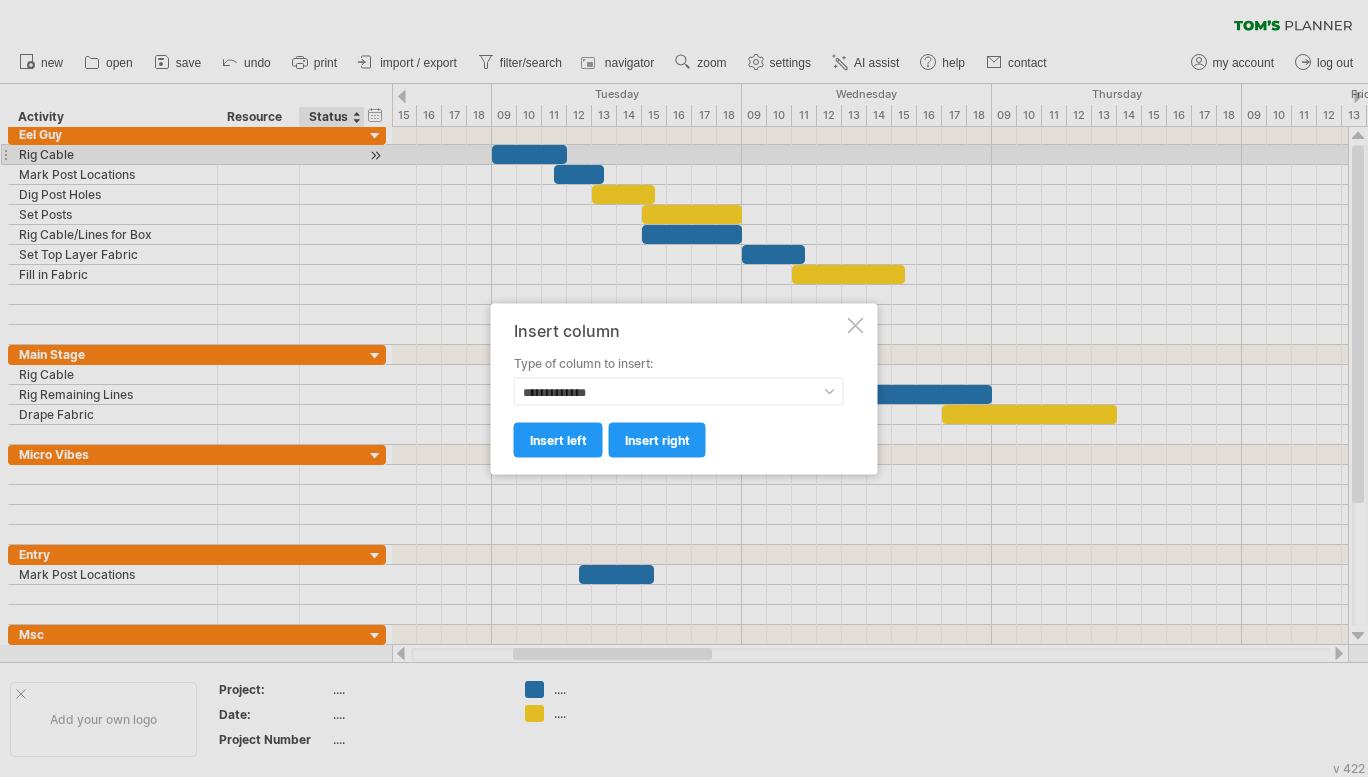 click on "**********" at bounding box center [679, 388] 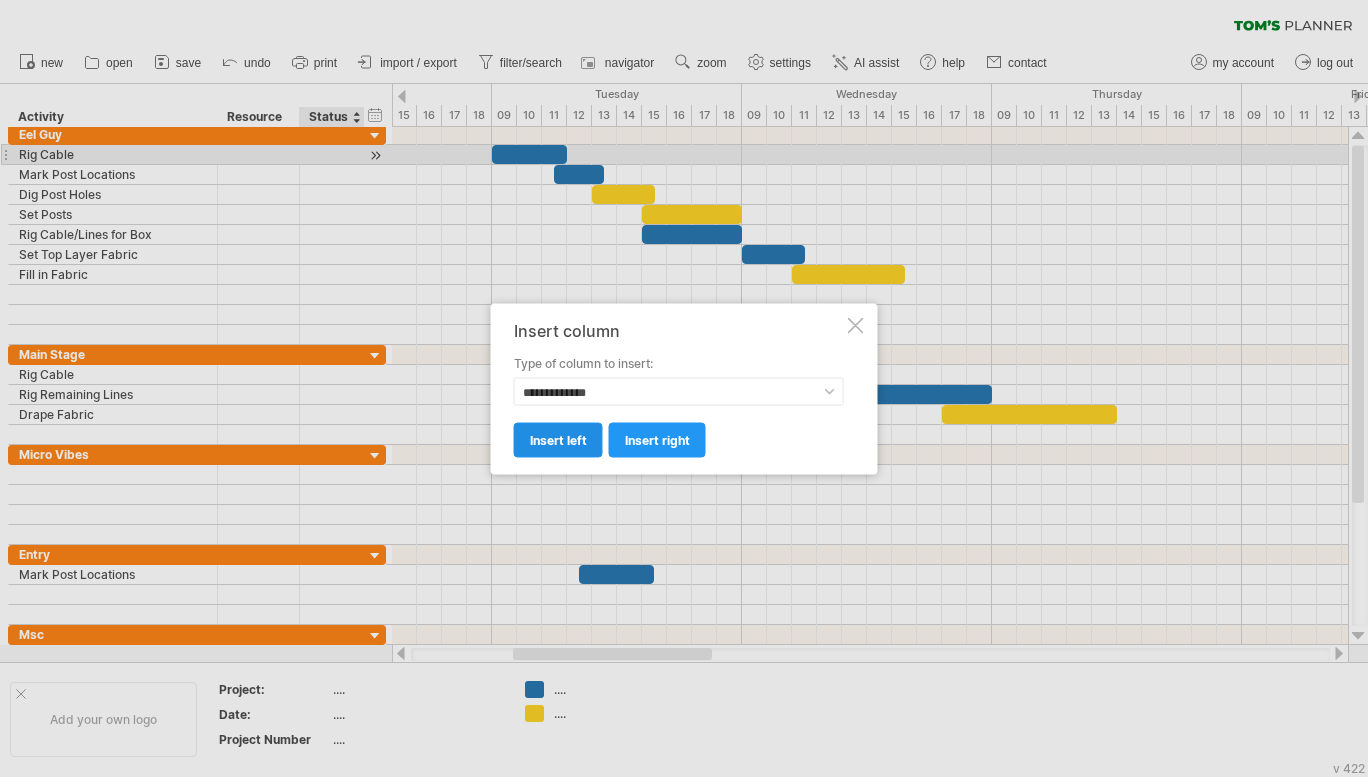 click on "insert left" at bounding box center [558, 439] 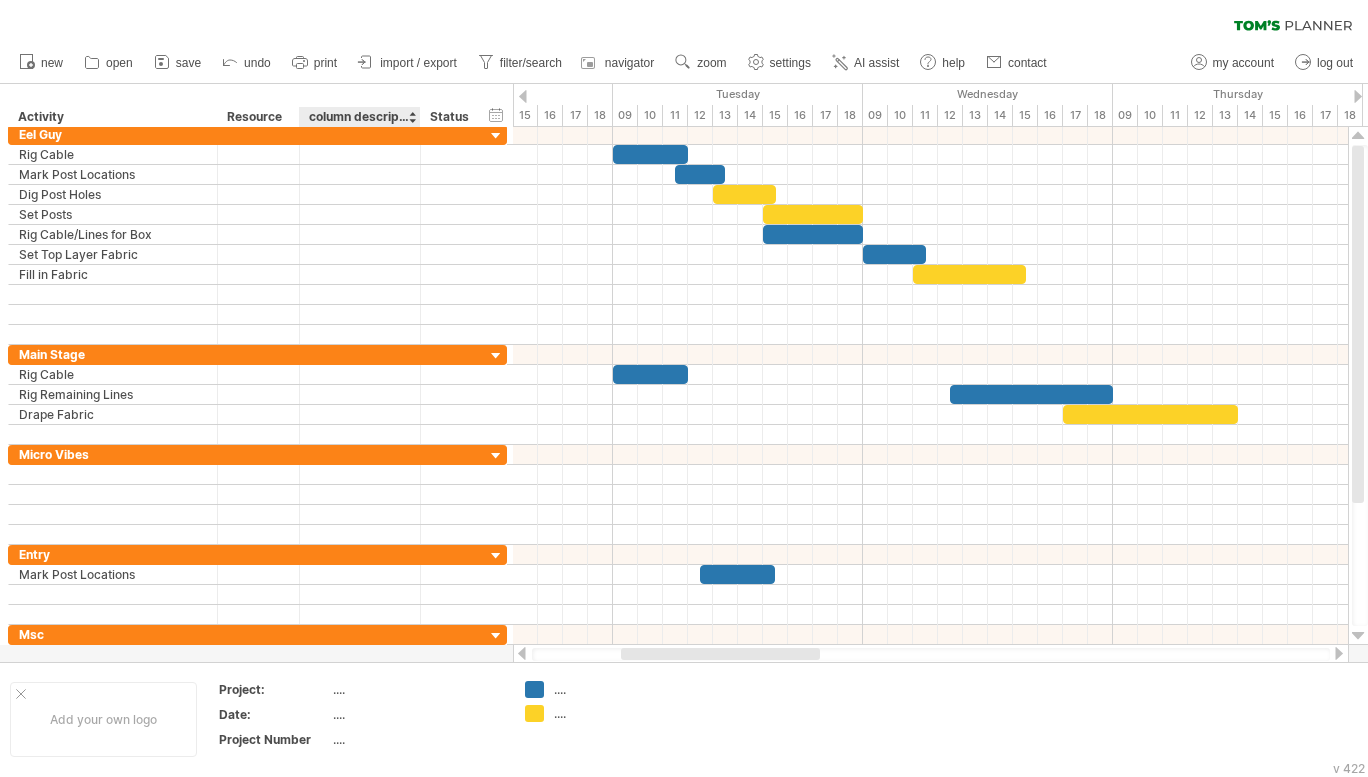 click on "column description" at bounding box center (359, 117) 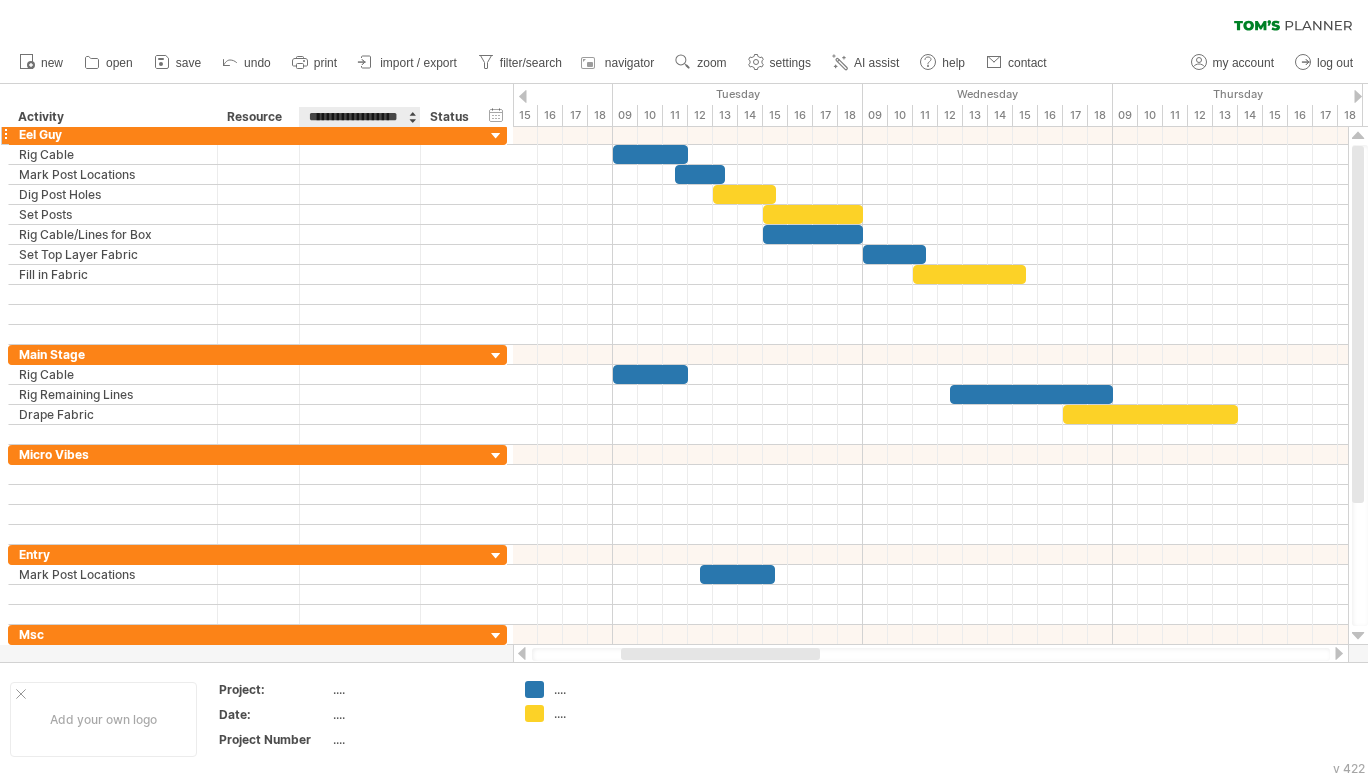 scroll, scrollTop: 0, scrollLeft: 13, axis: horizontal 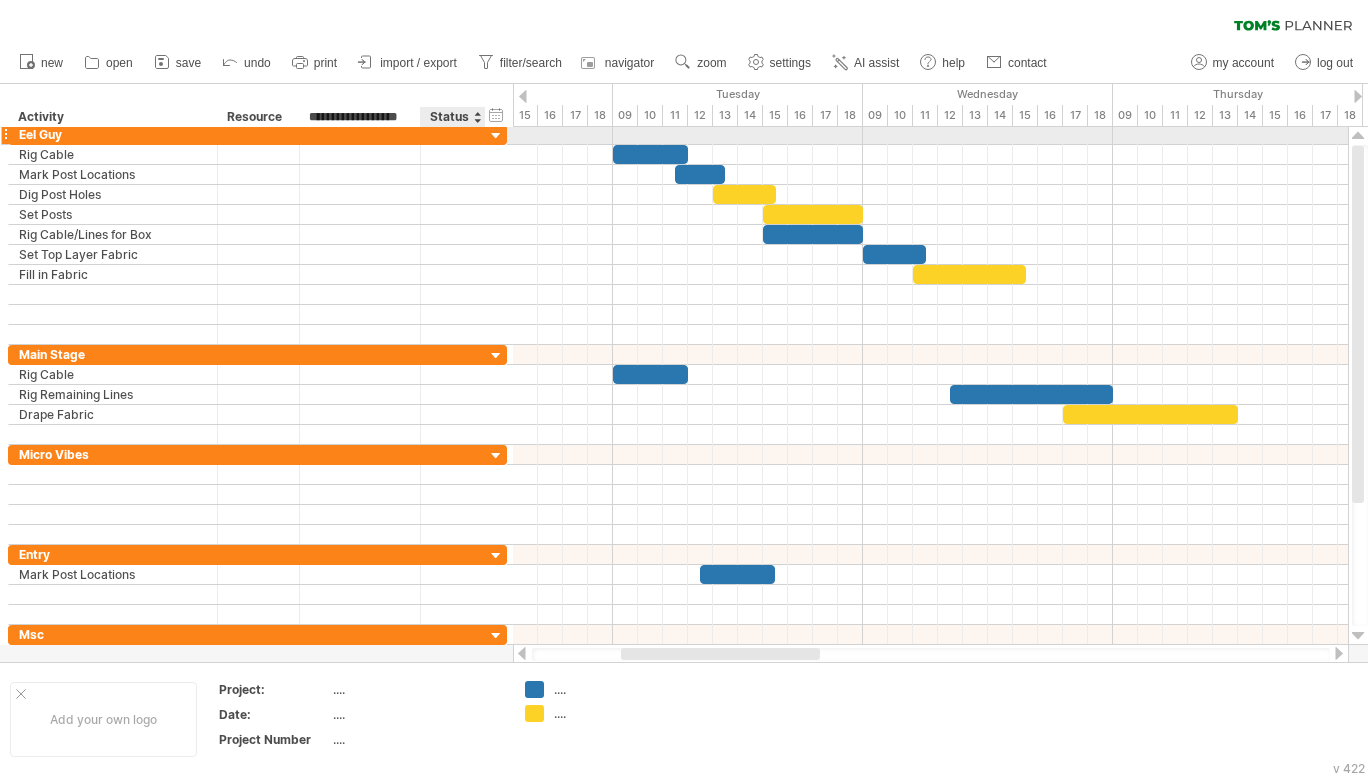 drag, startPoint x: 311, startPoint y: 119, endPoint x: 564, endPoint y: 210, distance: 268.868 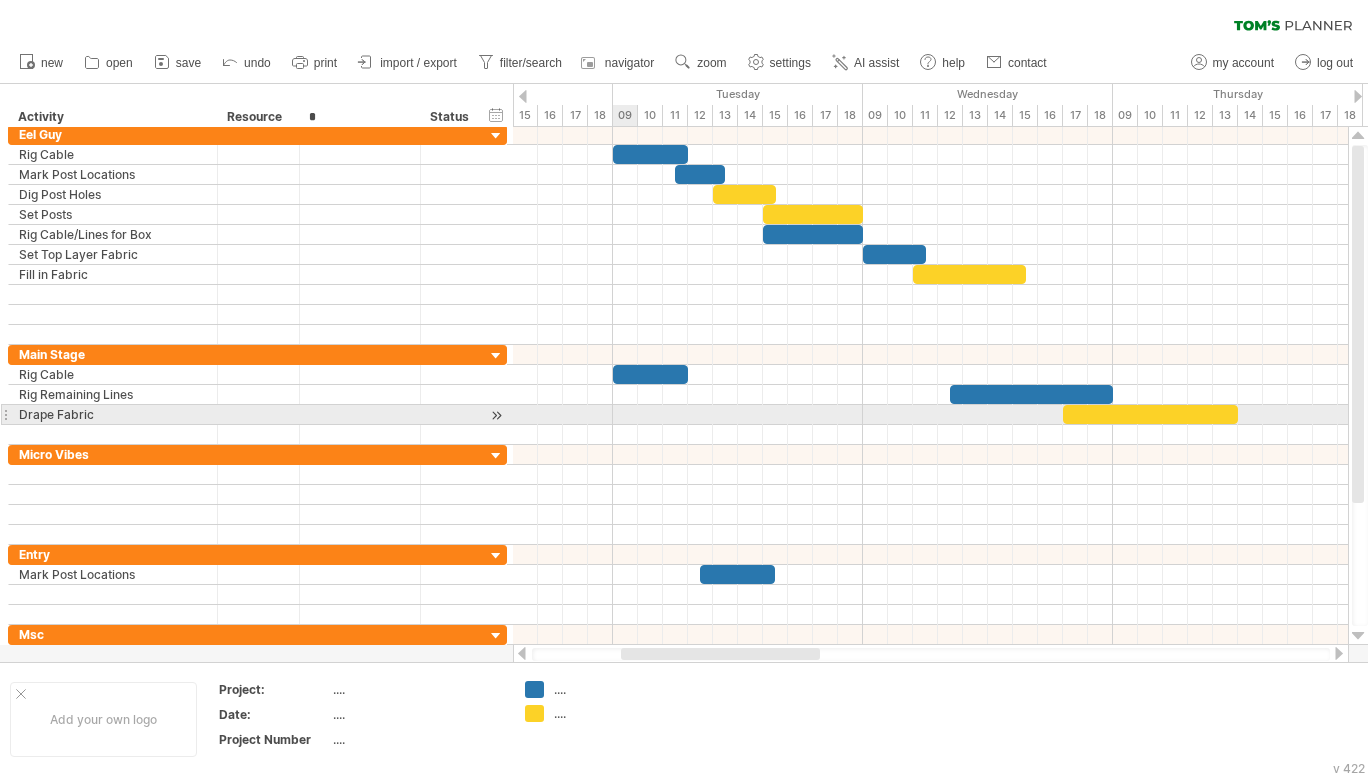 scroll, scrollTop: 0, scrollLeft: 0, axis: both 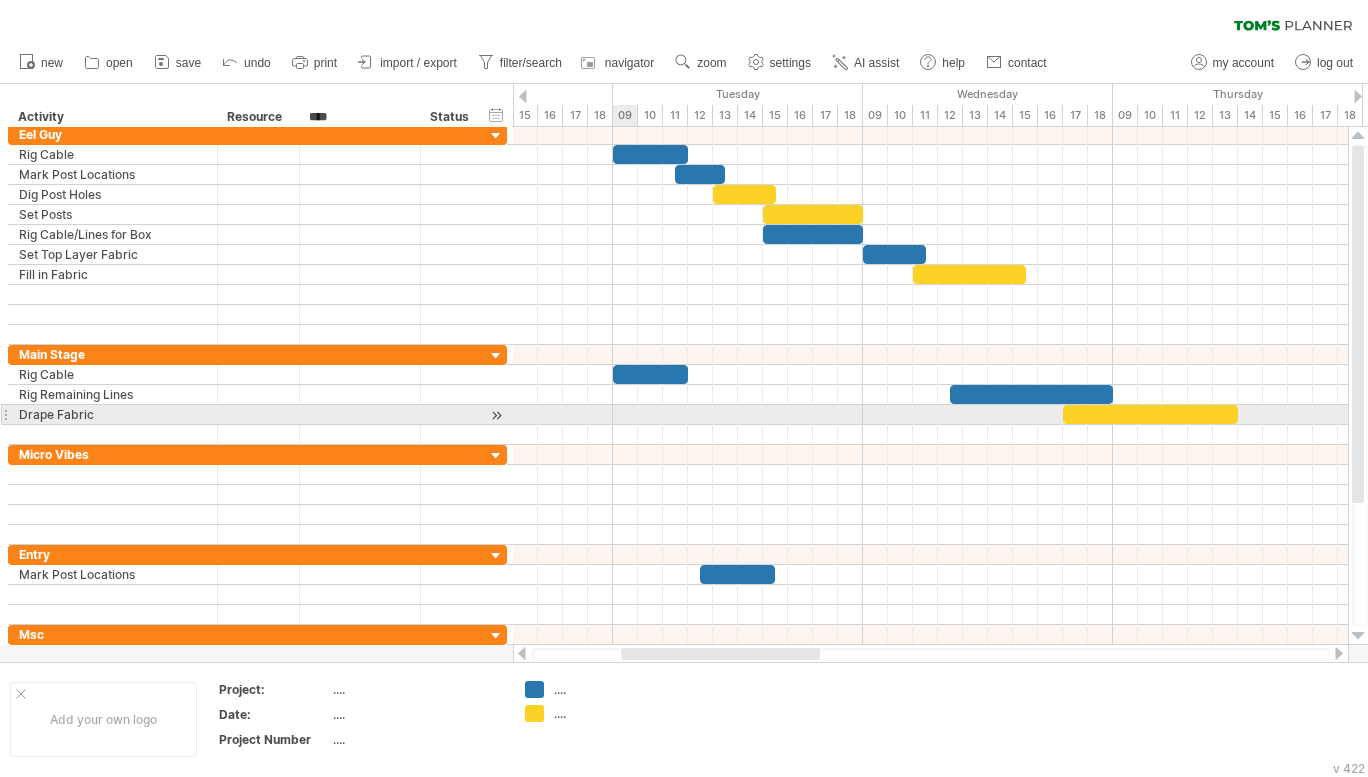 type on "*****" 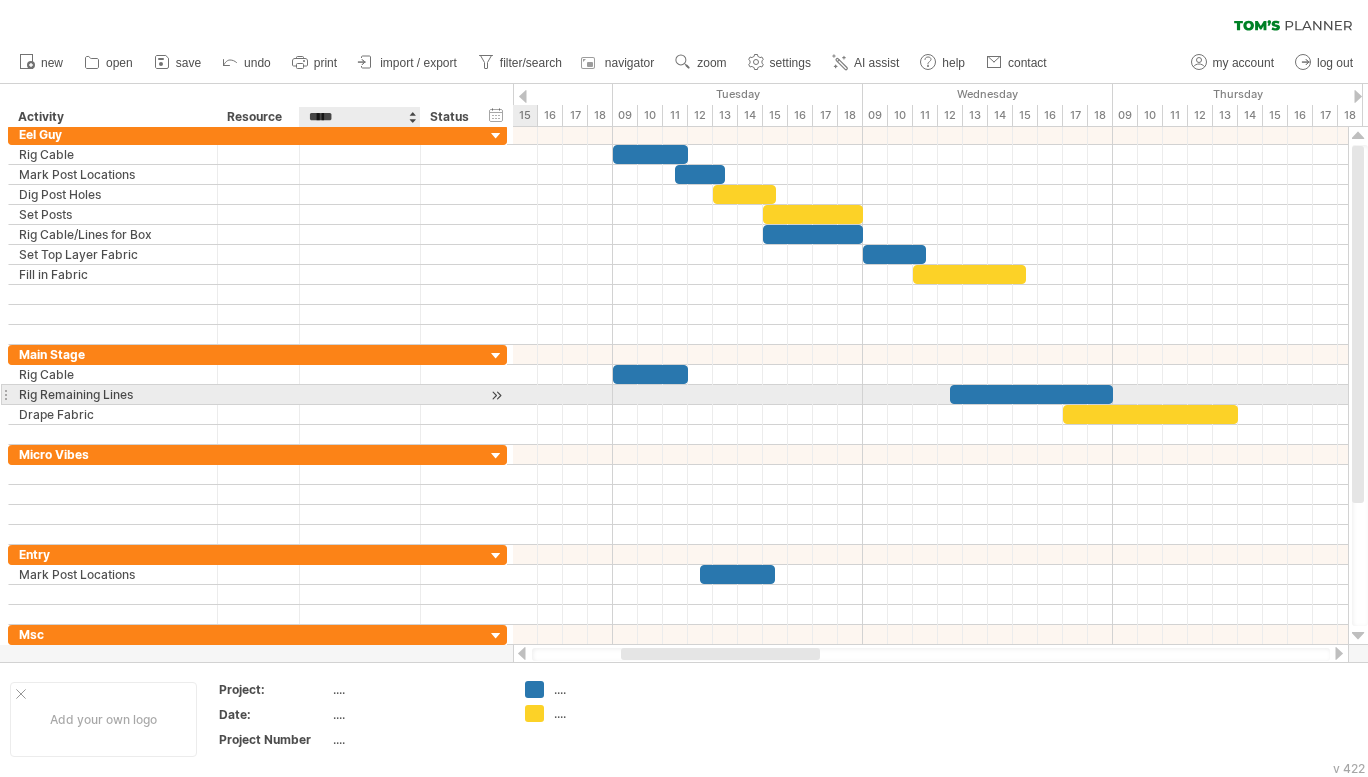 click at bounding box center [360, 394] 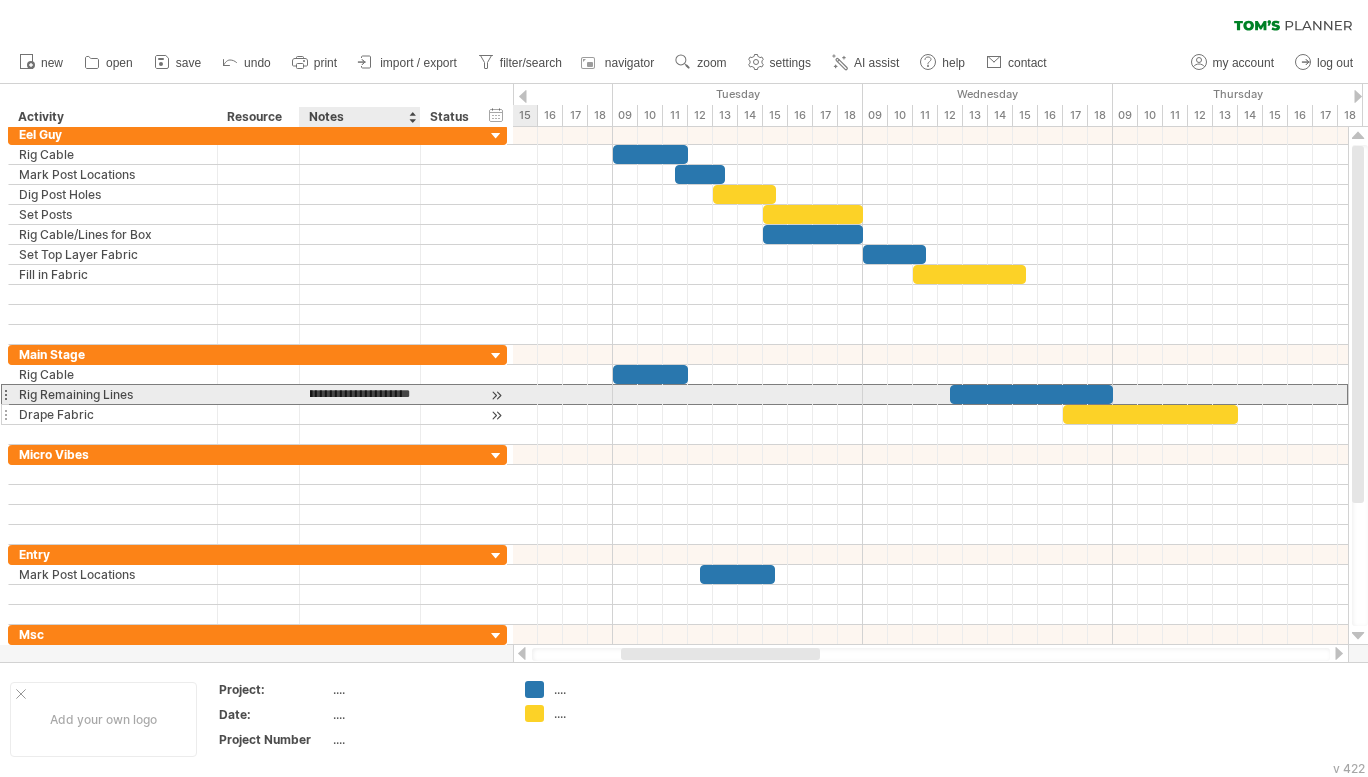 type on "**********" 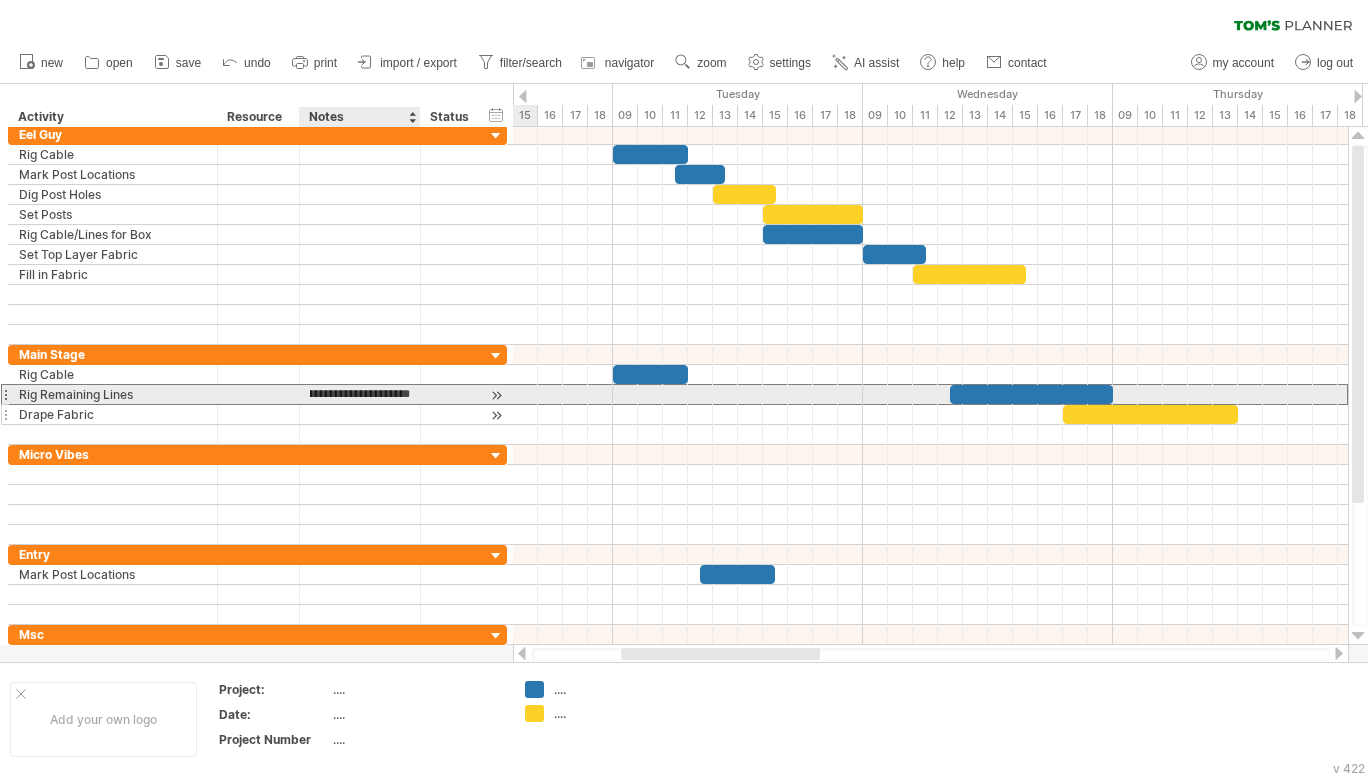 scroll, scrollTop: 0, scrollLeft: 32, axis: horizontal 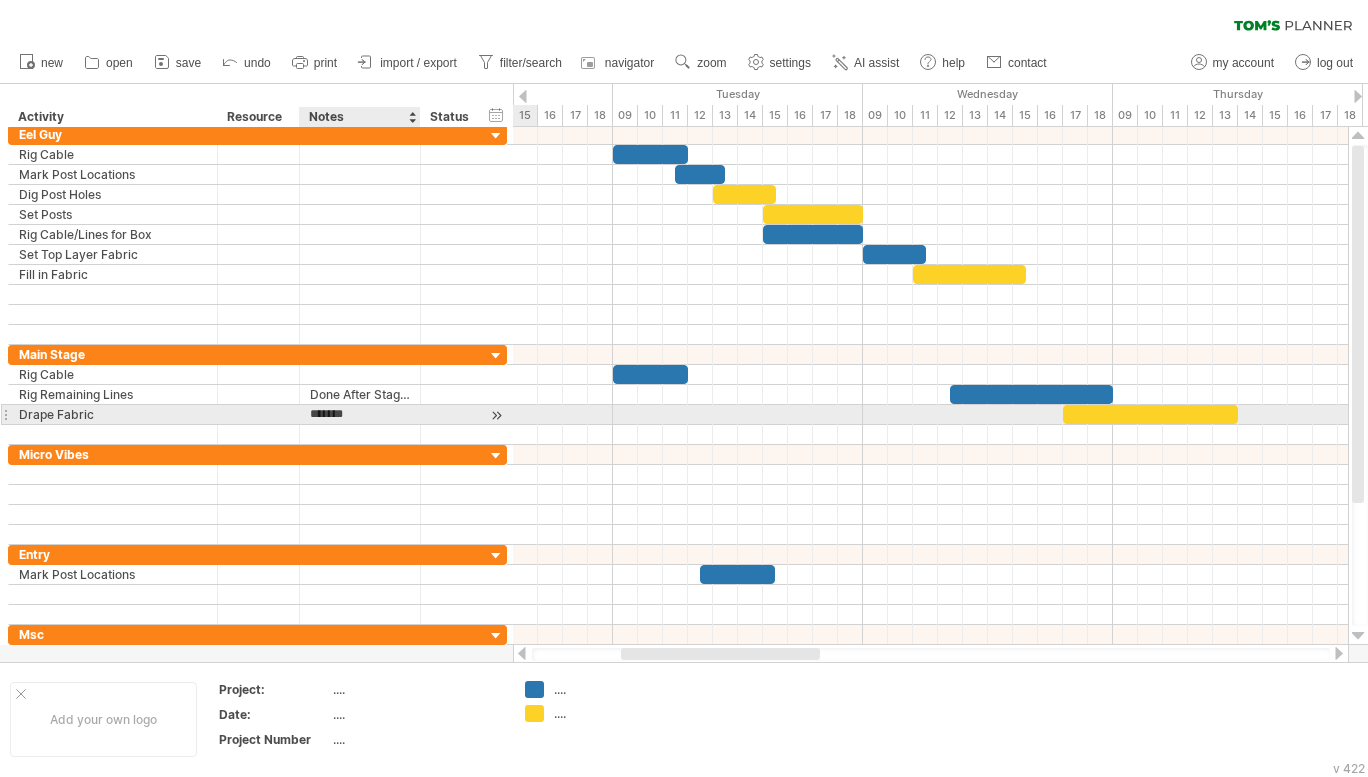 type on "**********" 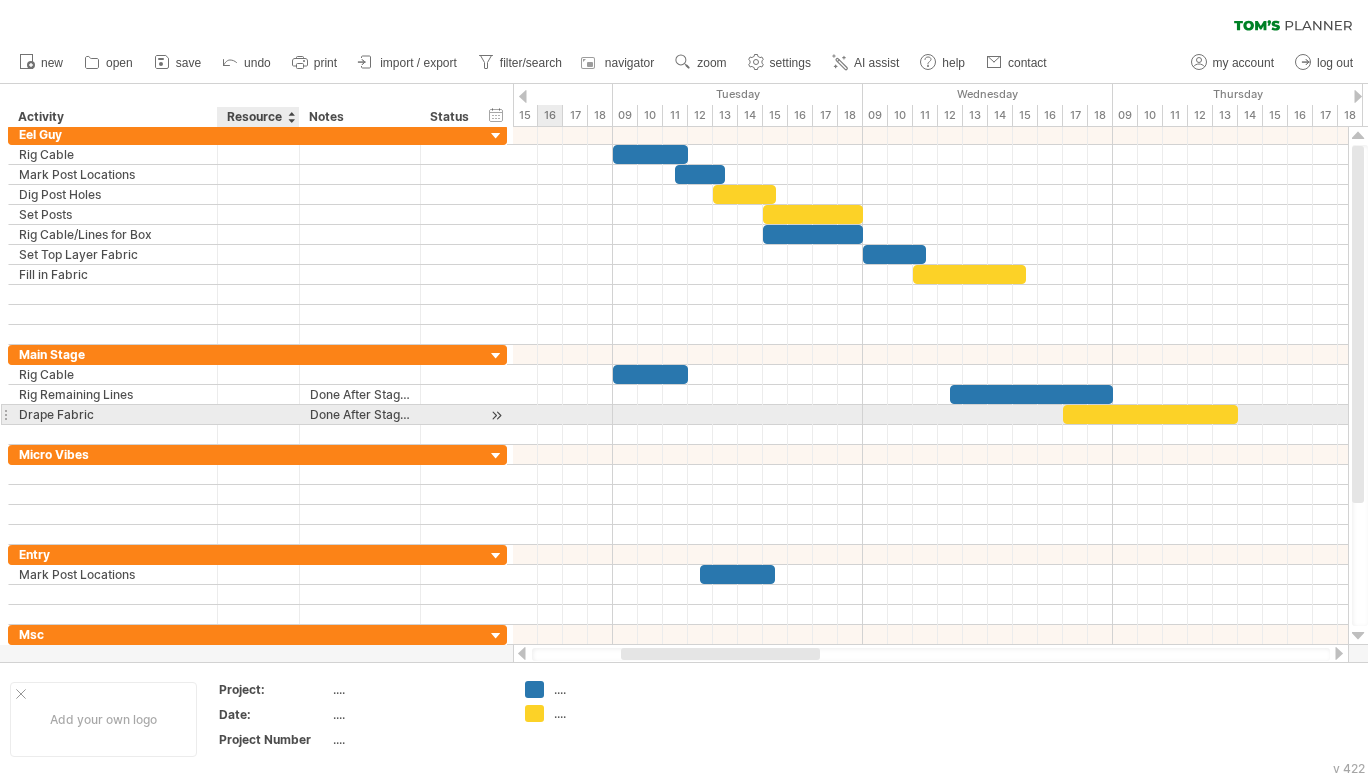 click at bounding box center [258, 414] 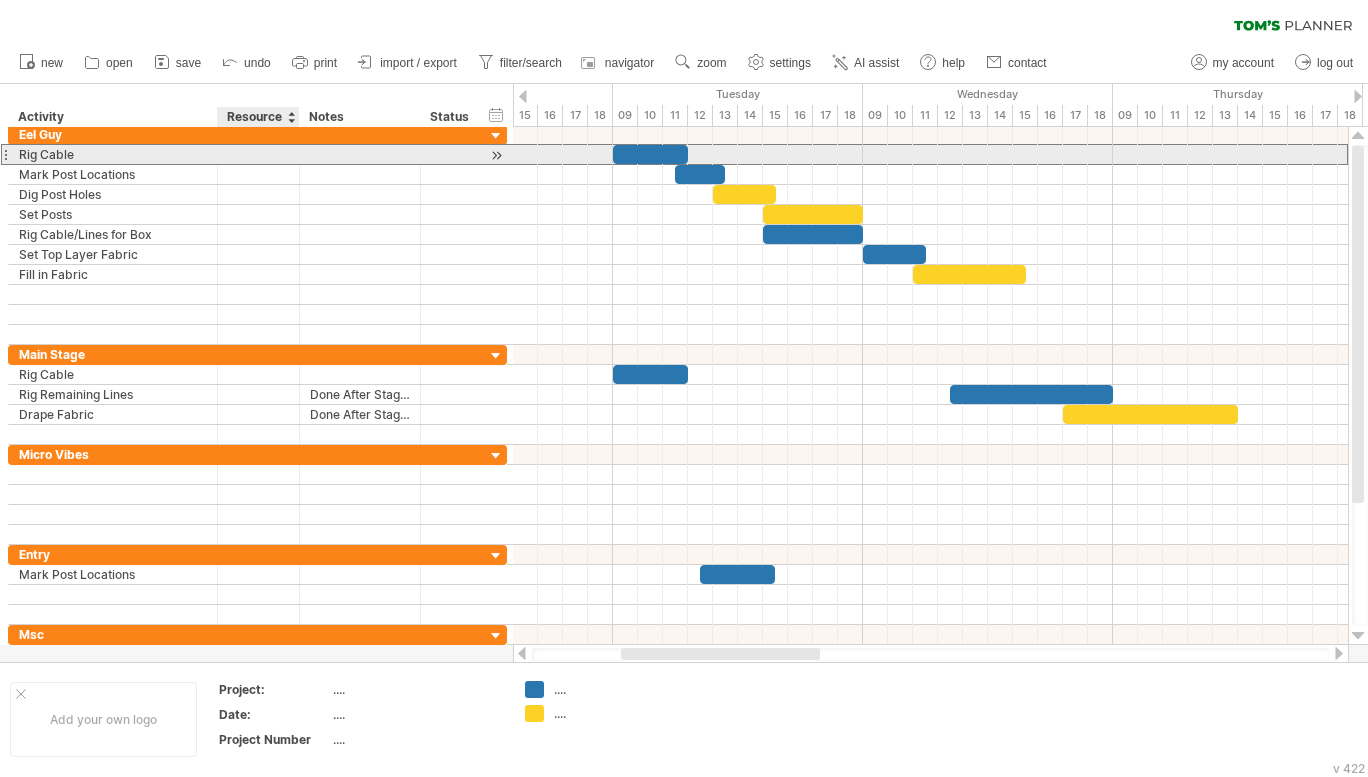 click at bounding box center (258, 154) 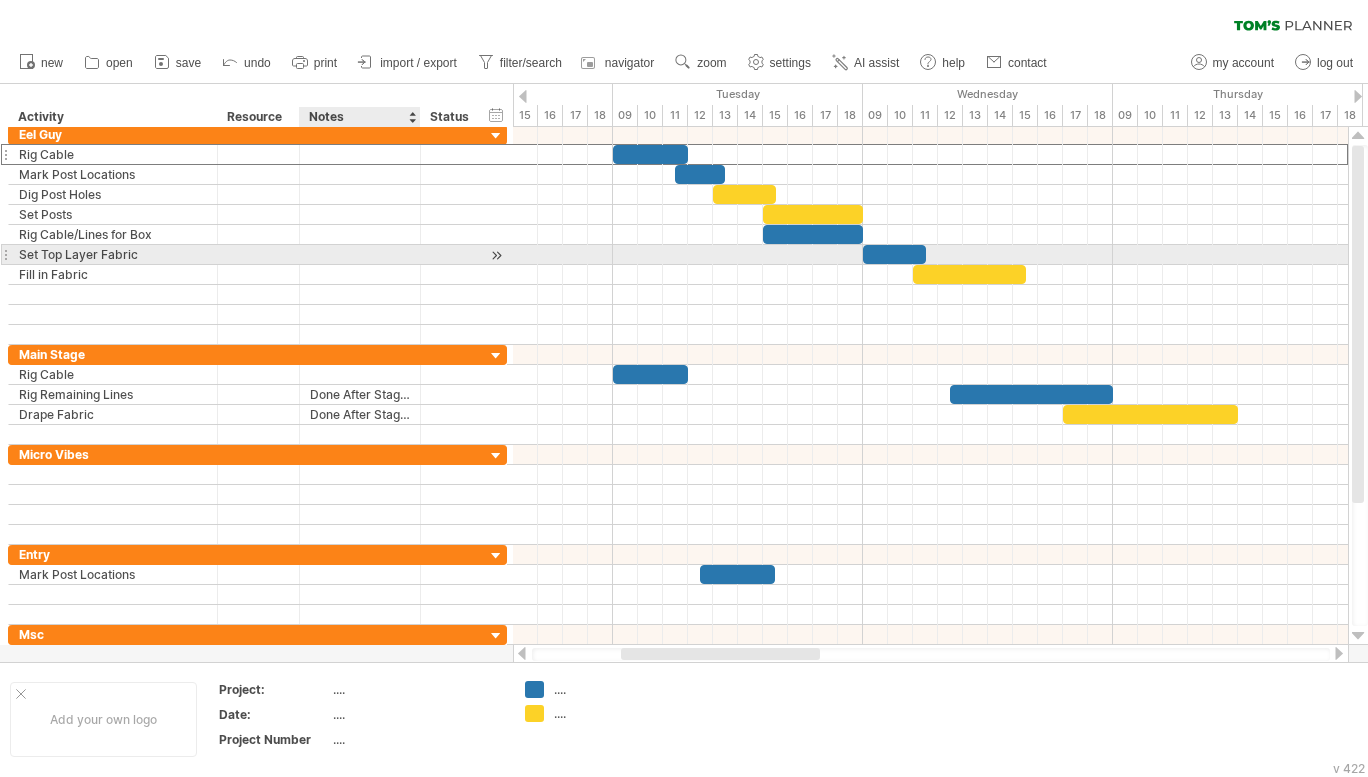 type on "*" 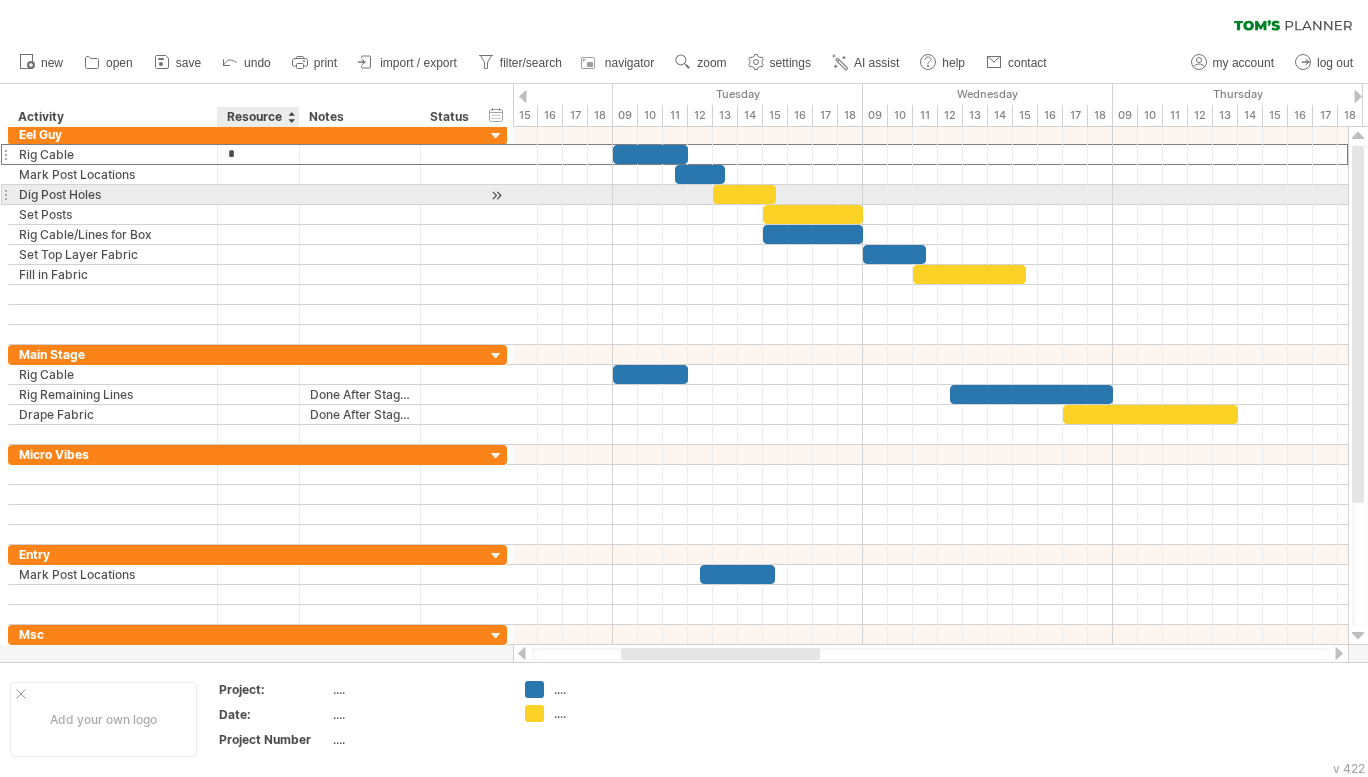 click at bounding box center [258, 194] 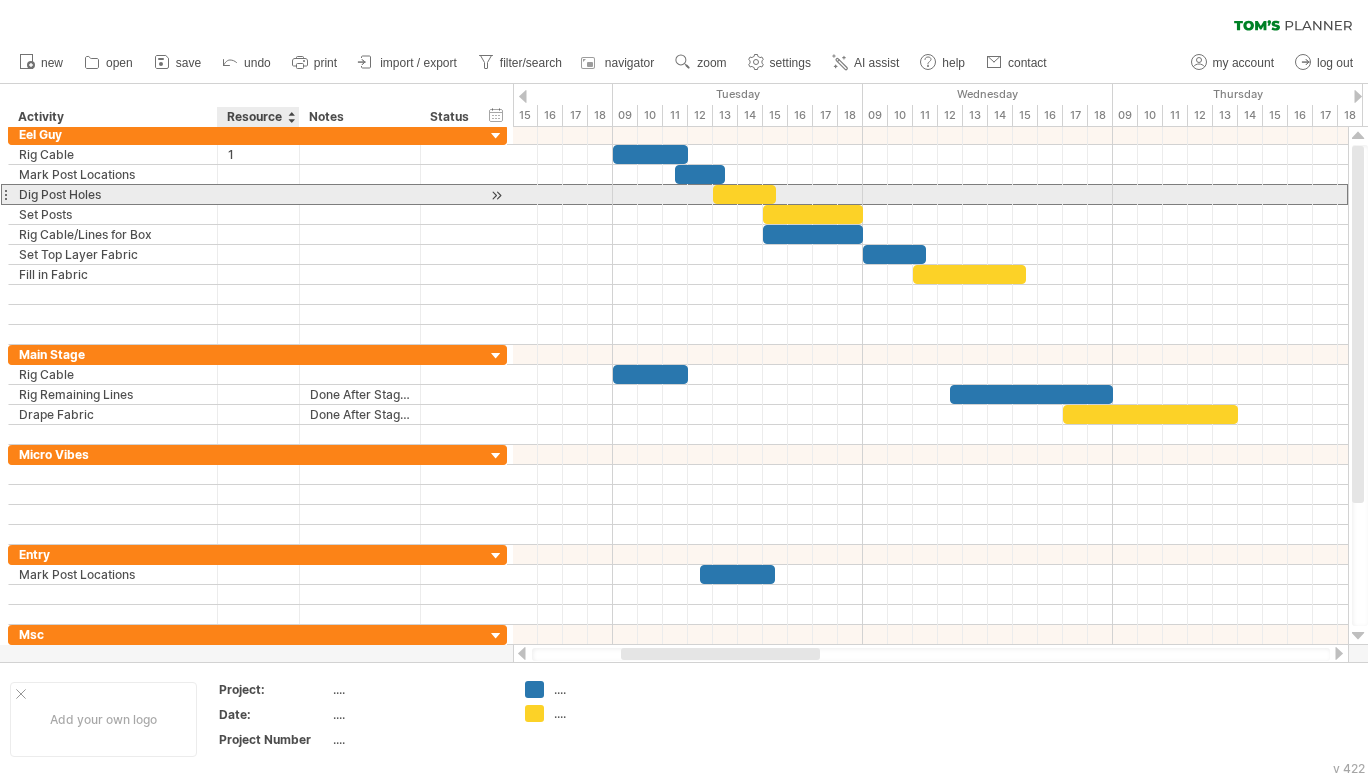 type on "*" 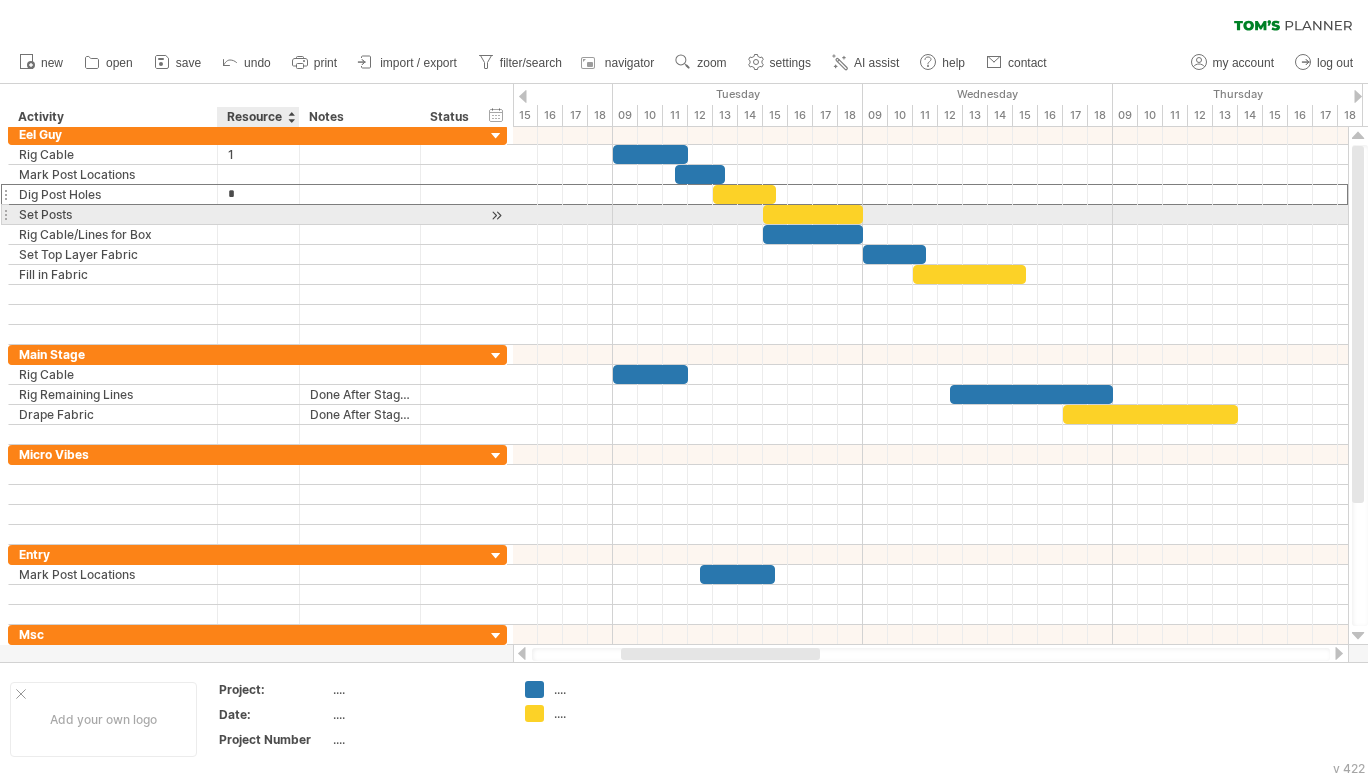 click at bounding box center (258, 214) 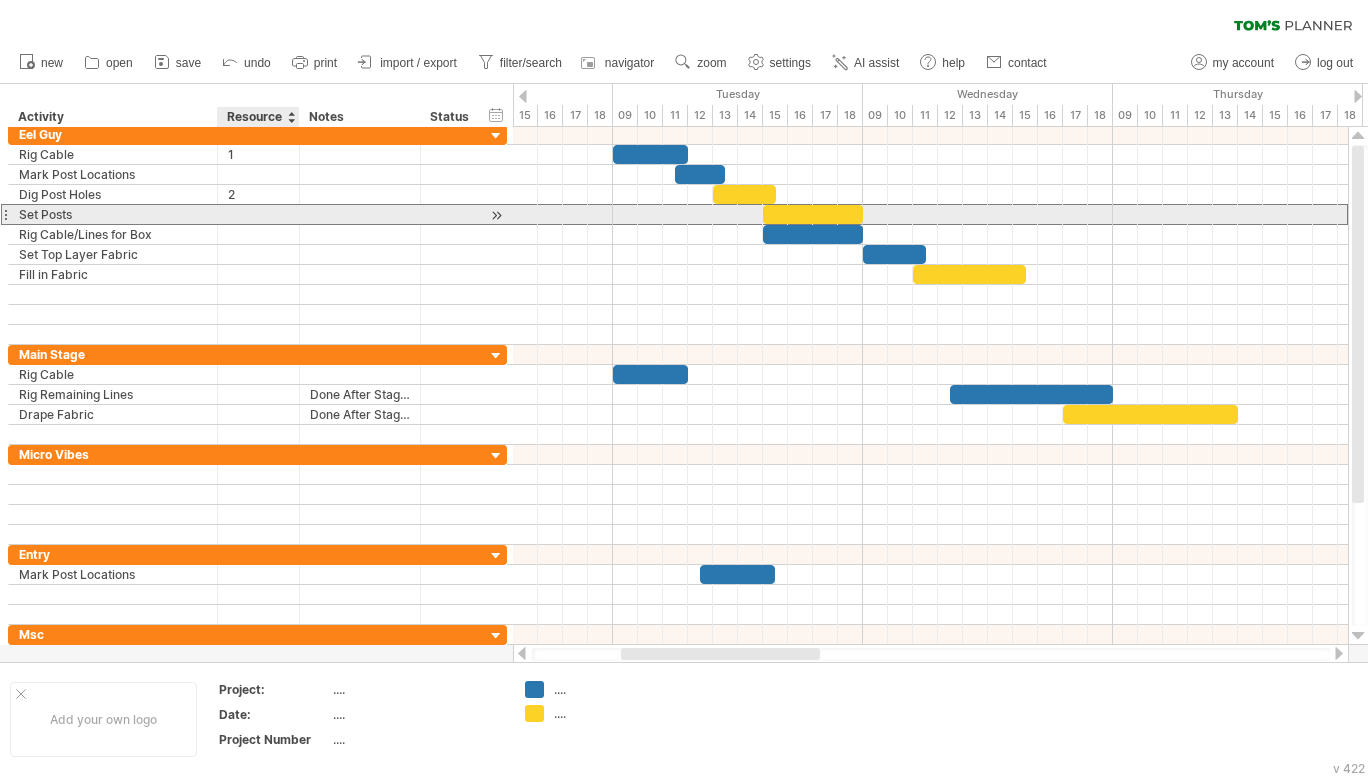 type on "*" 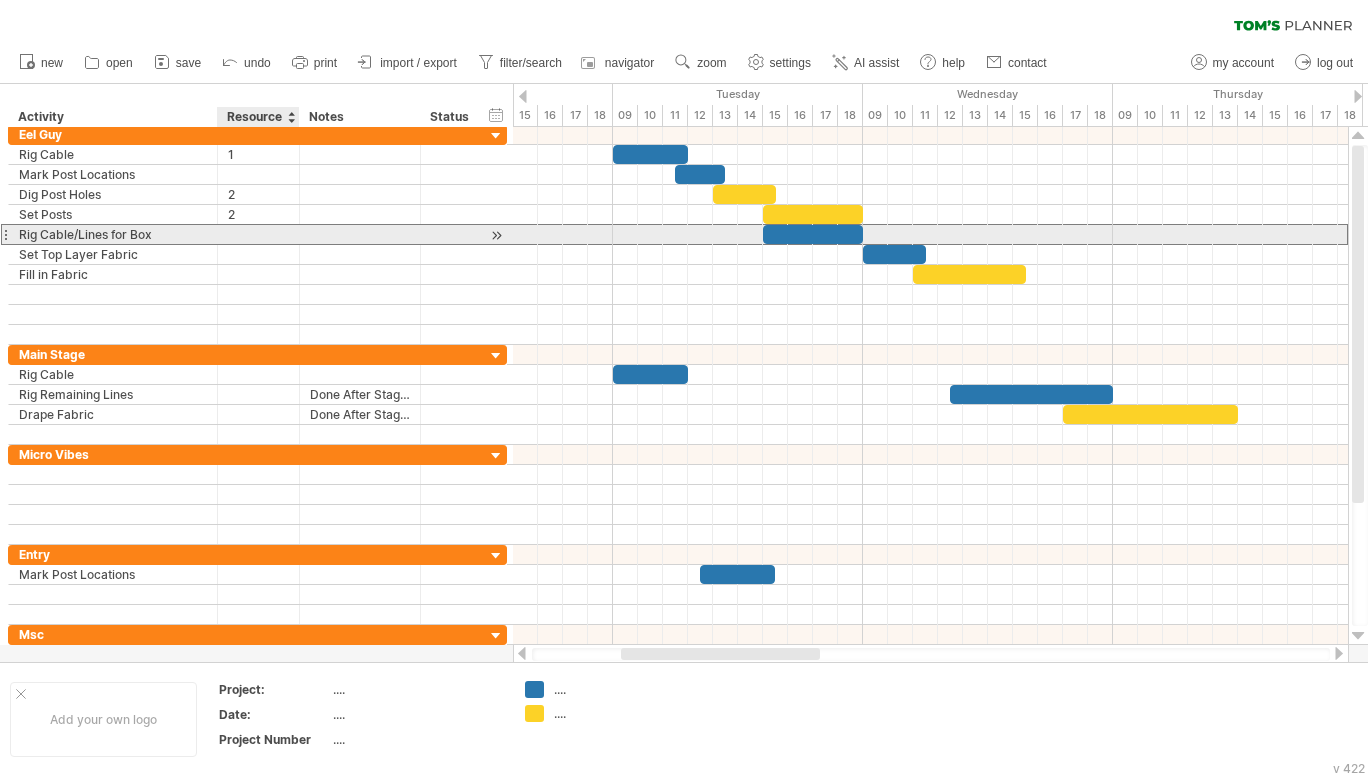 click at bounding box center (258, 234) 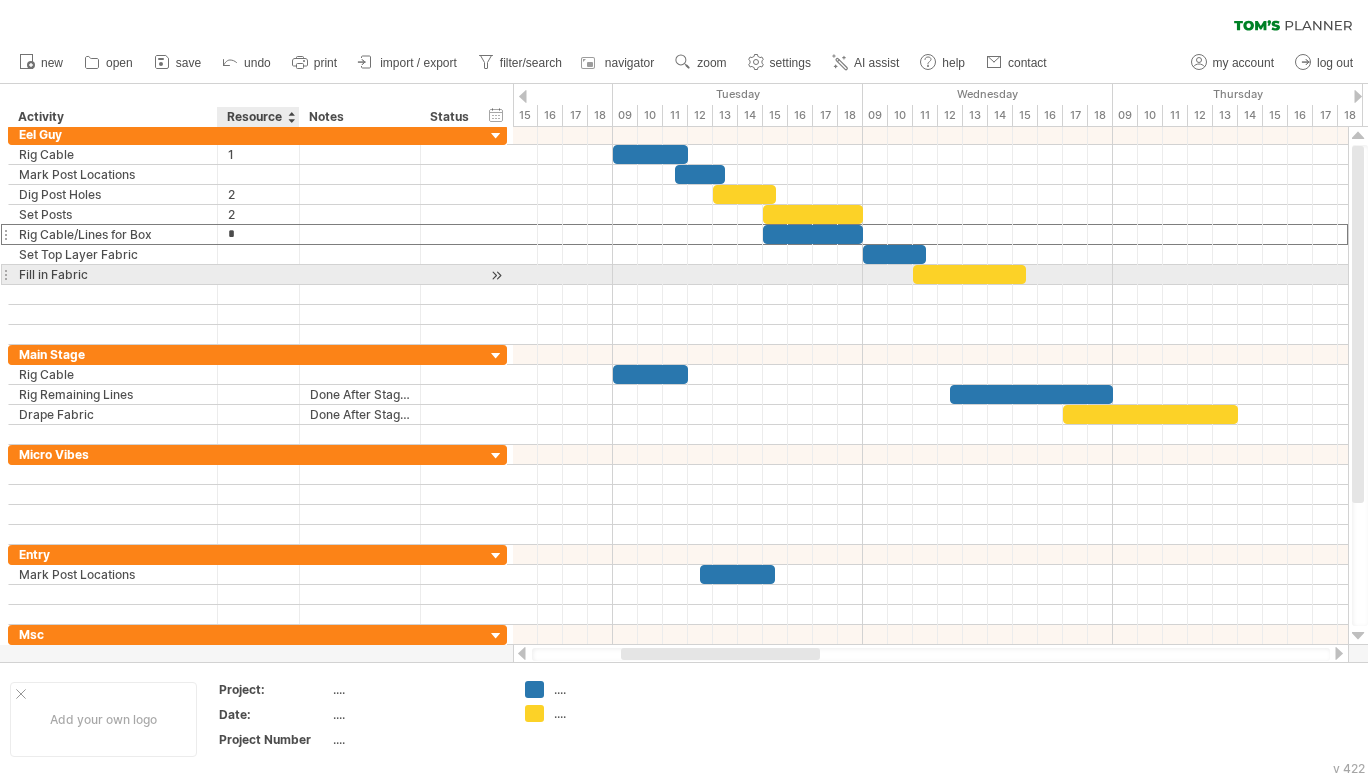 click at bounding box center [258, 274] 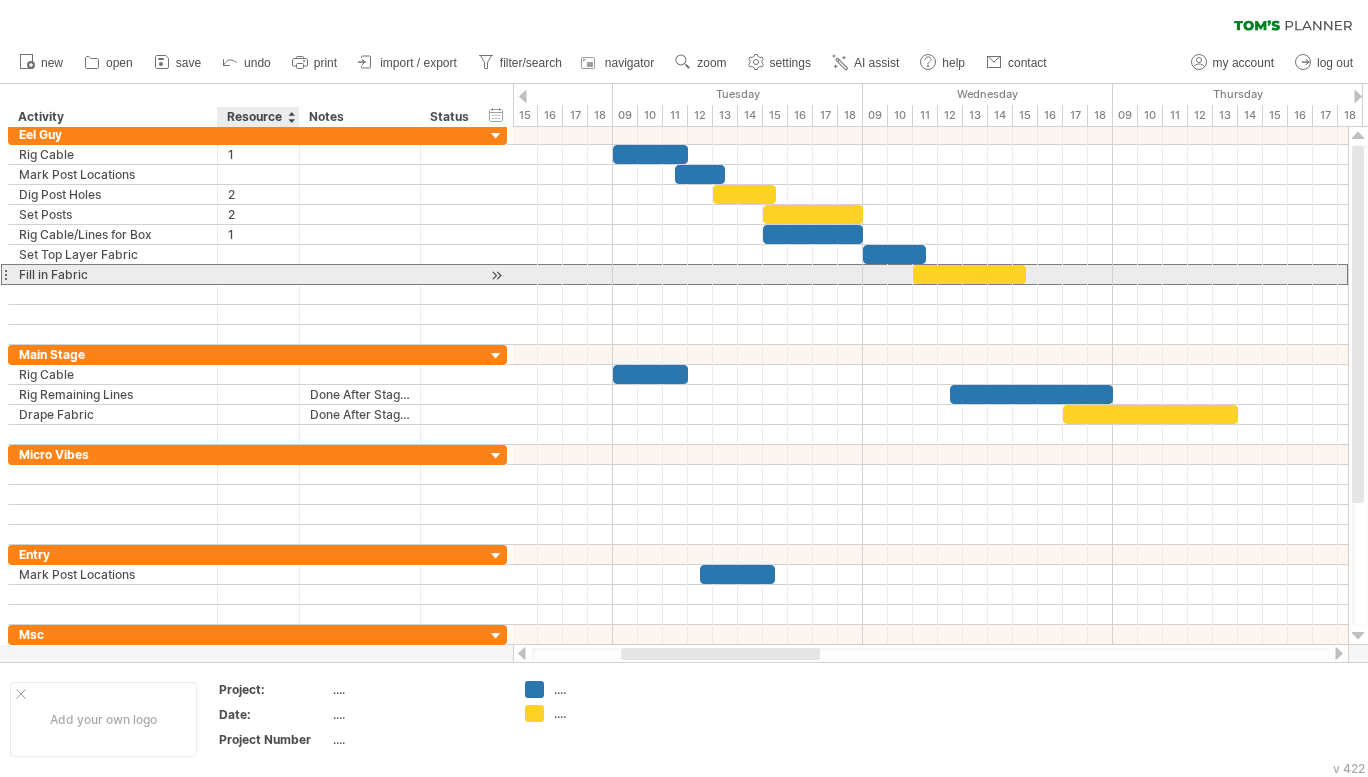 type on "*" 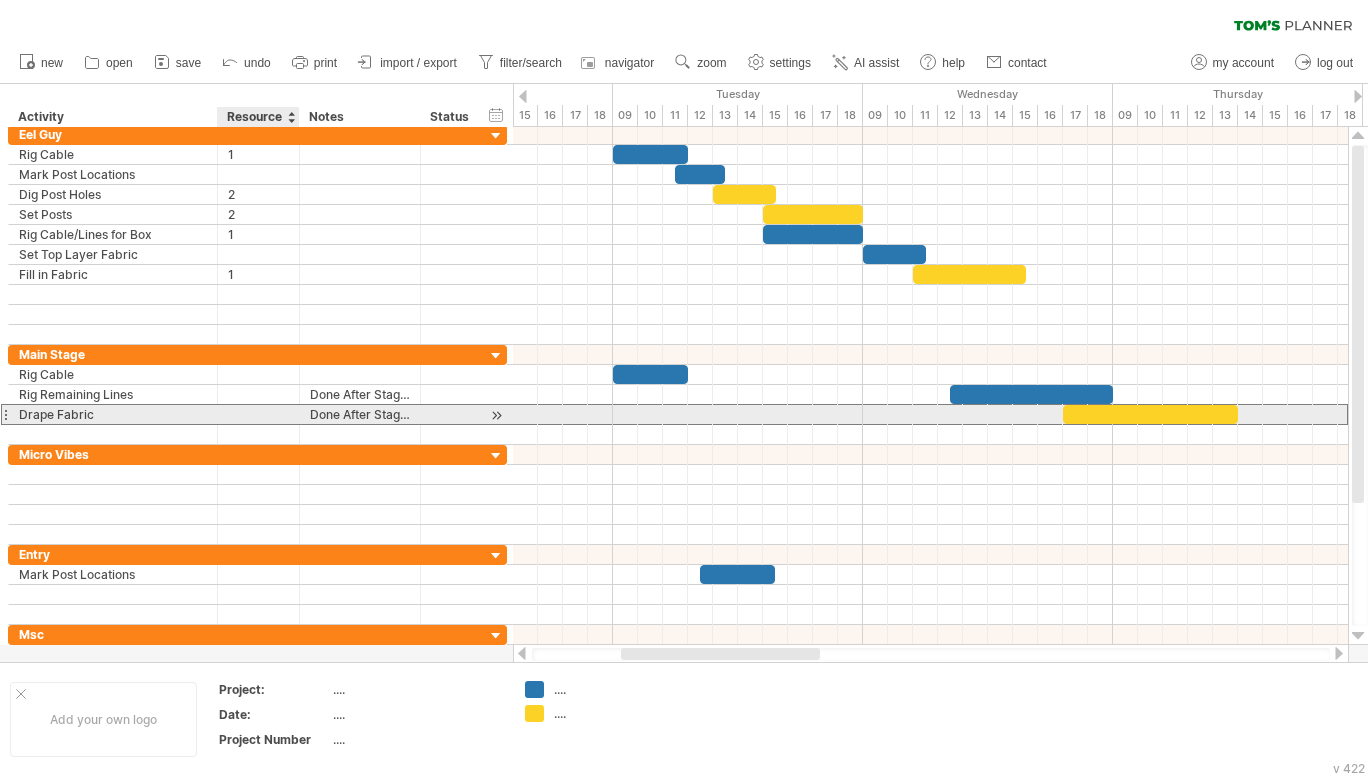 click at bounding box center [258, 414] 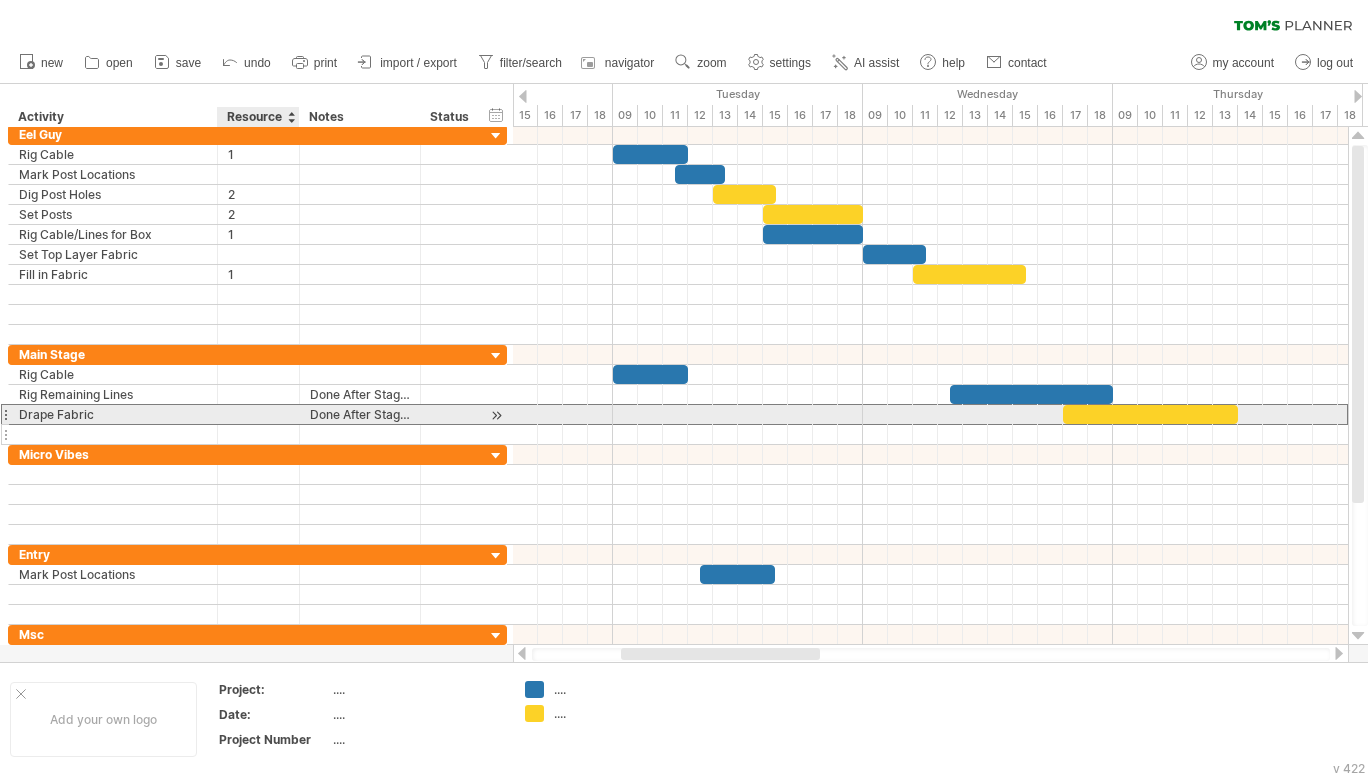 type on "*" 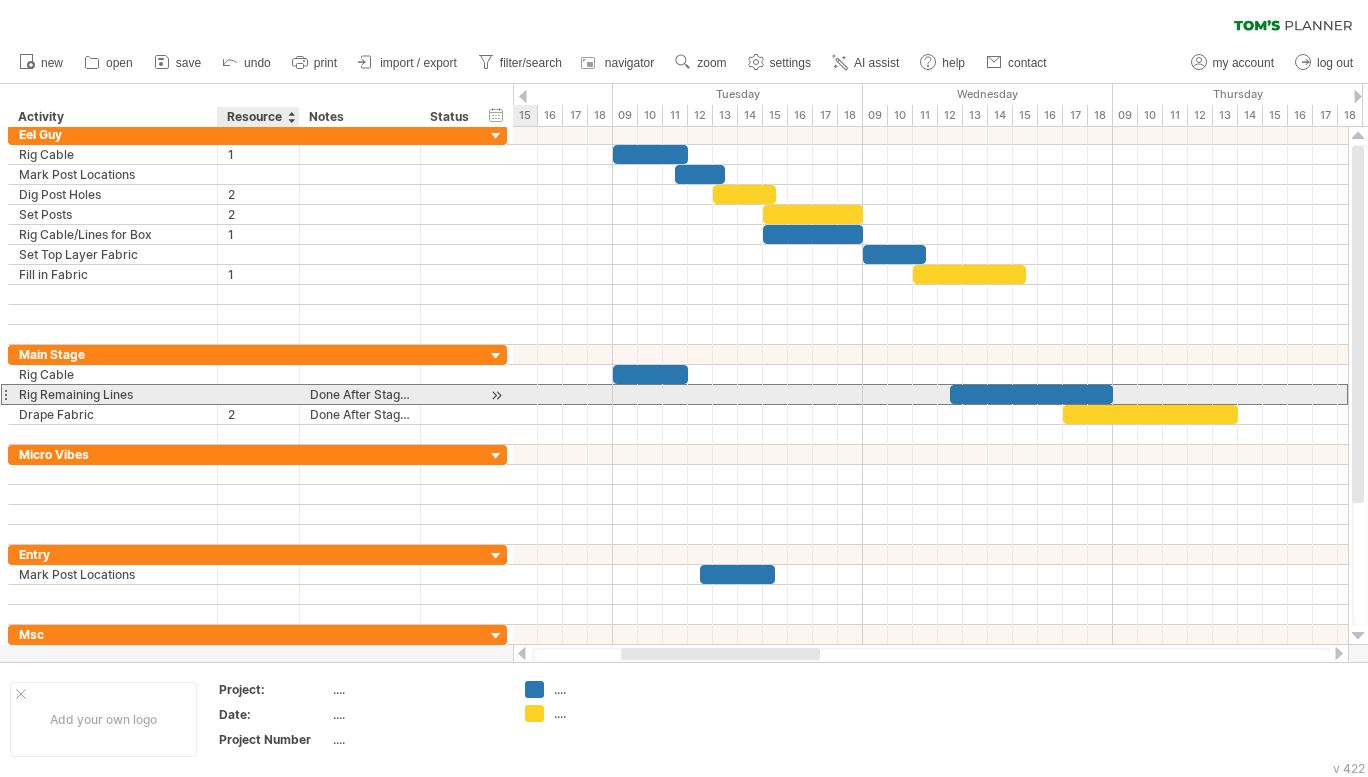 click at bounding box center (259, 394) 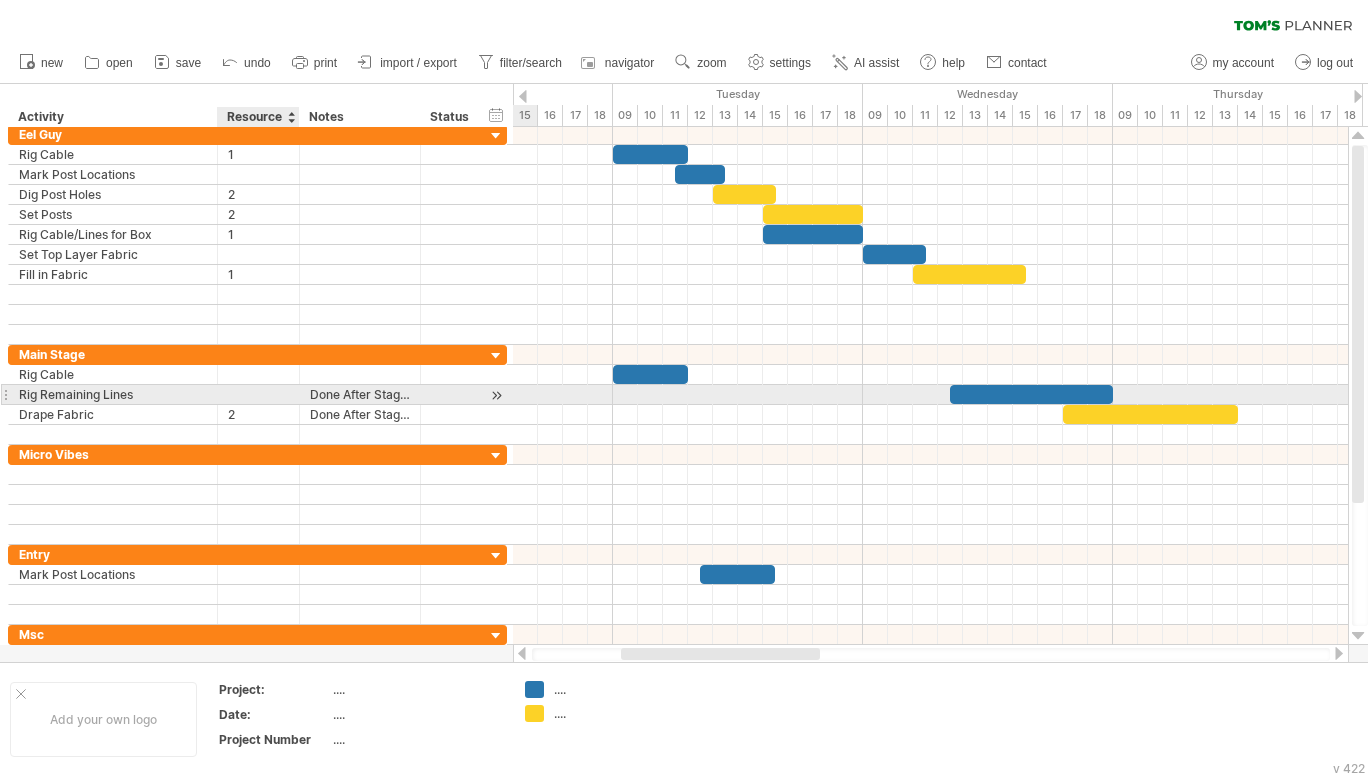 type on "*" 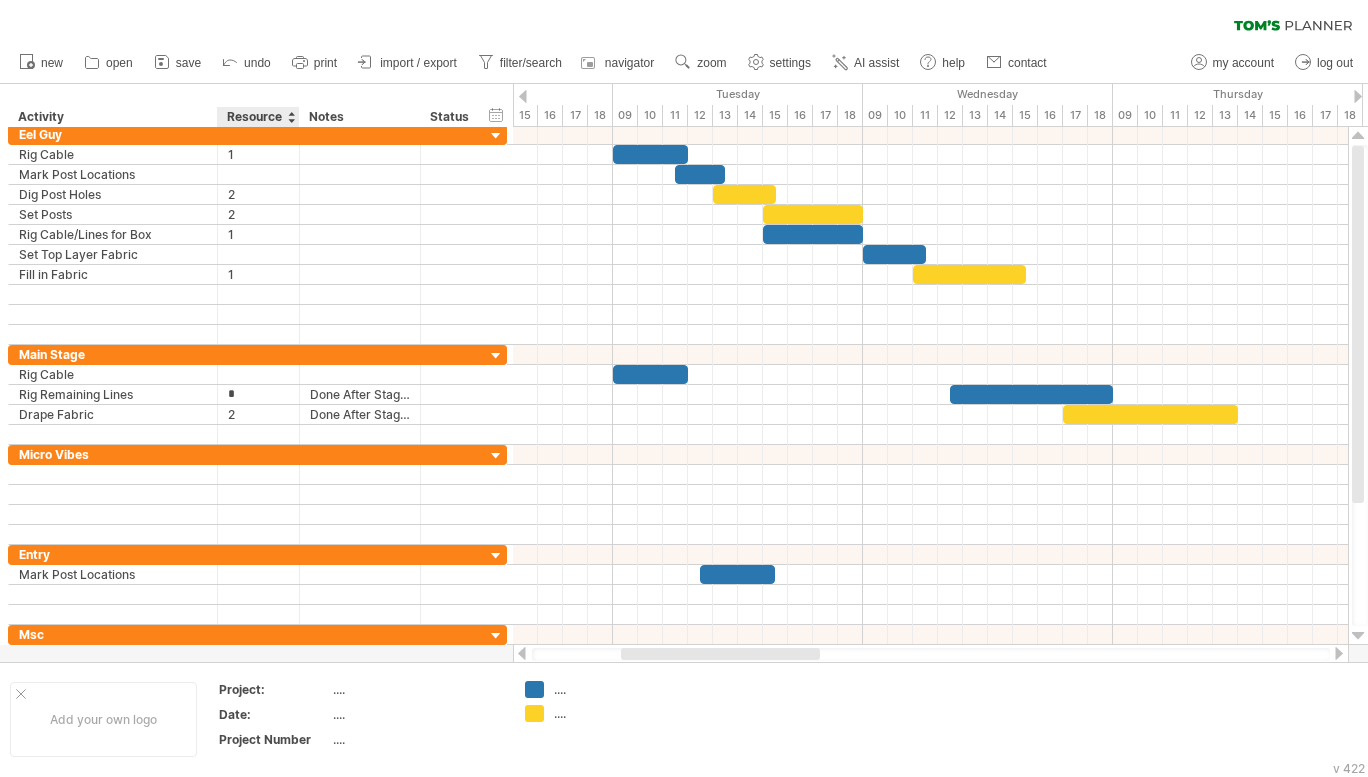 click on "Resource" at bounding box center (257, 117) 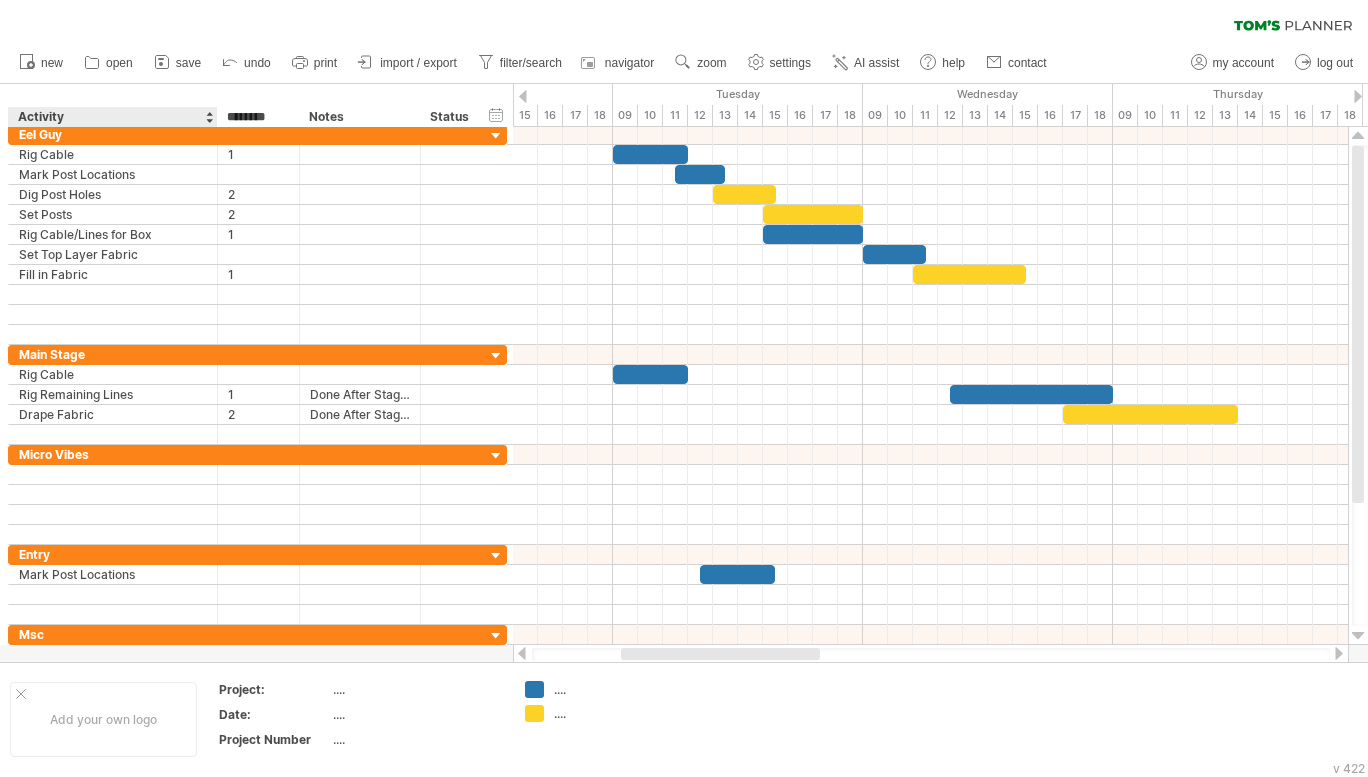 drag, startPoint x: 282, startPoint y: 121, endPoint x: 217, endPoint y: 120, distance: 65.00769 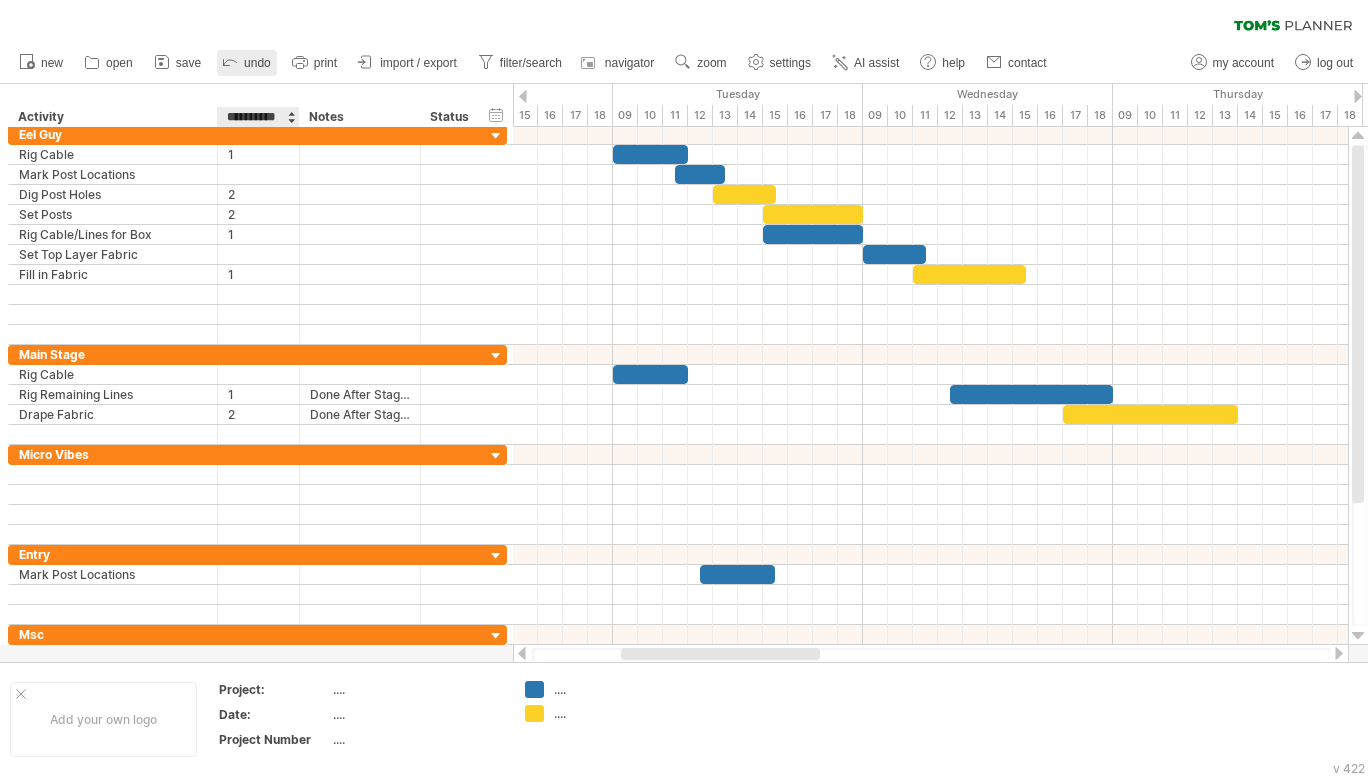 type on "**********" 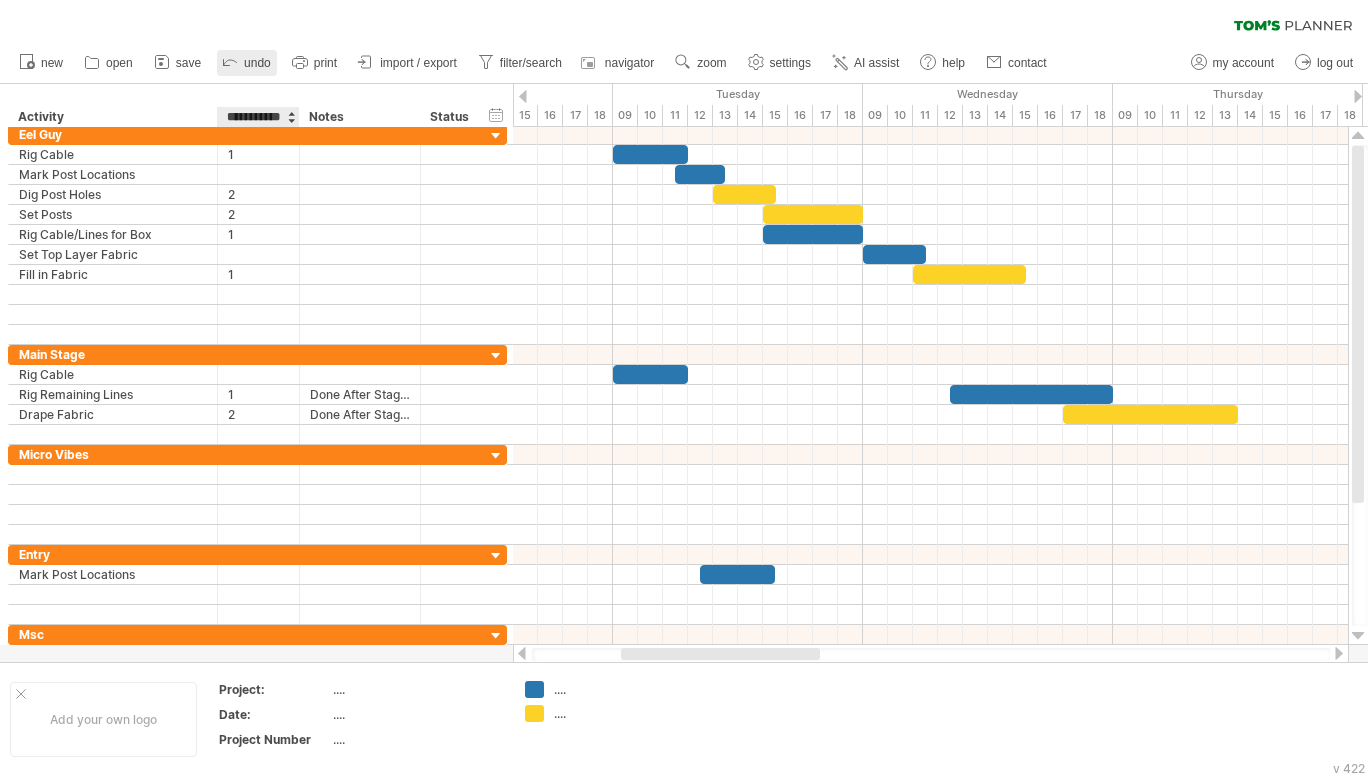 scroll, scrollTop: 0, scrollLeft: 10, axis: horizontal 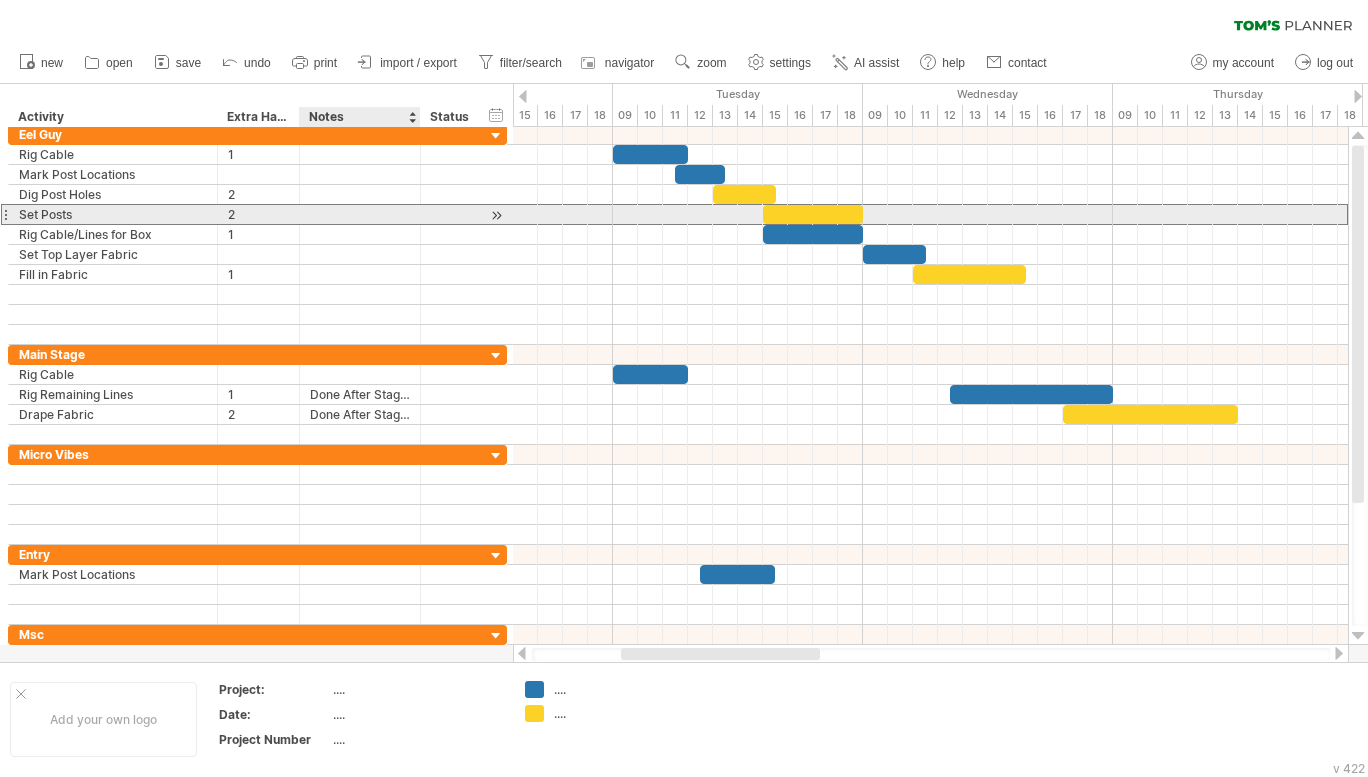 click at bounding box center (360, 214) 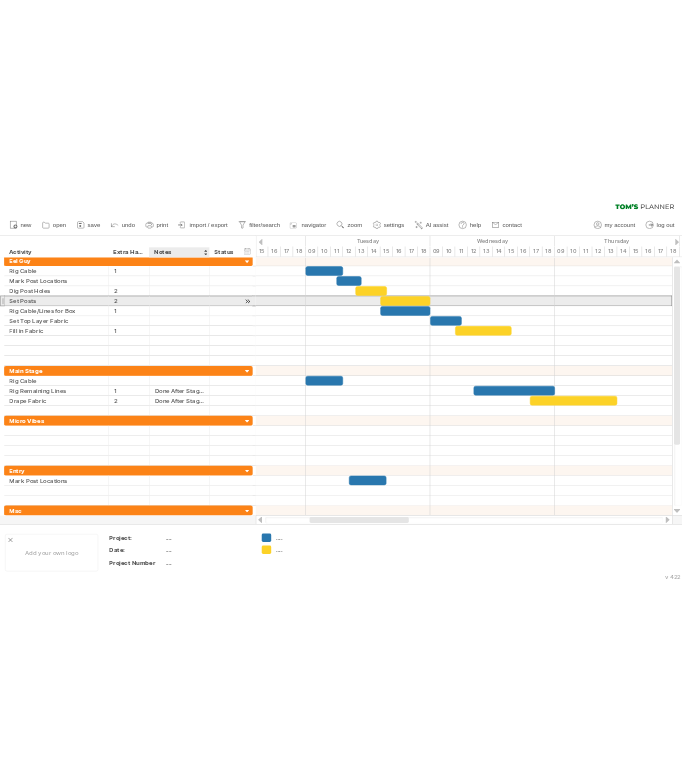 scroll, scrollTop: 0, scrollLeft: 0, axis: both 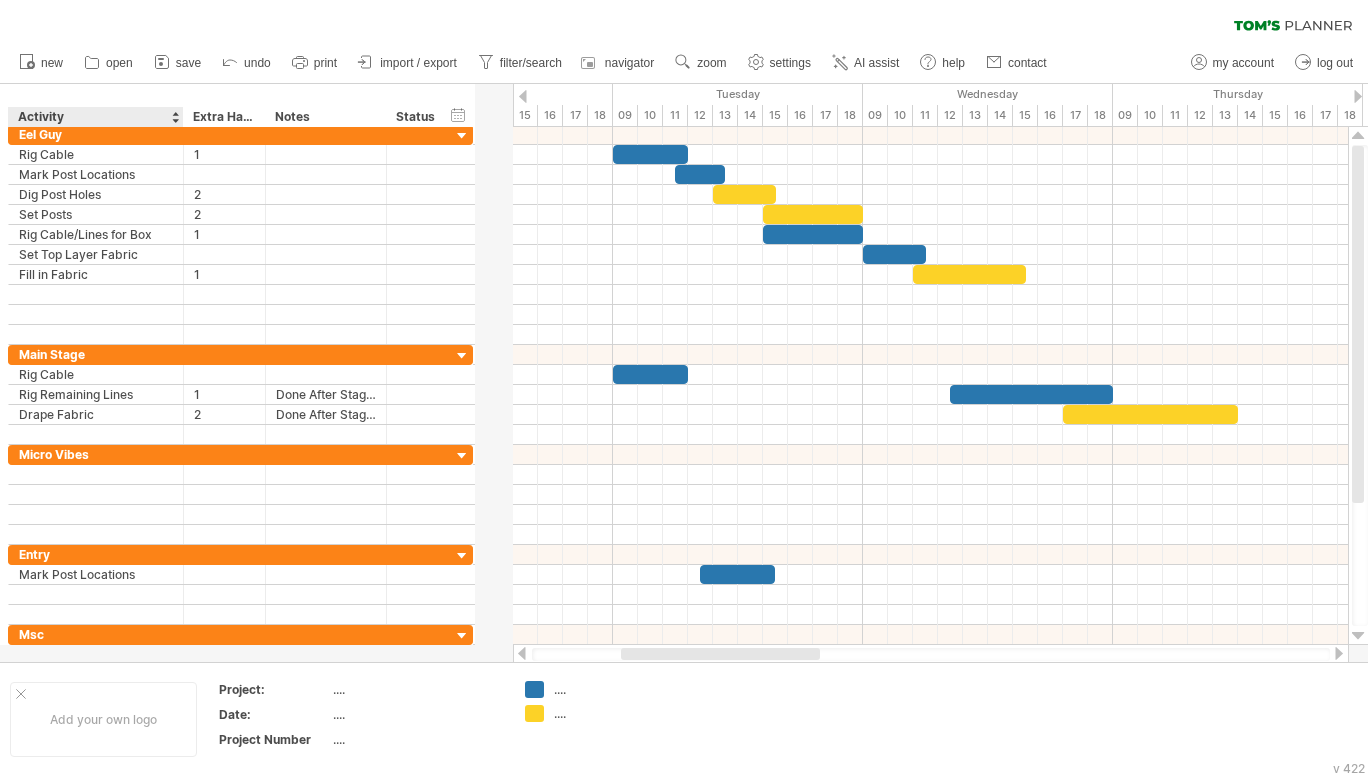 drag, startPoint x: 214, startPoint y: 116, endPoint x: 180, endPoint y: 117, distance: 34.0147 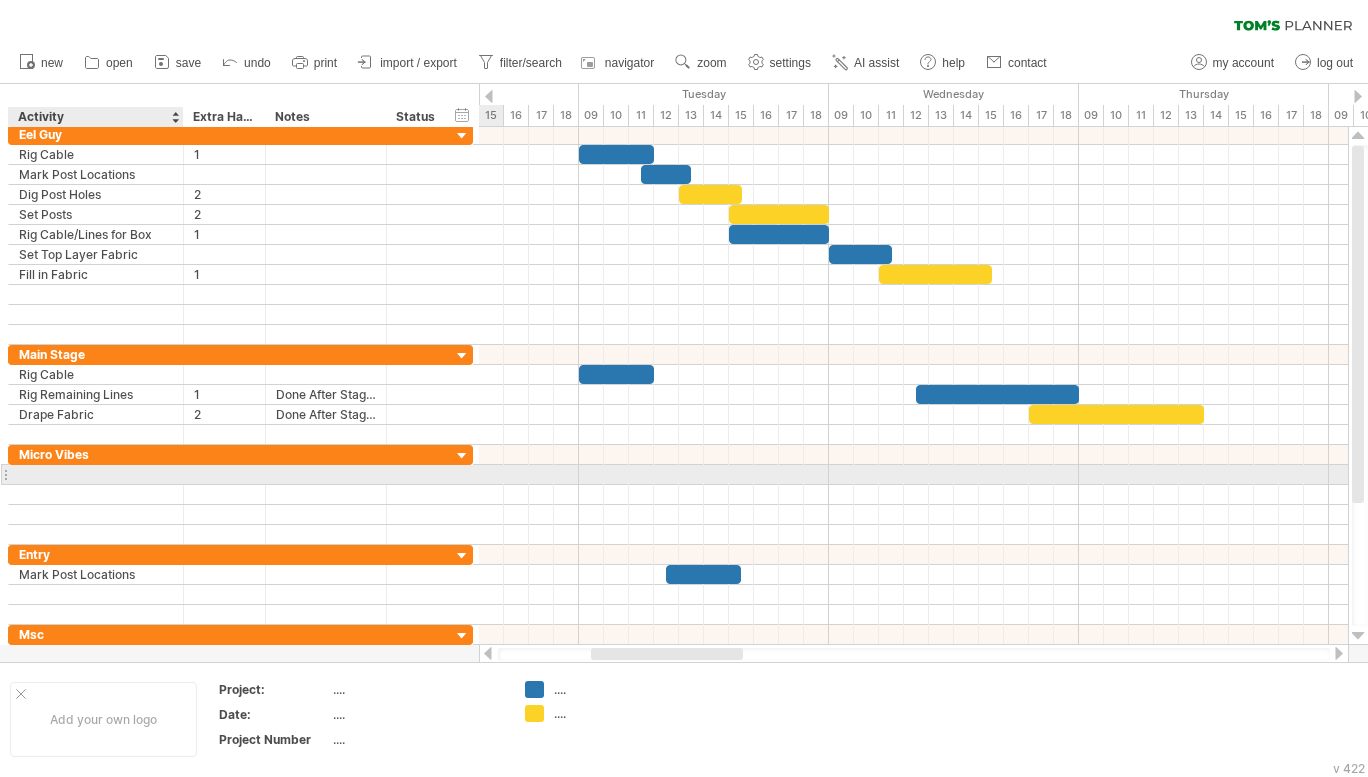 click at bounding box center (96, 474) 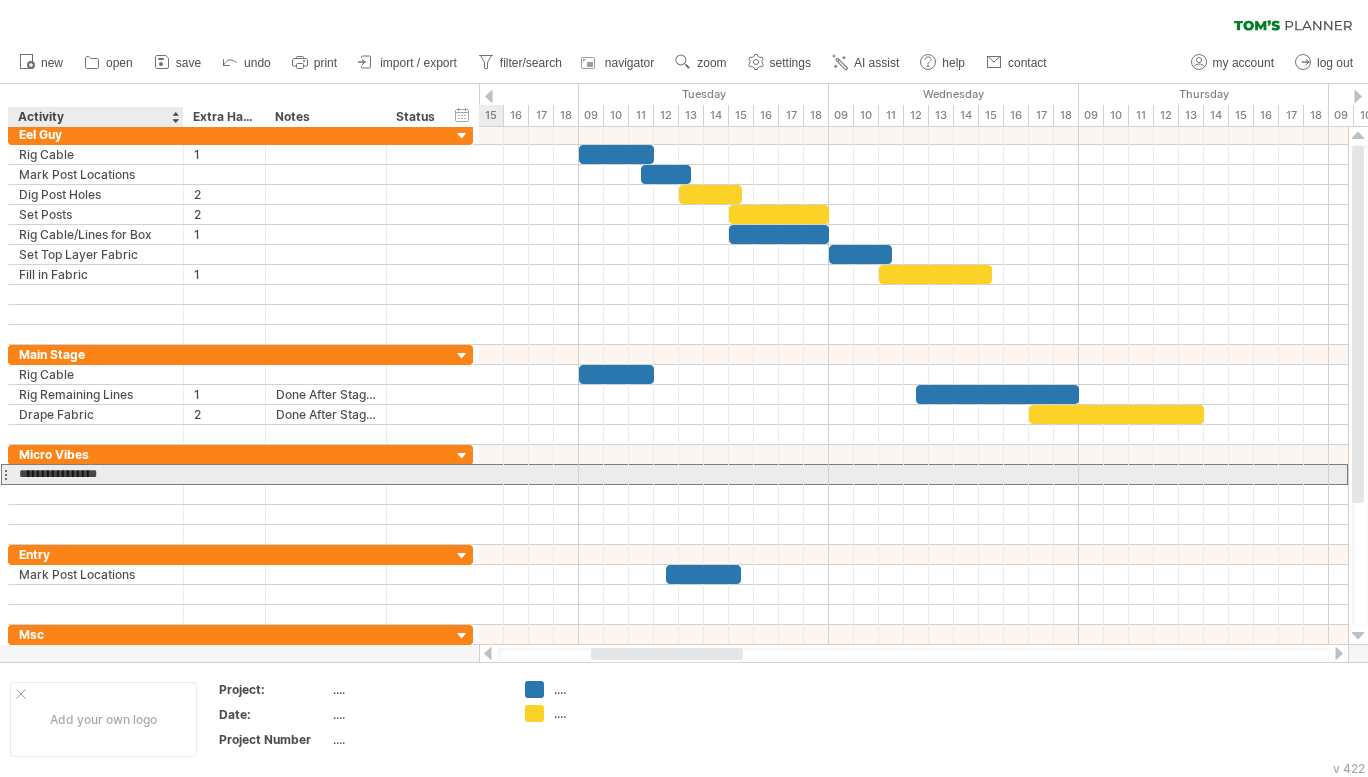 type on "**********" 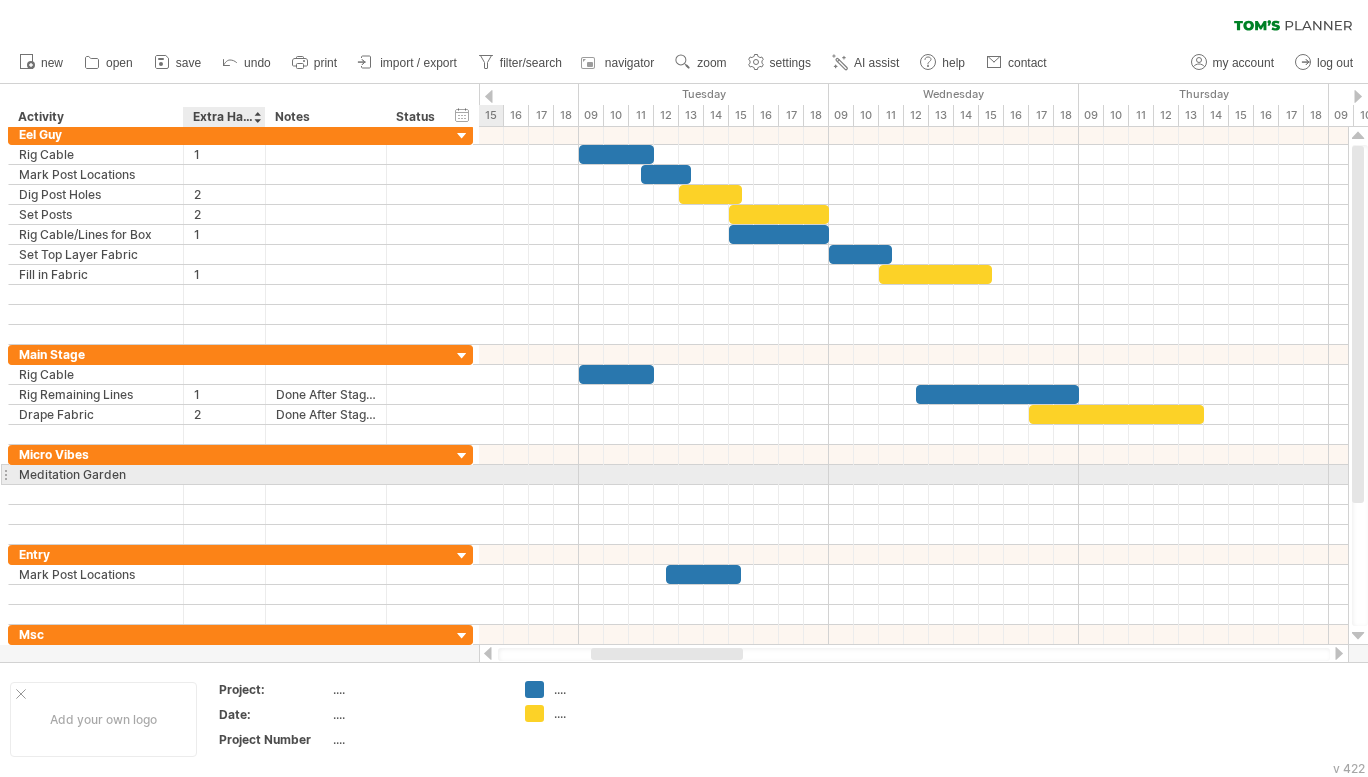 click at bounding box center (224, 474) 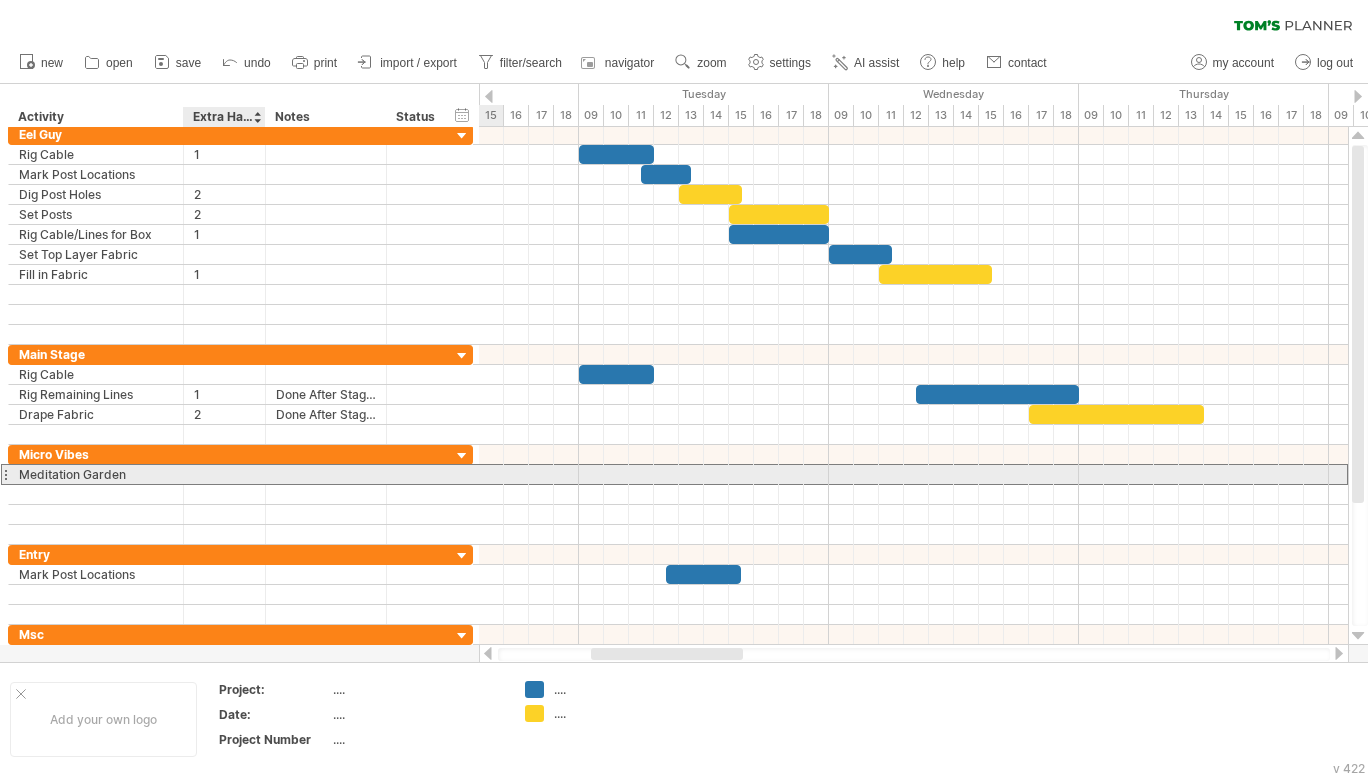 type on "*" 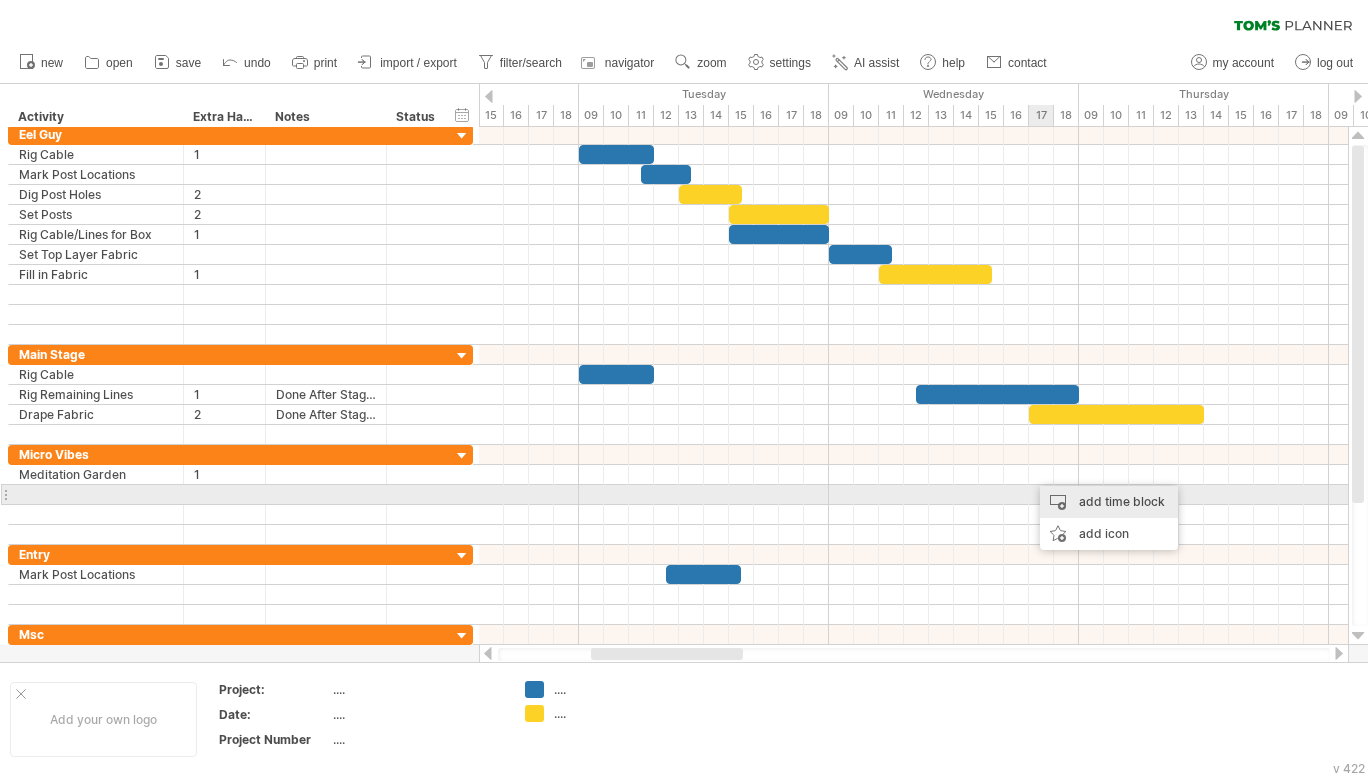 click on "add time block" at bounding box center [1109, 502] 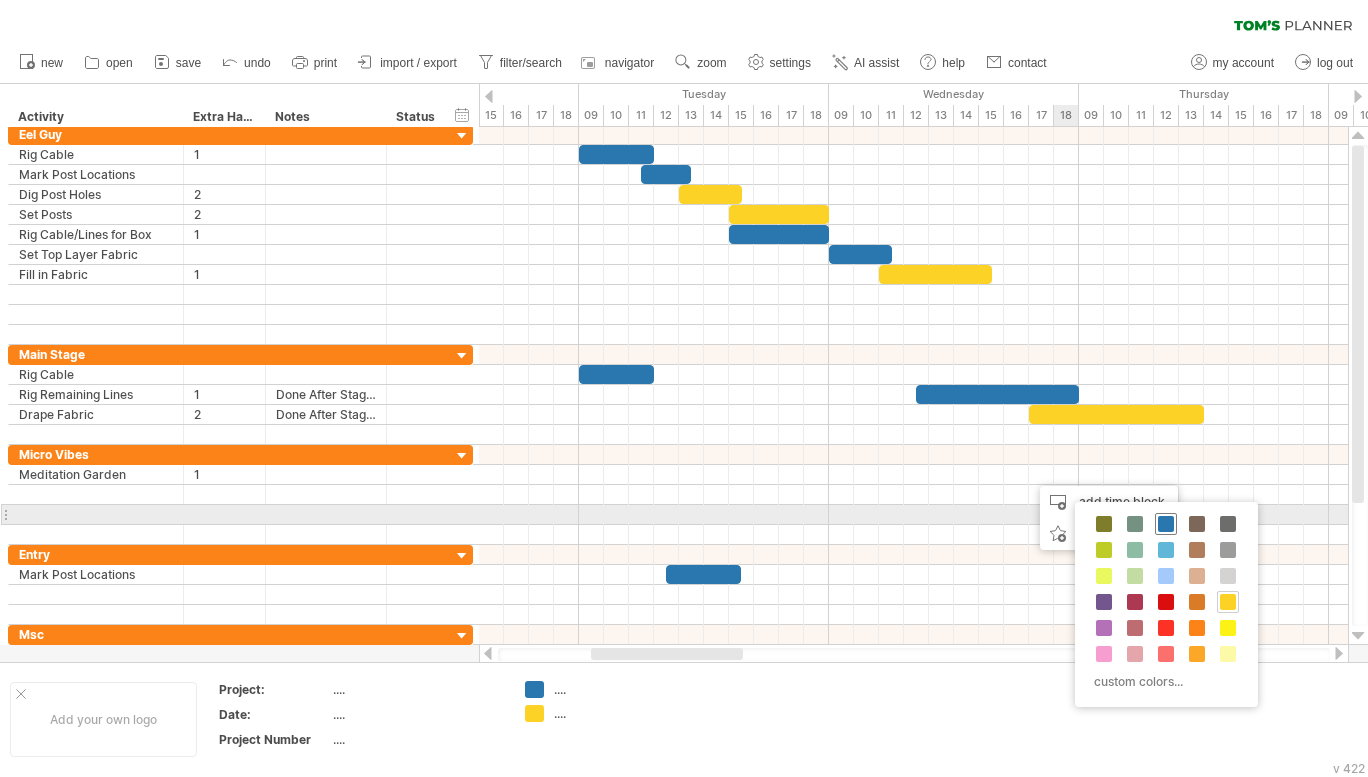 click at bounding box center [1166, 524] 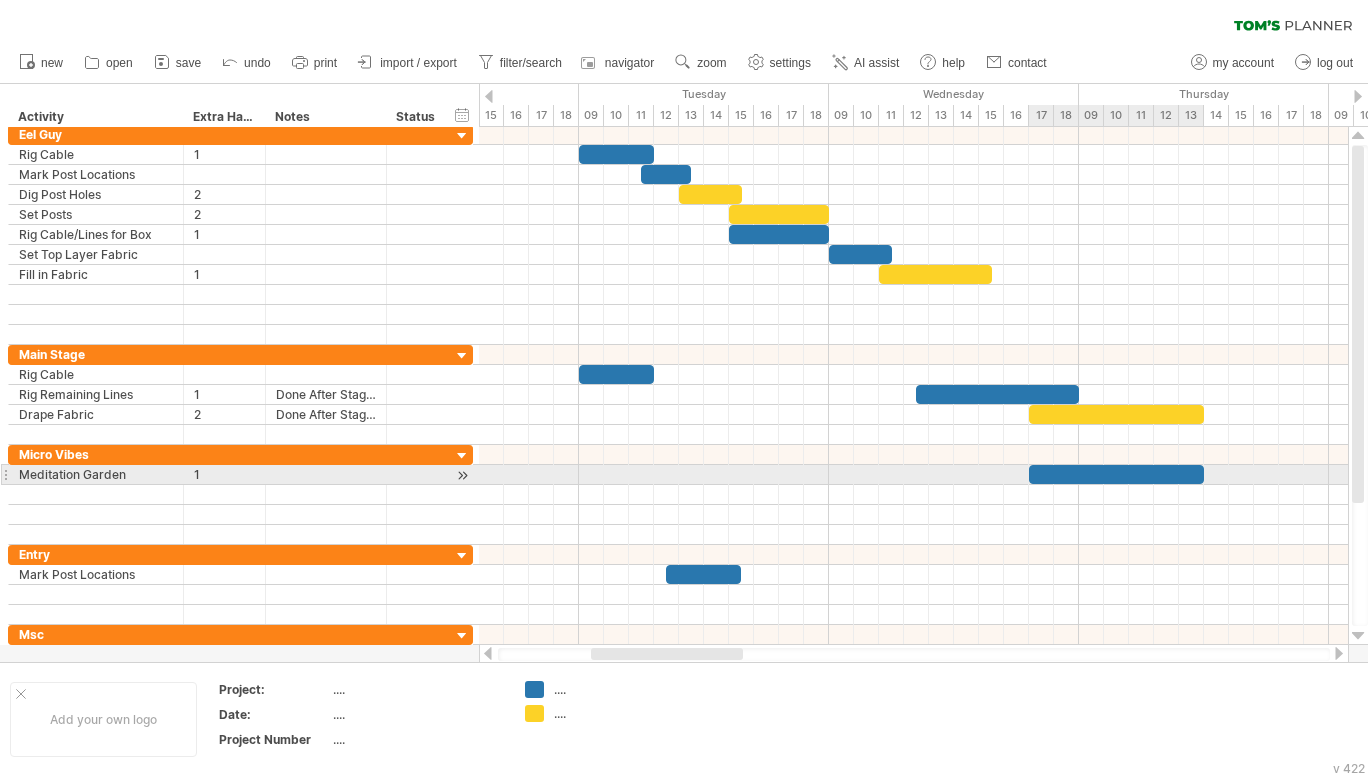 drag, startPoint x: 1052, startPoint y: 474, endPoint x: 1203, endPoint y: 480, distance: 151.11916 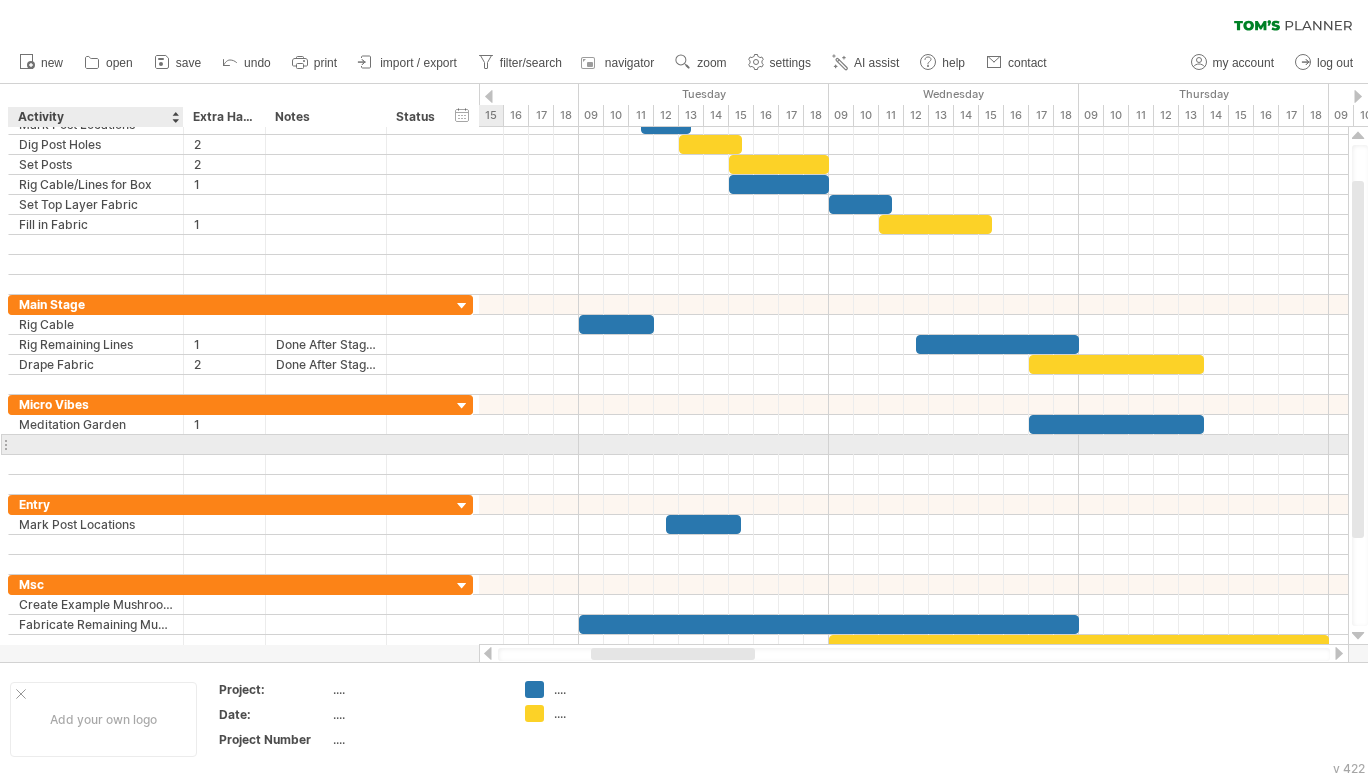 click at bounding box center [96, 444] 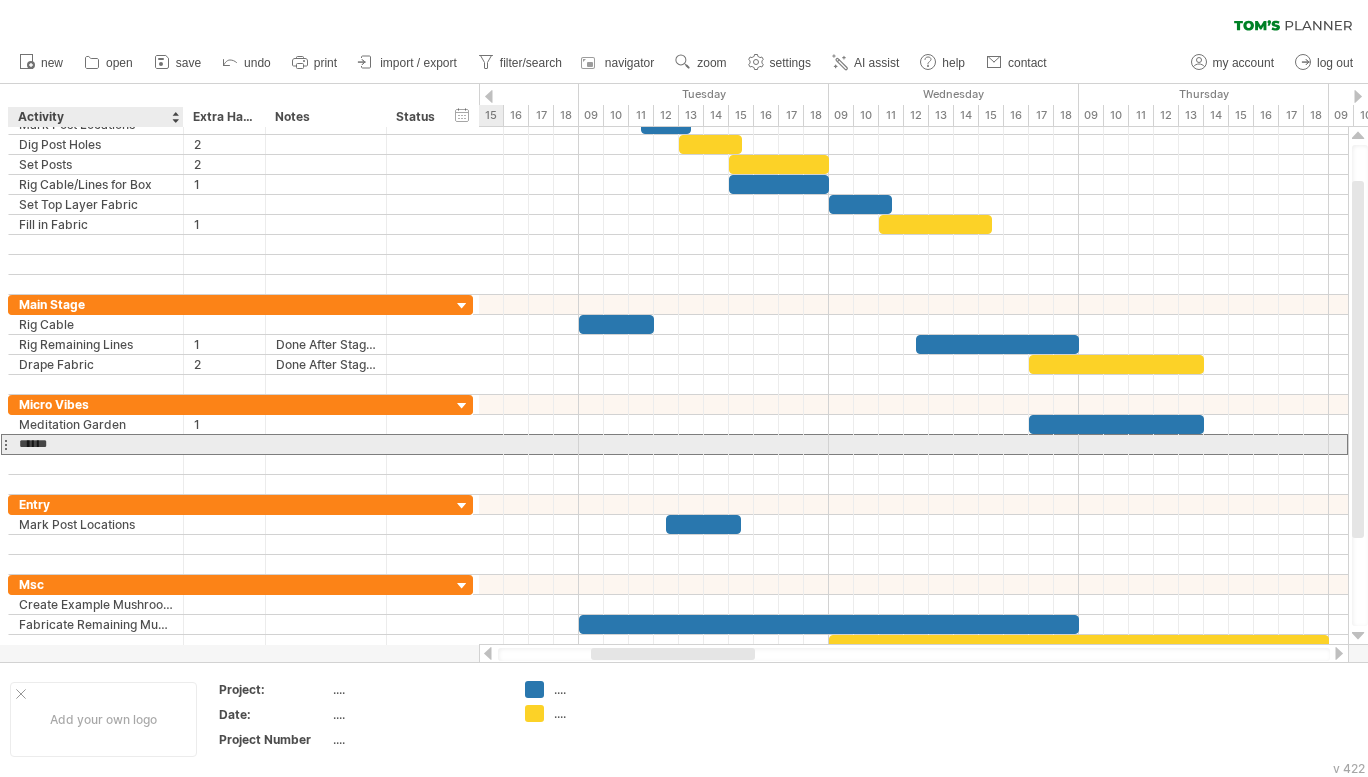 type on "*****" 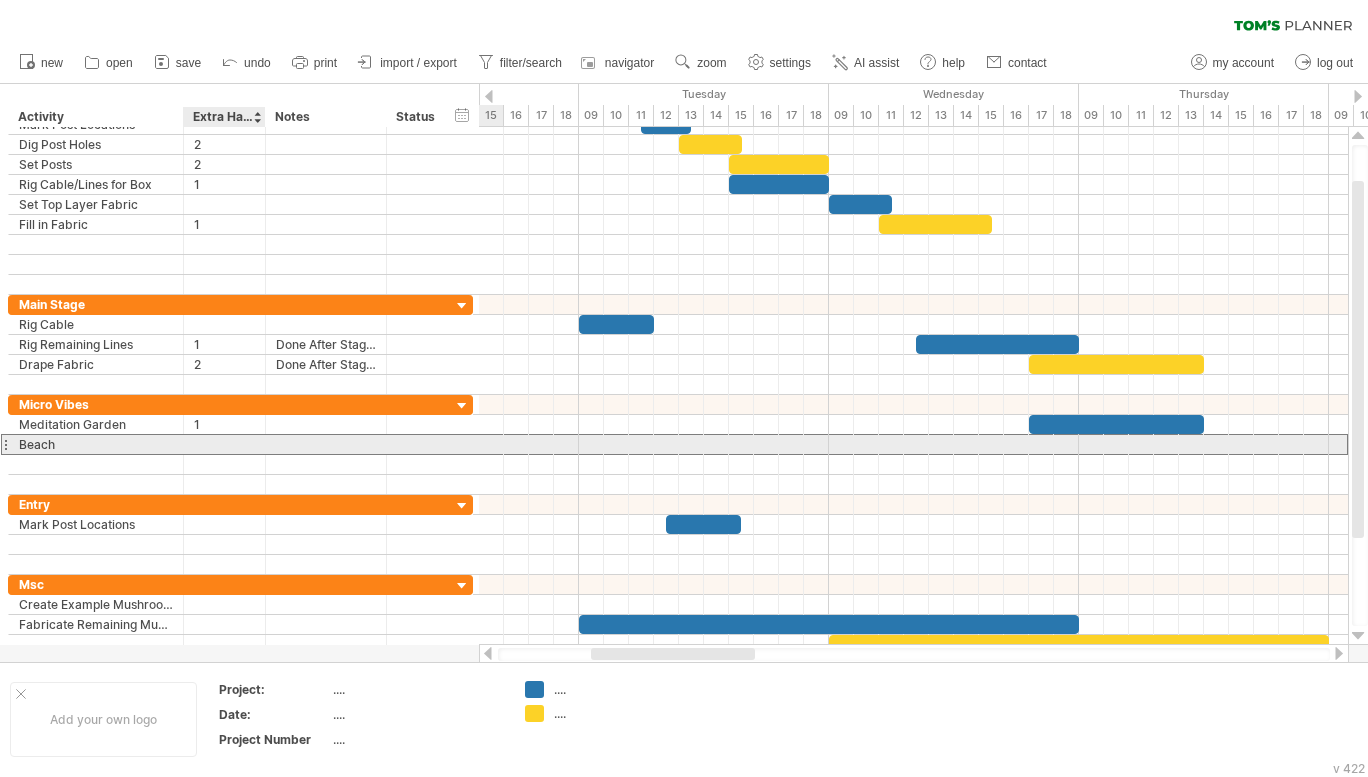 click at bounding box center (224, 444) 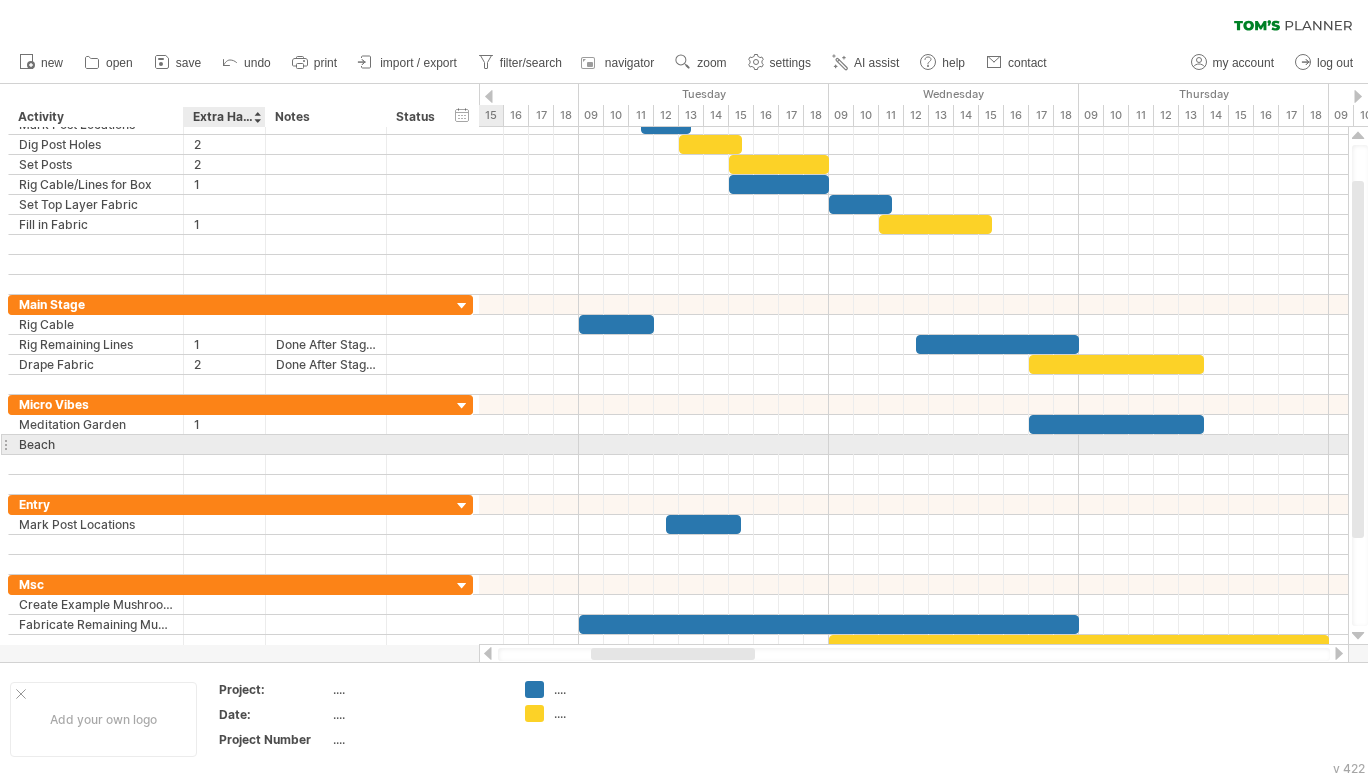 type on "*" 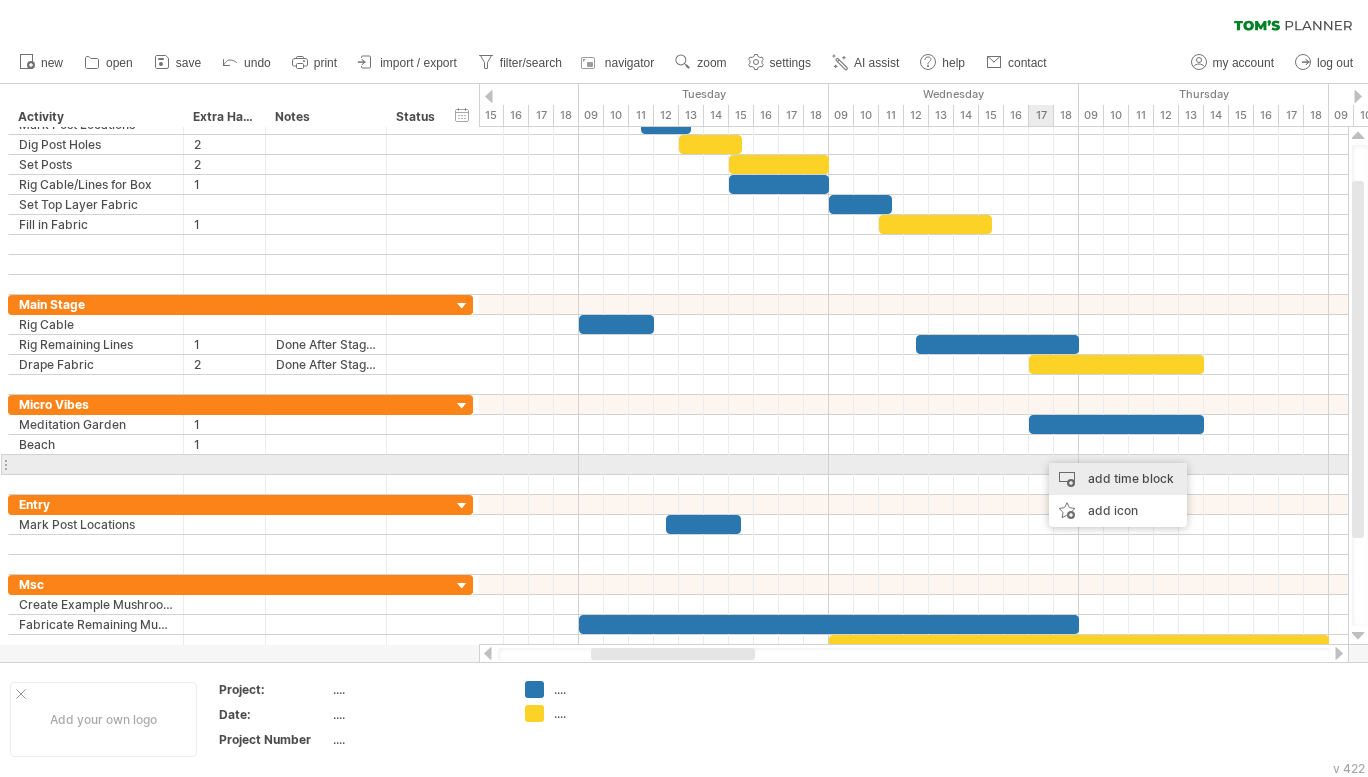 click on "add time block" at bounding box center (1118, 479) 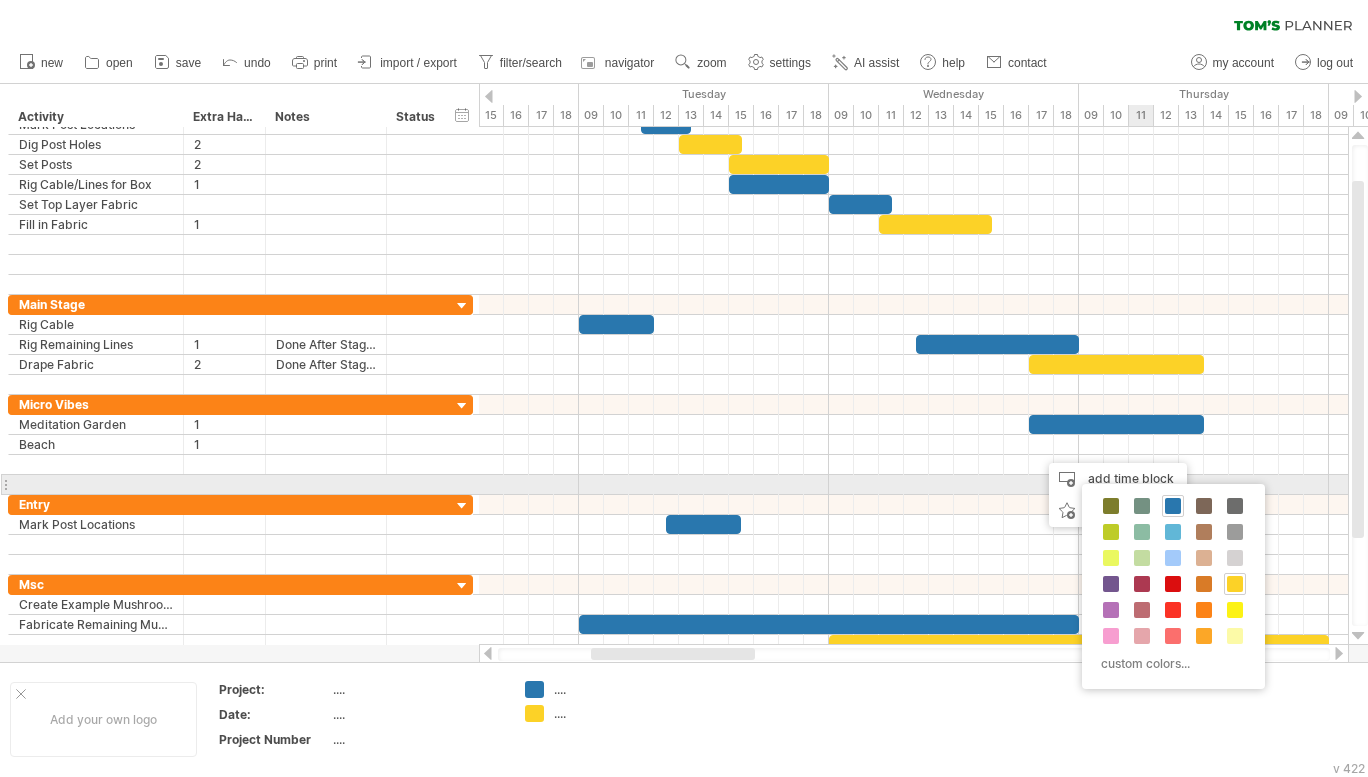 click at bounding box center [1173, 506] 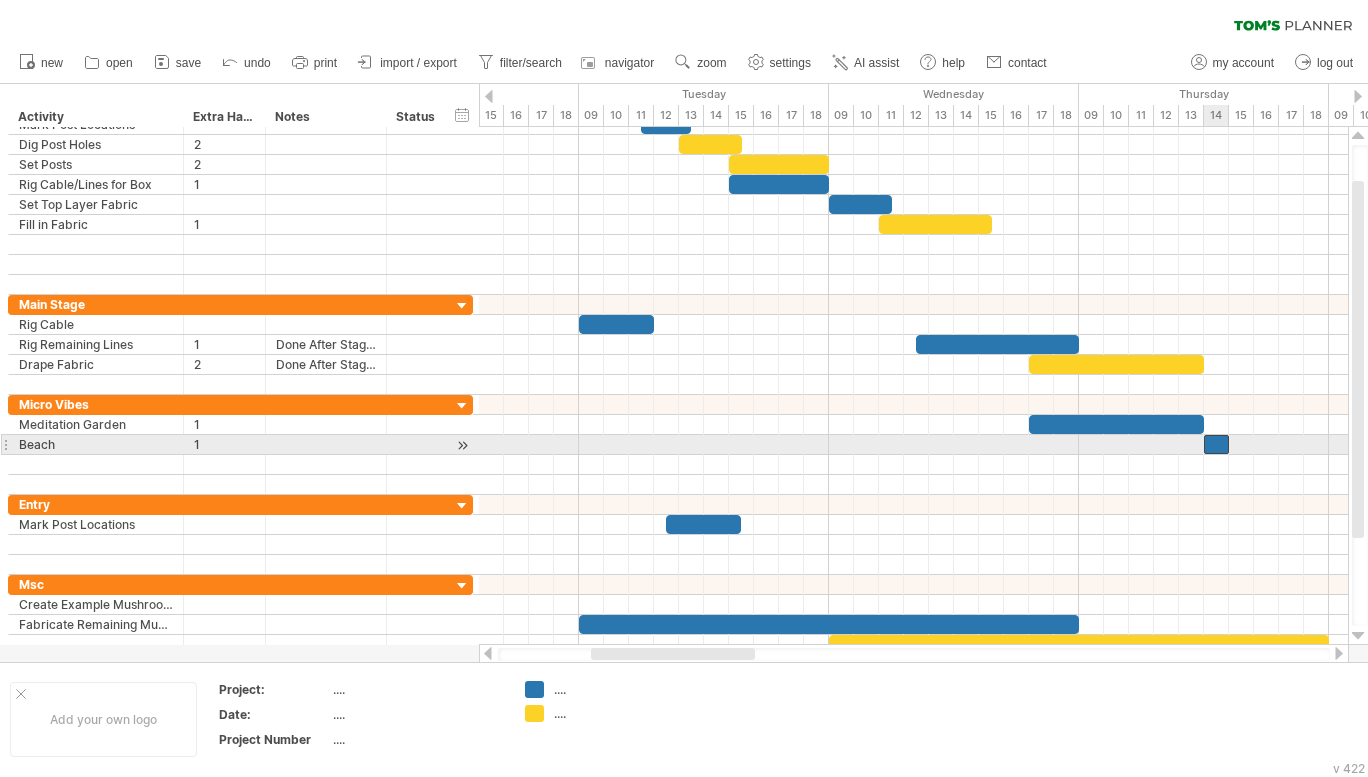 drag, startPoint x: 1050, startPoint y: 447, endPoint x: 1210, endPoint y: 446, distance: 160.00313 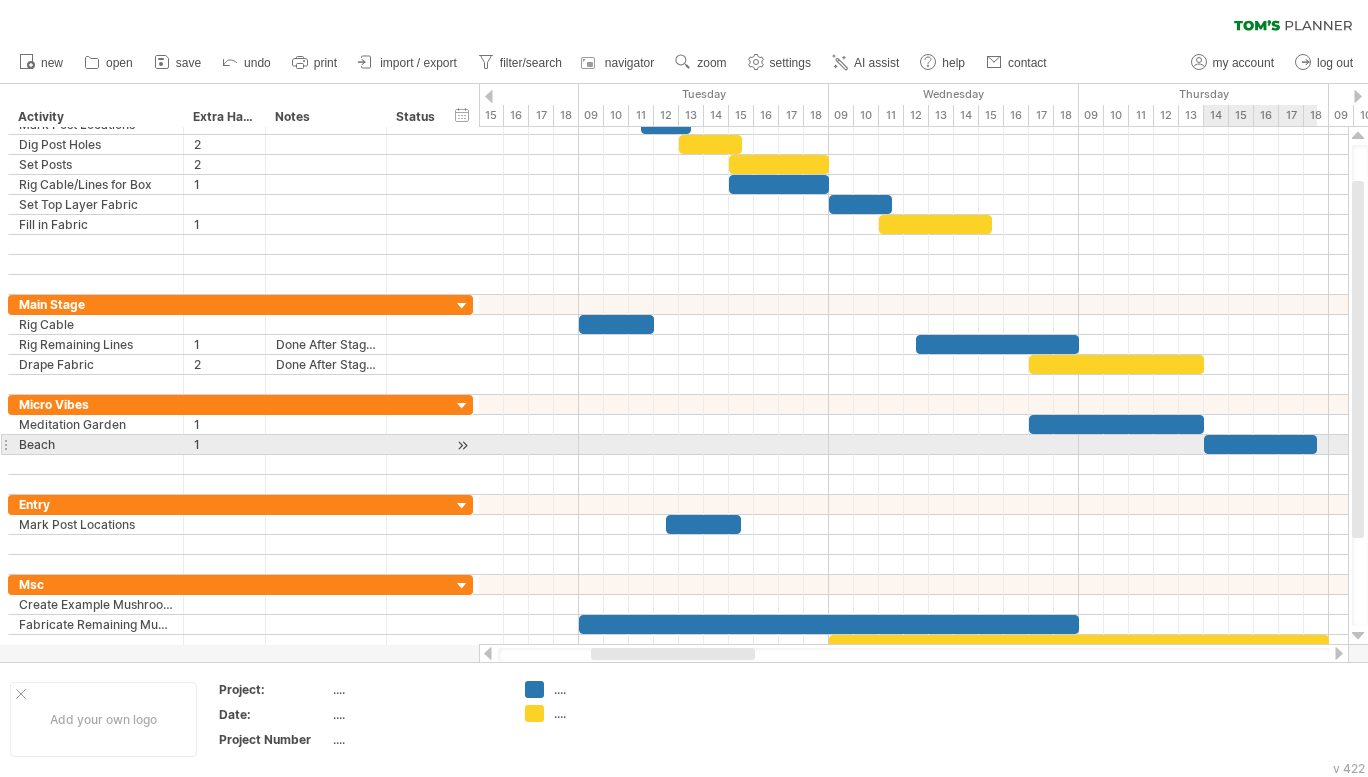drag, startPoint x: 1228, startPoint y: 442, endPoint x: 1324, endPoint y: 440, distance: 96.02083 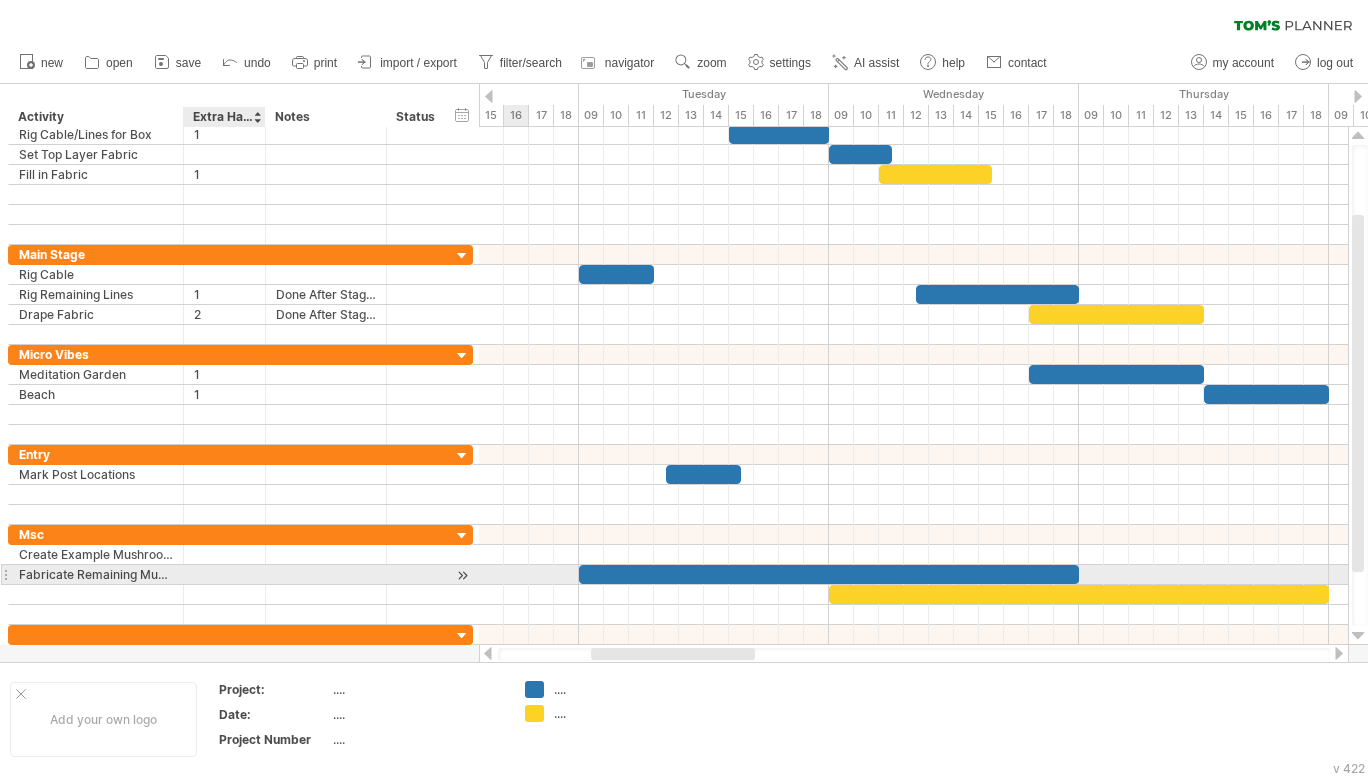 click at bounding box center (224, 574) 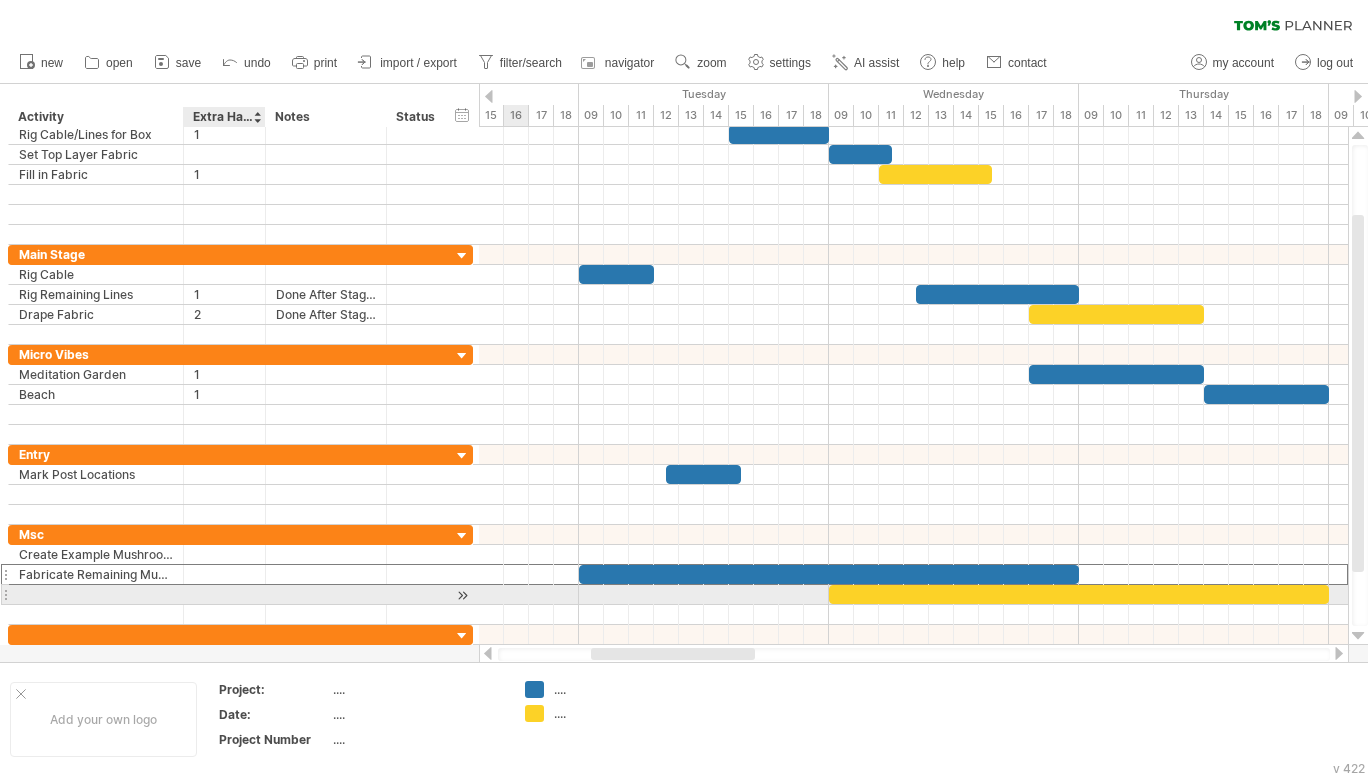 type on "*" 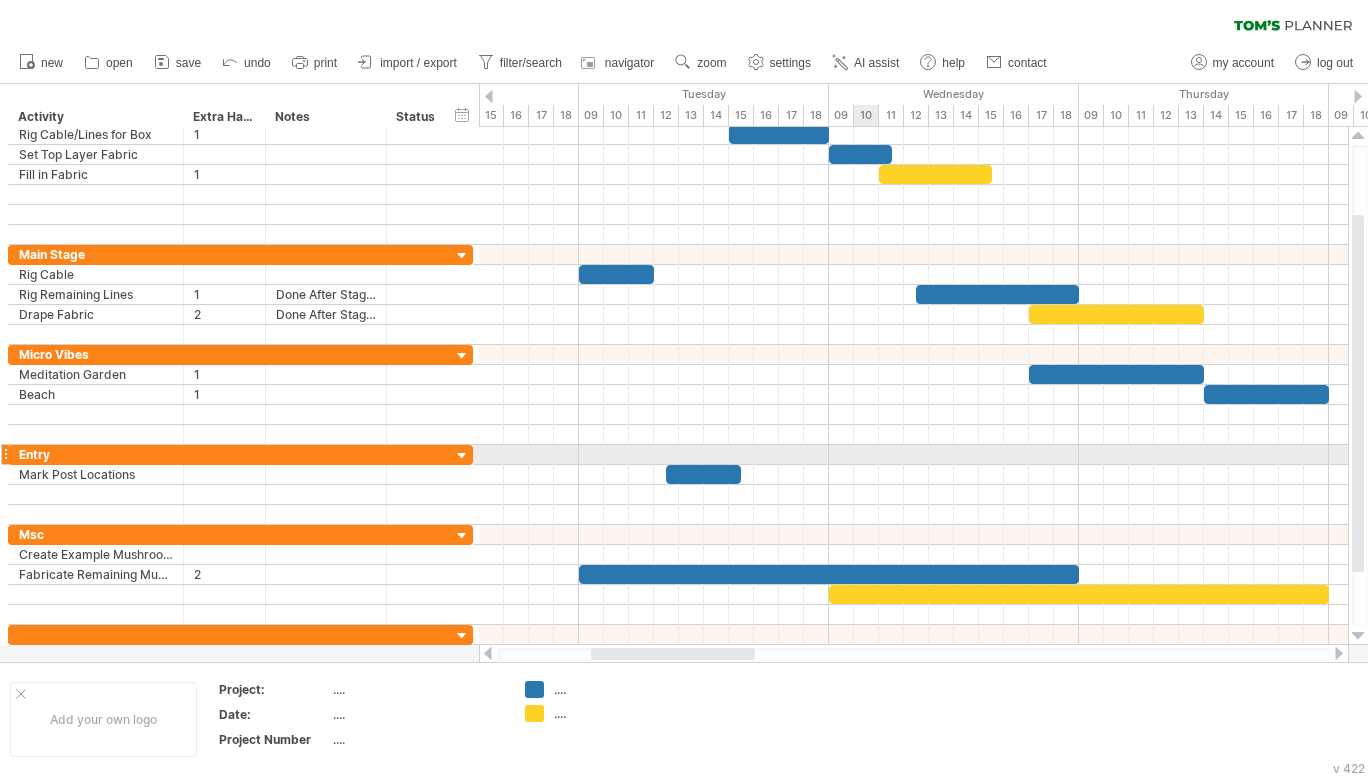 click at bounding box center [913, 455] 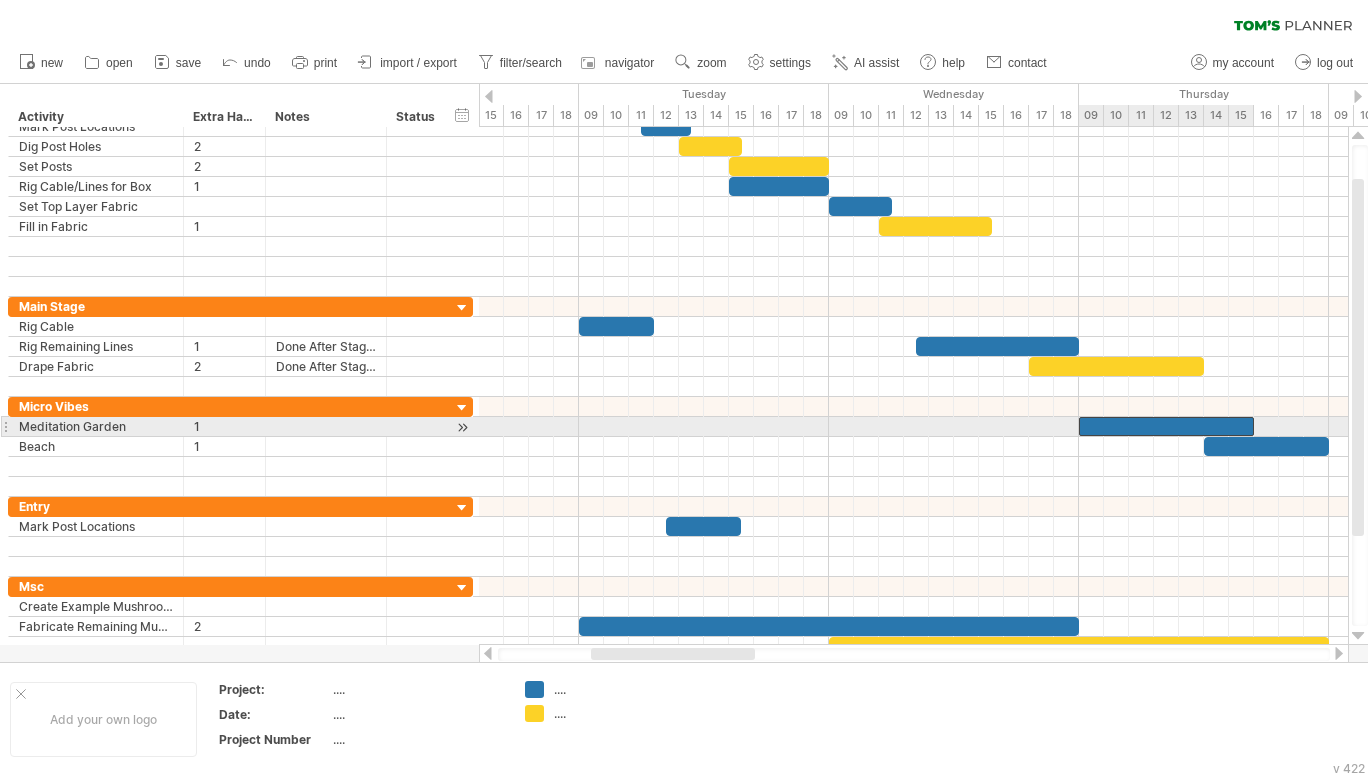 drag, startPoint x: 1110, startPoint y: 425, endPoint x: 1155, endPoint y: 425, distance: 45 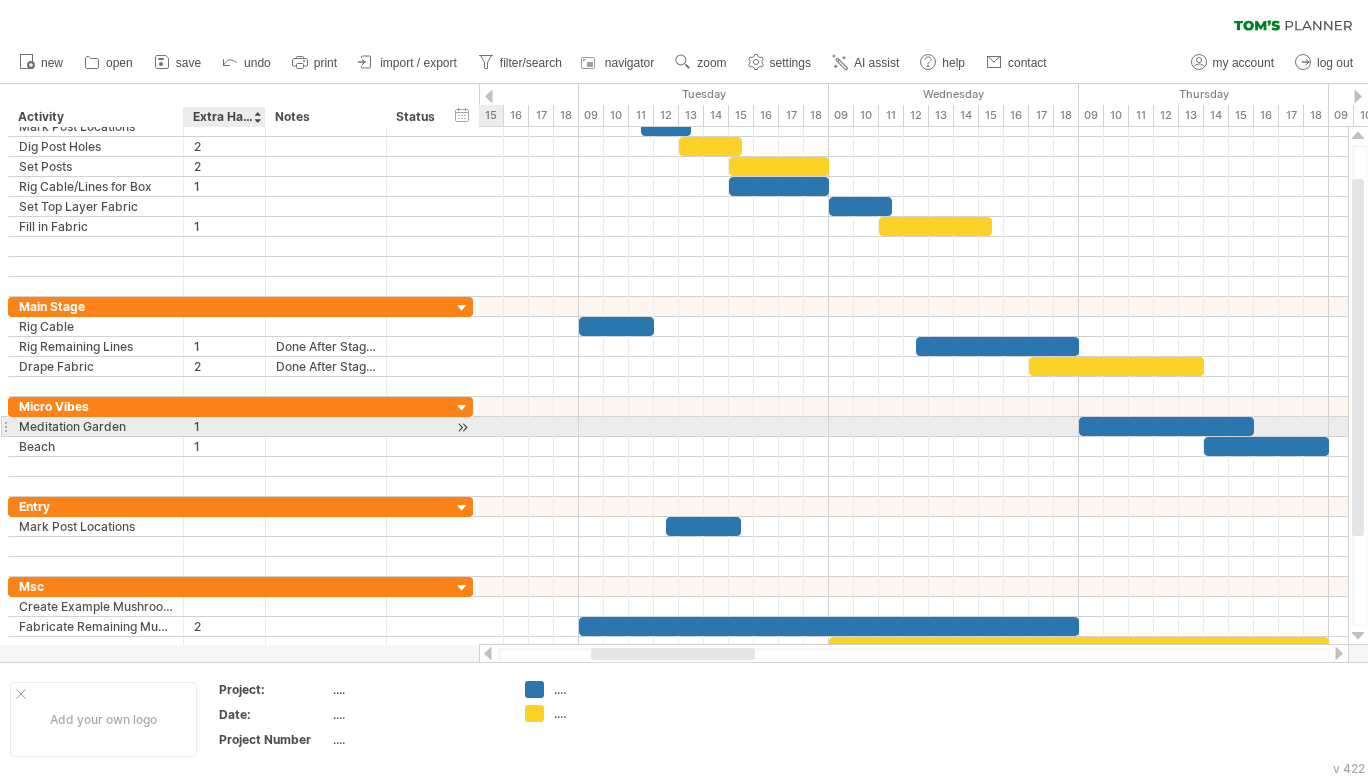 click on "1" at bounding box center [224, 426] 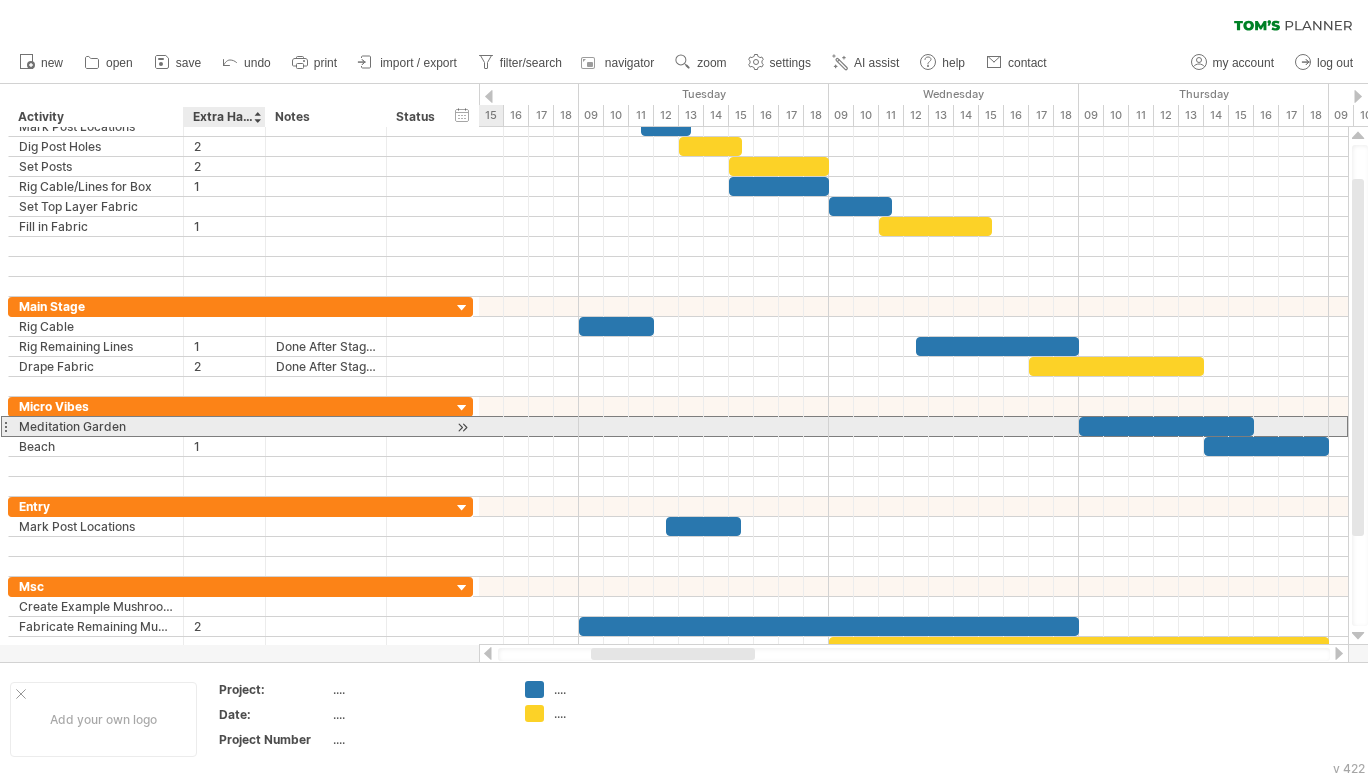 type on "*" 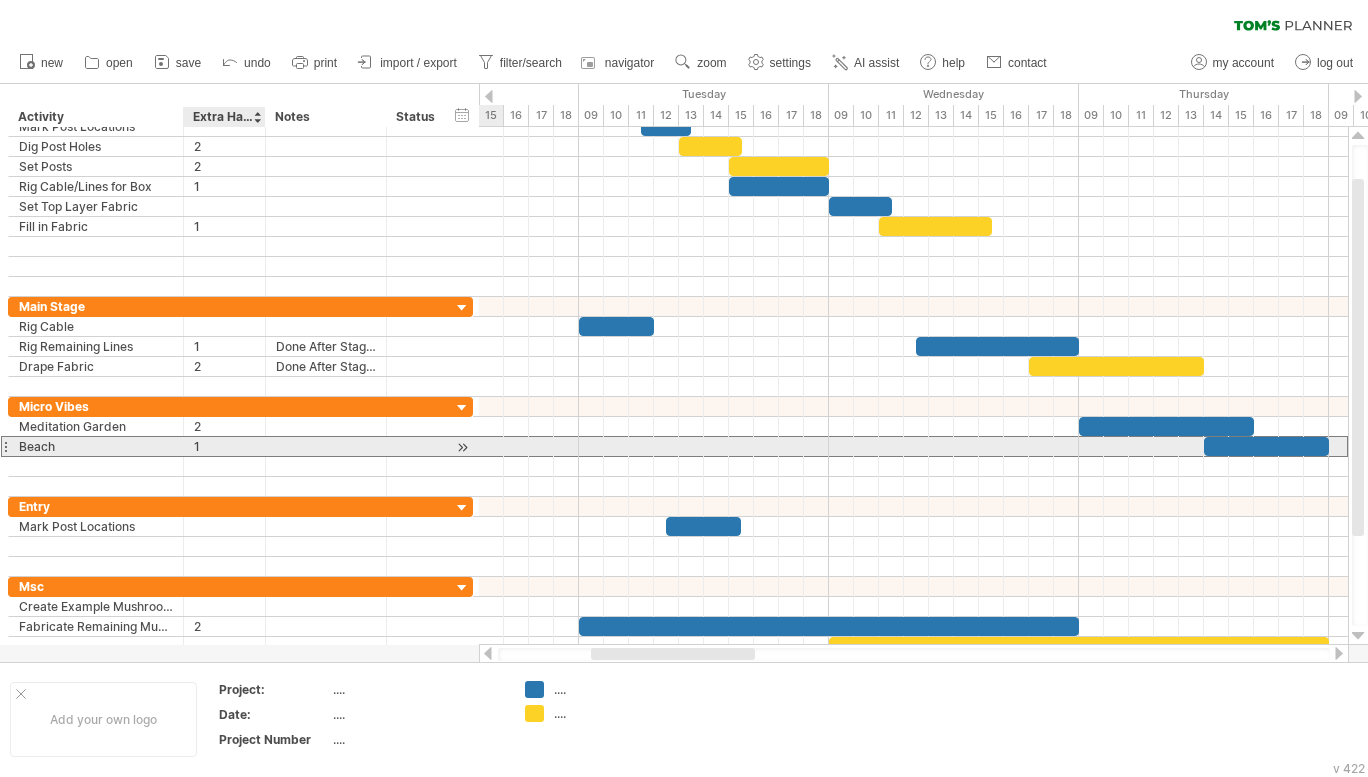 click on "1" at bounding box center (224, 446) 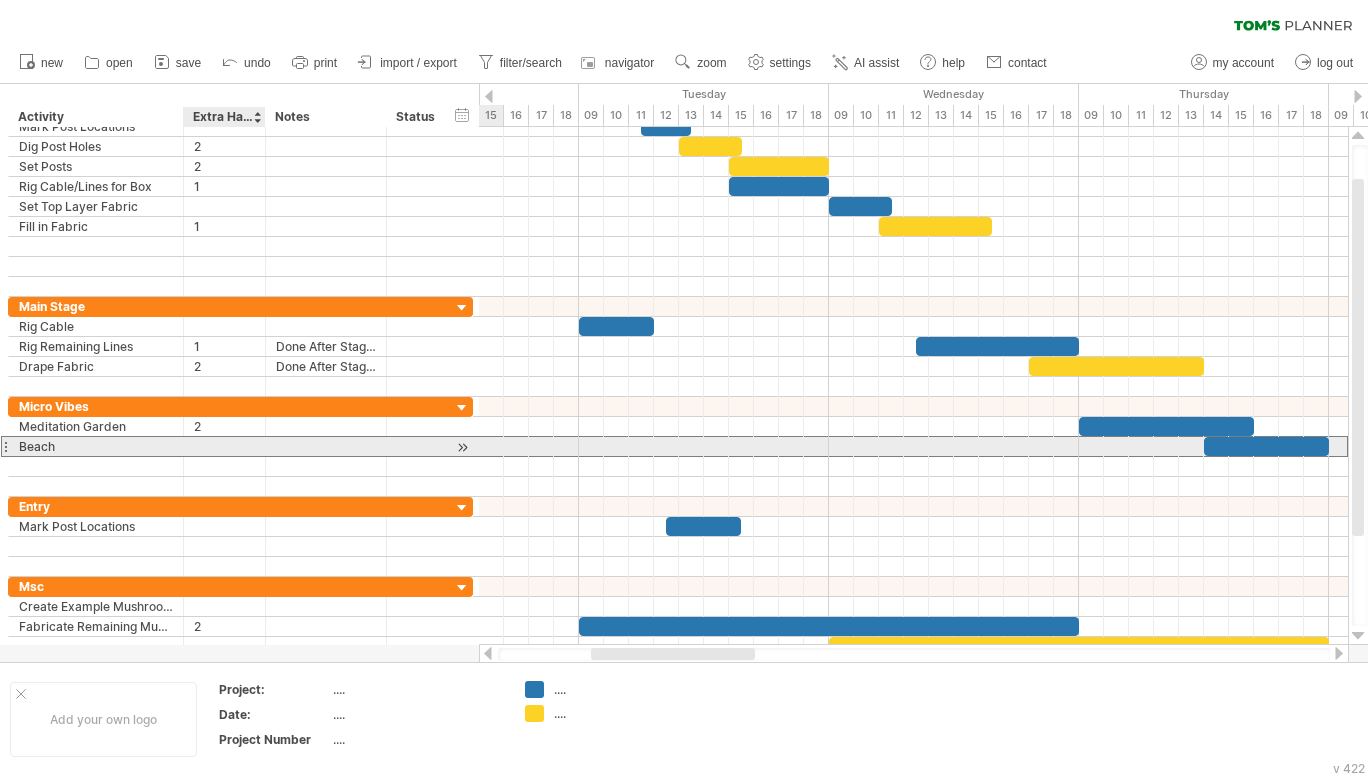type on "*" 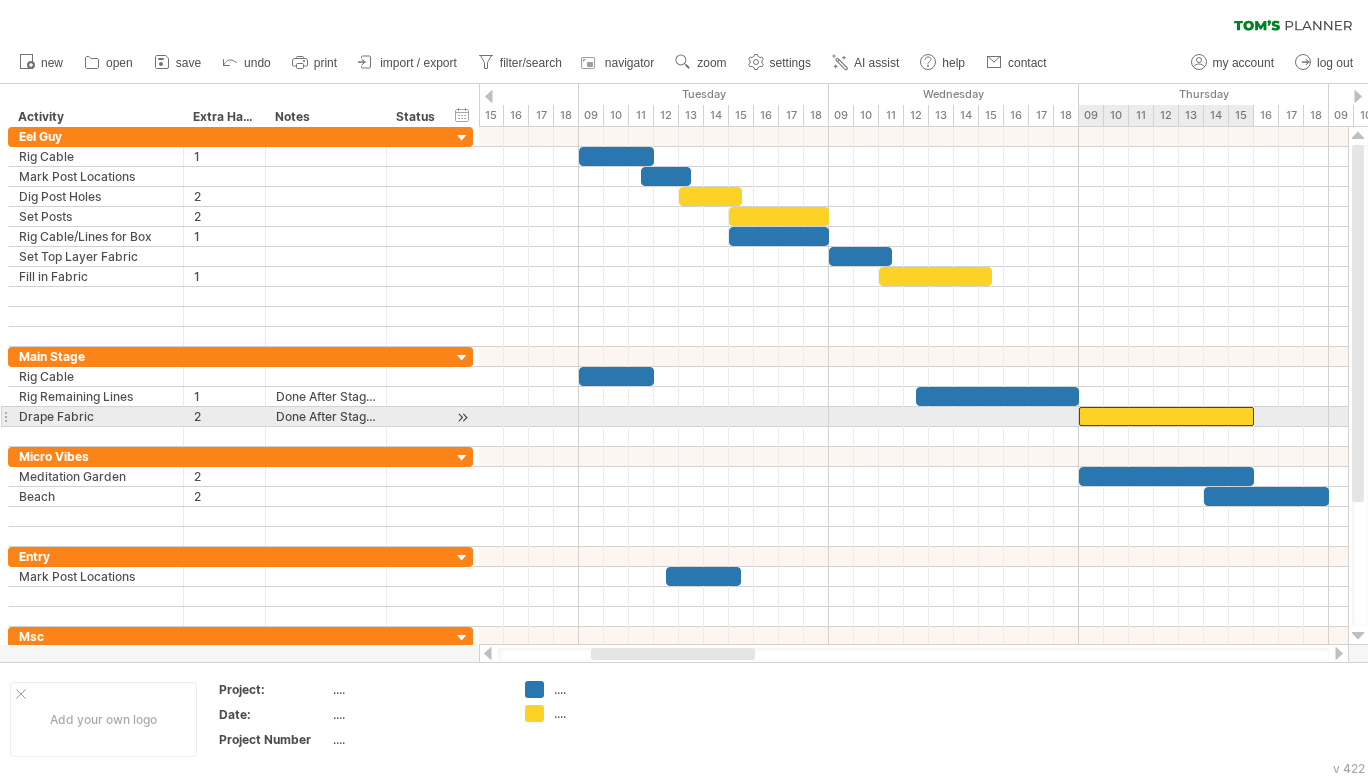 drag, startPoint x: 1100, startPoint y: 418, endPoint x: 1150, endPoint y: 416, distance: 50.039986 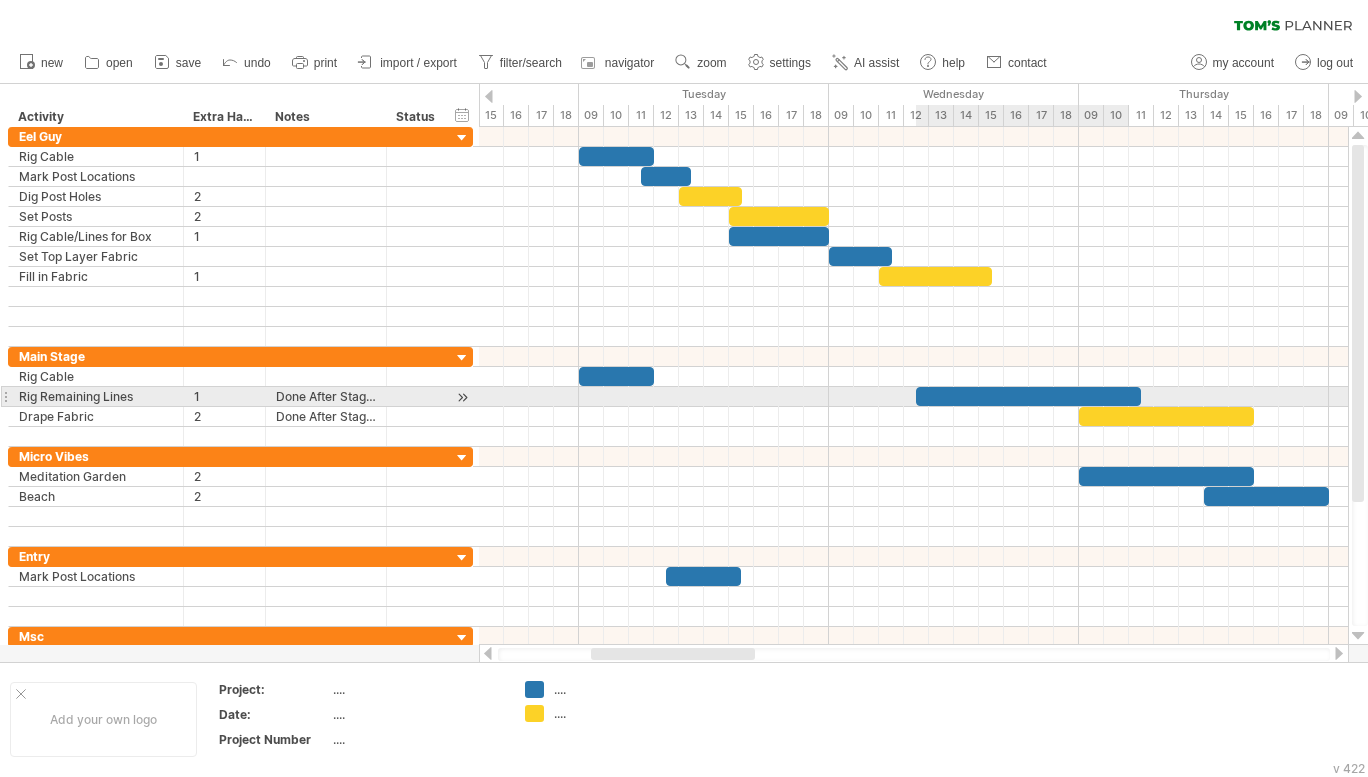 drag, startPoint x: 1090, startPoint y: 397, endPoint x: 1143, endPoint y: 398, distance: 53.009434 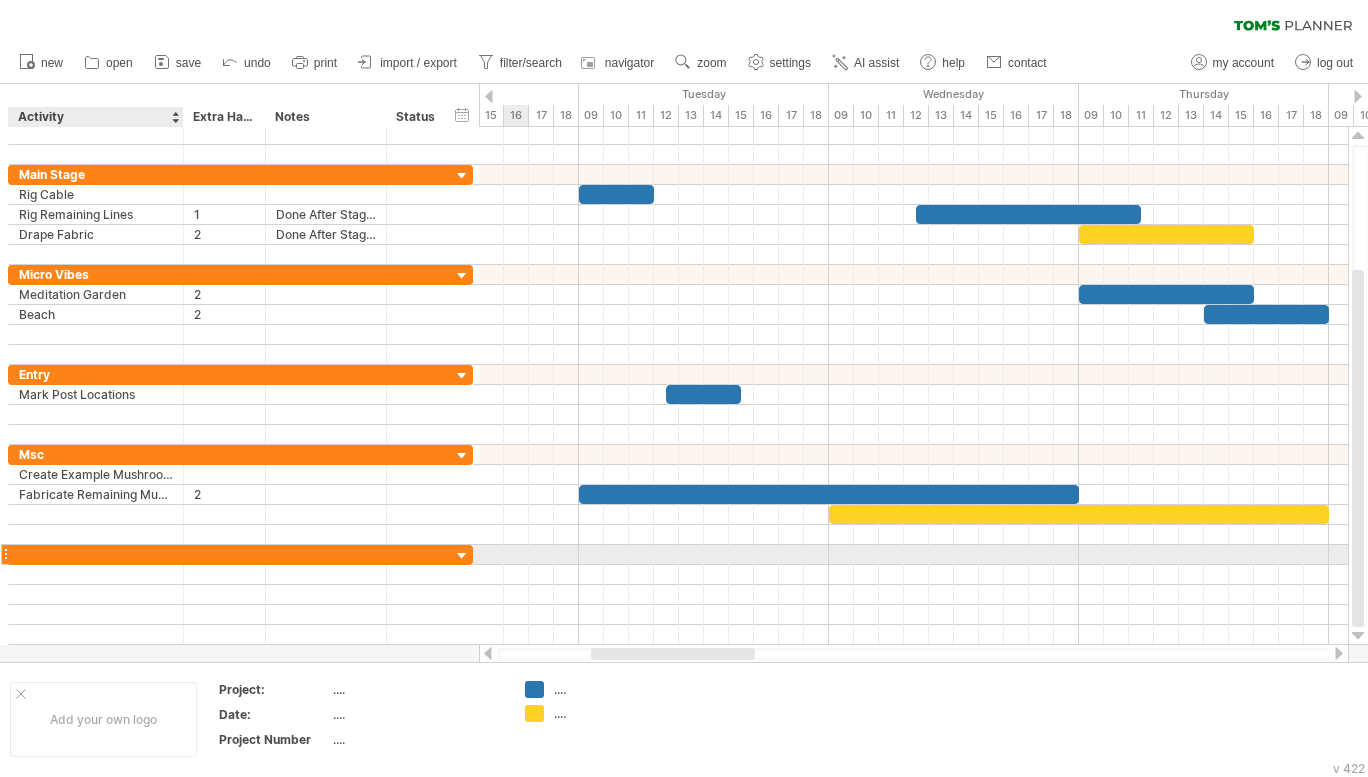 click at bounding box center [96, 554] 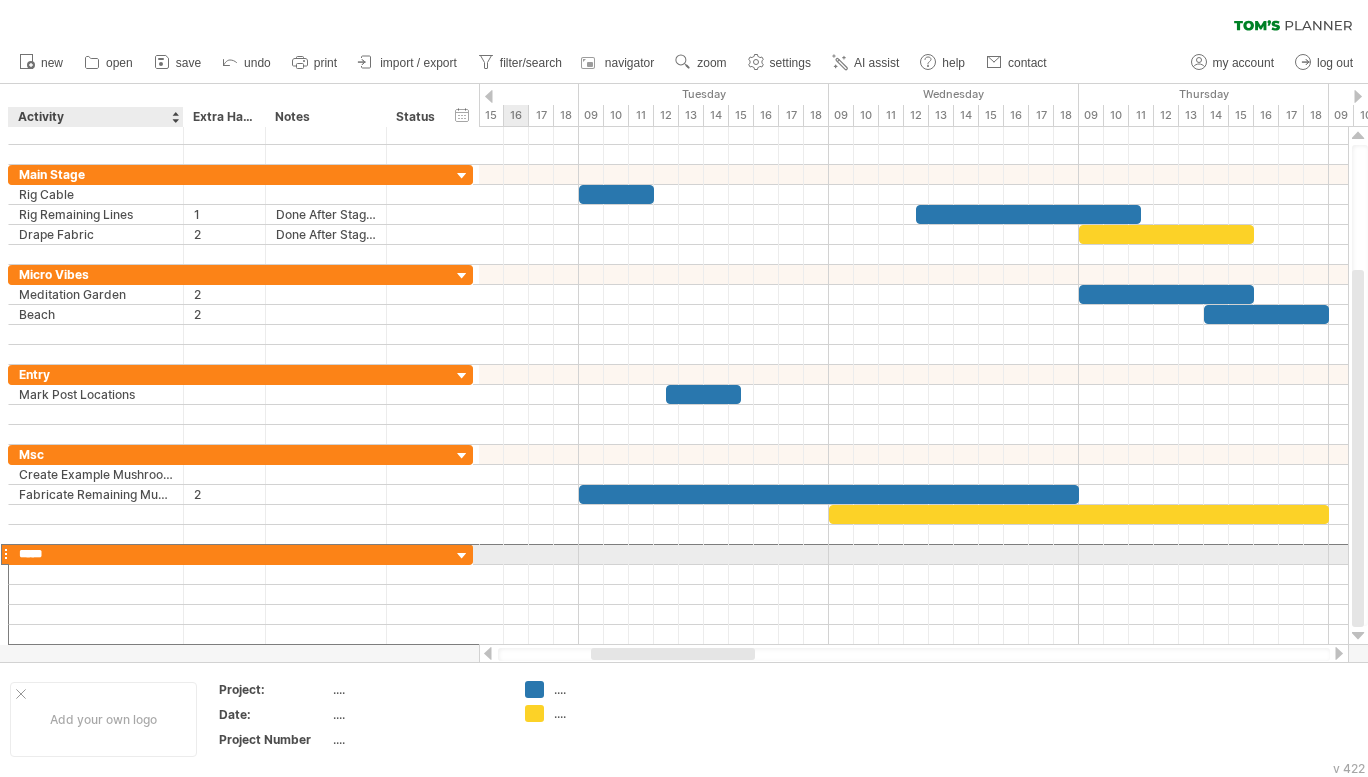 type on "******" 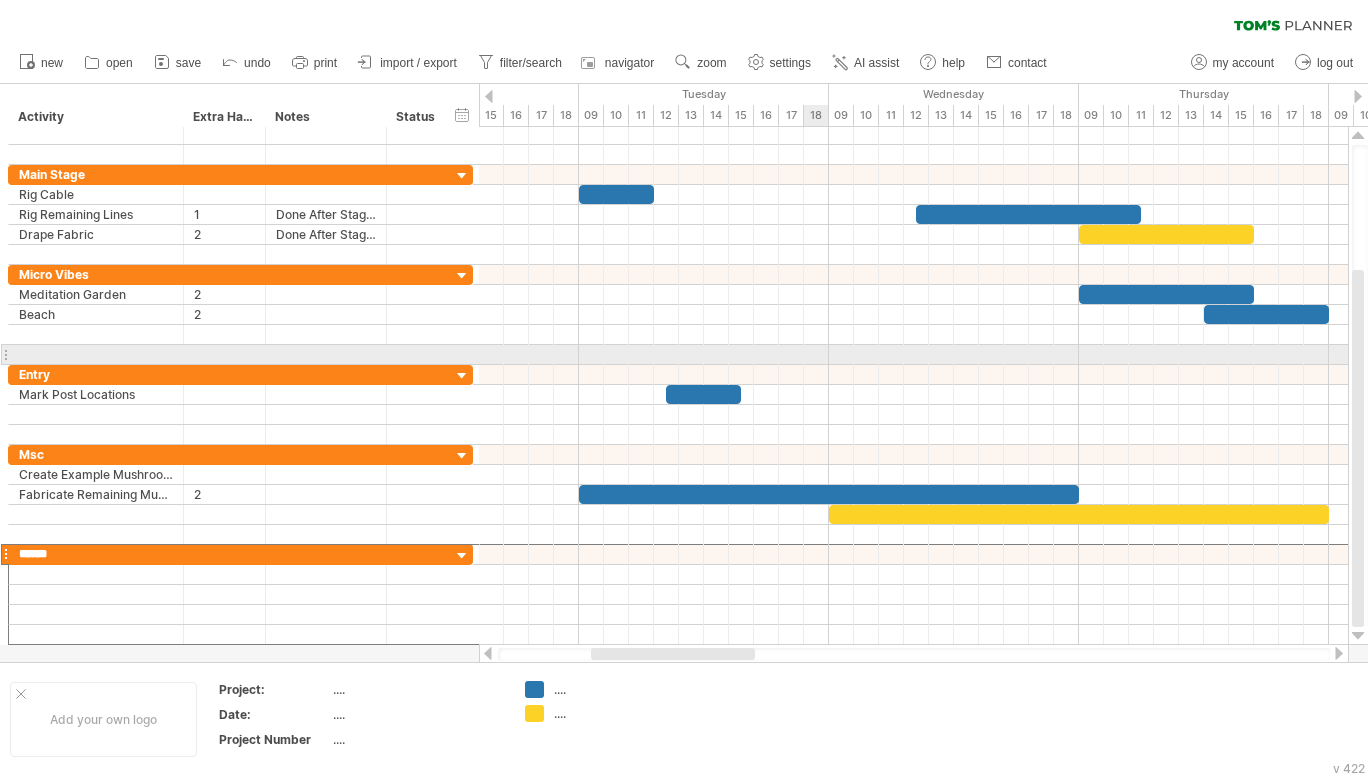 click at bounding box center (913, 355) 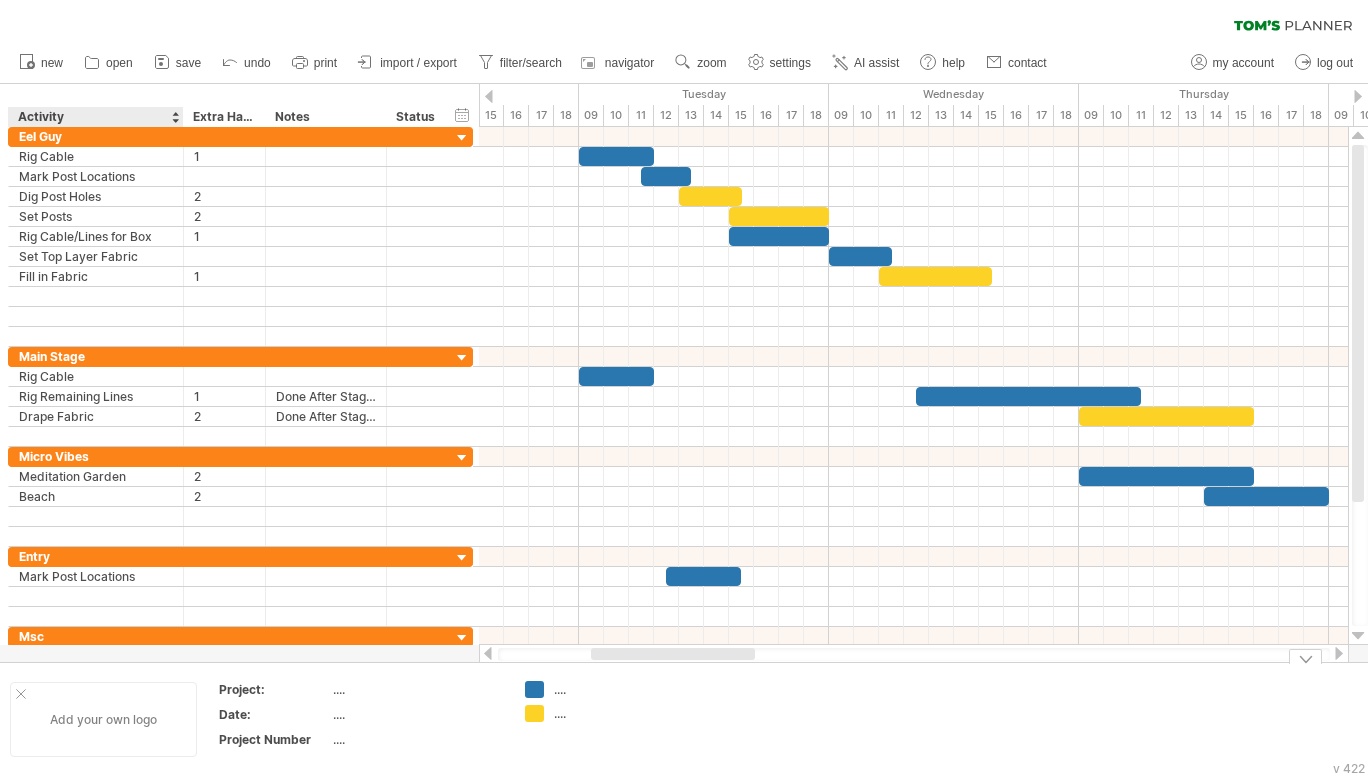 click on "Add your own logo" at bounding box center (103, 719) 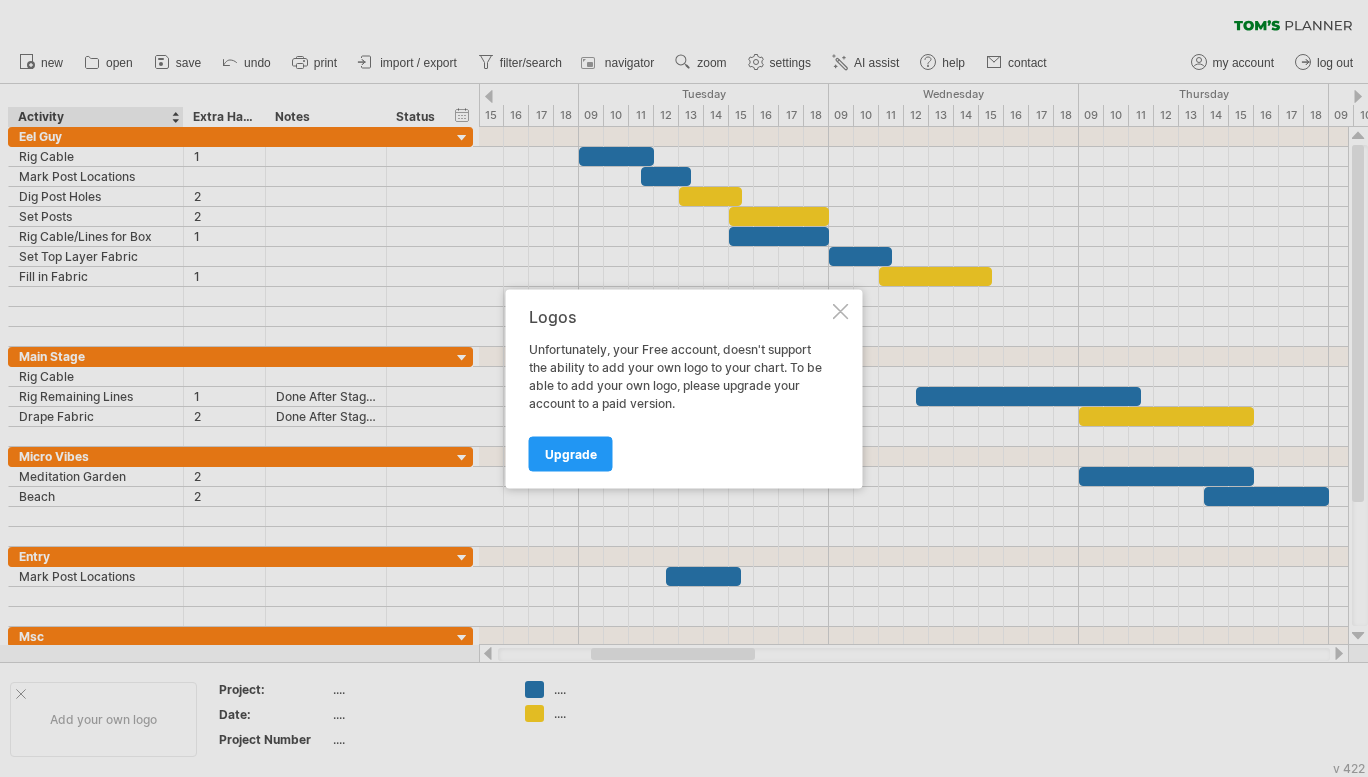 click at bounding box center (841, 311) 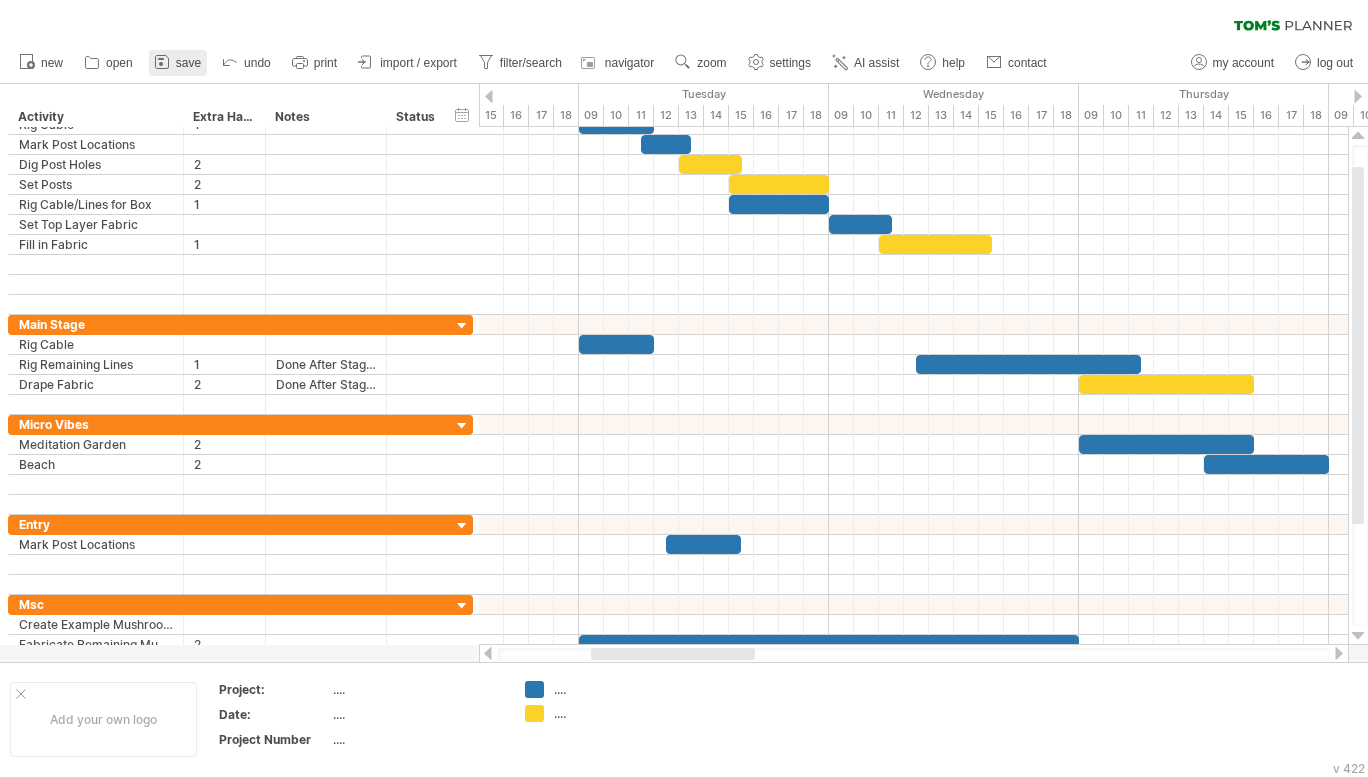 click on "save" at bounding box center (188, 63) 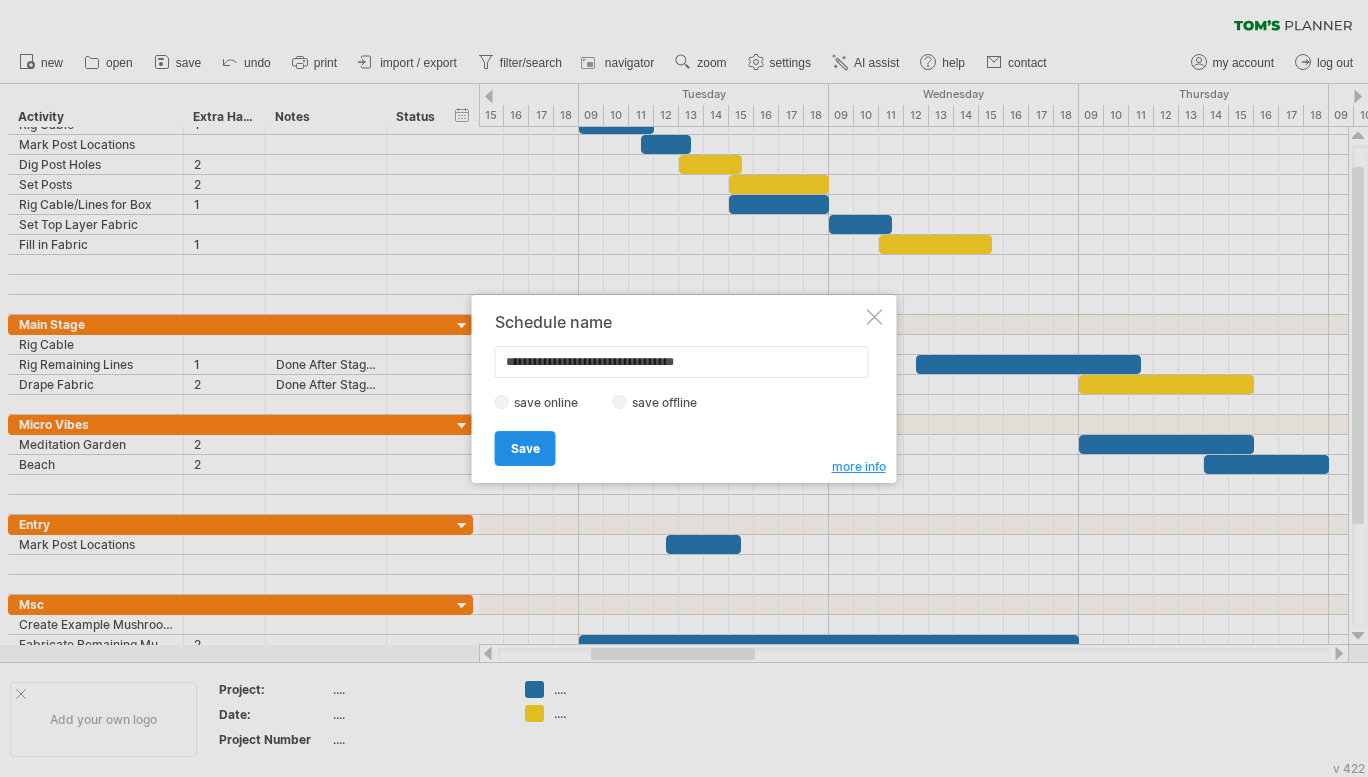 type on "**********" 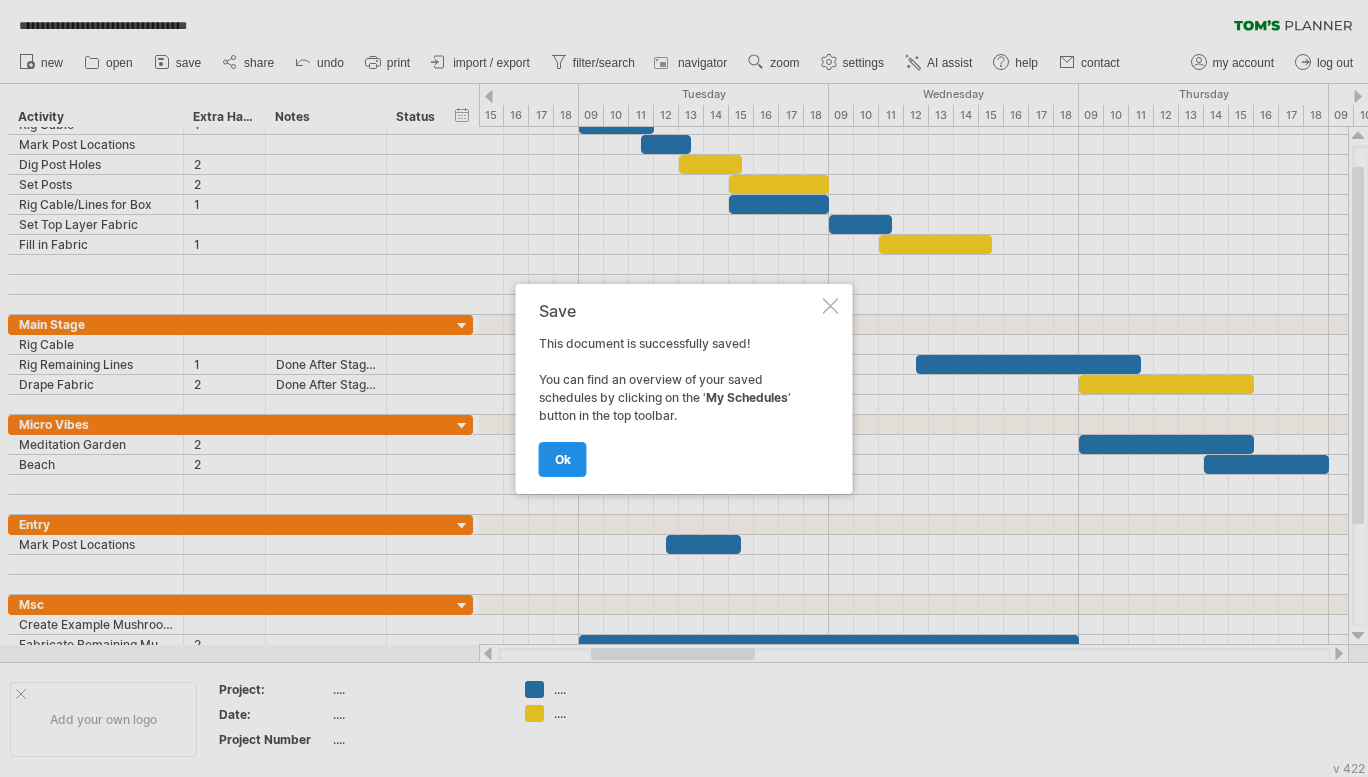 click on "ok" at bounding box center (563, 459) 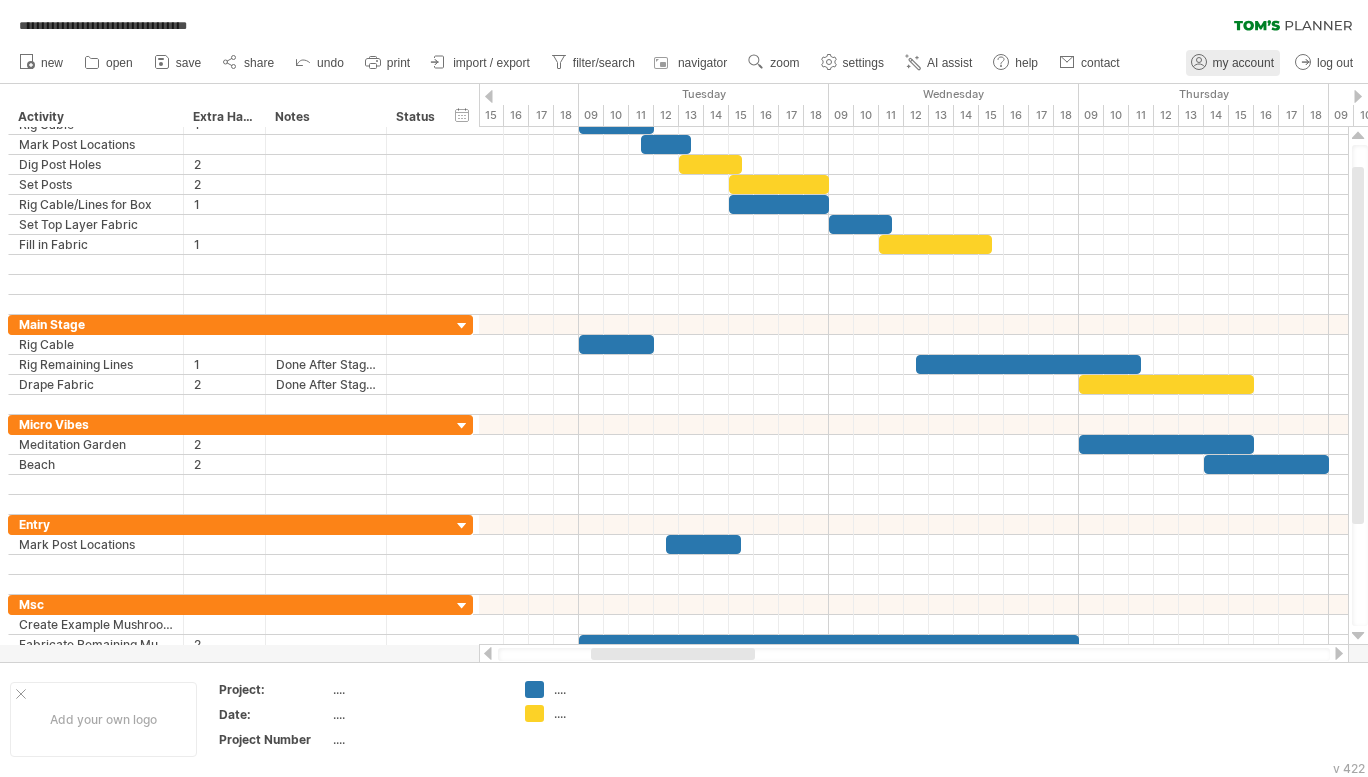click on "my account" at bounding box center (1243, 63) 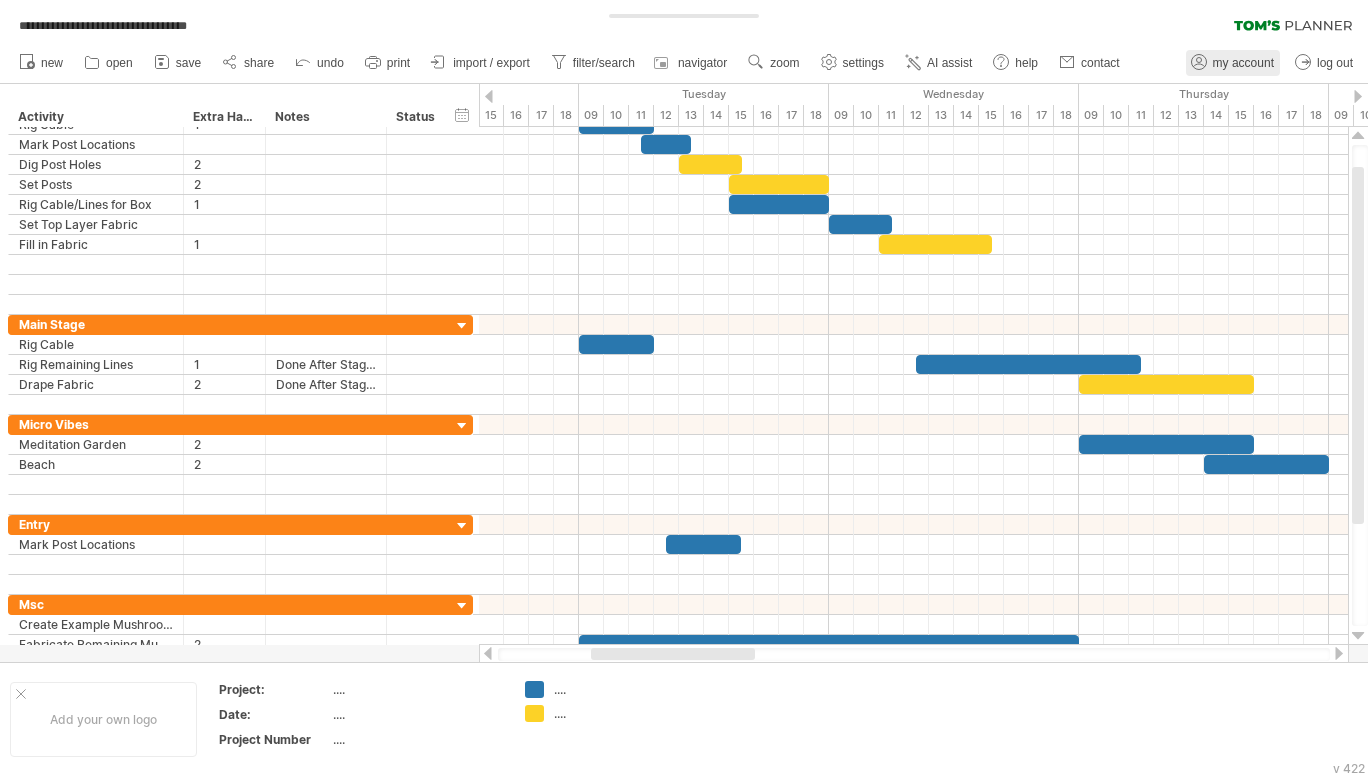 type on "**********" 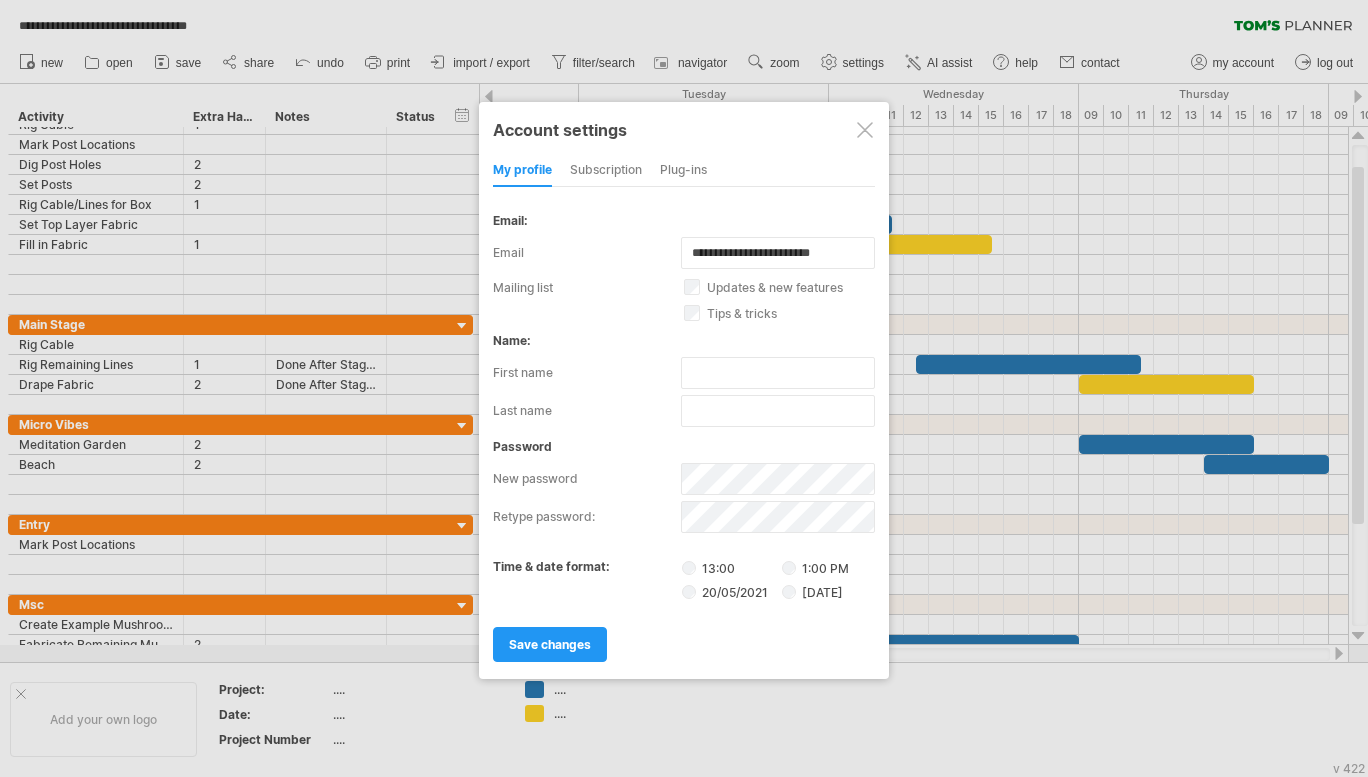 click at bounding box center (865, 130) 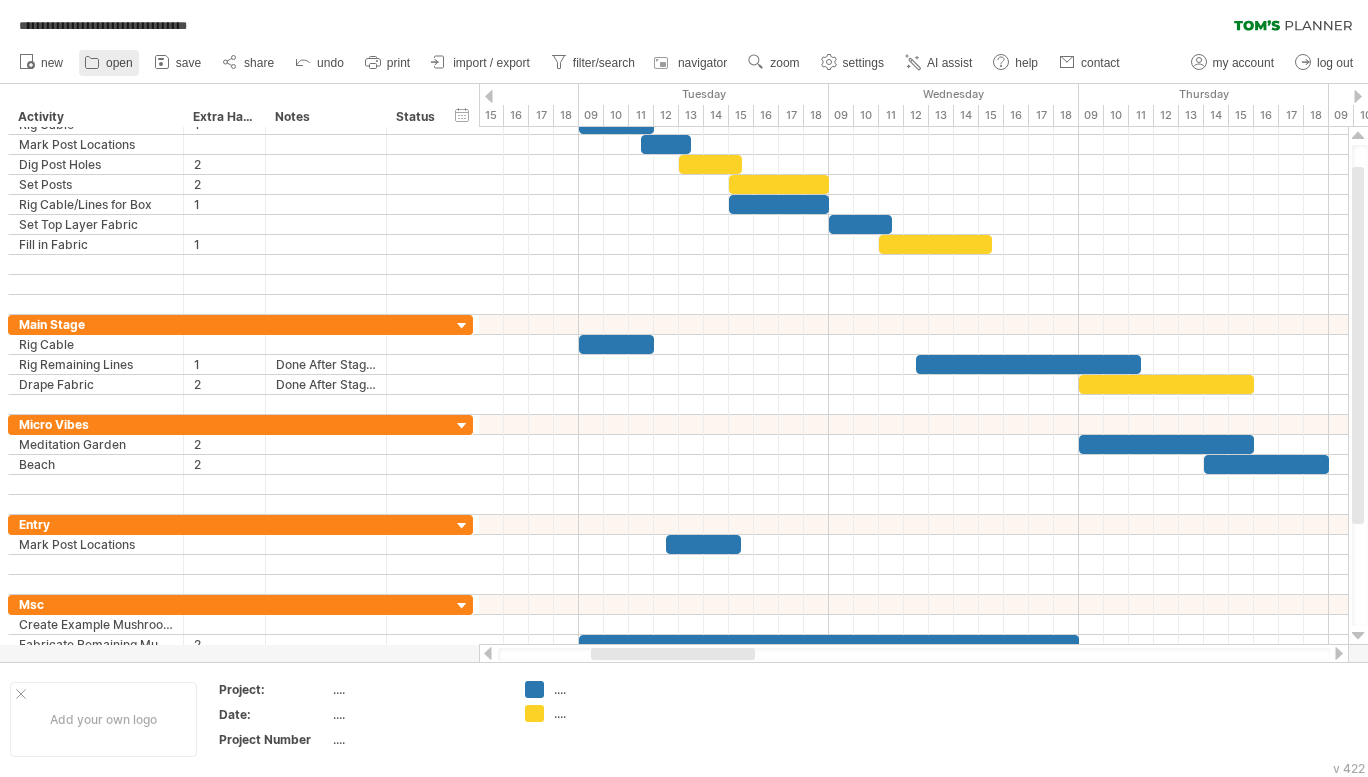 click on "open" at bounding box center (119, 63) 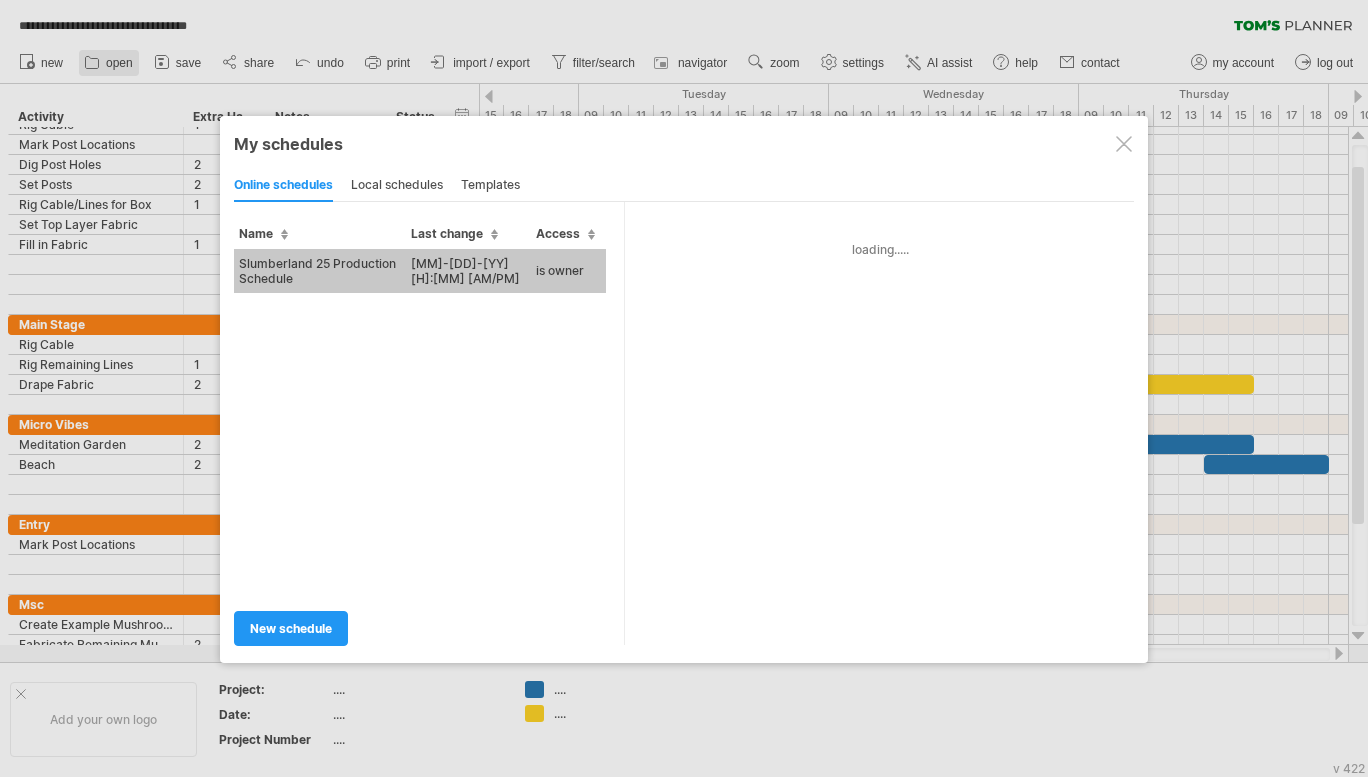 type on "**********" 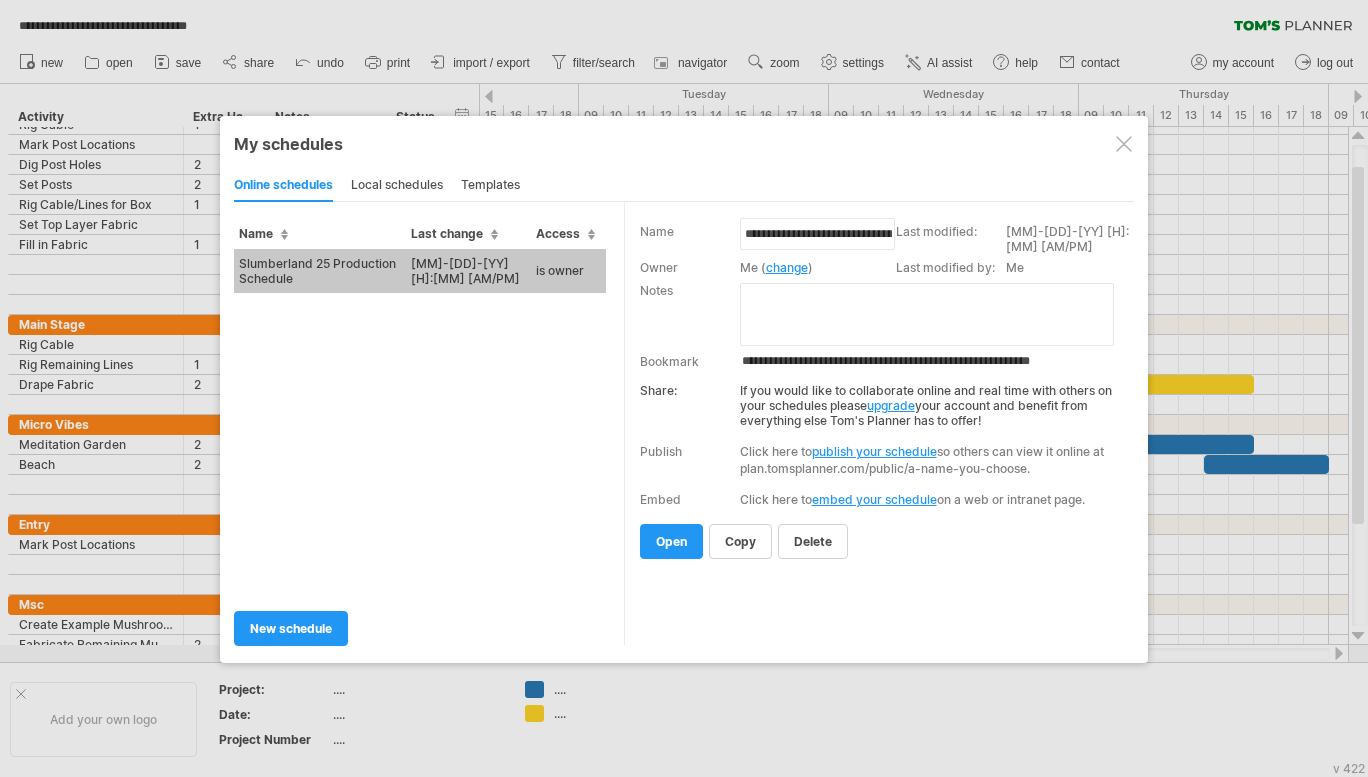 click on "publish your schedule" at bounding box center [874, 451] 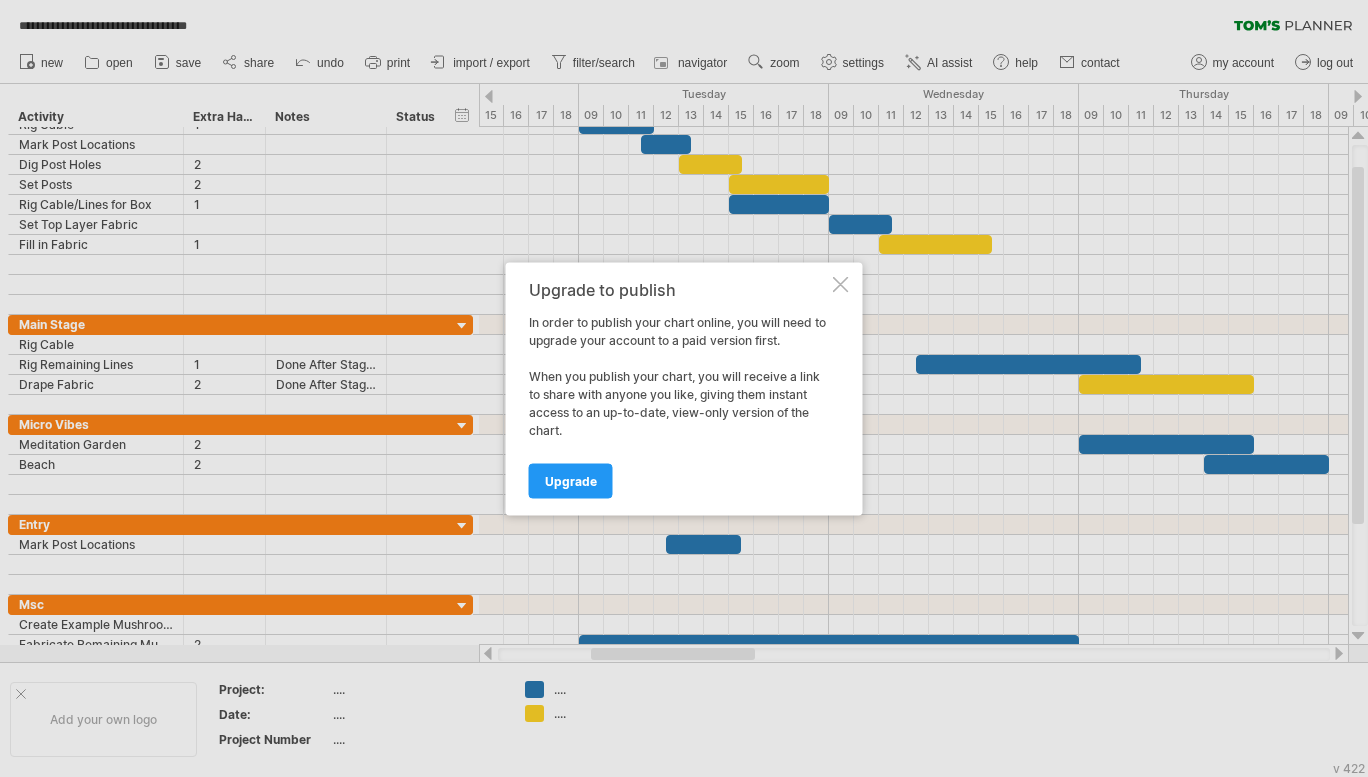 click at bounding box center (841, 284) 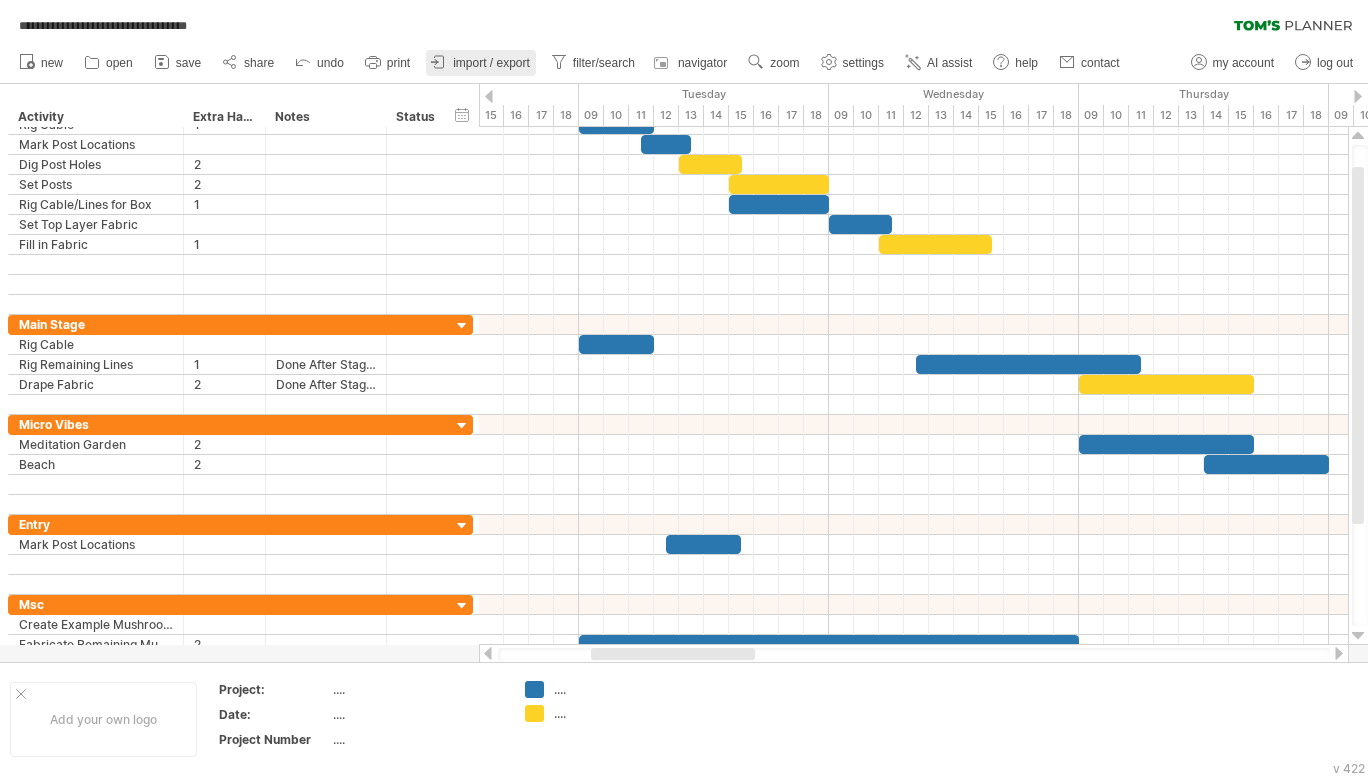 click on "import / export" at bounding box center [491, 63] 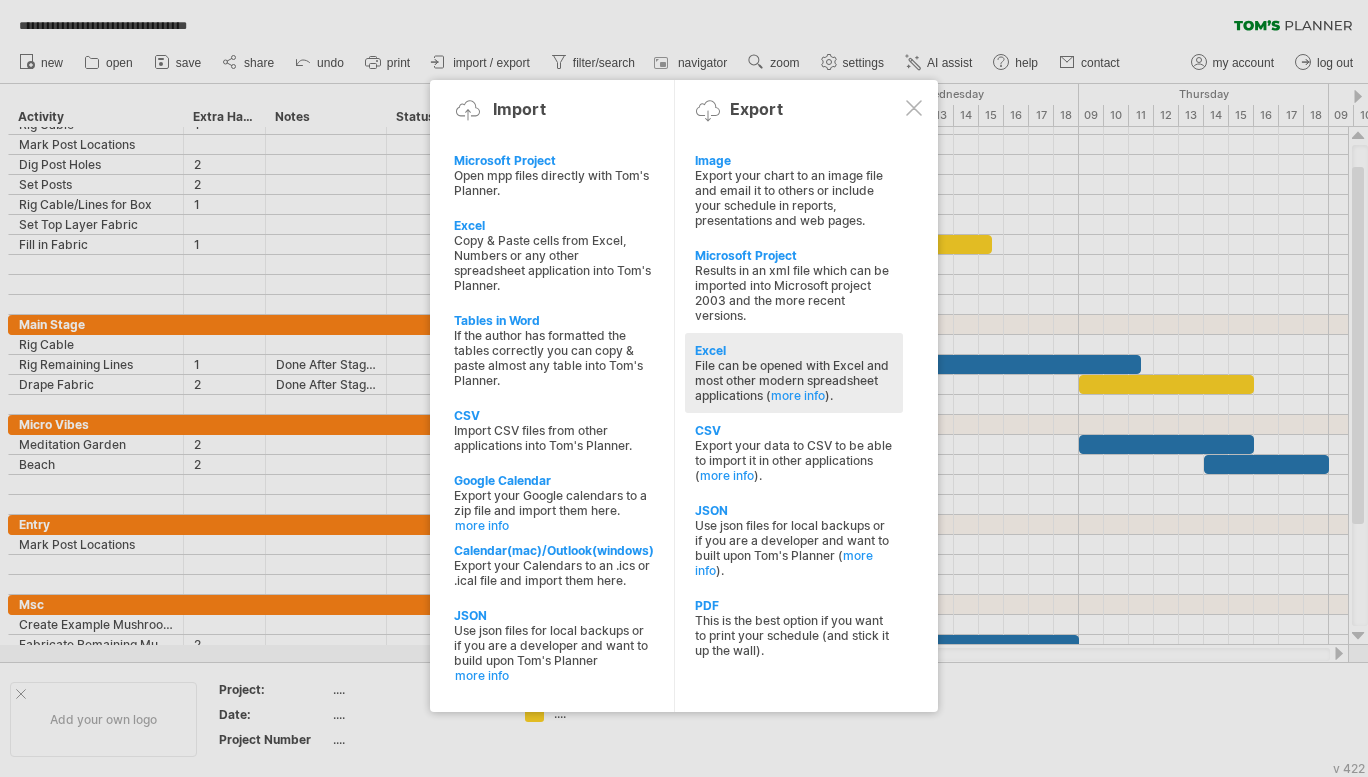 click on "File can be opened with Excel and most other modern spreadsheet applications
( more info )." at bounding box center (794, 380) 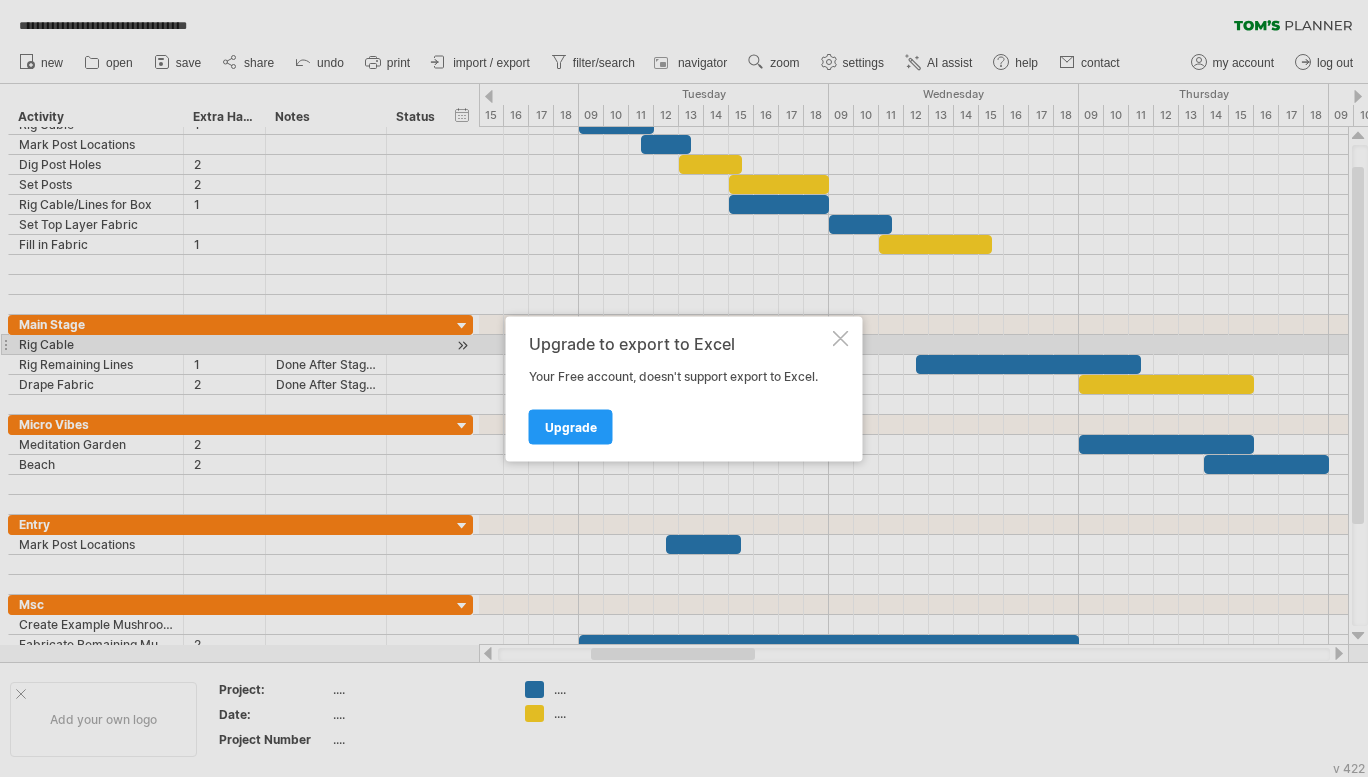 click at bounding box center [841, 338] 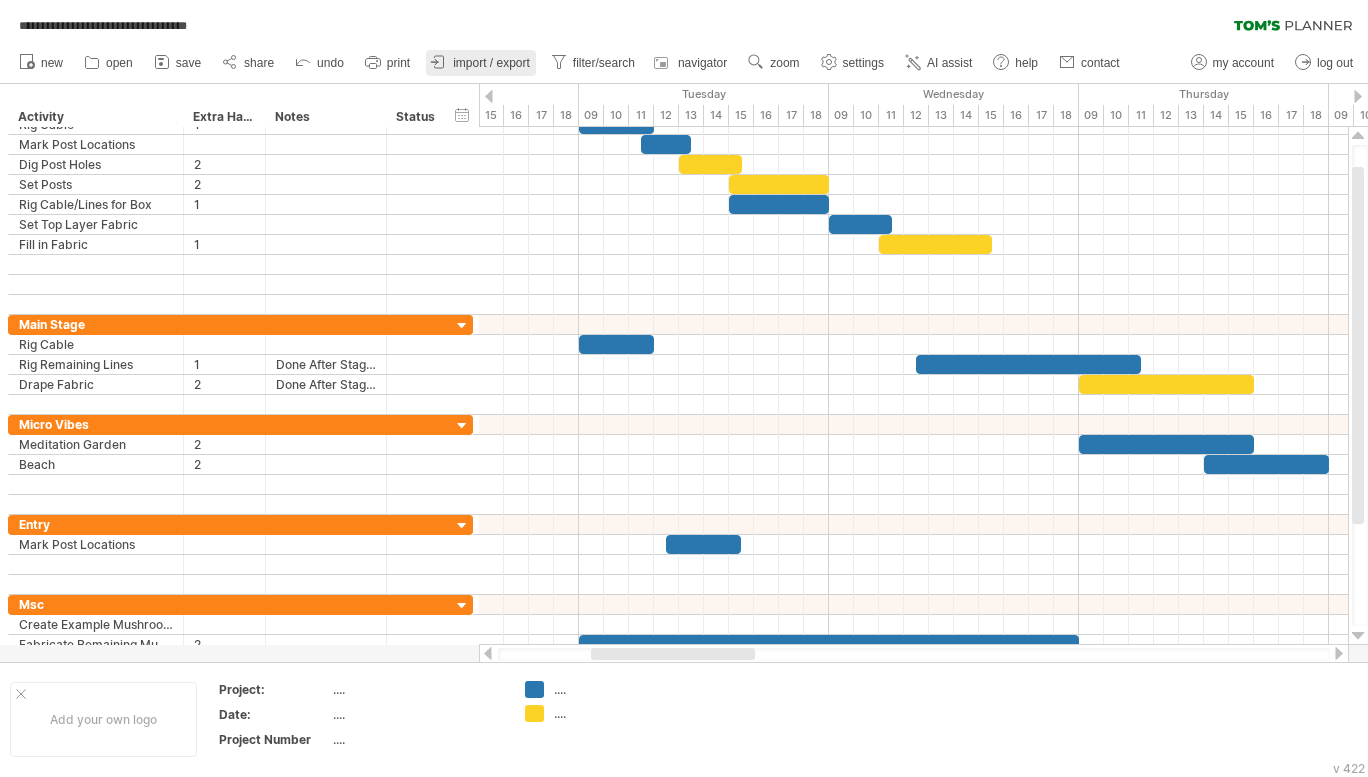 click on "import / export" at bounding box center (481, 63) 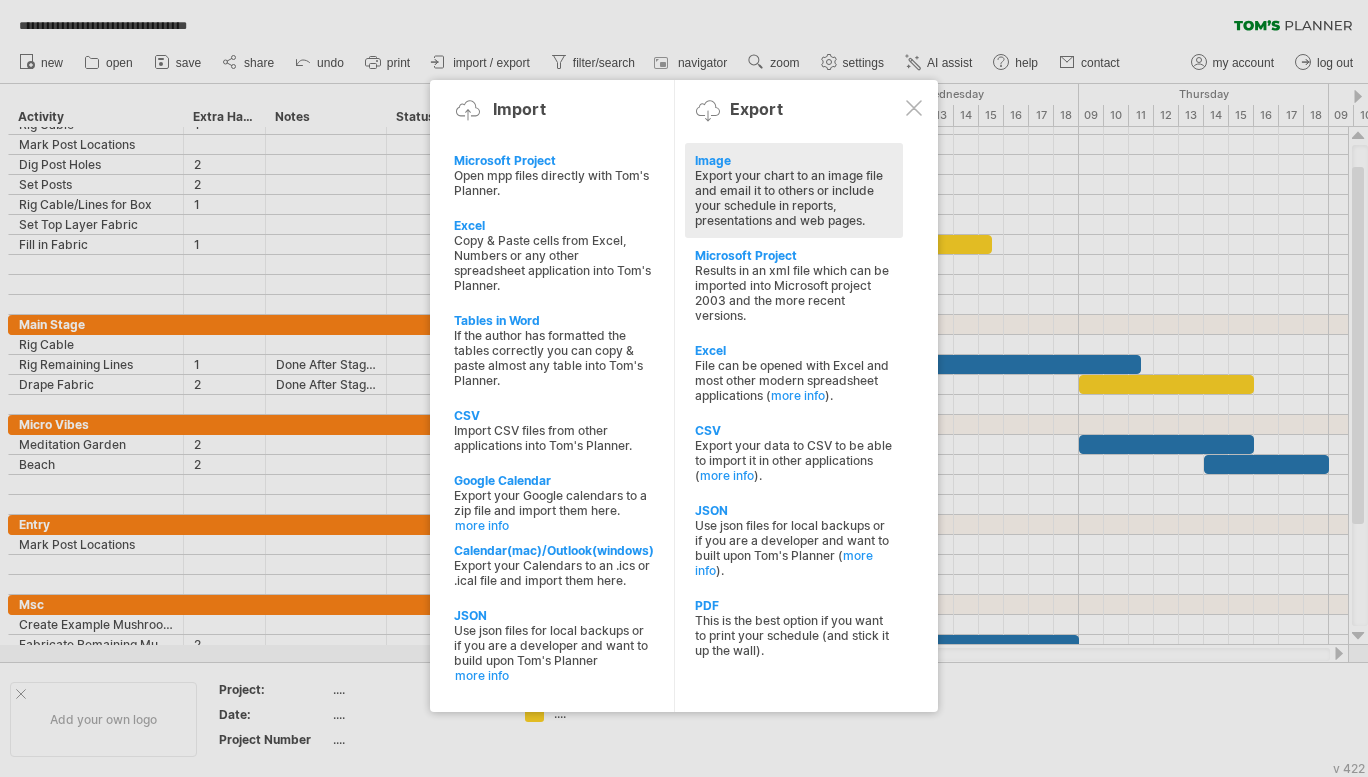 click on "Export your chart to an image file and email it to others or include your schedule in reports, presentations and web pages." at bounding box center [794, 198] 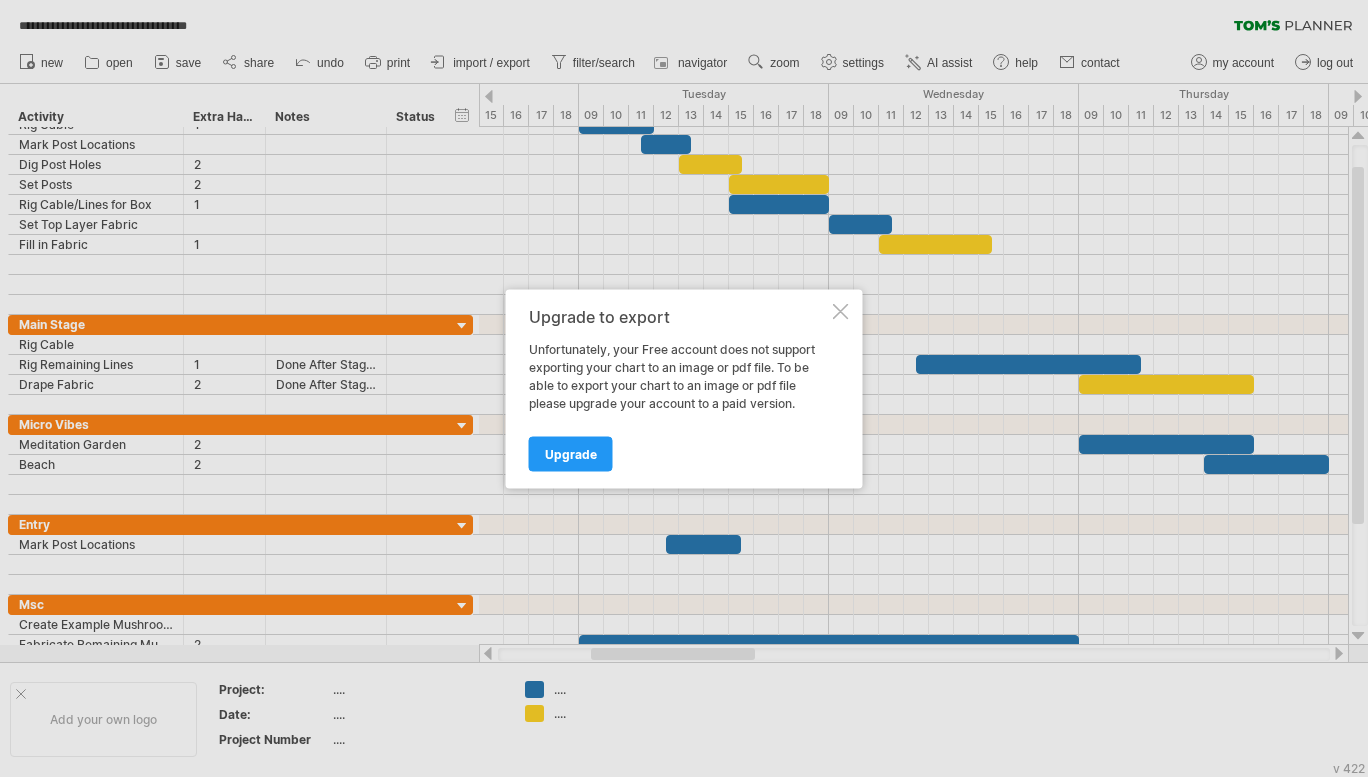 drag, startPoint x: 836, startPoint y: 310, endPoint x: 823, endPoint y: 304, distance: 14.3178215 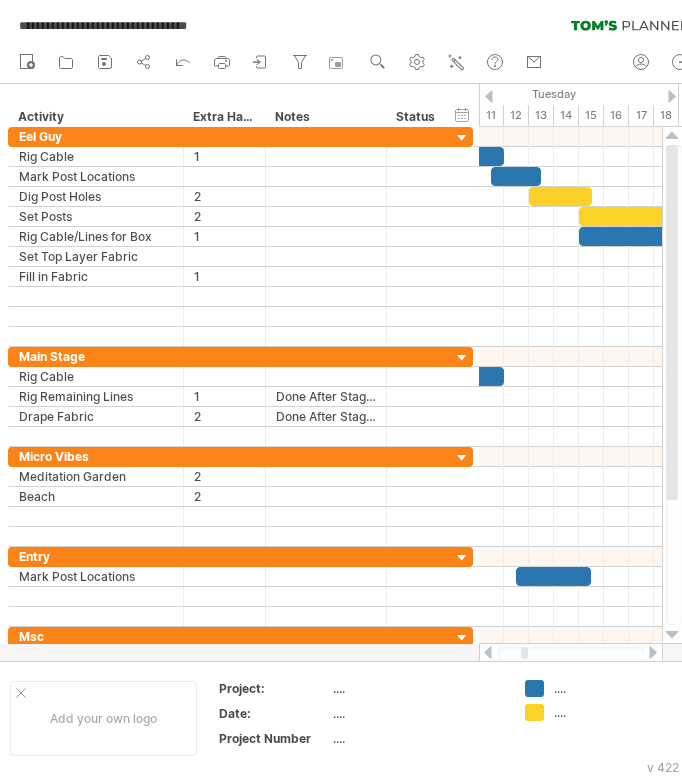 click at bounding box center (524, 653) 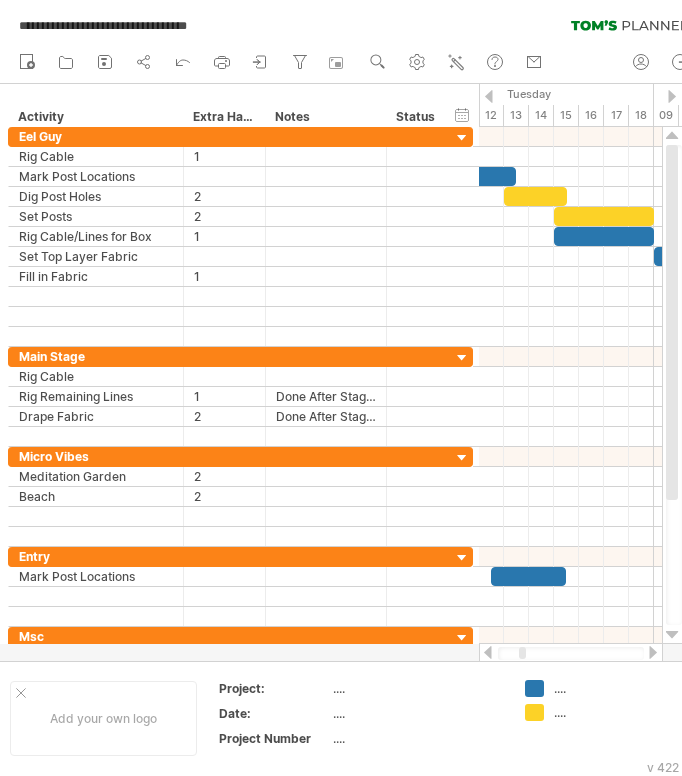 click at bounding box center (522, 653) 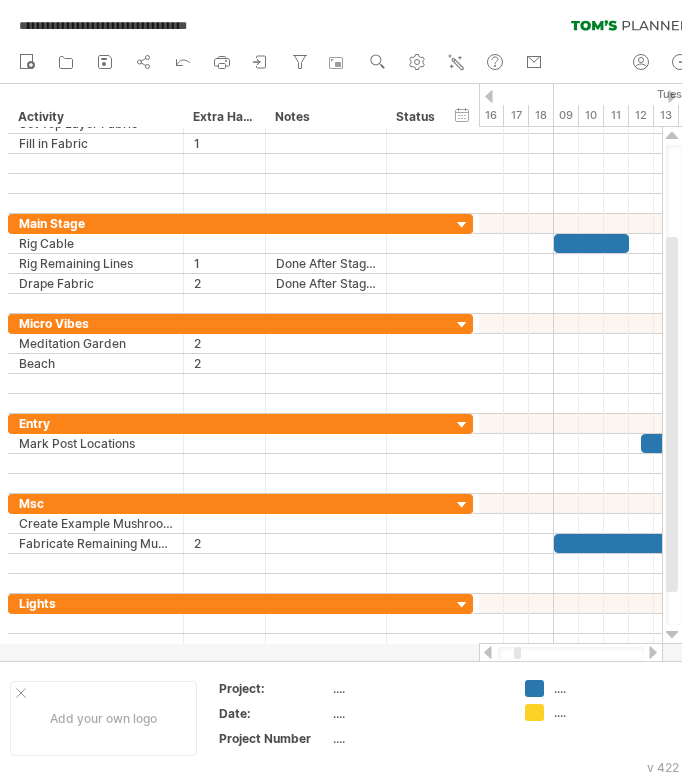 click at bounding box center [517, 653] 